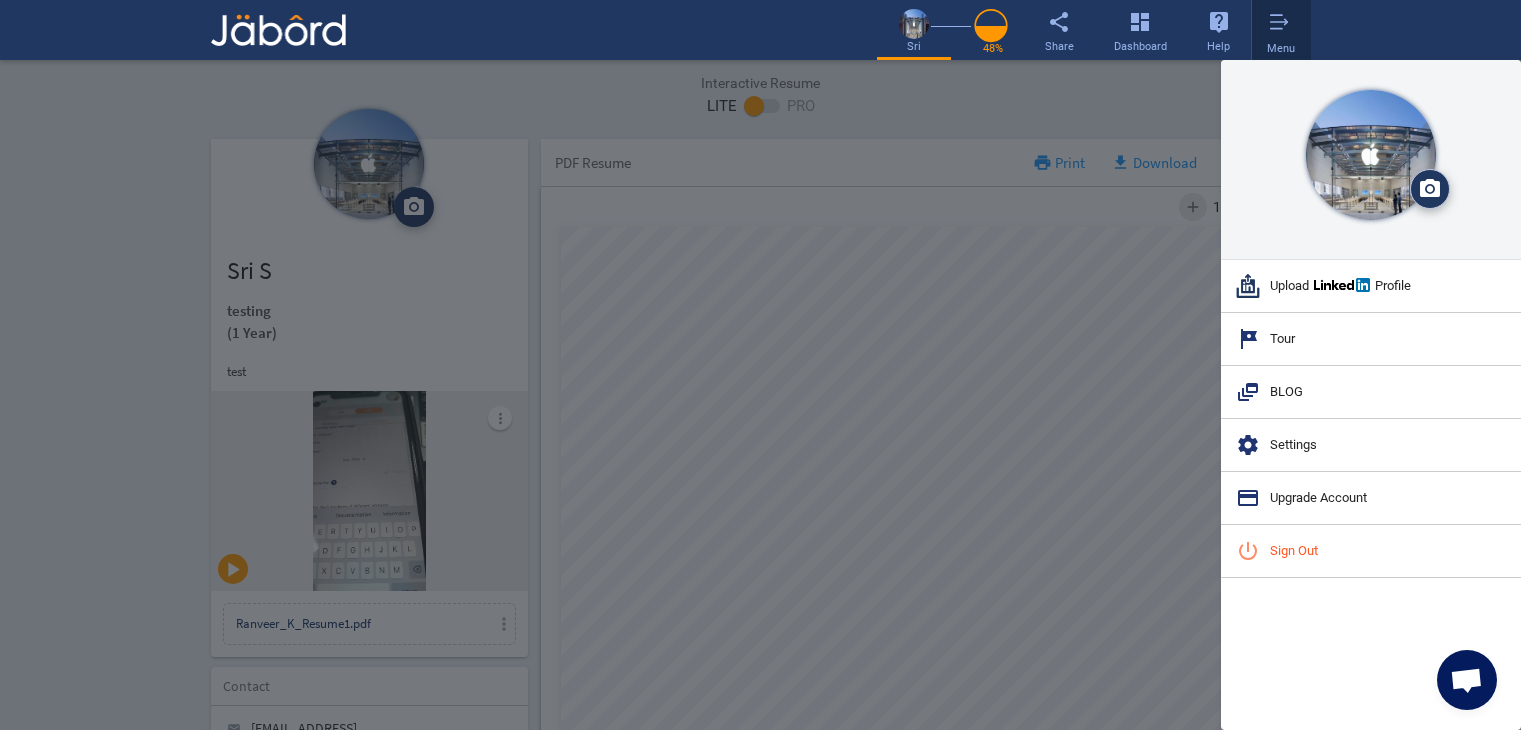 scroll, scrollTop: 998, scrollLeft: 0, axis: vertical 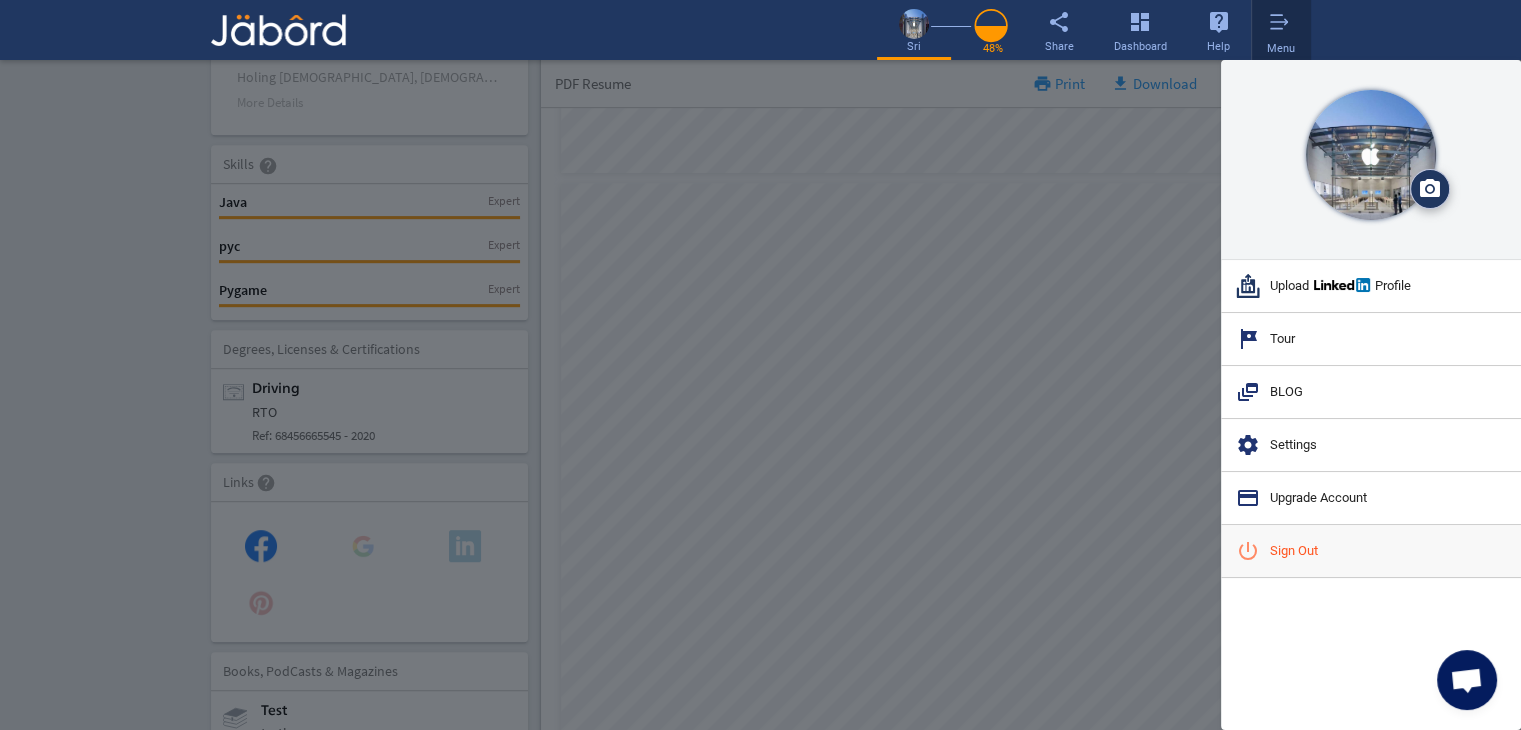 click on "power_settings_new  Sign Out" 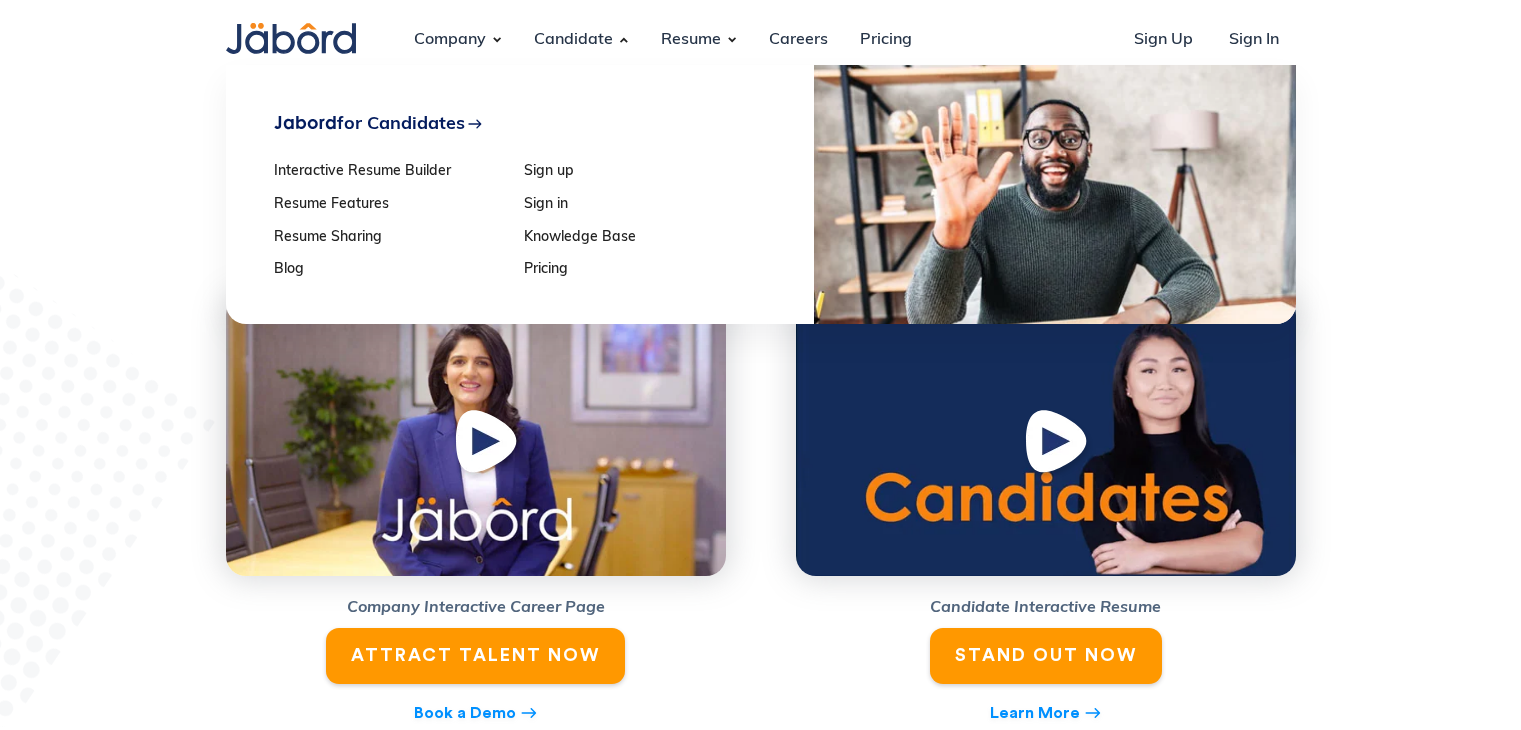 scroll, scrollTop: 0, scrollLeft: 0, axis: both 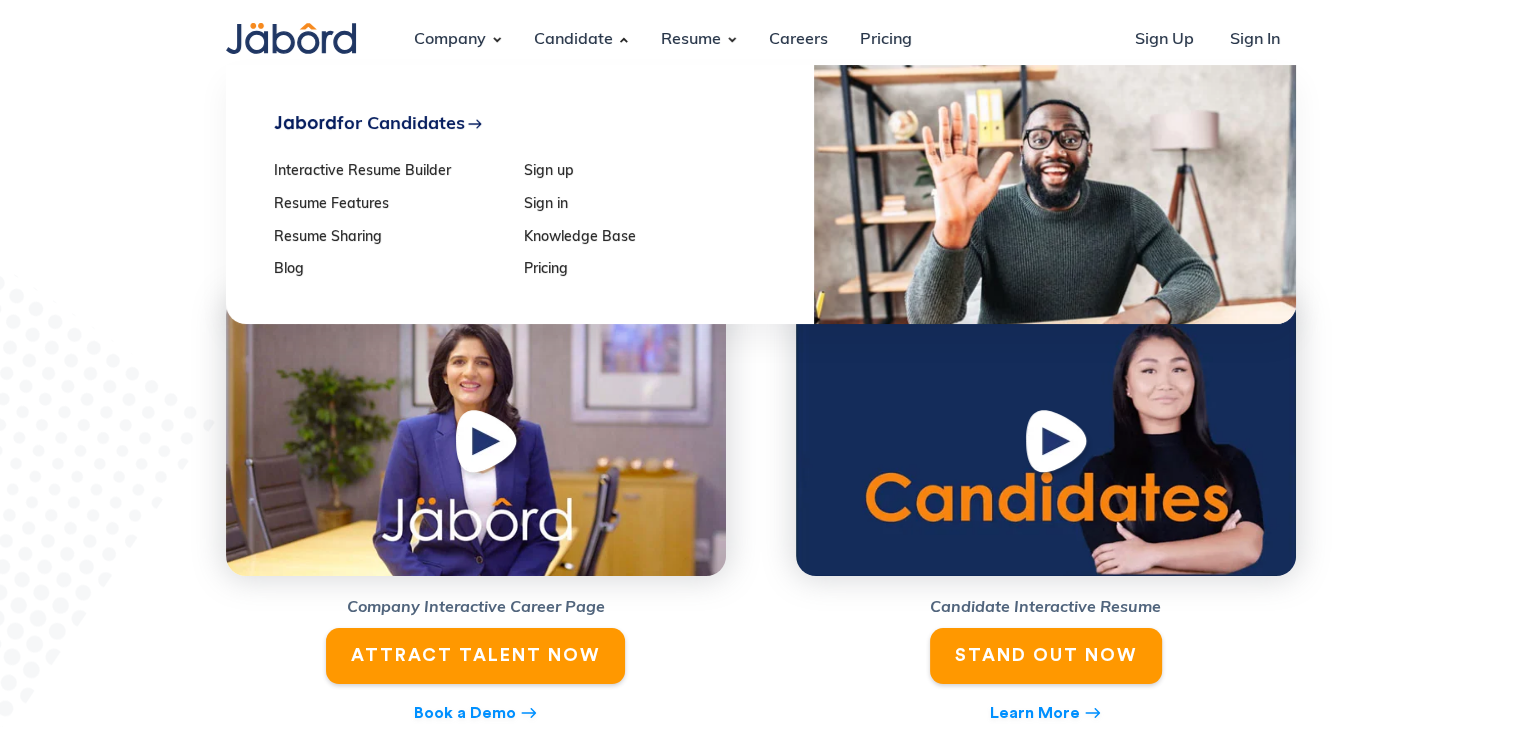 click on "Sign in" at bounding box center (642, 205) 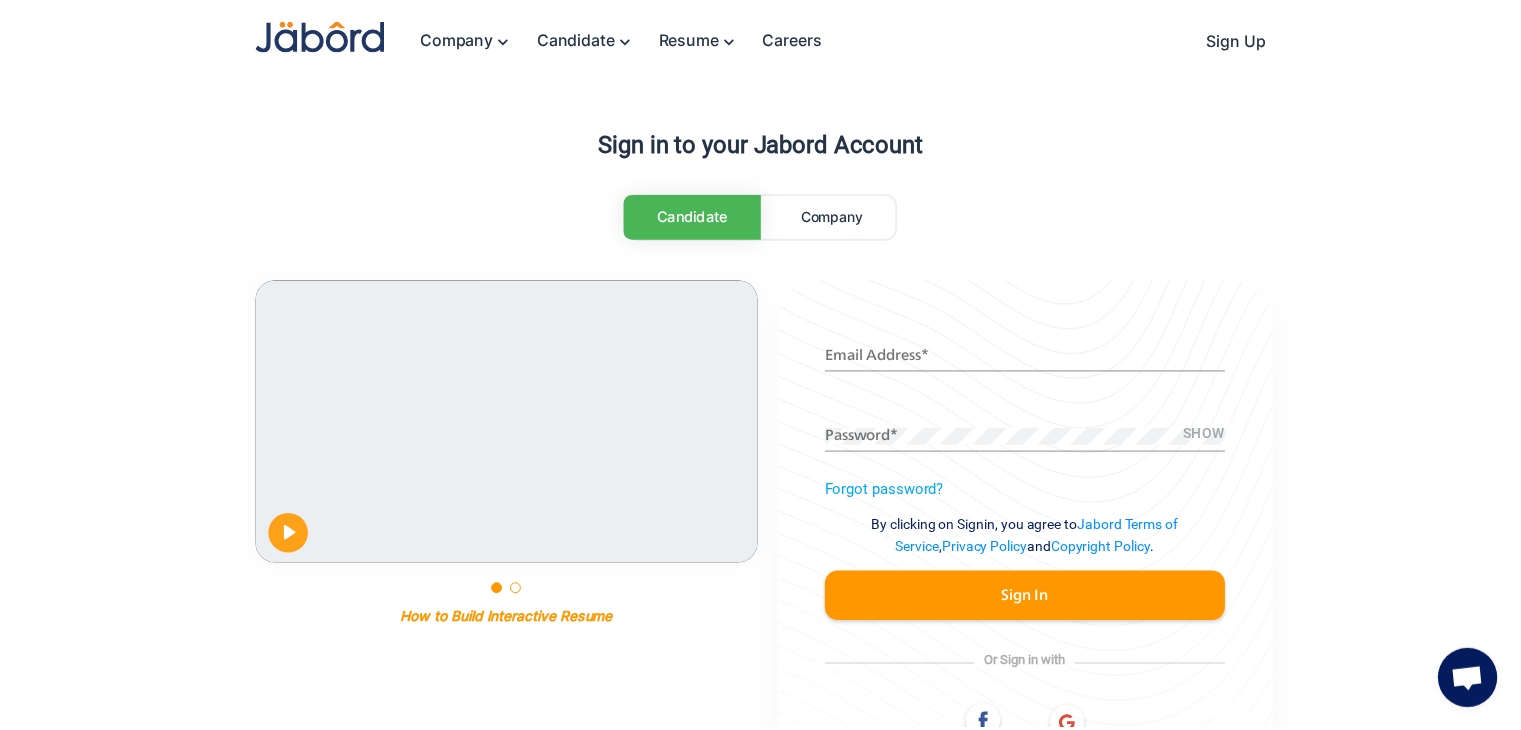 scroll, scrollTop: 0, scrollLeft: 0, axis: both 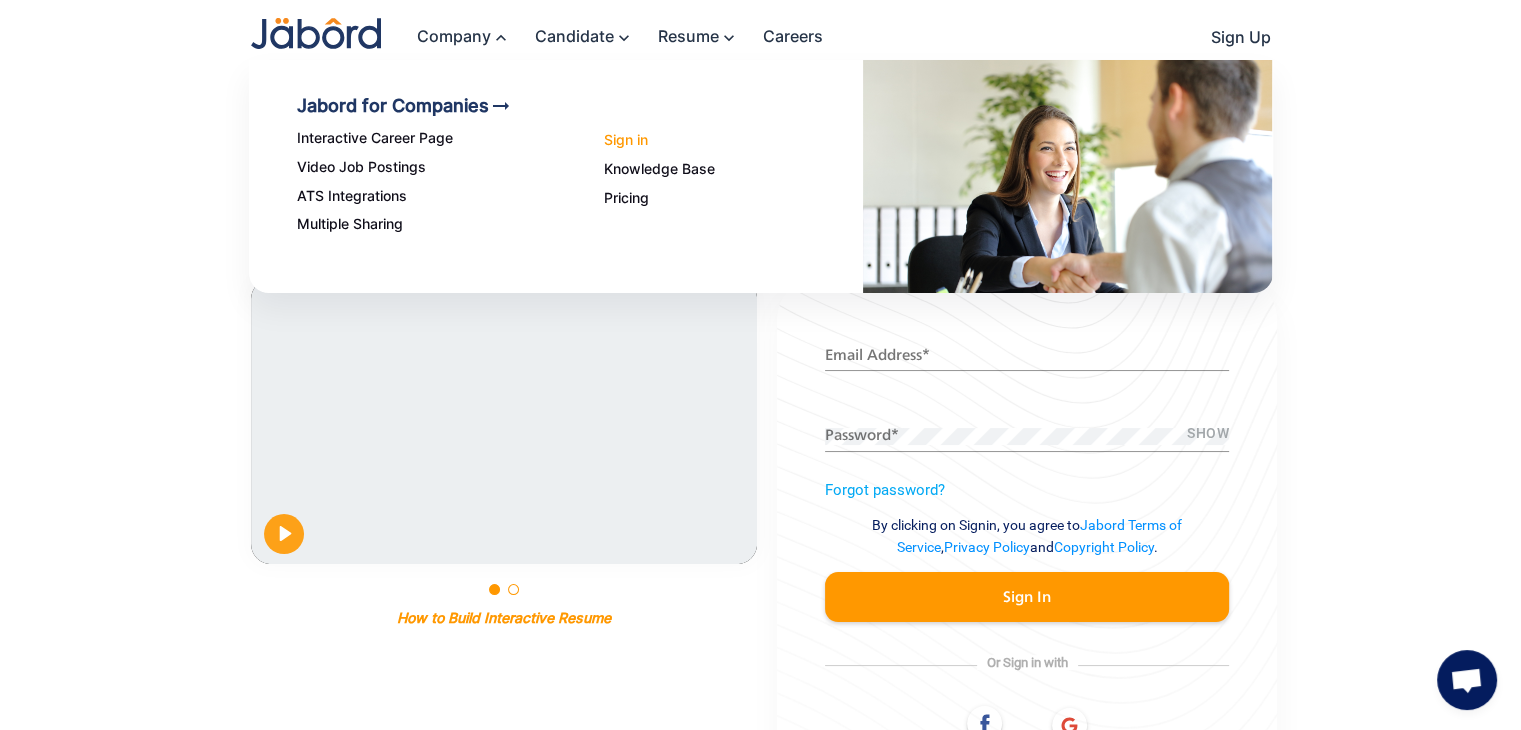 click on "Sign in" 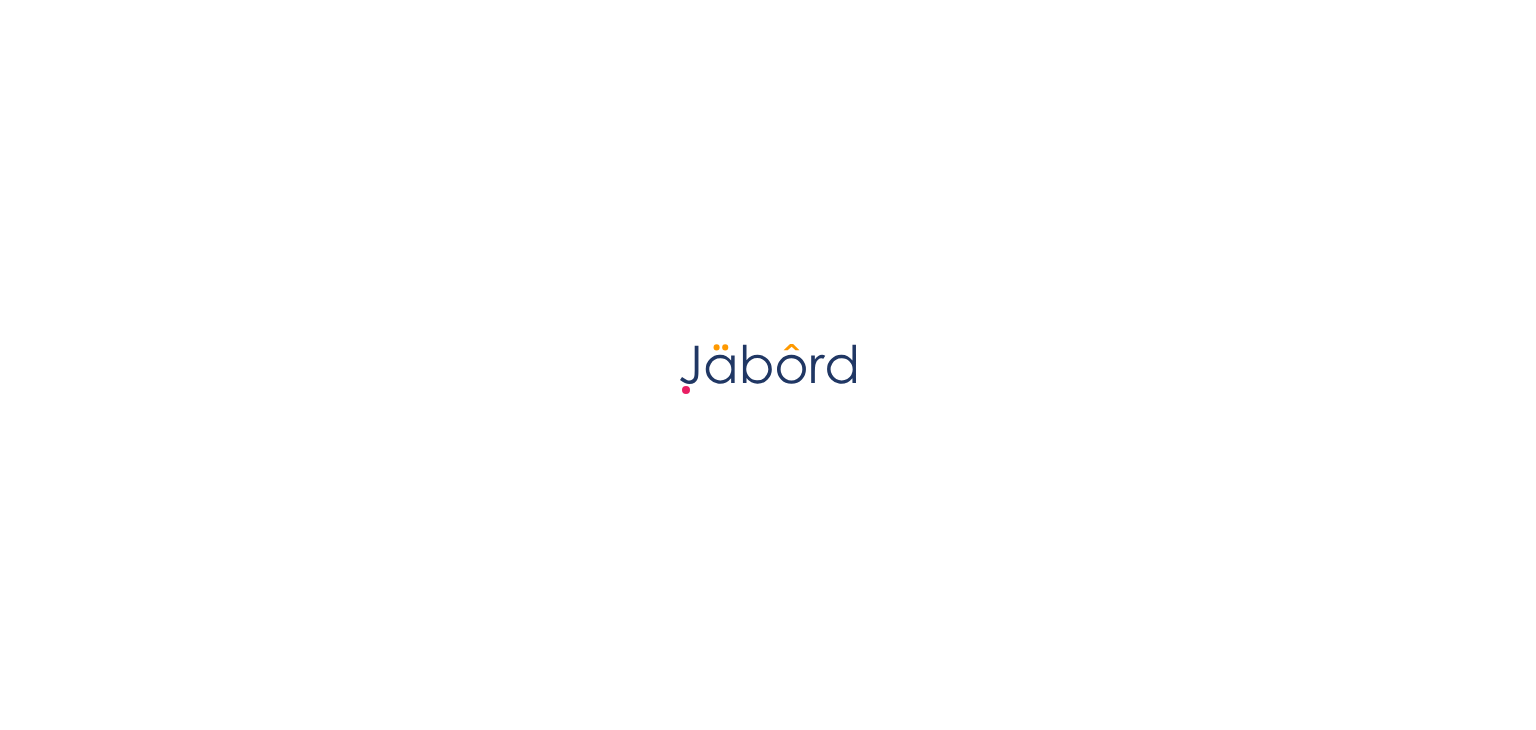 scroll, scrollTop: 0, scrollLeft: 0, axis: both 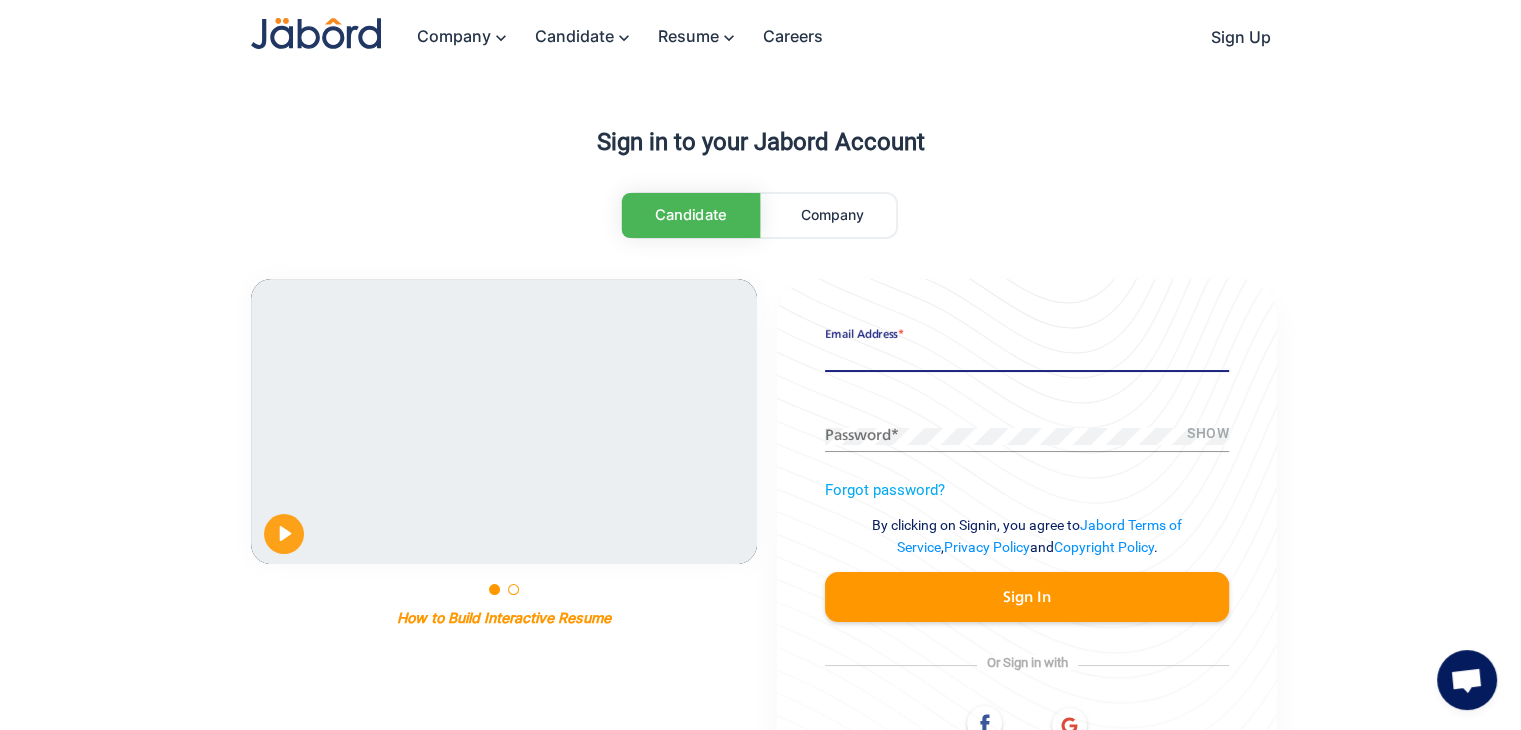 click on "Email Address  *" at bounding box center (1027, 356) 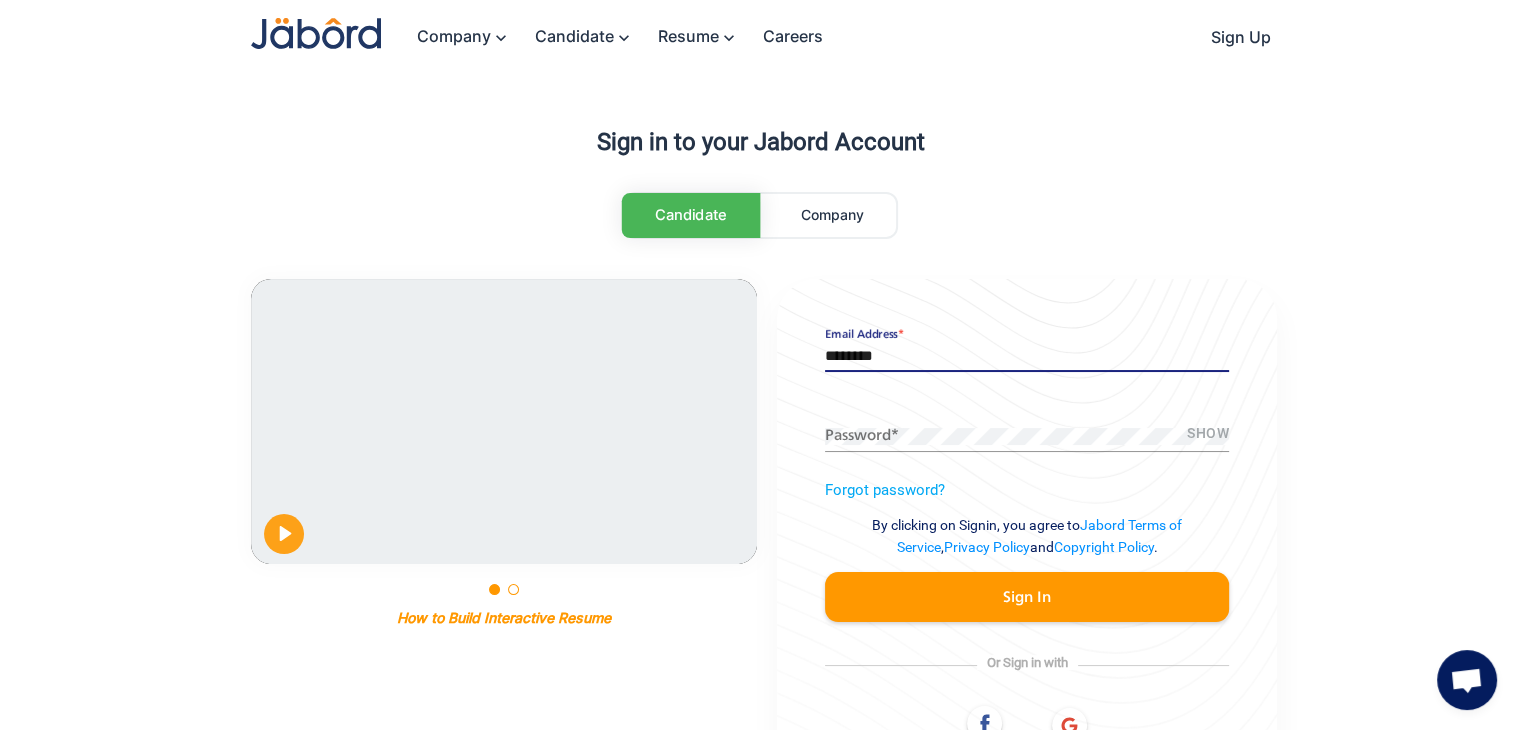 type on "**********" 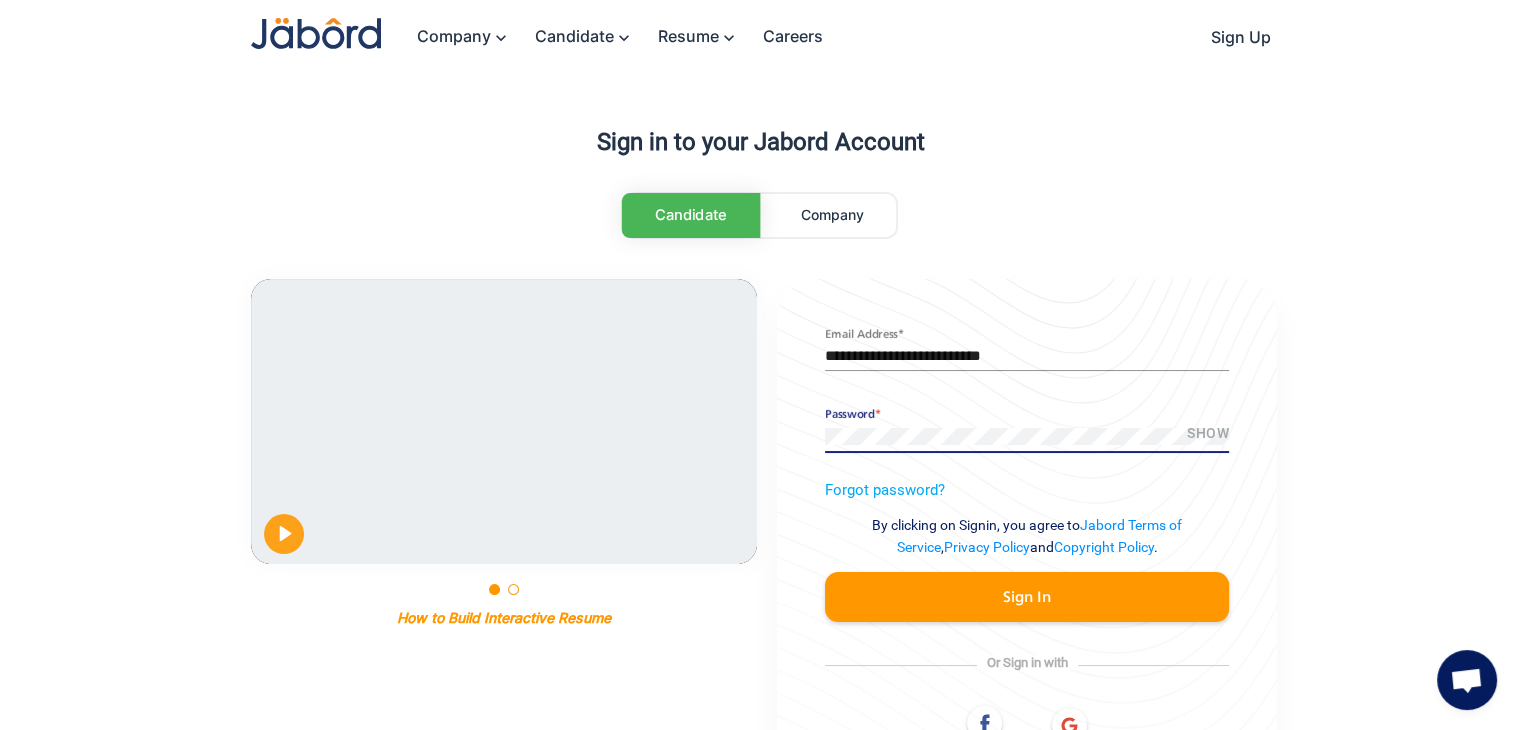 click on "Sign In" 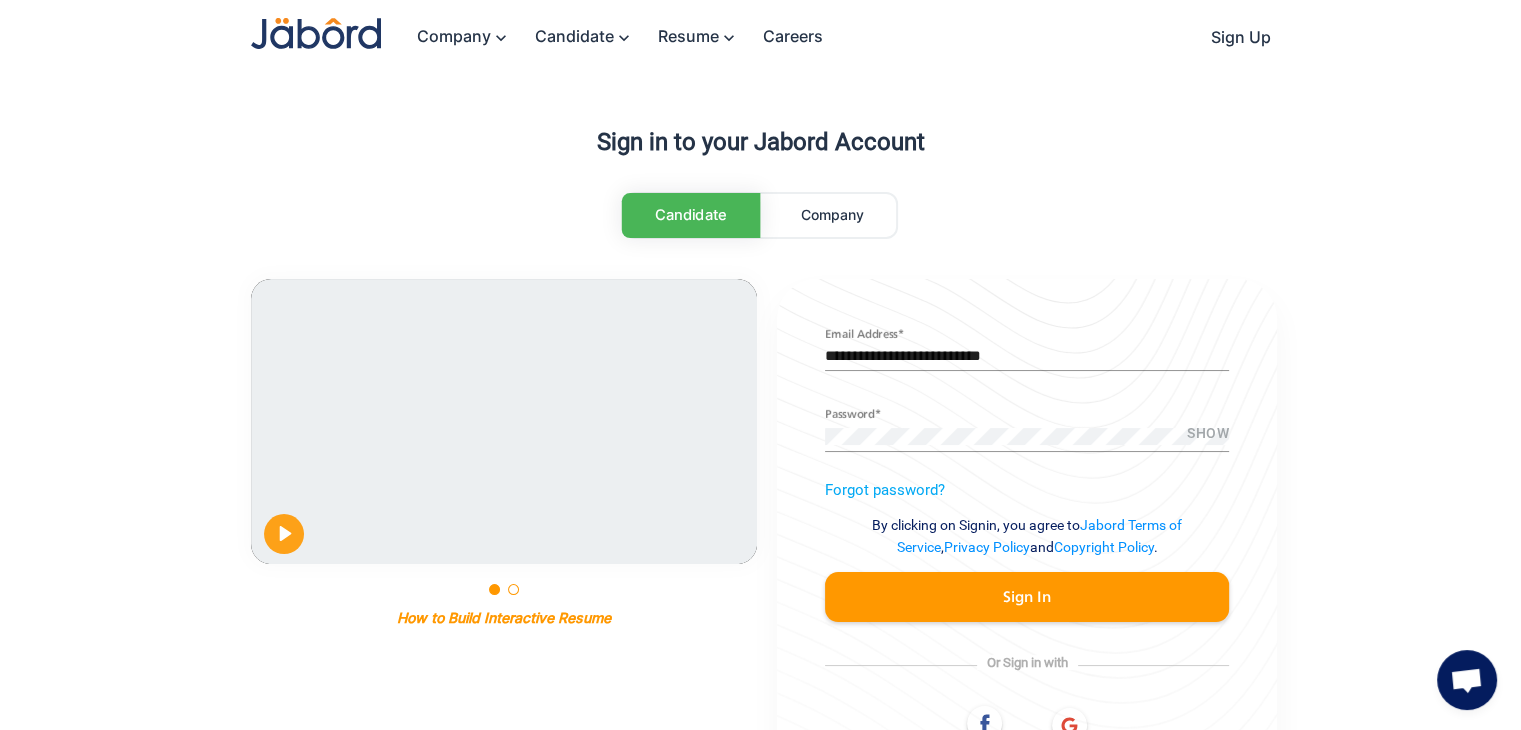 click on "SHOW" 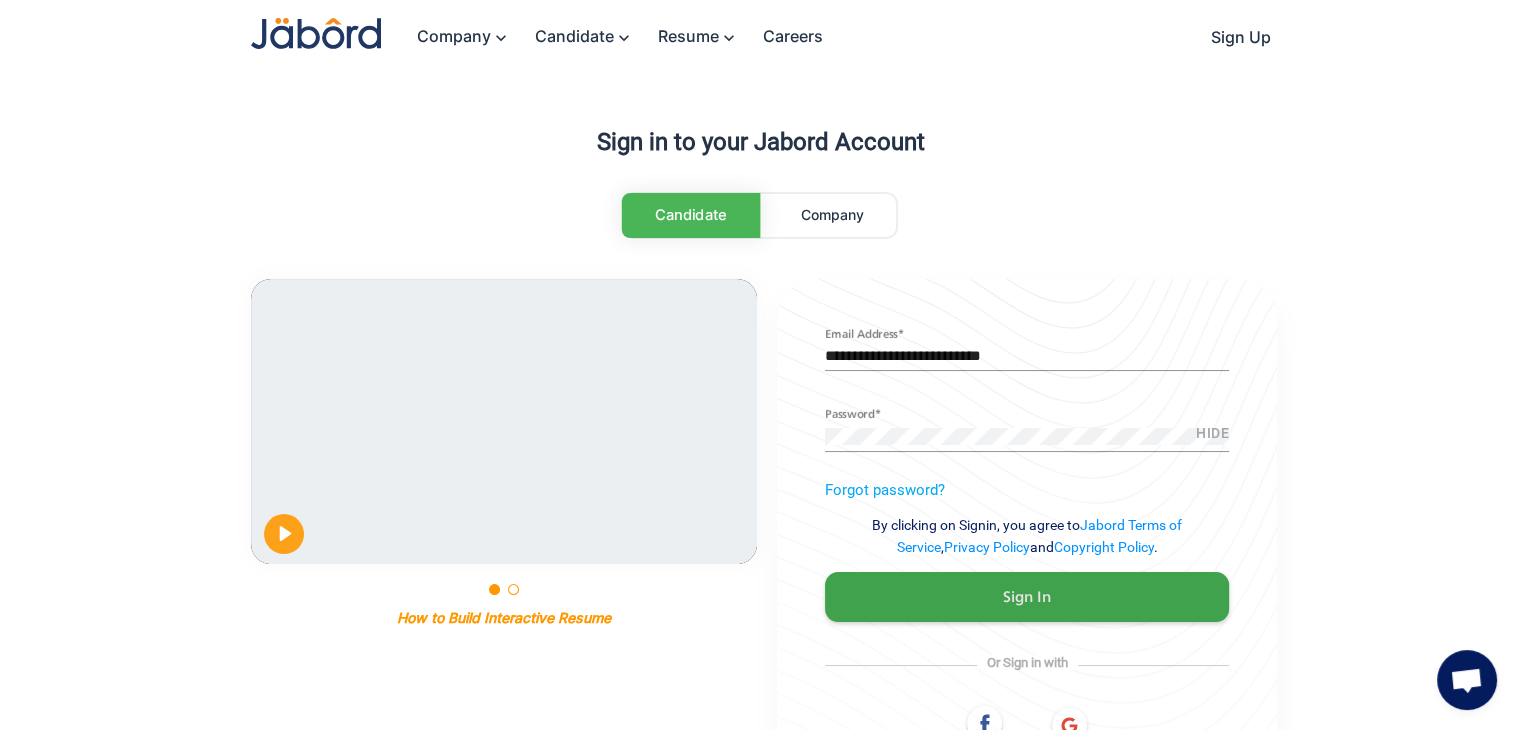 click on "Sign In" 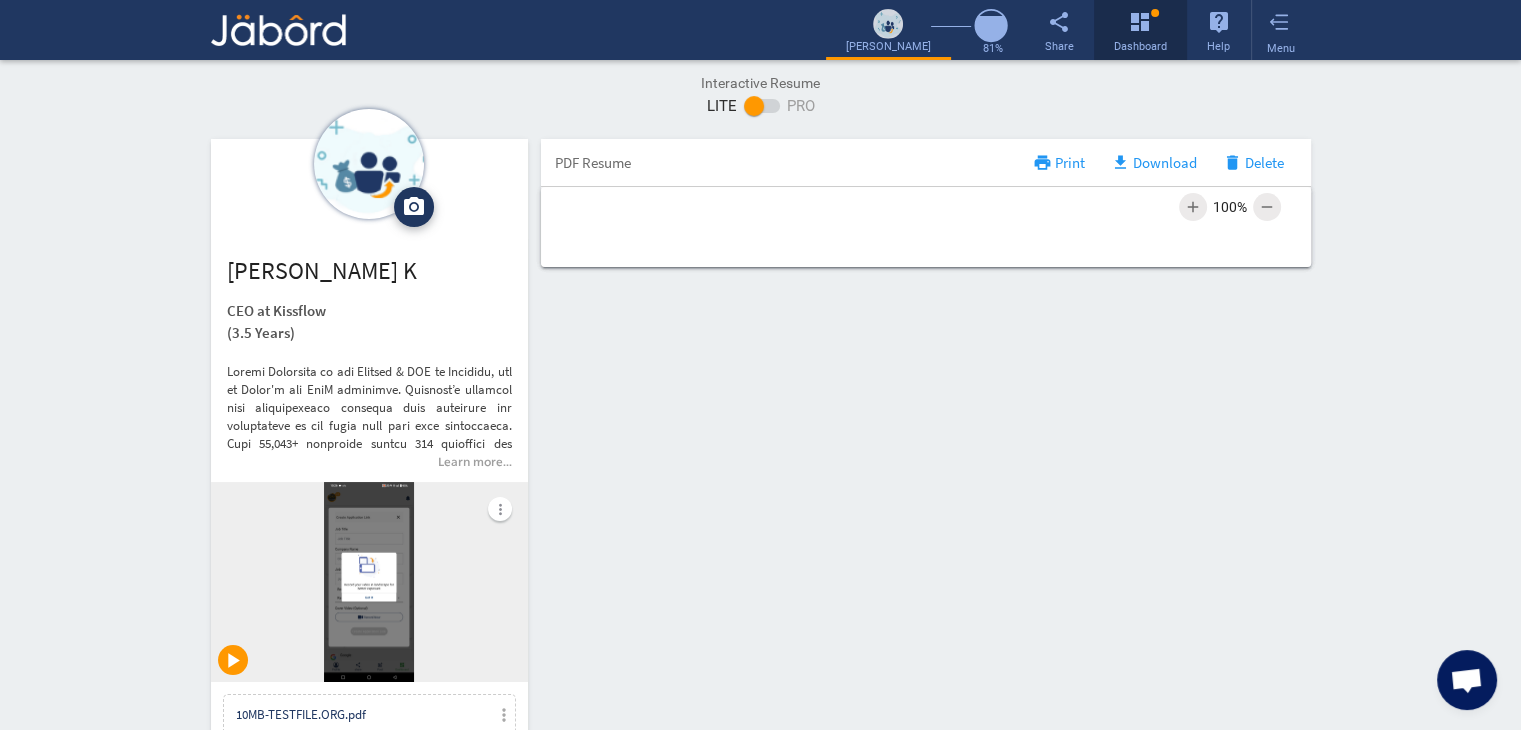 click on "dashboard" 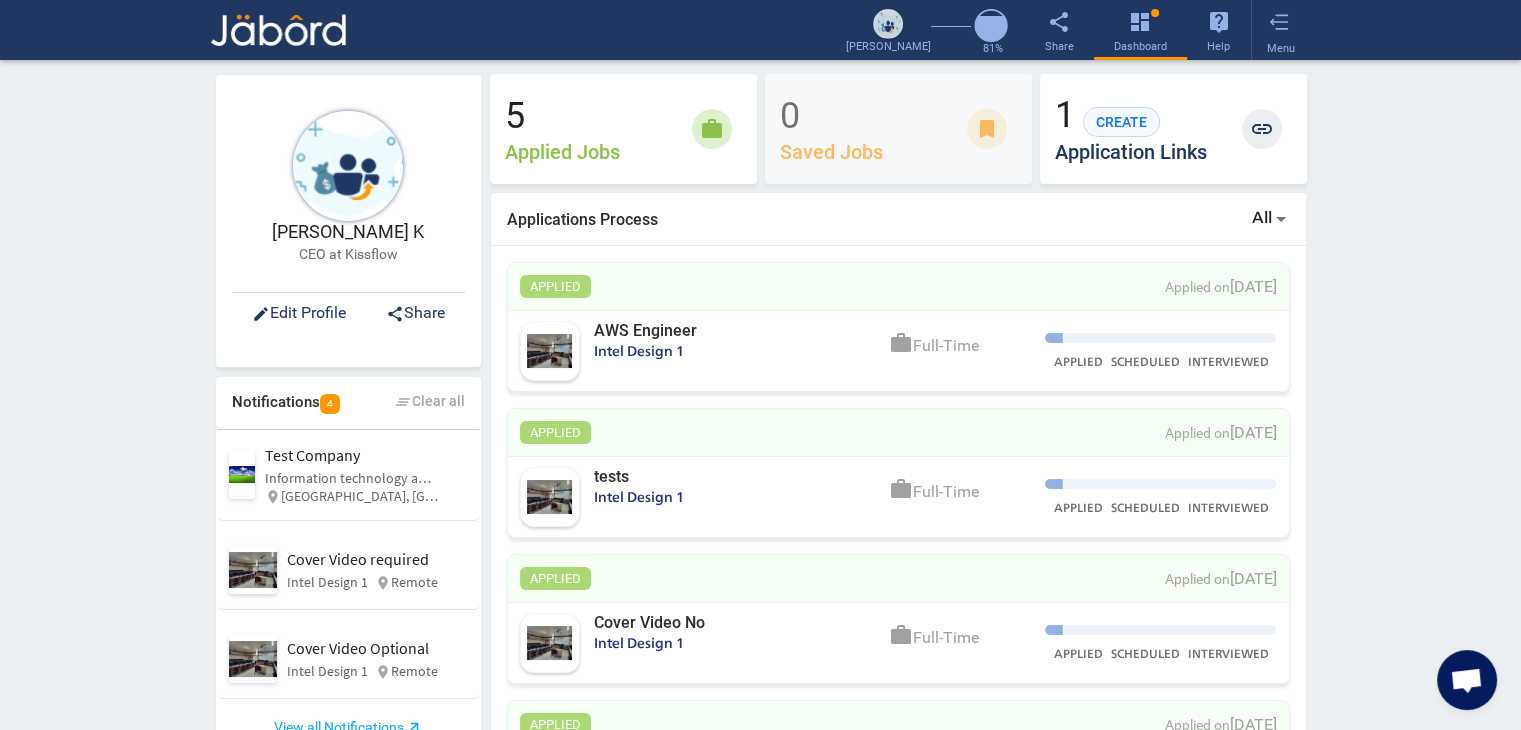 click on "Santhosh  K   CEO at Kissflow  edit  Edit Profile  share  Share   Notifications   4  clear_all  Clear all  Cover Video required   Intel Design 1 Cover Video Optional   Intel Design 1  Test Company Information technology and services  location_on Mumbai, Maharashtra   Cover Video required Intel Design 1 location_on Remote  Cover Video Optional Intel Design 1 location_on Remote  View all Notifications  north_east  Influencer Program  Your request has been submitted to our team member. We will mail your credentials once approved.  loop Request in progress   Following      No companies followed   You have not followed any companies yet.   5 Applied Jobs work 0 Saved Jobs bookmark 1  CREATE  Application Links link  Applications Process  All APPLIED Applied on 02 Jul, 2025  AWS Engineer  Intel Design 1 work Full-Time APPLIED SCHEDULED INTERVIEWED APPLIED Applied on 02 Jul, 2025  tests  Intel Design 1 work Full-Time APPLIED SCHEDULED INTERVIEWED APPLIED Applied on 02 Jul, 2025  Cover Video No  Intel Design 1 work" 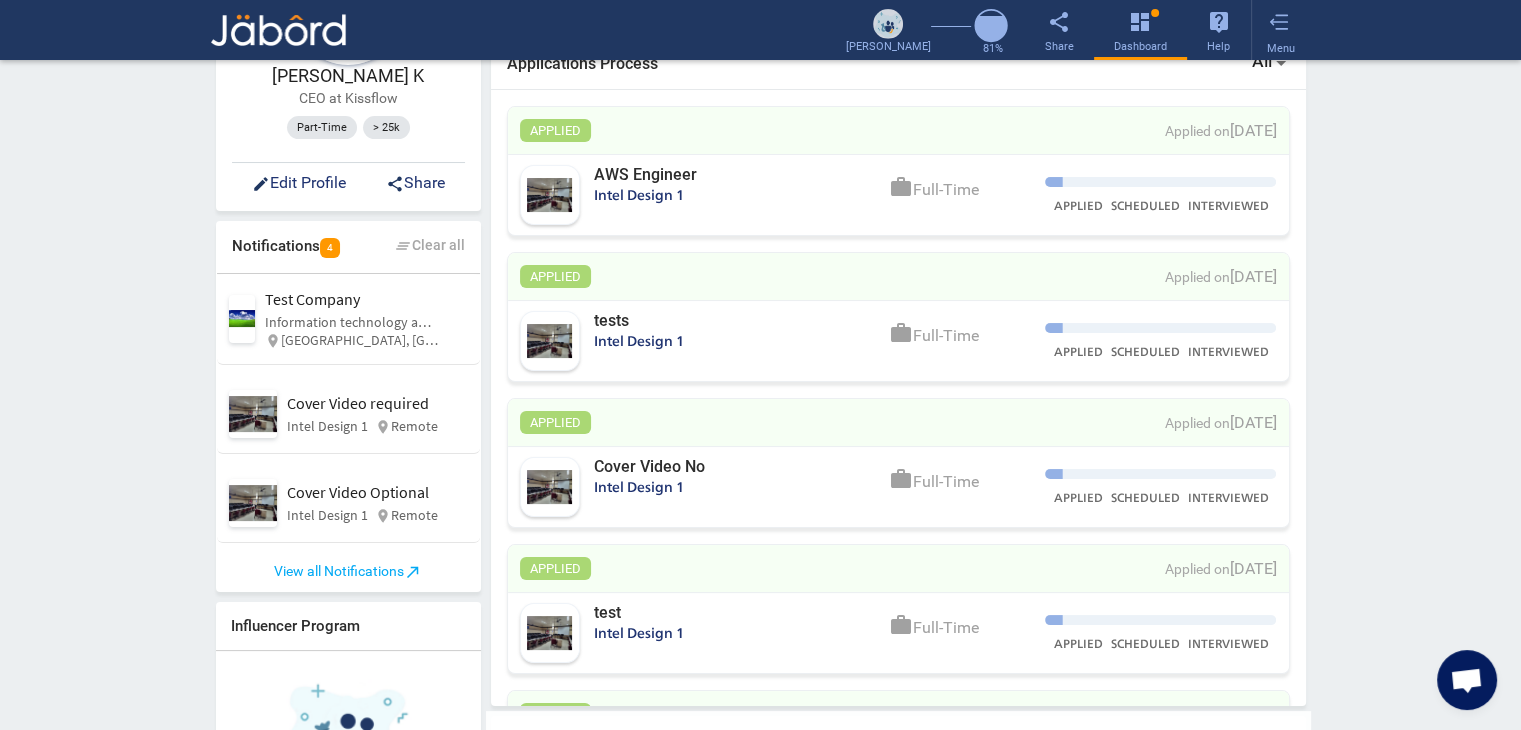 scroll, scrollTop: 160, scrollLeft: 0, axis: vertical 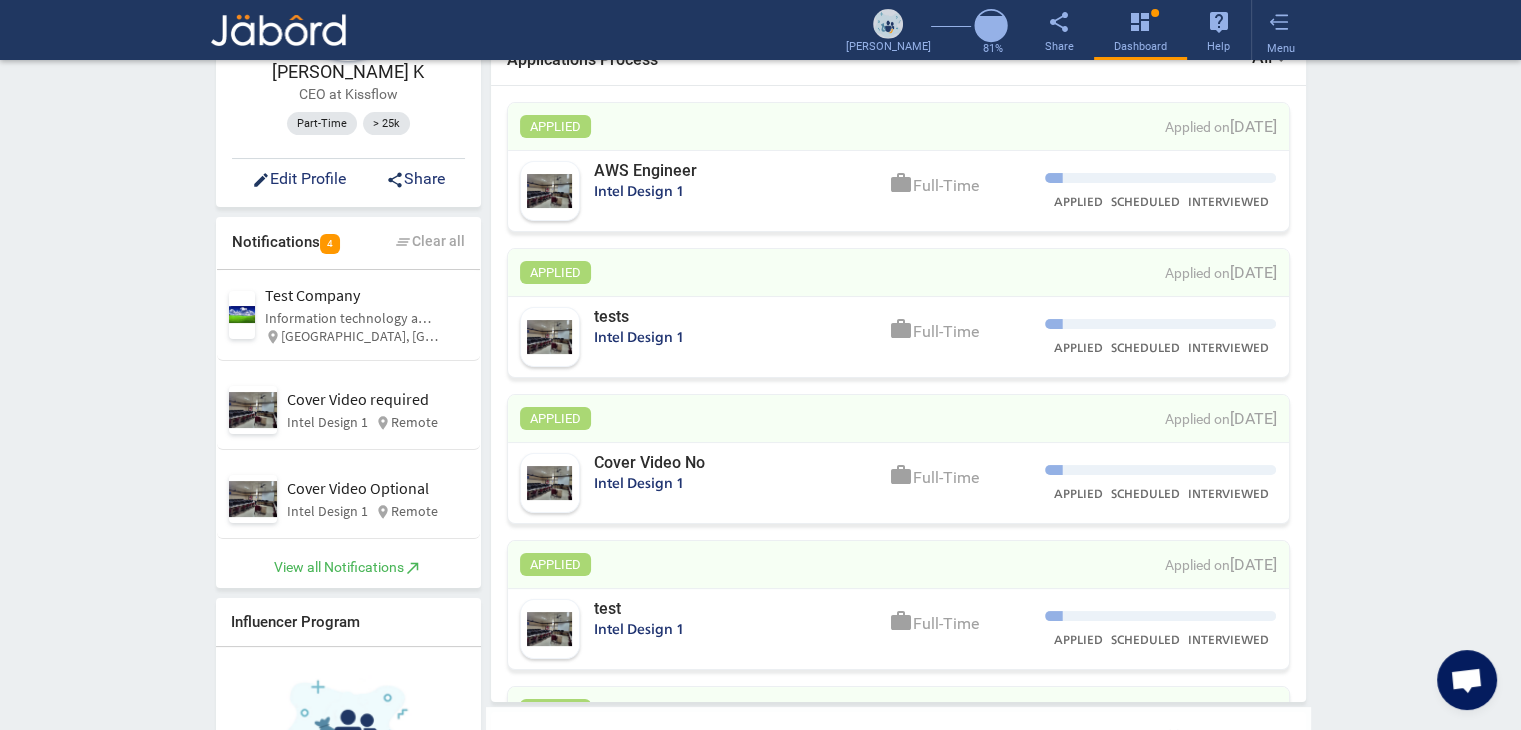 click on "View all Notifications  north_east" 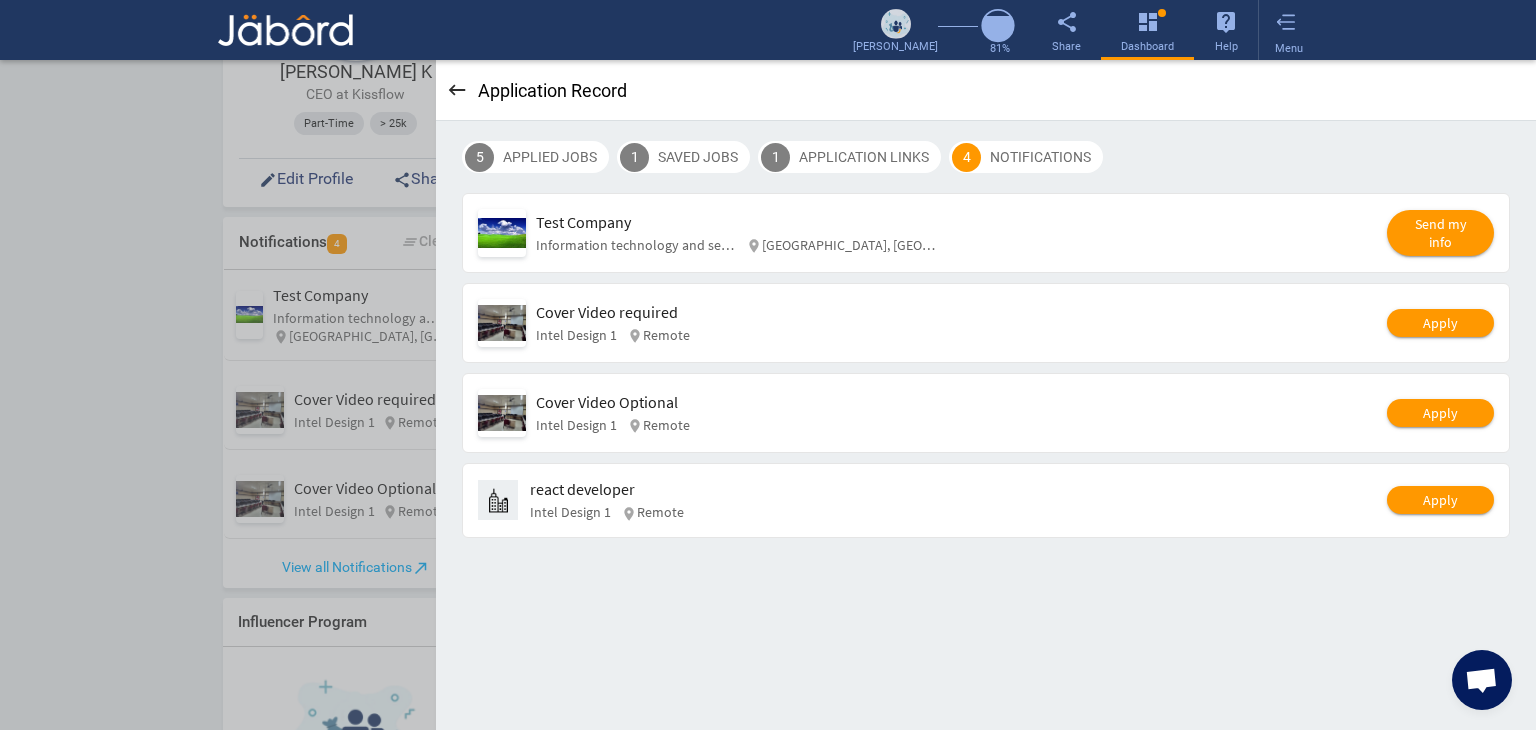 click on "keyboard_backspace Application Record 5  APPLIED JOBS 1  SAVED JOBS 1  APPLICATION LINKS 4  NOTIFICATIONS 0  FOLLOWING Cover Video required   Intel Design 1 Apply Cover Video Optional   Intel Design 1 Apply react developer   Intel Design 1 Apply  Test Company Information technology and services  location_on Mumbai, Maharashtra  Send my info  Cover Video required Intel Design 1 location_on Remote Apply  Cover Video Optional Intel Design 1 location_on Remote Apply  react developer Intel Design 1 location_on Remote Apply" at bounding box center [986, 395] 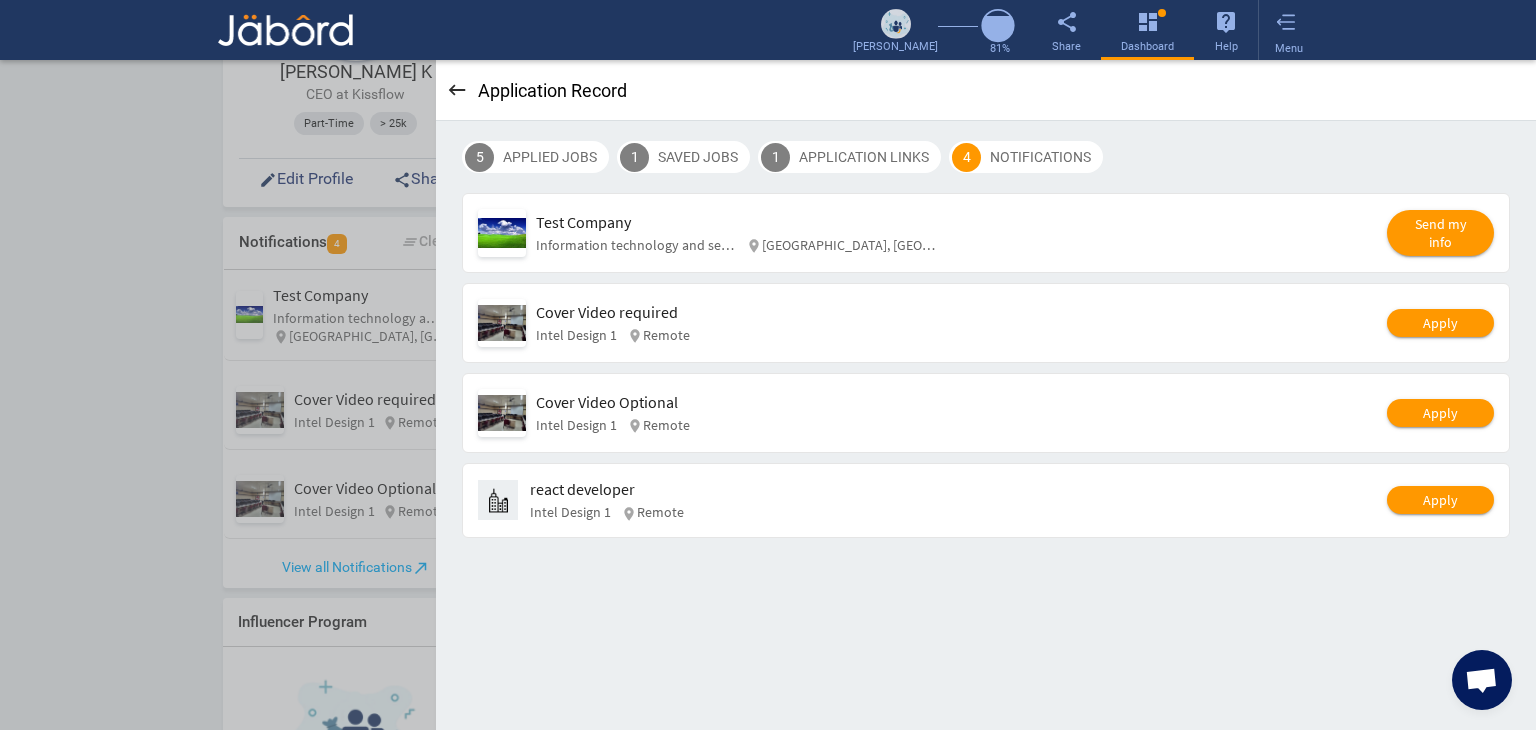 click on "keyboard_backspace" at bounding box center [457, 90] 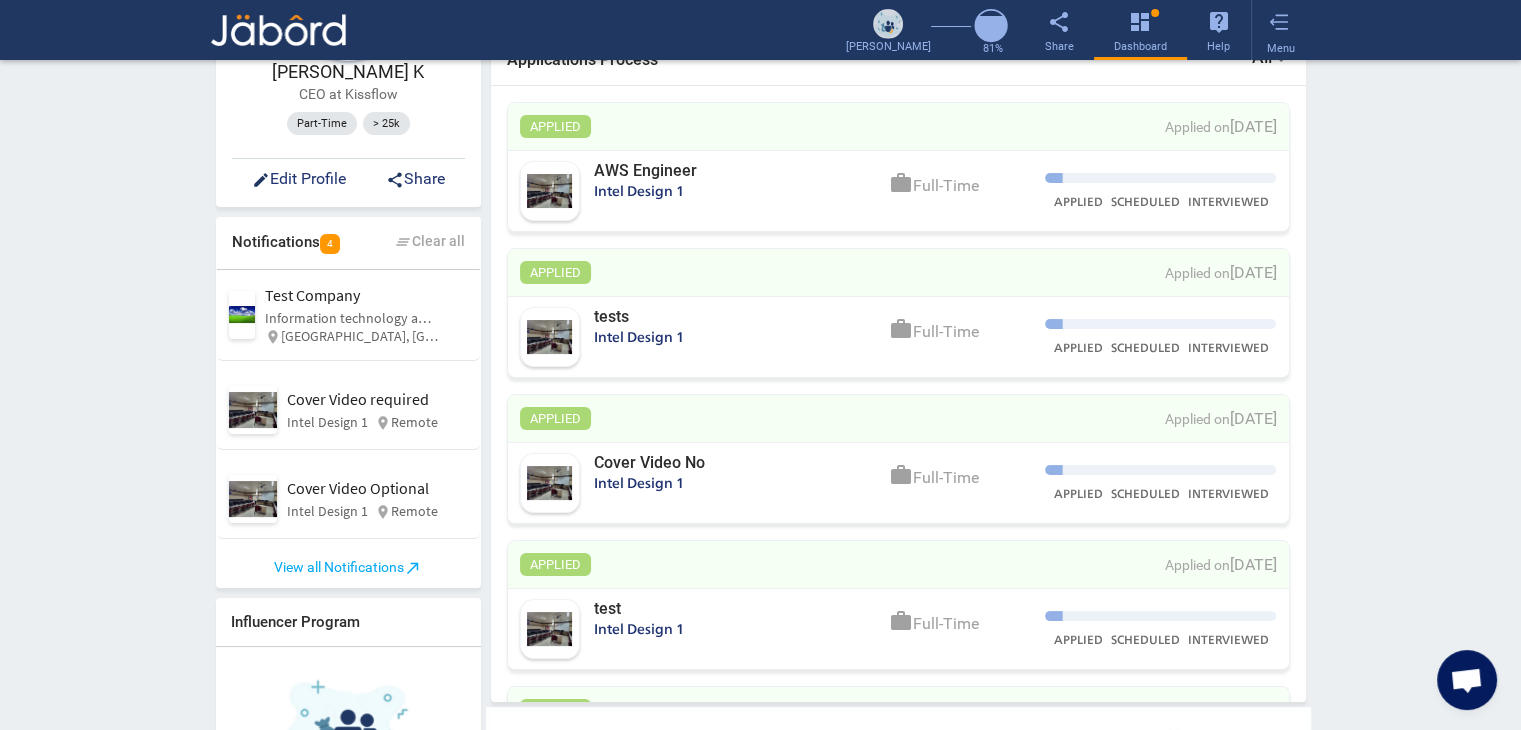 scroll, scrollTop: 0, scrollLeft: 0, axis: both 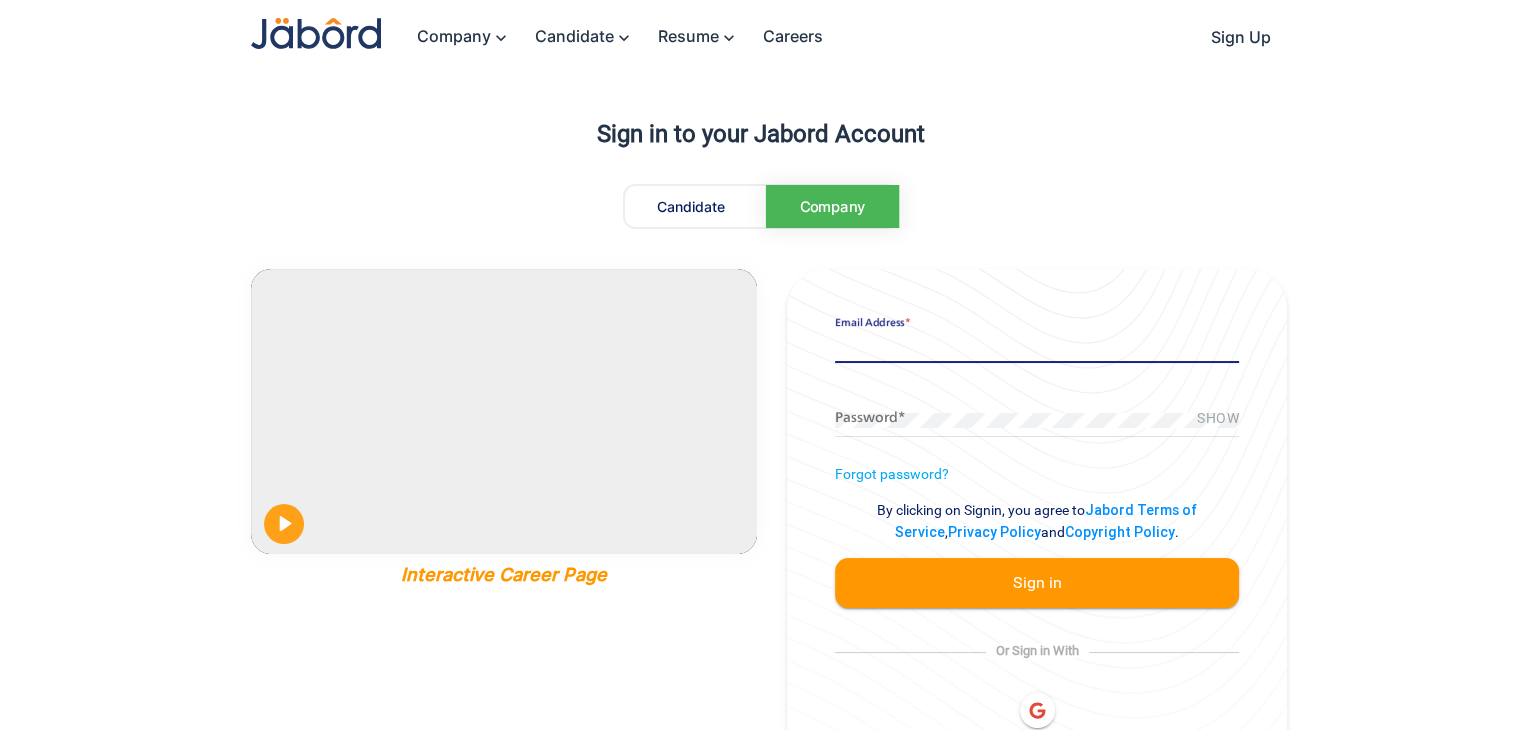 click on "Email Address  *" at bounding box center (1037, 346) 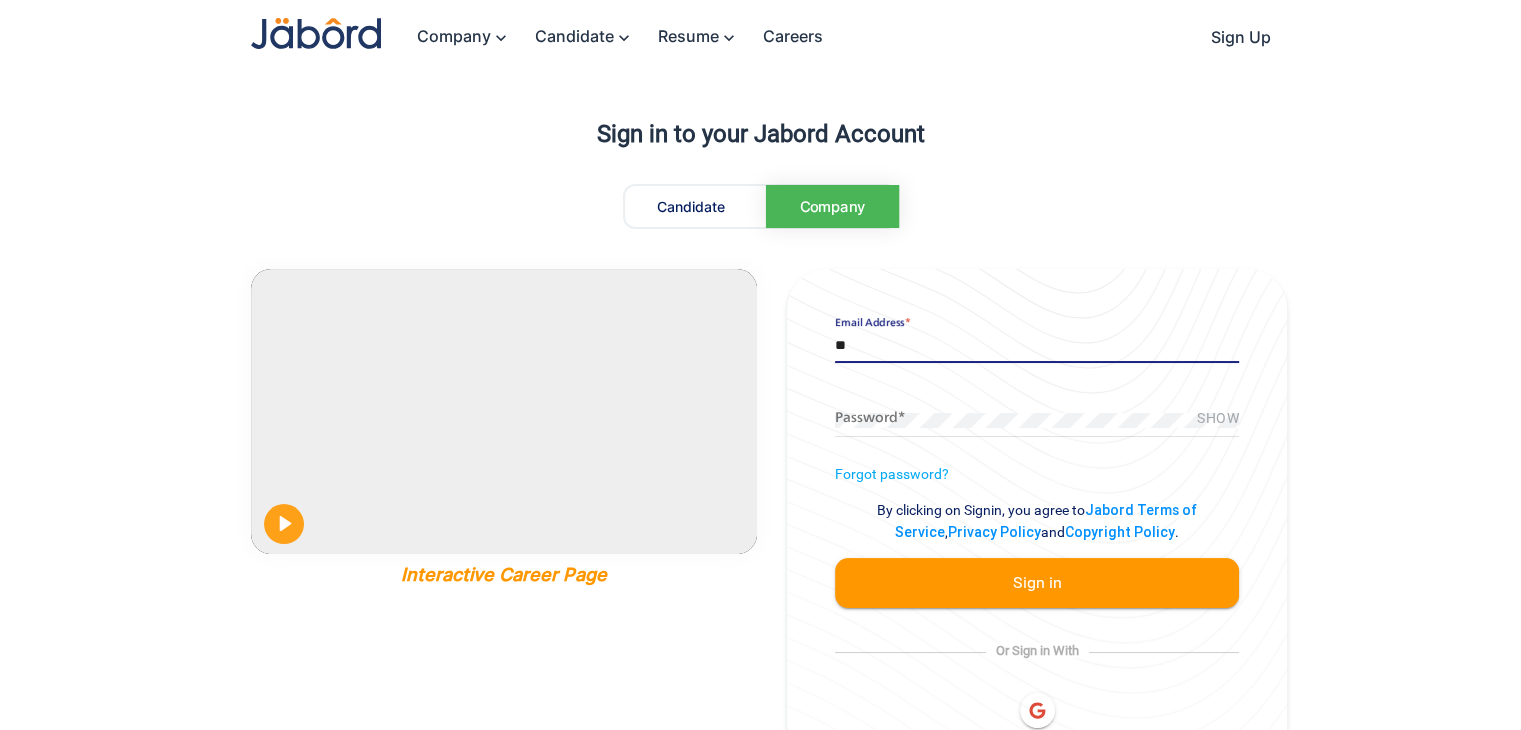 type on "**********" 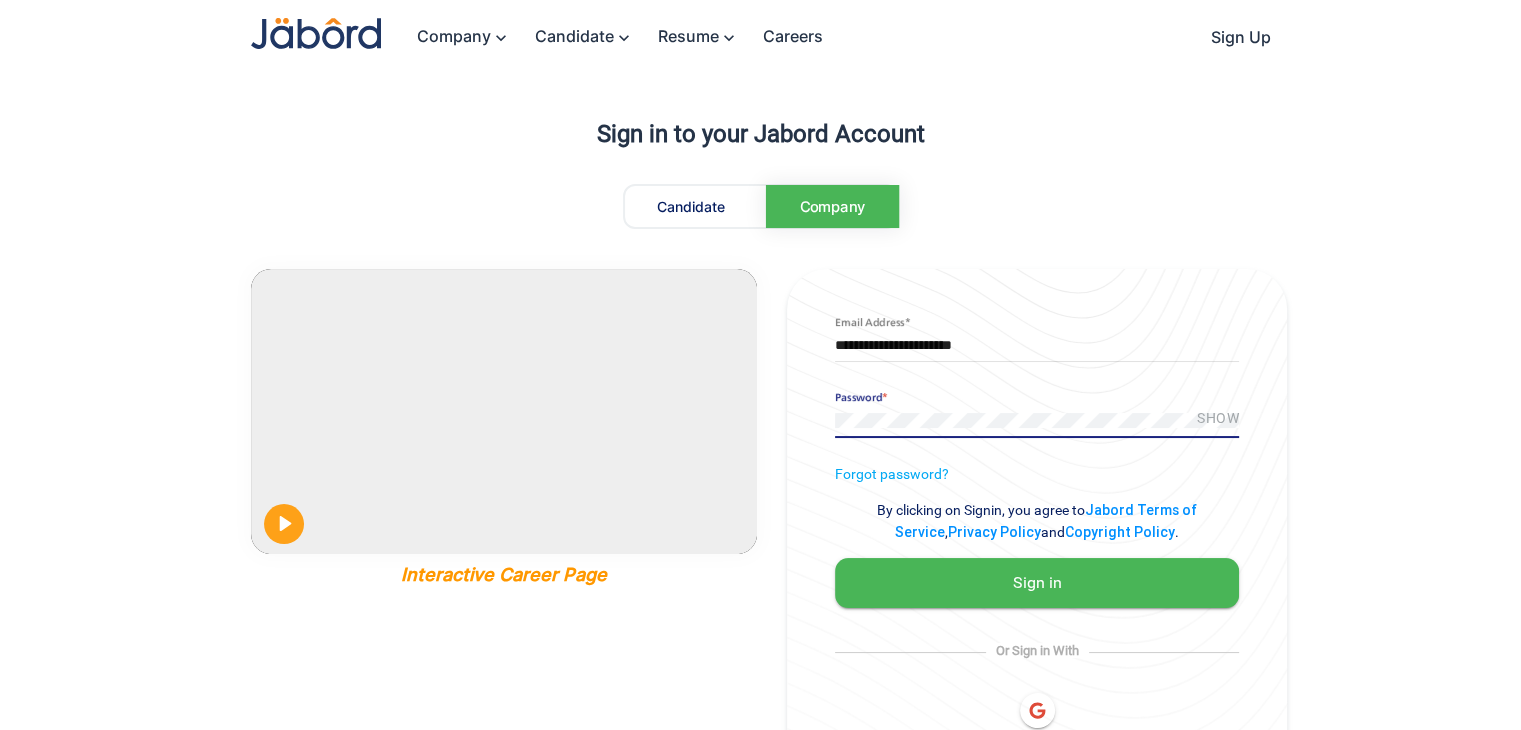 click on "Sign in" 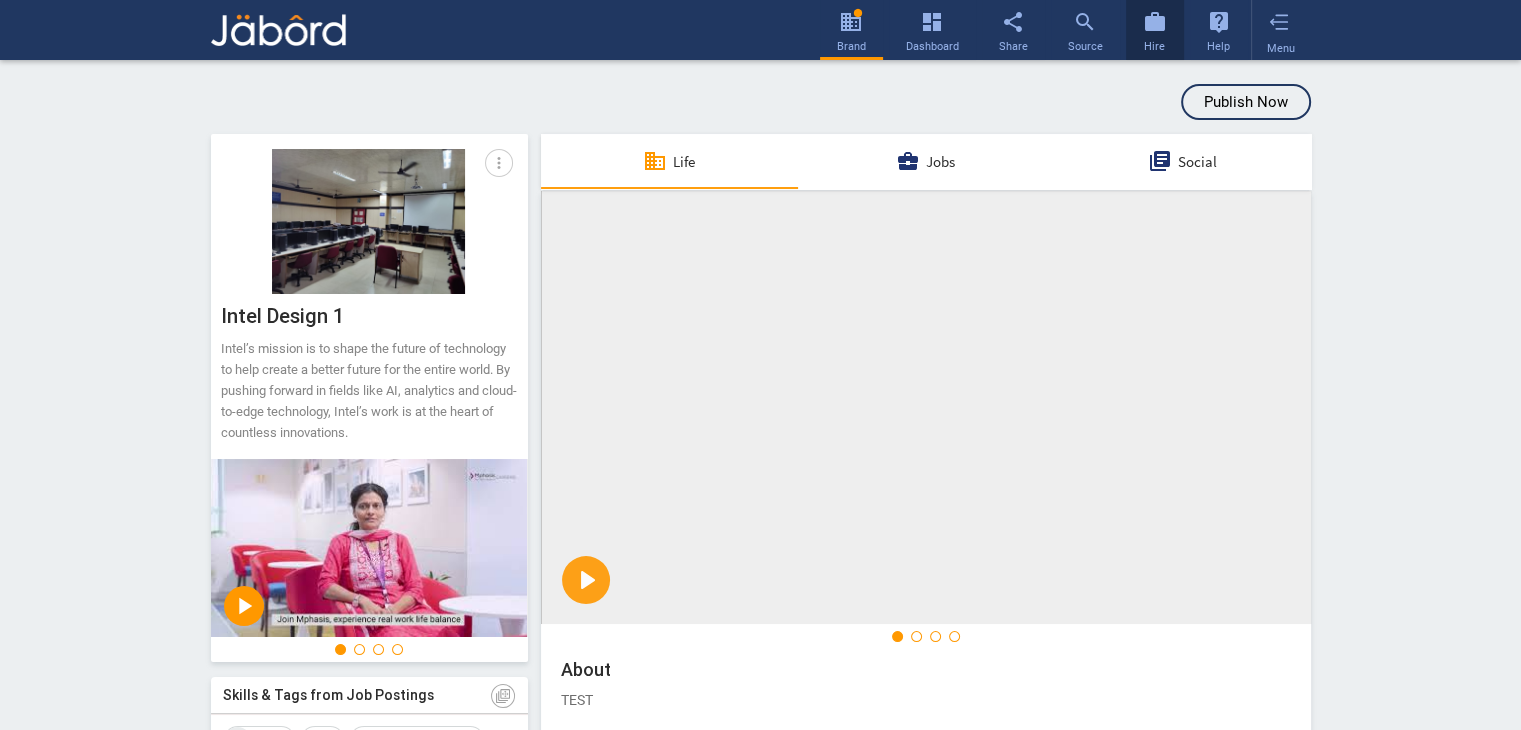 click on "Hire" 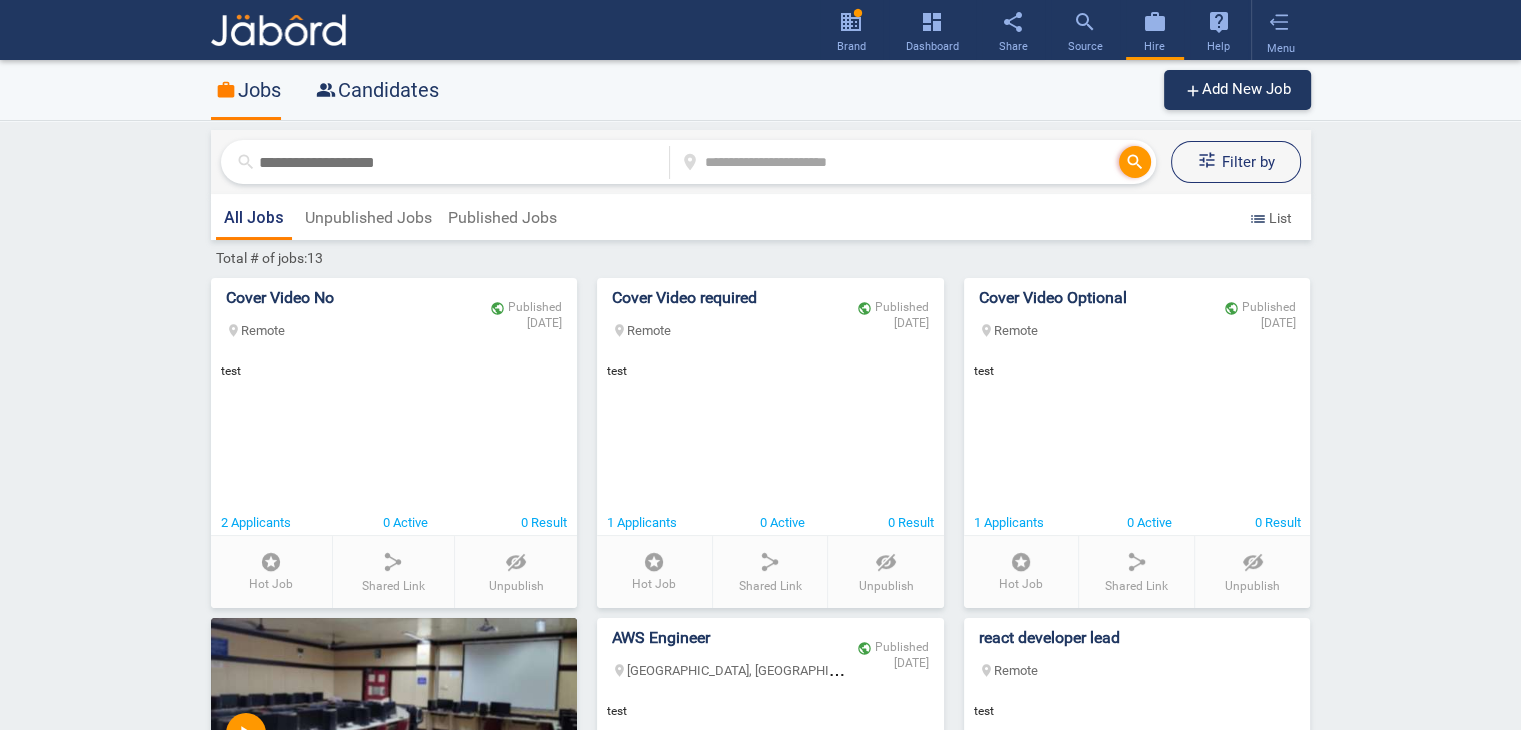 click on "work Jobs people_alt  Candidates add  Add New Job
search location_on search tune  Filter by search location_on search tune  Filter by save Save Search Job Type  keyboard_arrow_down Distance keyboard_arrow_down  Posted On  keyboard_arrow_down More filters  keyboard_arrow_down filter_list Filter by Saved Searches keyboard_arrow_down All Jobs Unpublished Jobs Published Jobs list  List Total # of jobs:13  Cover Video No location_on  Remote
public
Published
Jun 27, 2025
test  2 Applicants
0 Active
0 Result
stars Hot Job share Shared Link visibility_off Unpublish  Cover Video required location_on  Remote
public
Published
Jun 25, 2025
test  1 Applicants
0 Active
0 Result
stars Hot Job share Shared Link visibility_off Unpublish  Cover Video Optional location_on  Remote
public
Published
Jun 25, 2025
test  1 Applicants
0 Active
0 Result
stars Hot Job share Shared Link visibility_off Unpublish play_arrow  test location_on Chennai, Tamil Nadu, India
public
Published
Jun 25, 2025
0 Active" 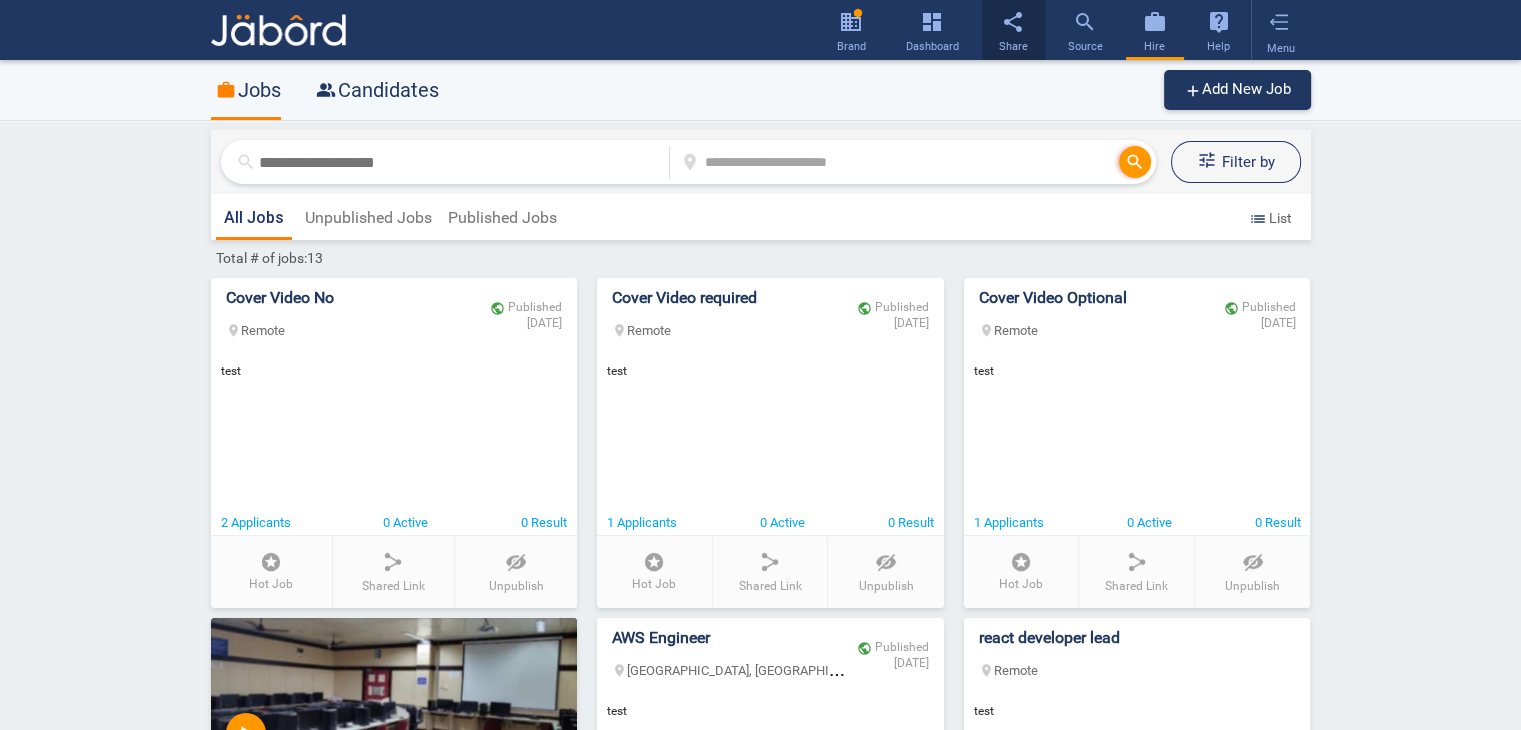 click on "Share" 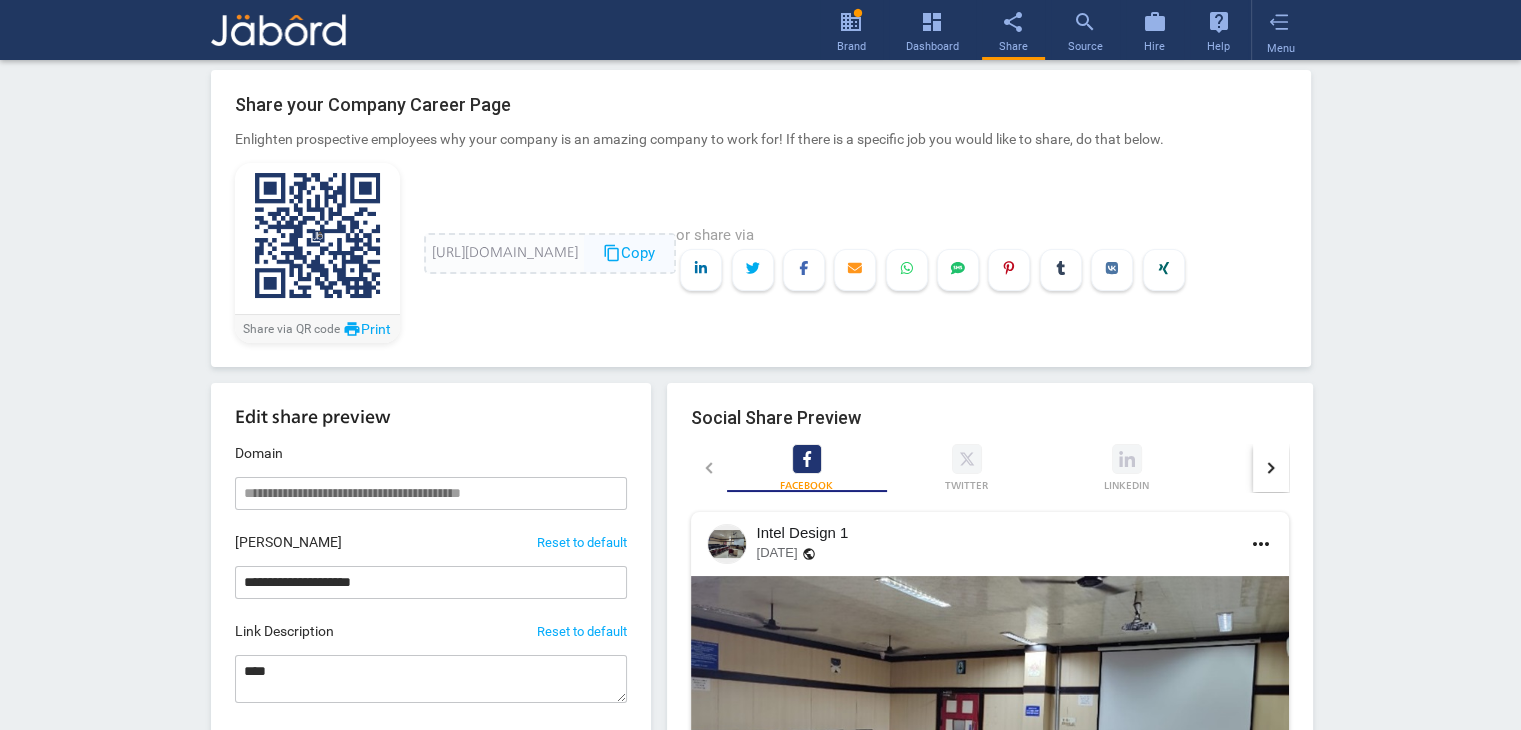 click on "content_copy  Copy" at bounding box center (629, 253) 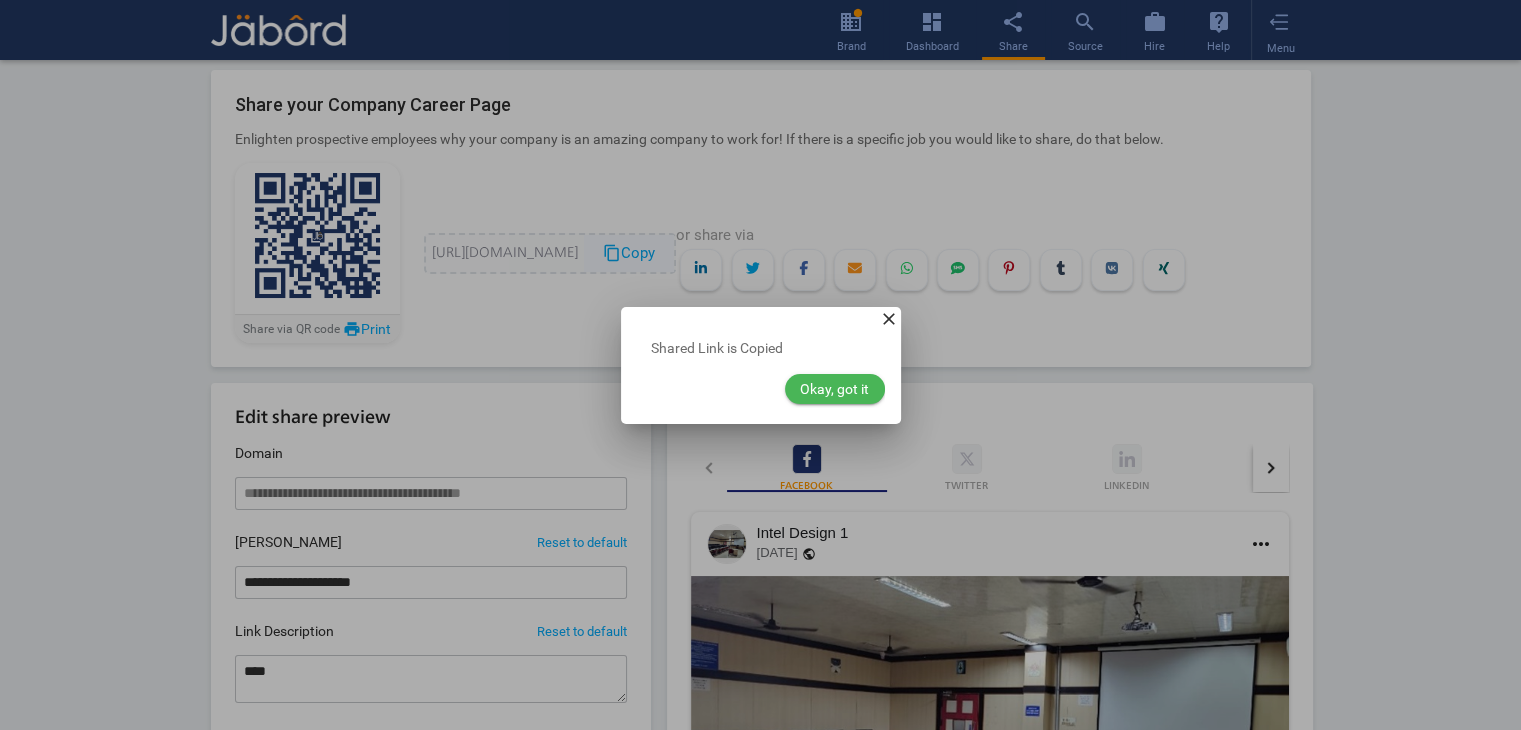 click on "Okay, got it" at bounding box center [835, 389] 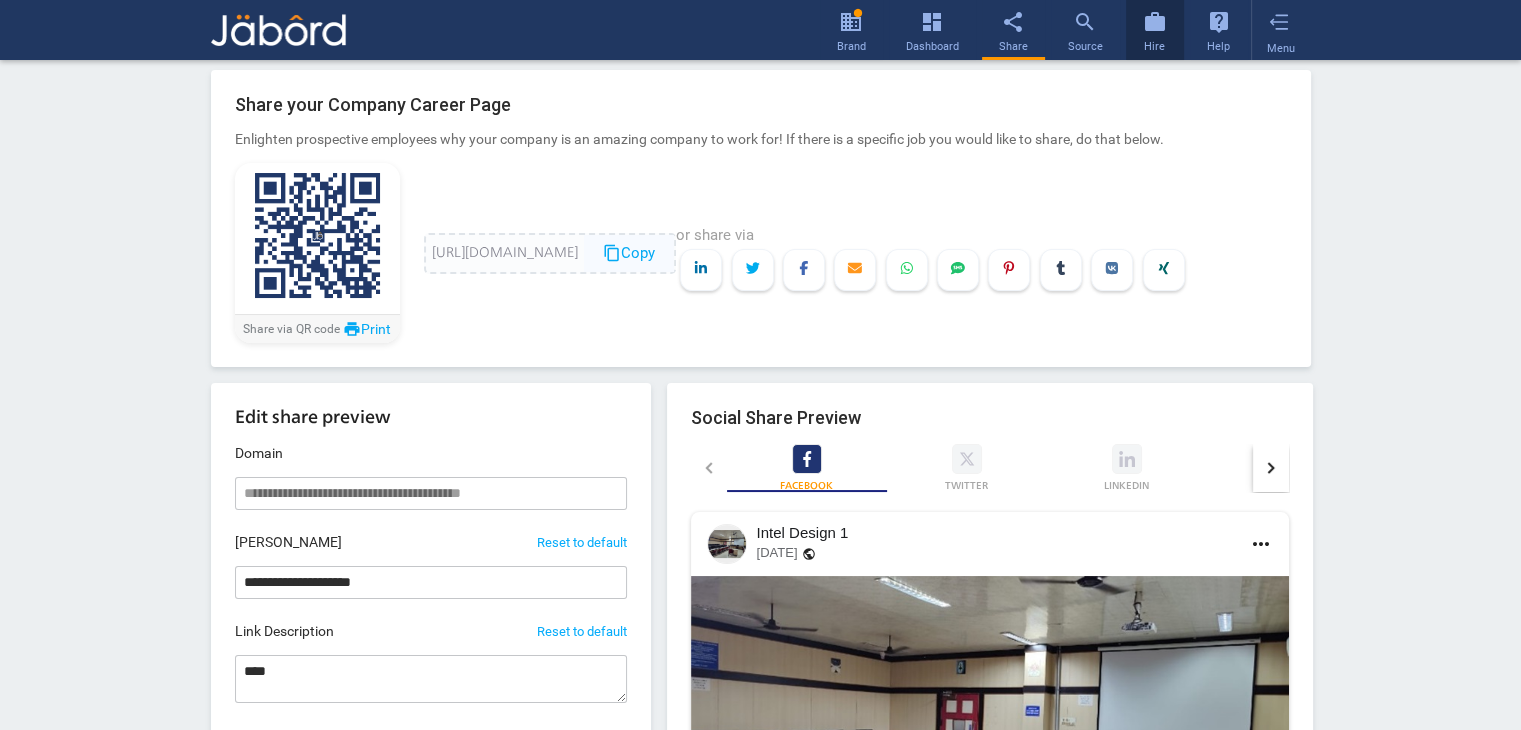 click on "work" 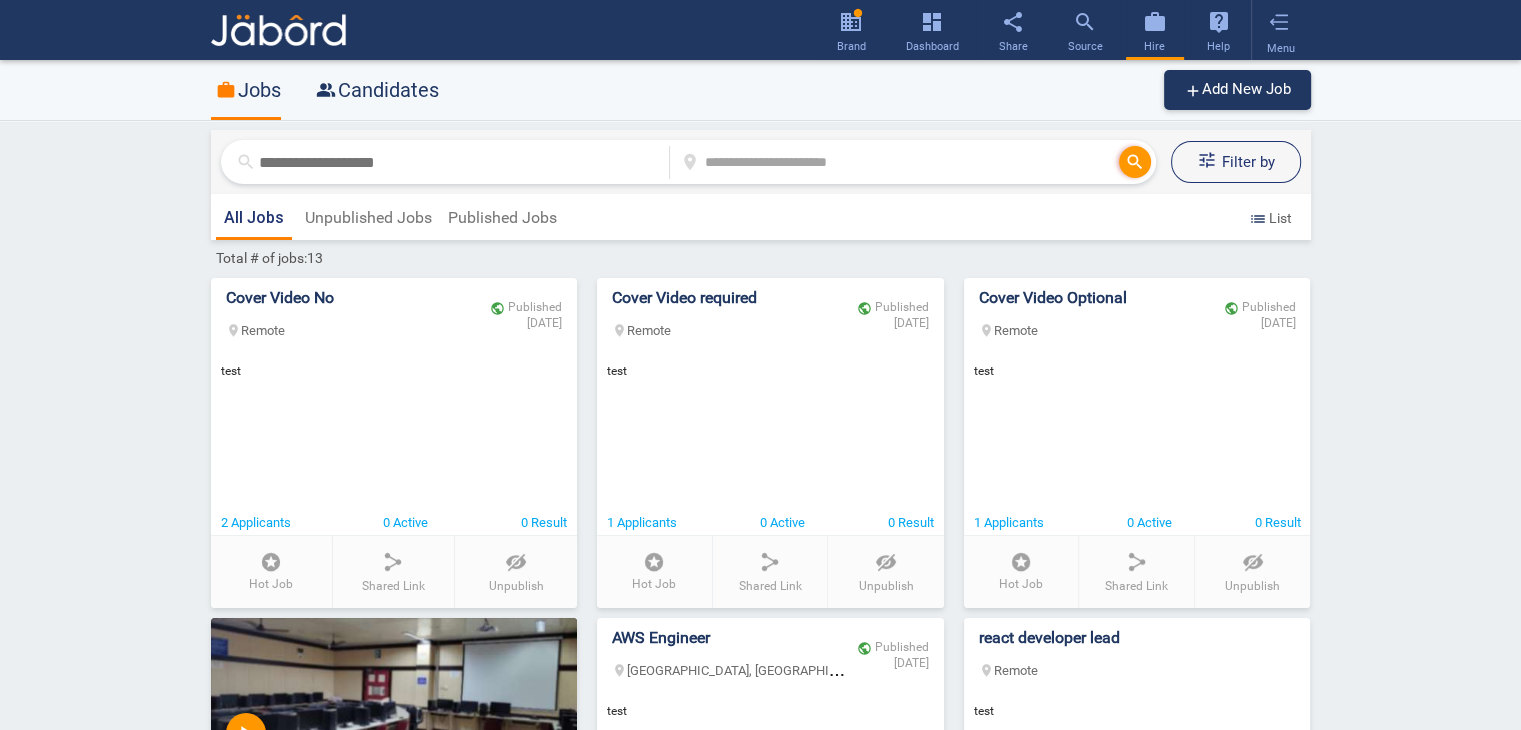 click on "work Jobs people_alt  Candidates add  Add New Job
search location_on search tune  Filter by search location_on search tune  Filter by save Save Search Job Type  keyboard_arrow_down Distance keyboard_arrow_down  Posted On  keyboard_arrow_down More filters  keyboard_arrow_down filter_list Filter by Saved Searches keyboard_arrow_down All Jobs Unpublished Jobs Published Jobs list  List Total # of jobs:13  Cover Video No location_on  Remote
public
Published
Jun 27, 2025
test  2 Applicants
0 Active
0 Result
stars Hot Job share Shared Link visibility_off Unpublish  Cover Video required location_on  Remote
public
Published
Jun 25, 2025
test  1 Applicants
0 Active
0 Result
stars Hot Job share Shared Link visibility_off Unpublish  Cover Video Optional location_on  Remote
public
Published
Jun 25, 2025
test  1 Applicants
0 Active
0 Result
stars Hot Job share Shared Link visibility_off Unpublish play_arrow  test location_on Chennai, Tamil Nadu, India
public
Published
Jun 25, 2025
0 Active" 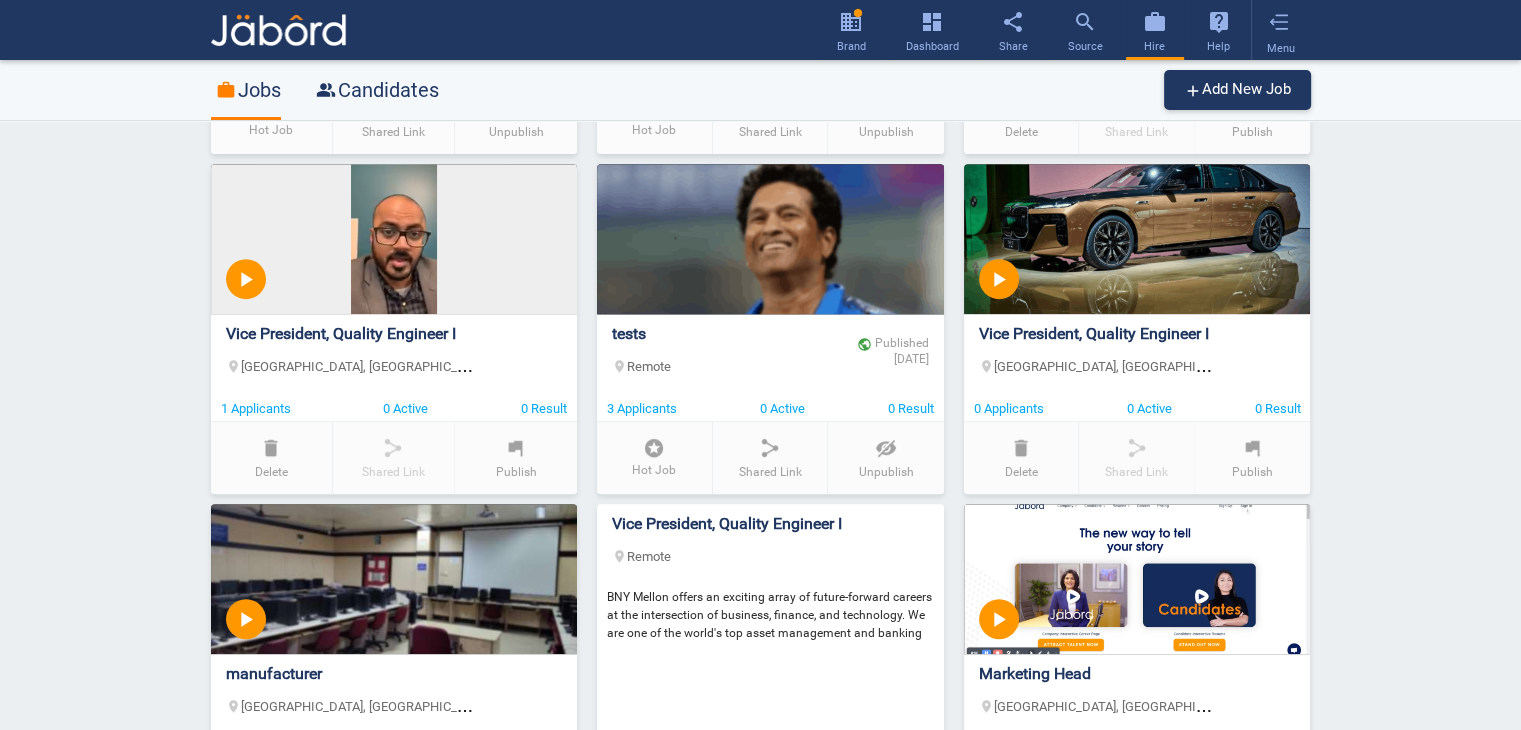 scroll, scrollTop: 800, scrollLeft: 0, axis: vertical 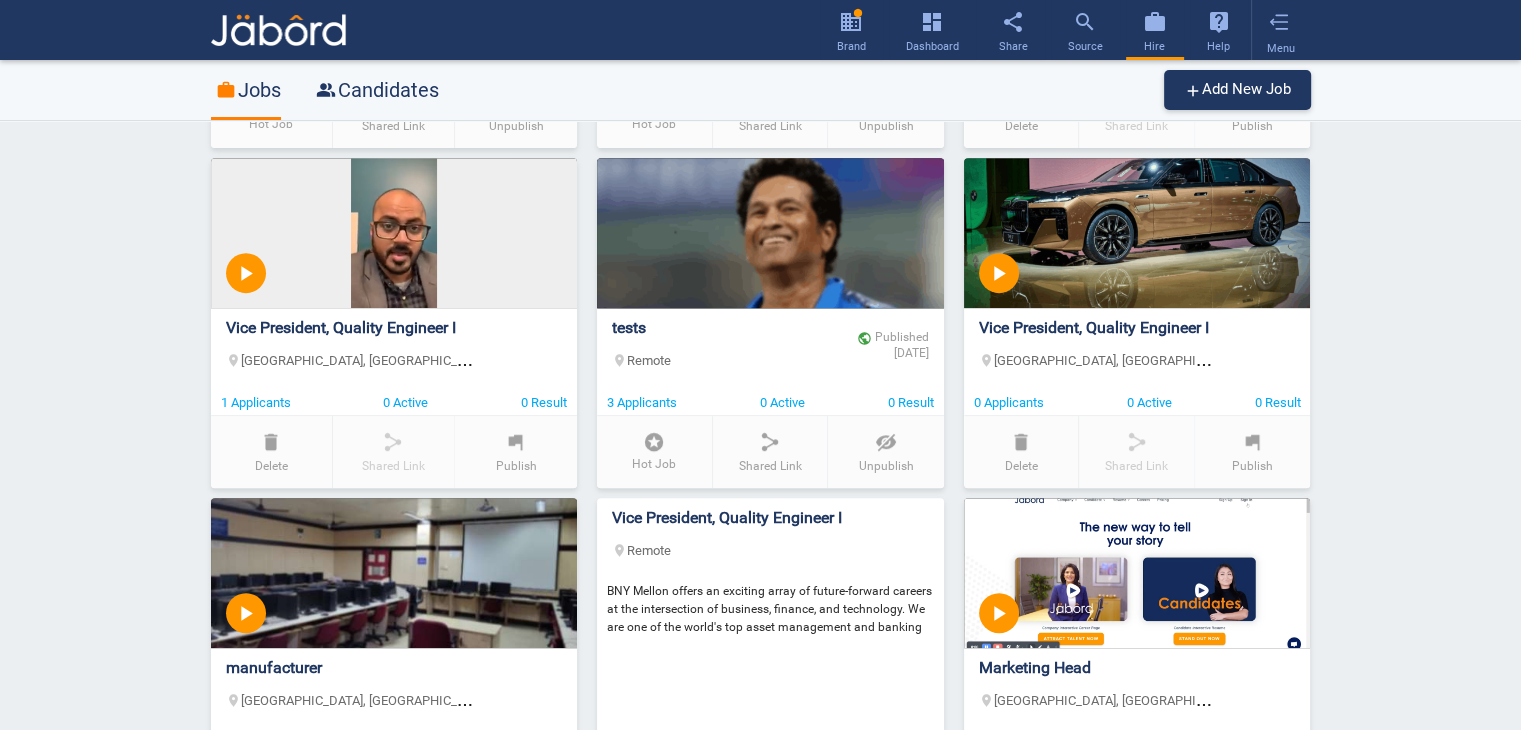 click on "work Jobs people_alt  Candidates add  Add New Job
search location_on search tune  Filter by search location_on search tune  Filter by save Save Search Job Type  keyboard_arrow_down Distance keyboard_arrow_down  Posted On  keyboard_arrow_down More filters  keyboard_arrow_down filter_list Filter by Saved Searches keyboard_arrow_down All Jobs Unpublished Jobs Published Jobs list  List Total # of jobs:13  Cover Video No location_on  Remote
public
Published
Jun 27, 2025
test  2 Applicants
0 Active
0 Result
stars Hot Job share Shared Link visibility_off Unpublish  Cover Video required location_on  Remote
public
Published
Jun 25, 2025
test  1 Applicants
0 Active
0 Result
stars Hot Job share Shared Link visibility_off Unpublish  Cover Video Optional location_on  Remote
public
Published
Jun 25, 2025
test  1 Applicants
0 Active
0 Result
stars Hot Job share Shared Link visibility_off Unpublish play_arrow  test location_on Chennai, Tamil Nadu, India
public
Published
Jun 25, 2025
0 Active" 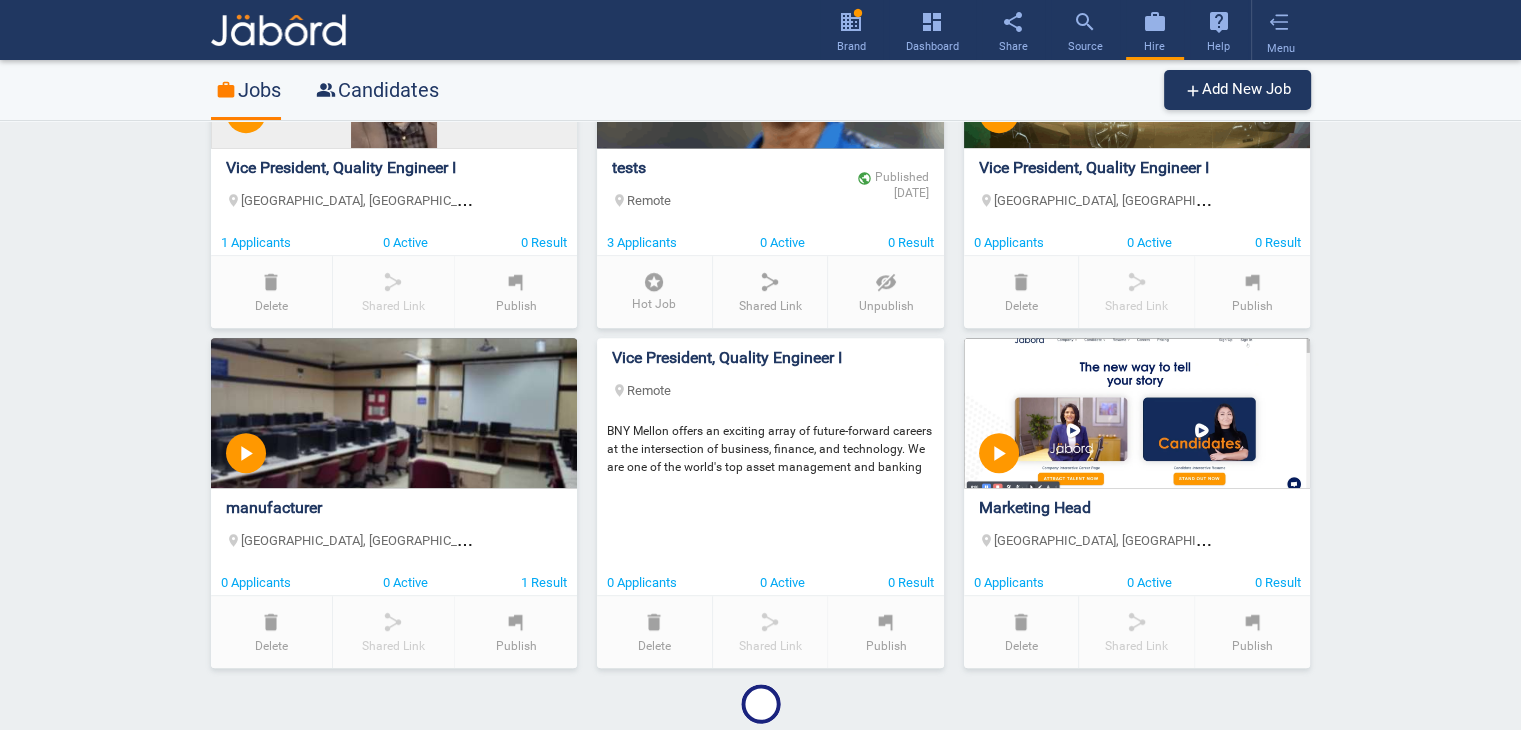 scroll, scrollTop: 962, scrollLeft: 0, axis: vertical 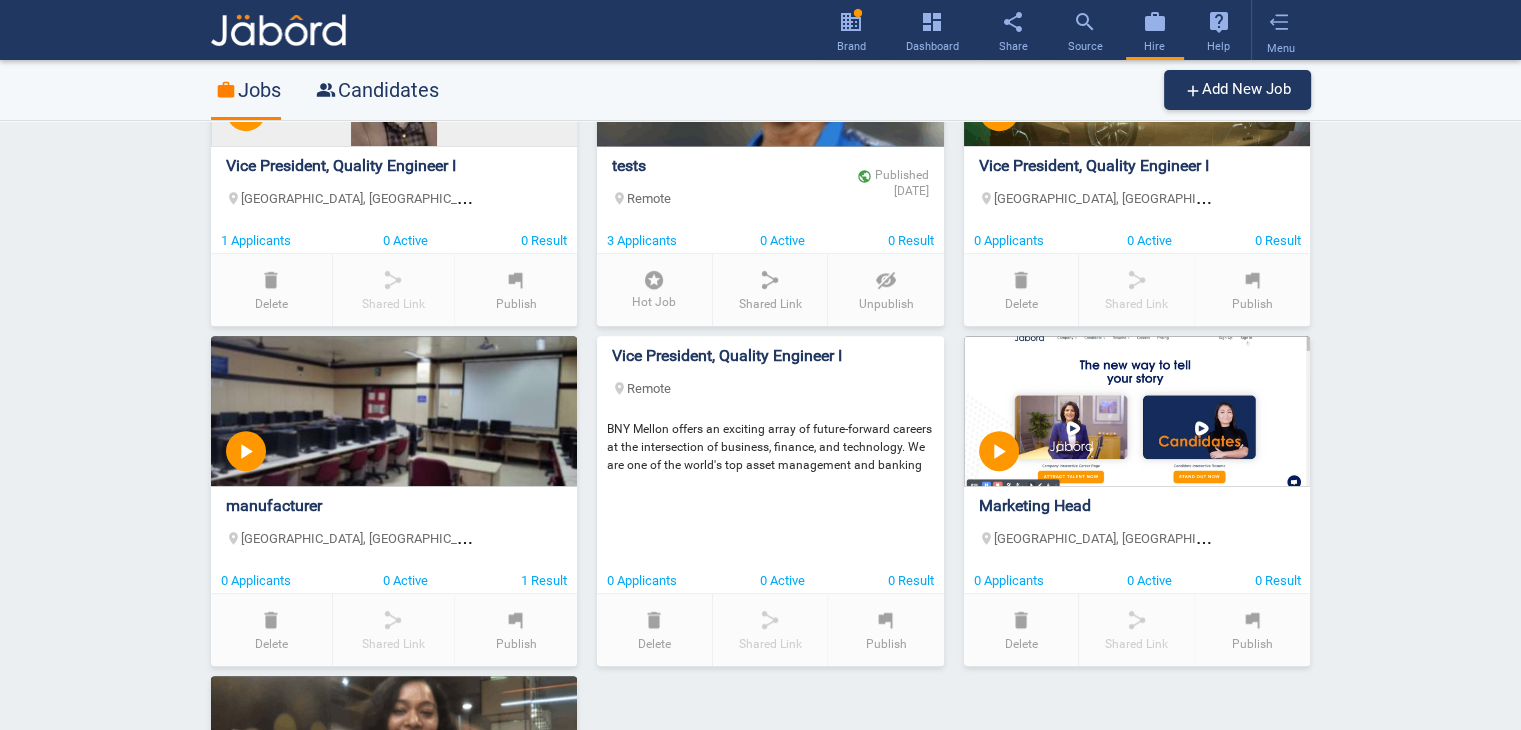 click on "manufacturer" at bounding box center (352, 505) 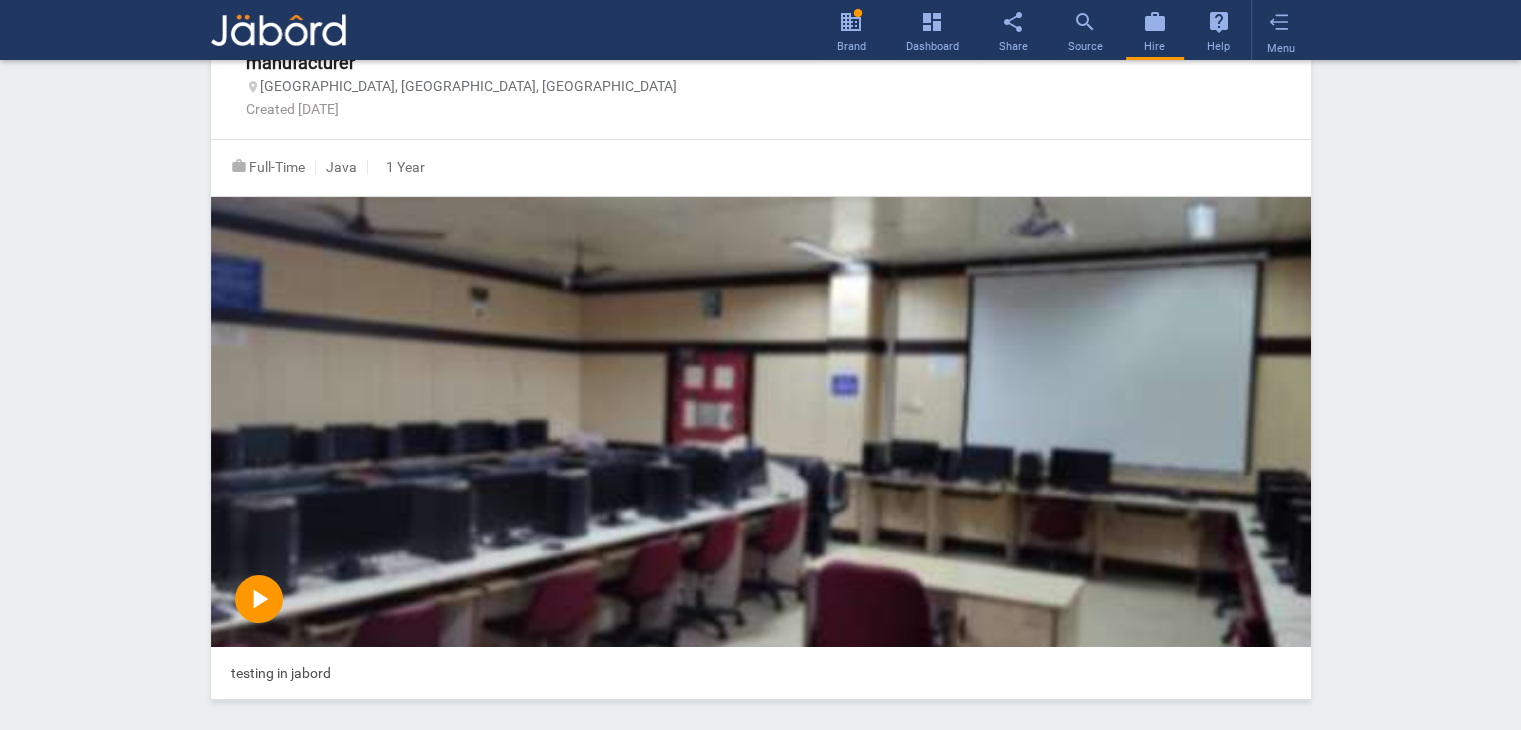 scroll, scrollTop: 0, scrollLeft: 0, axis: both 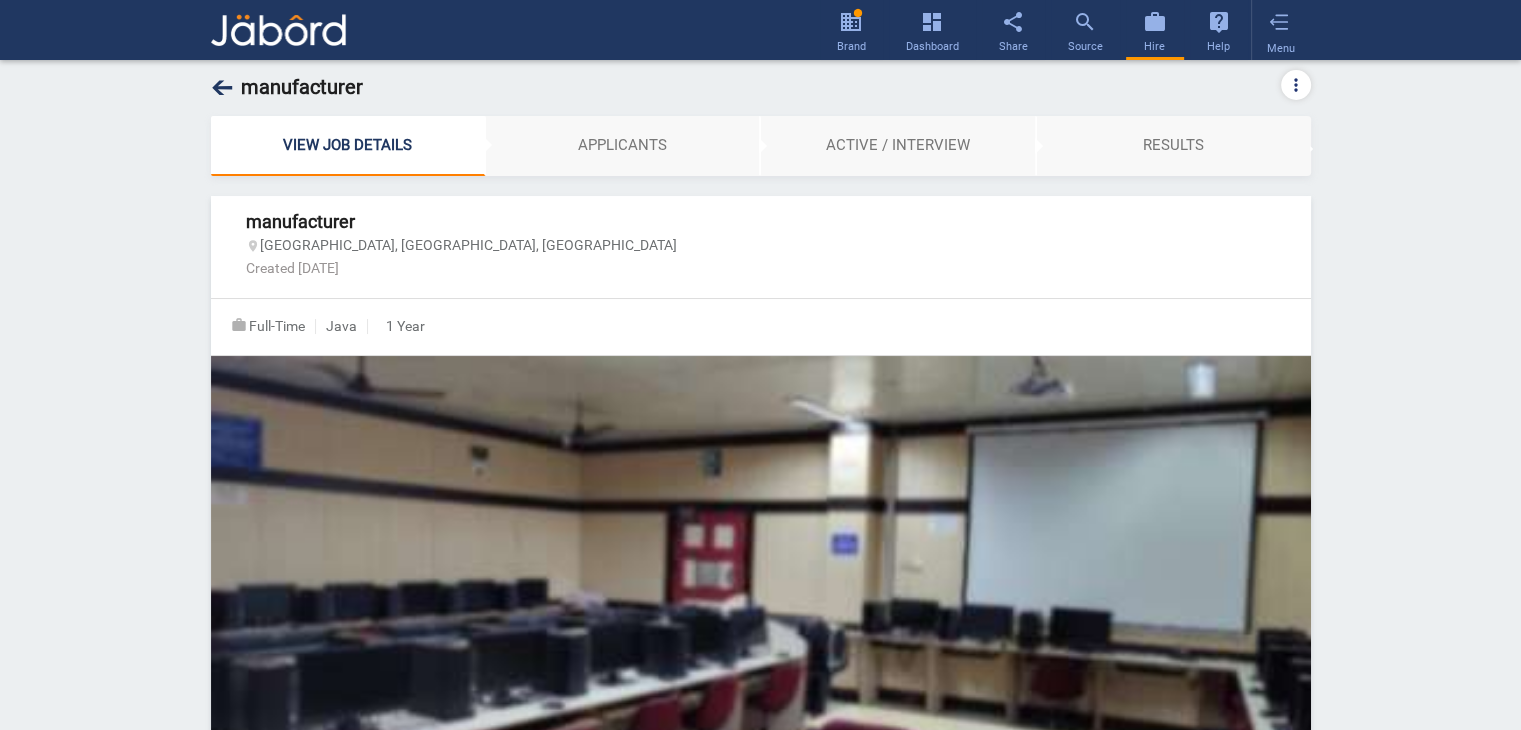 click on "←" 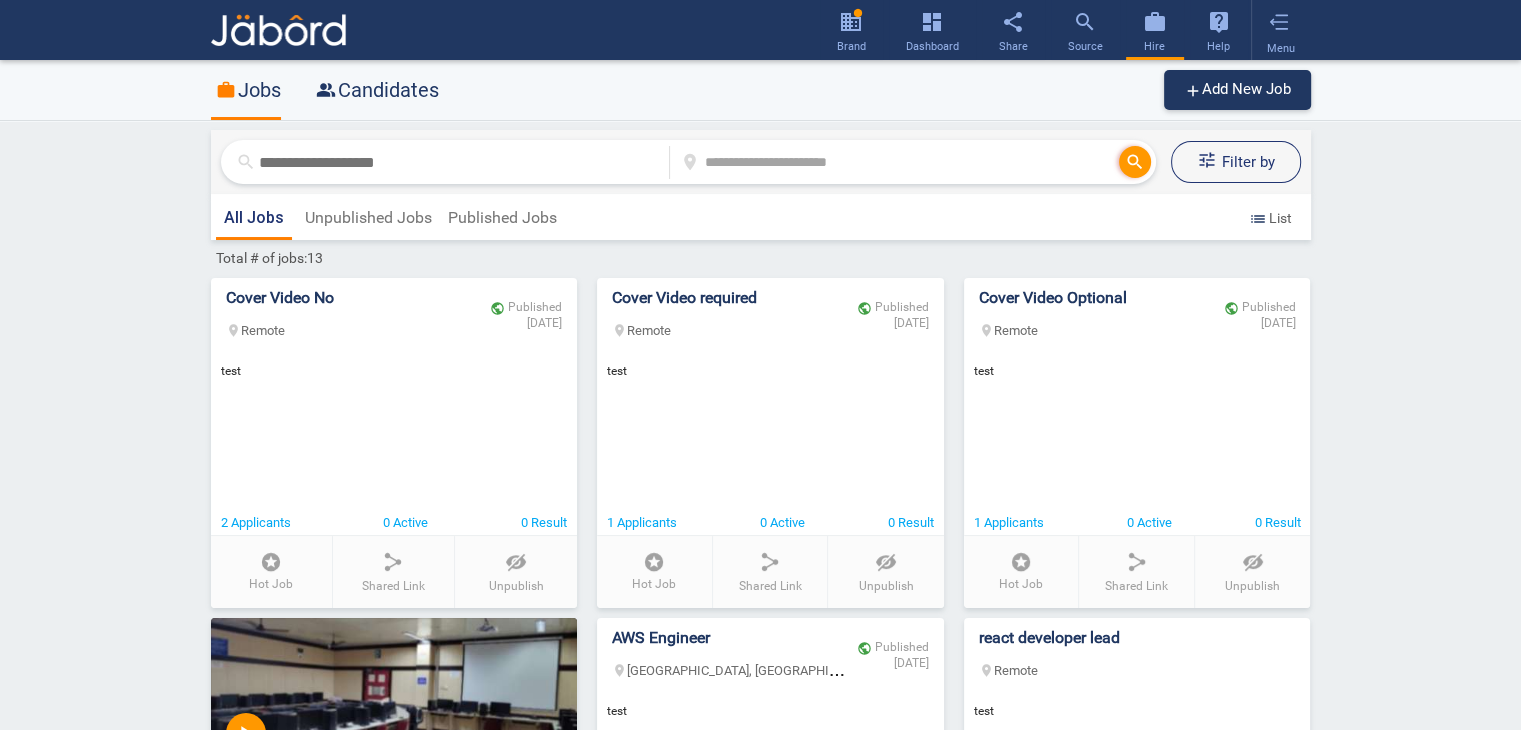 click on "add  Add New Job" at bounding box center (1237, 89) 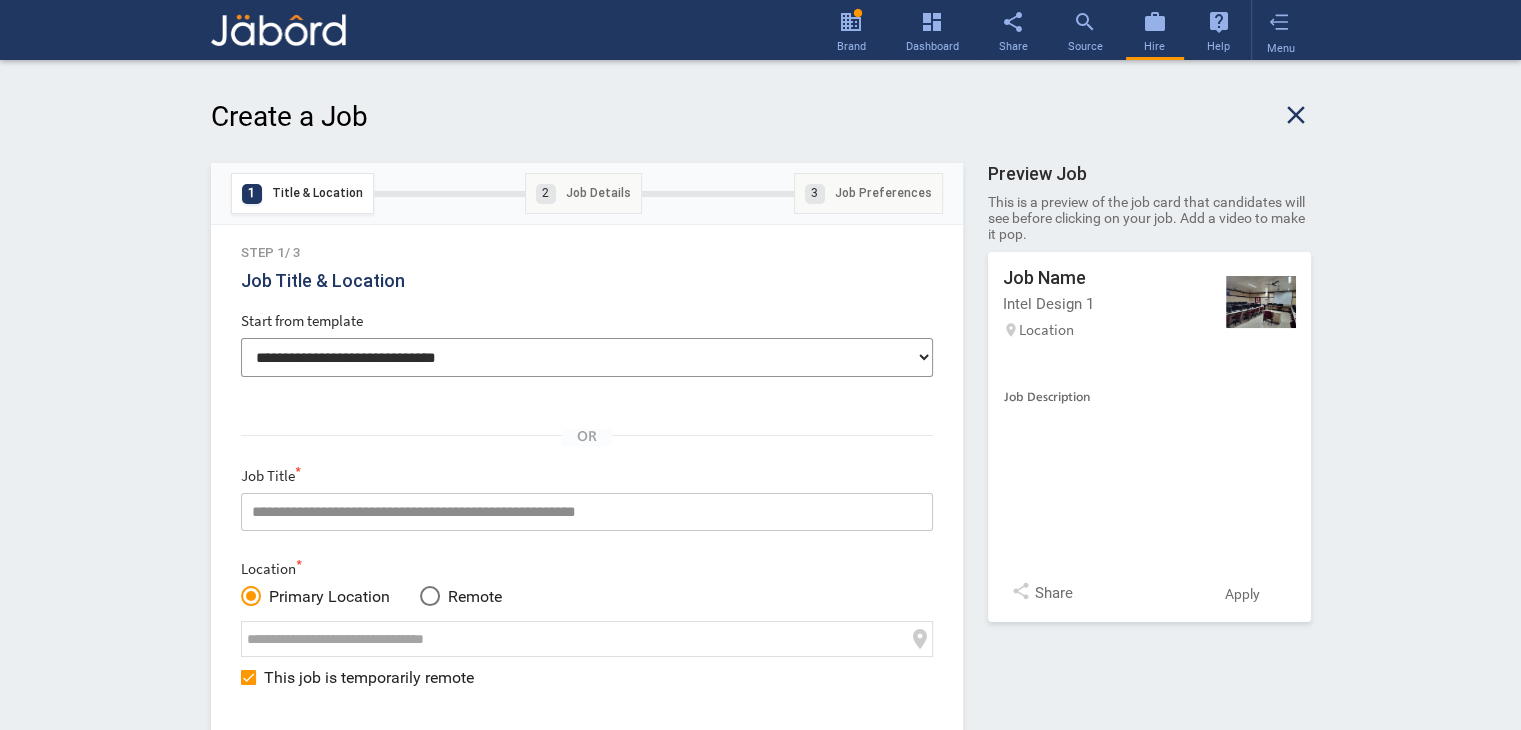 click on "**********" 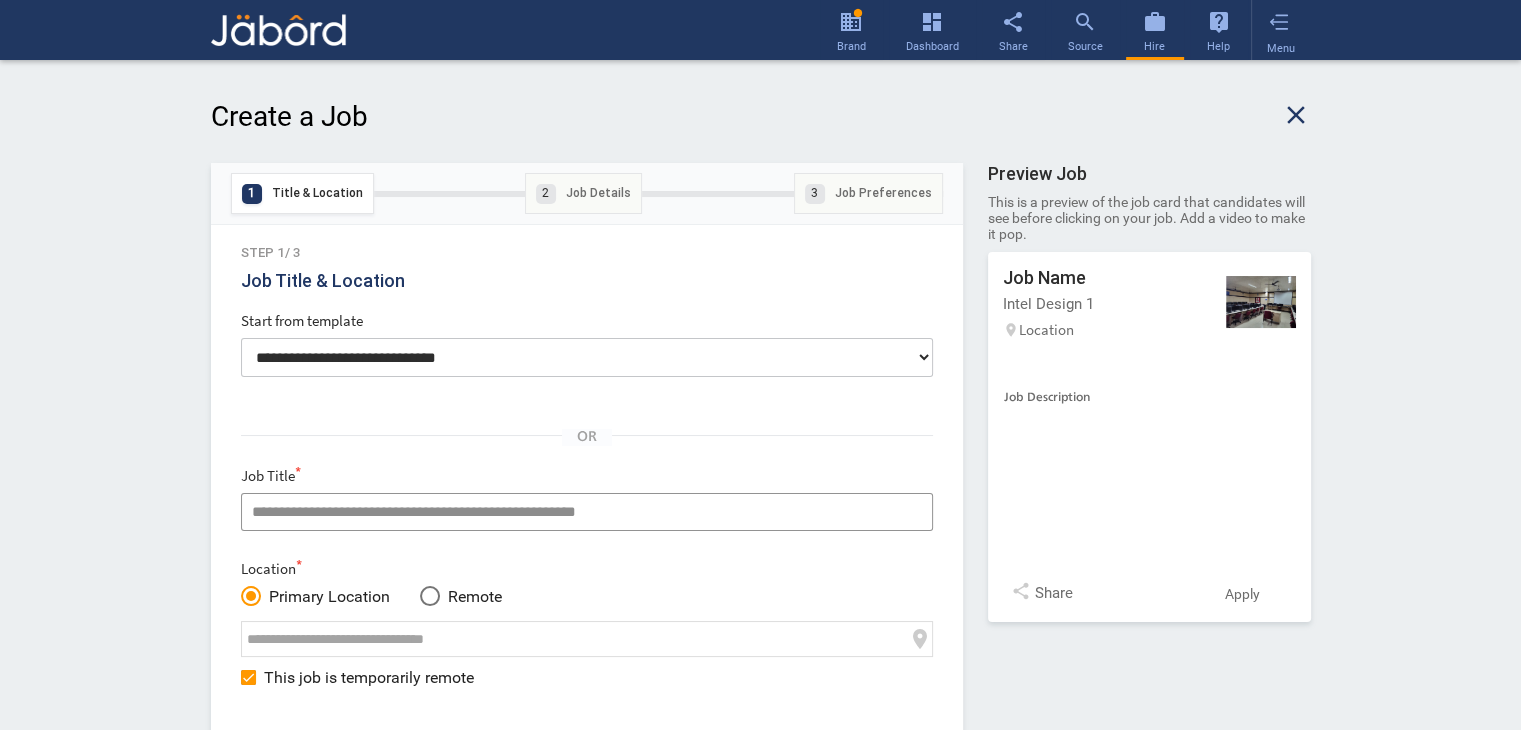click 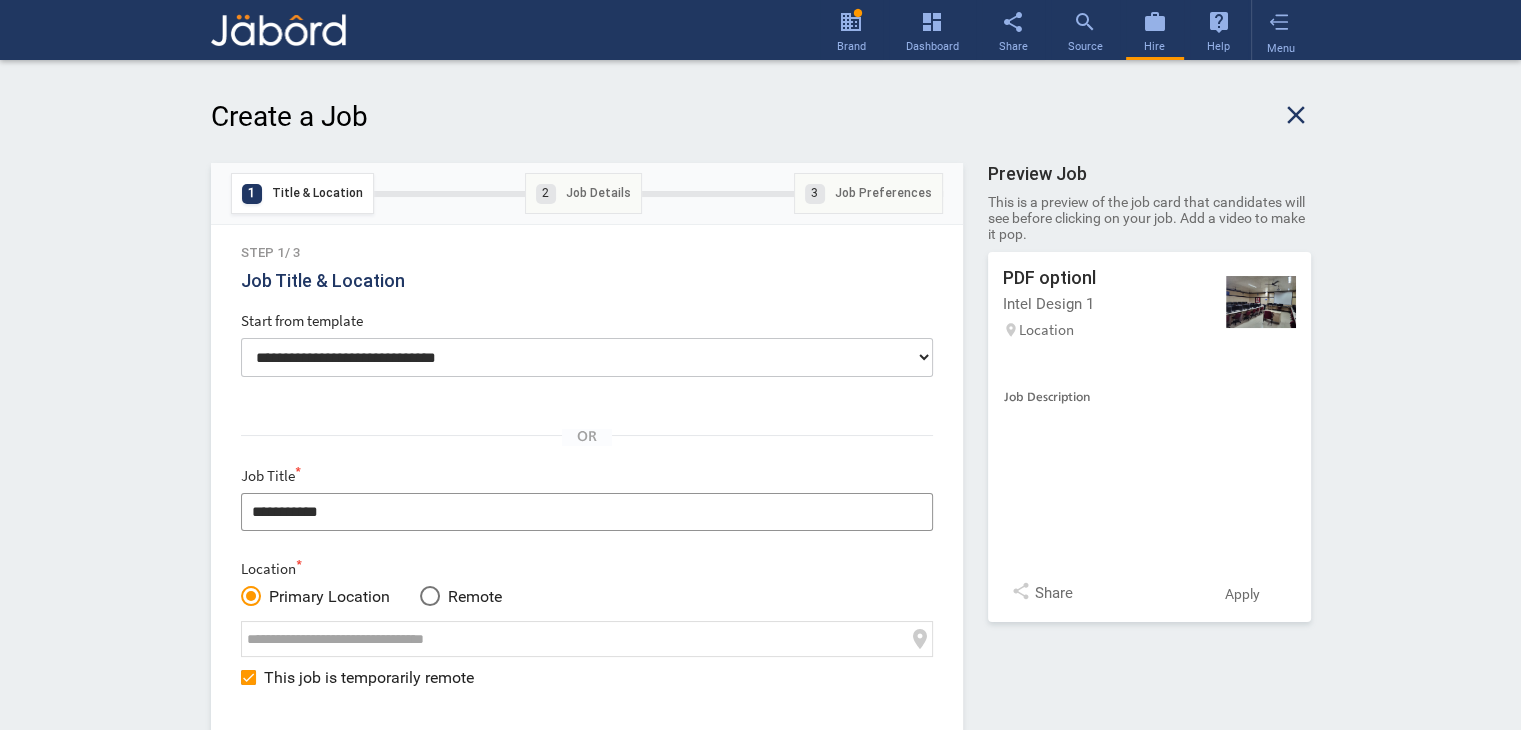 type on "**********" 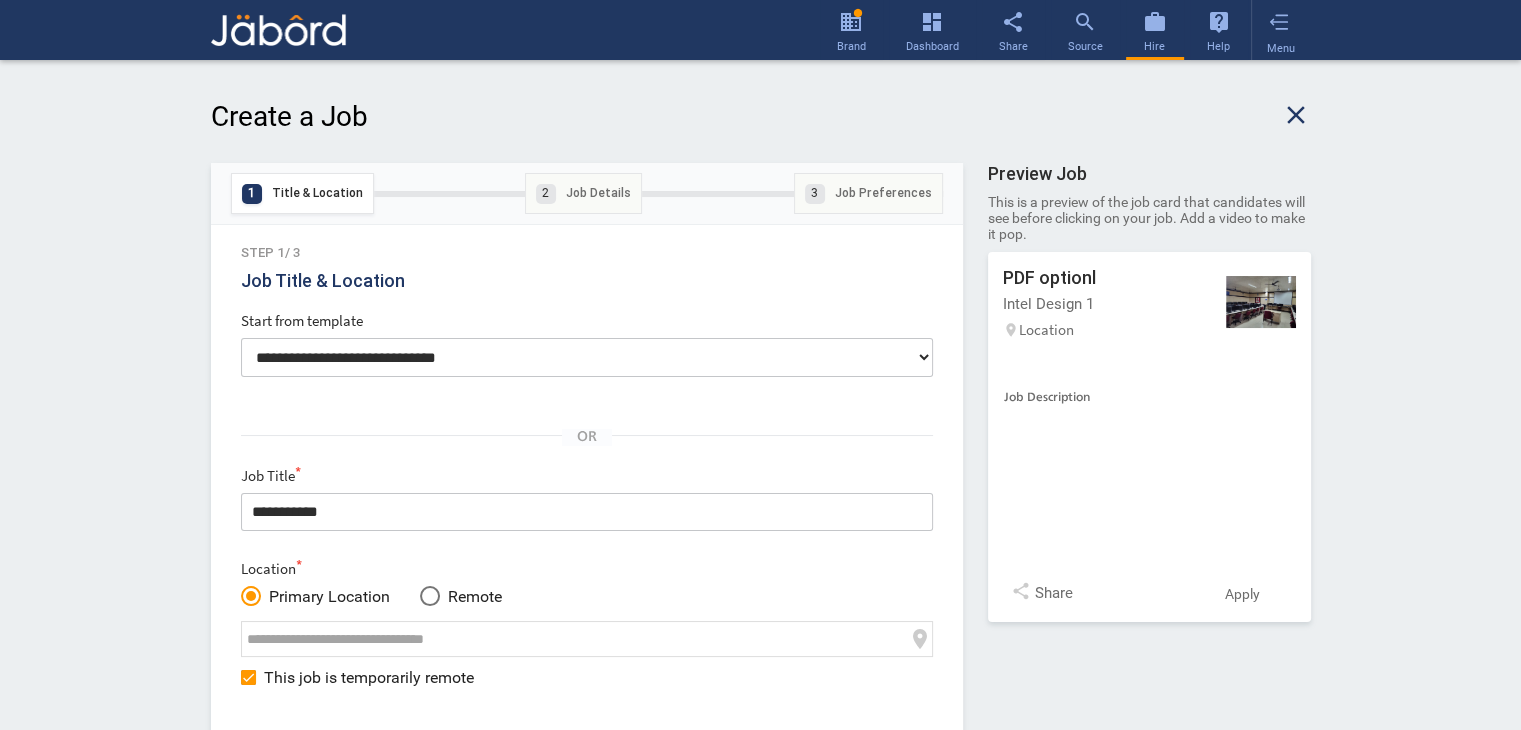 click on "work Jobs people_alt  Candidates add  Add New Job
search location_on search tune  Filter by search location_on search tune  Filter by save Save Search Job Type  keyboard_arrow_down Distance keyboard_arrow_down  Posted On  keyboard_arrow_down More filters  keyboard_arrow_down filter_list Filter by Saved Searches keyboard_arrow_down All Jobs Unpublished Jobs Published Jobs list  List Total # of jobs:13  Cover Video No location_on  Remote
public
Published
Jan 1, 1970
test  2 Applicants
0 Active
0 Result
stars Hot Job share Shared Link visibility_off Unpublish  Cover Video required location_on  Remote
public
Published
Jan 1, 1970
test  1 Applicants
0 Active
0 Result
stars Hot Job share Shared Link visibility_off Unpublish  Cover Video Optional location_on  Remote
public
Published
Jan 1, 1970
test  1 Applicants
0 Active
0 Result
stars Hot Job share Shared Link visibility_off Unpublish play_arrow  test location_on Chennai, Tamil Nadu, India
public
Published
Jan 1, 1970
1 Applicants" 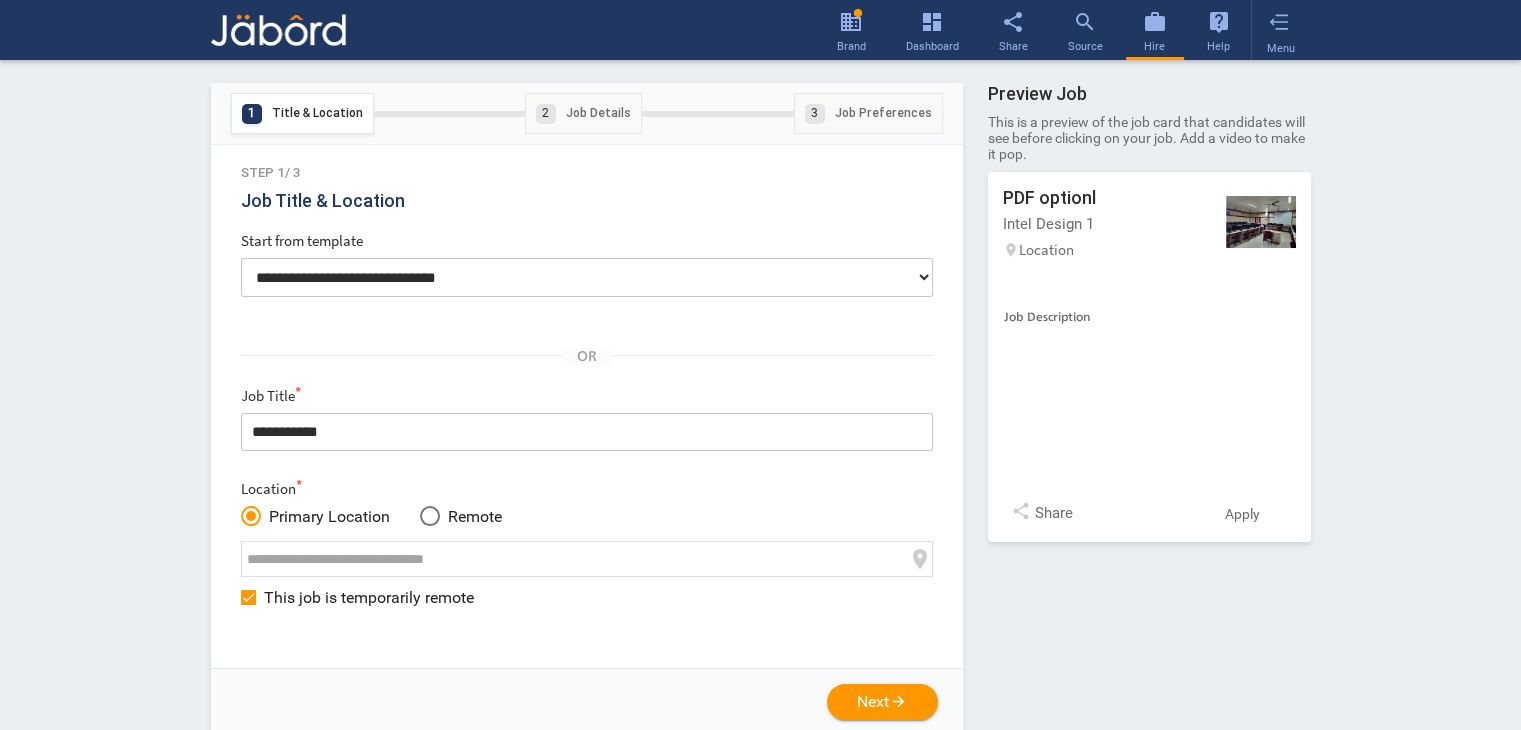 scroll, scrollTop: 96, scrollLeft: 0, axis: vertical 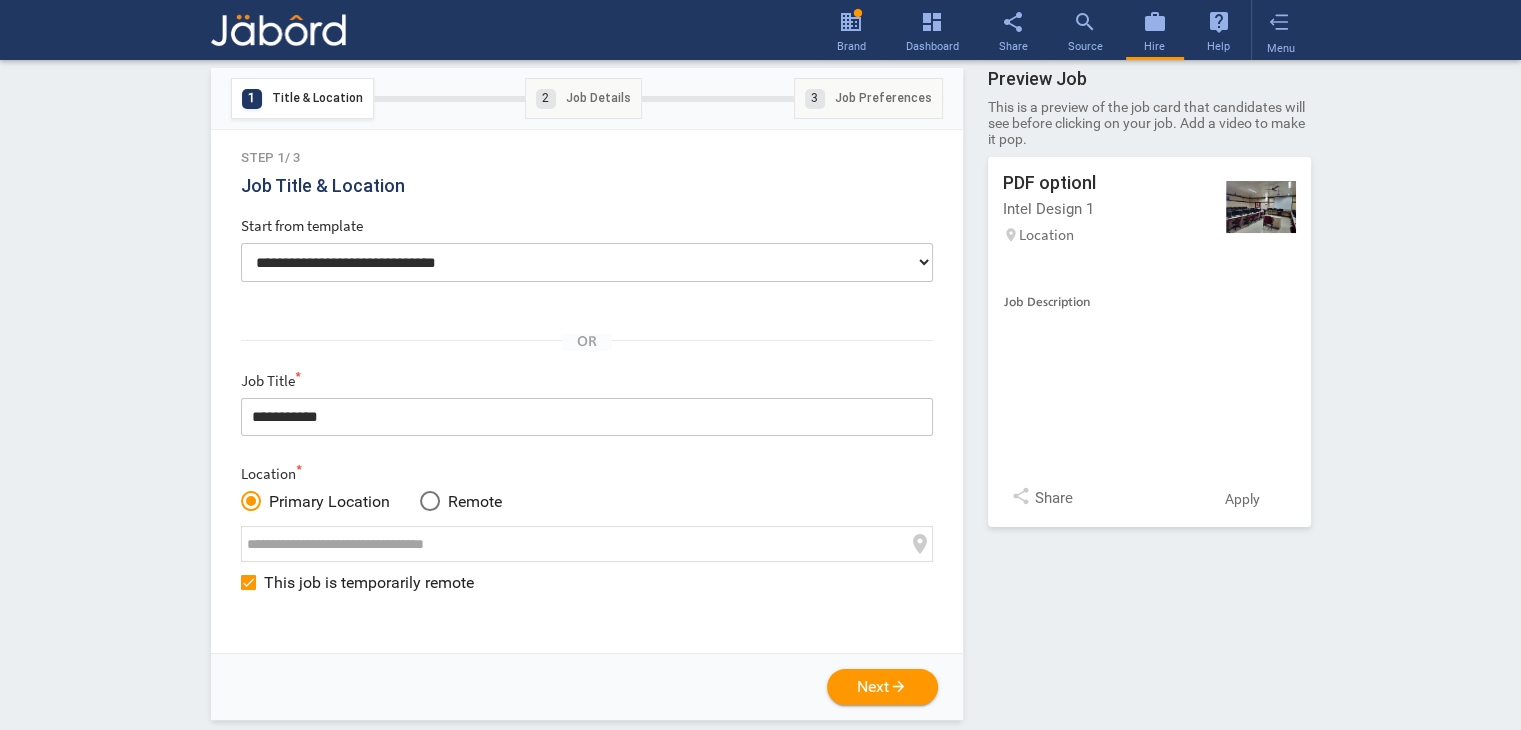 click at bounding box center (575, 544) 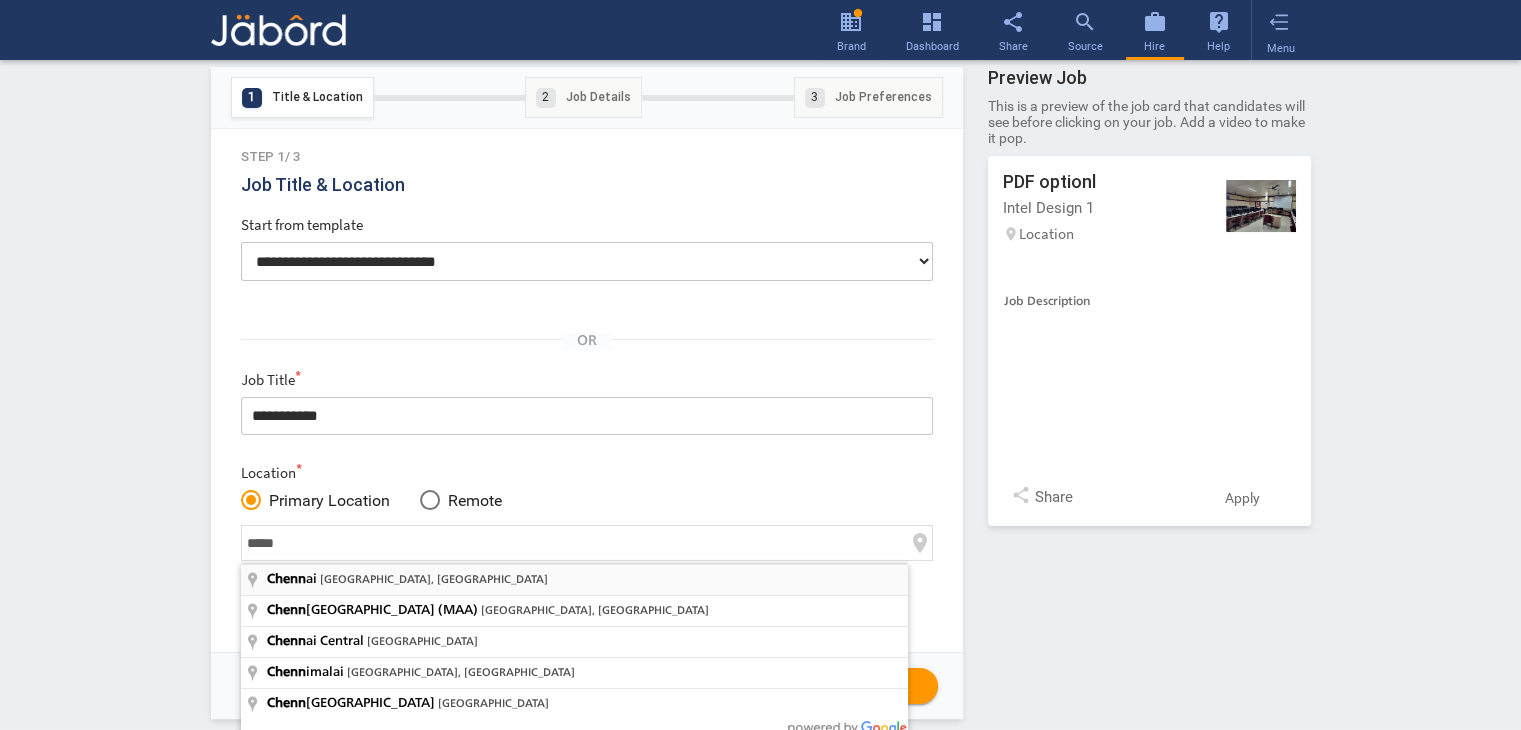 type on "**********" 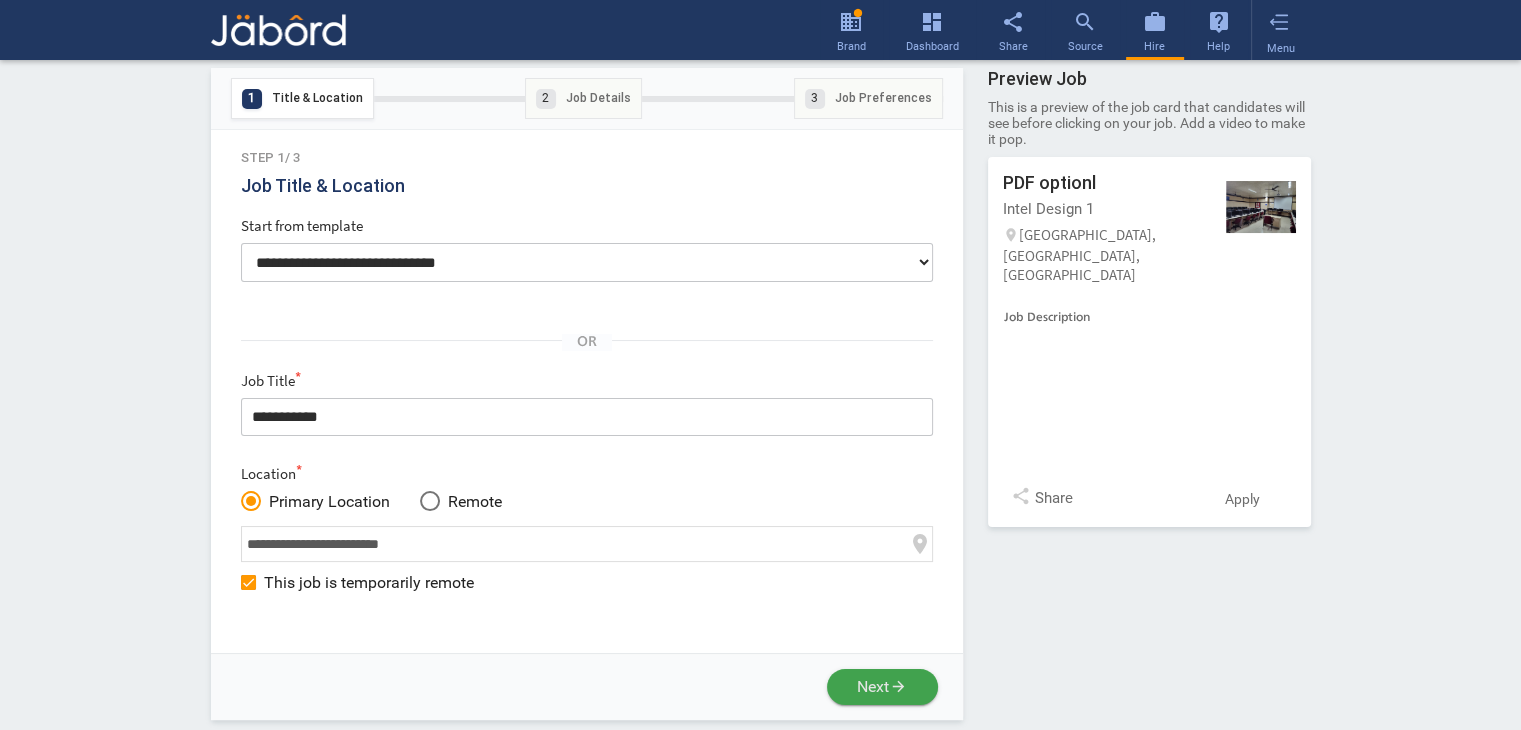click on "arrow_forward" 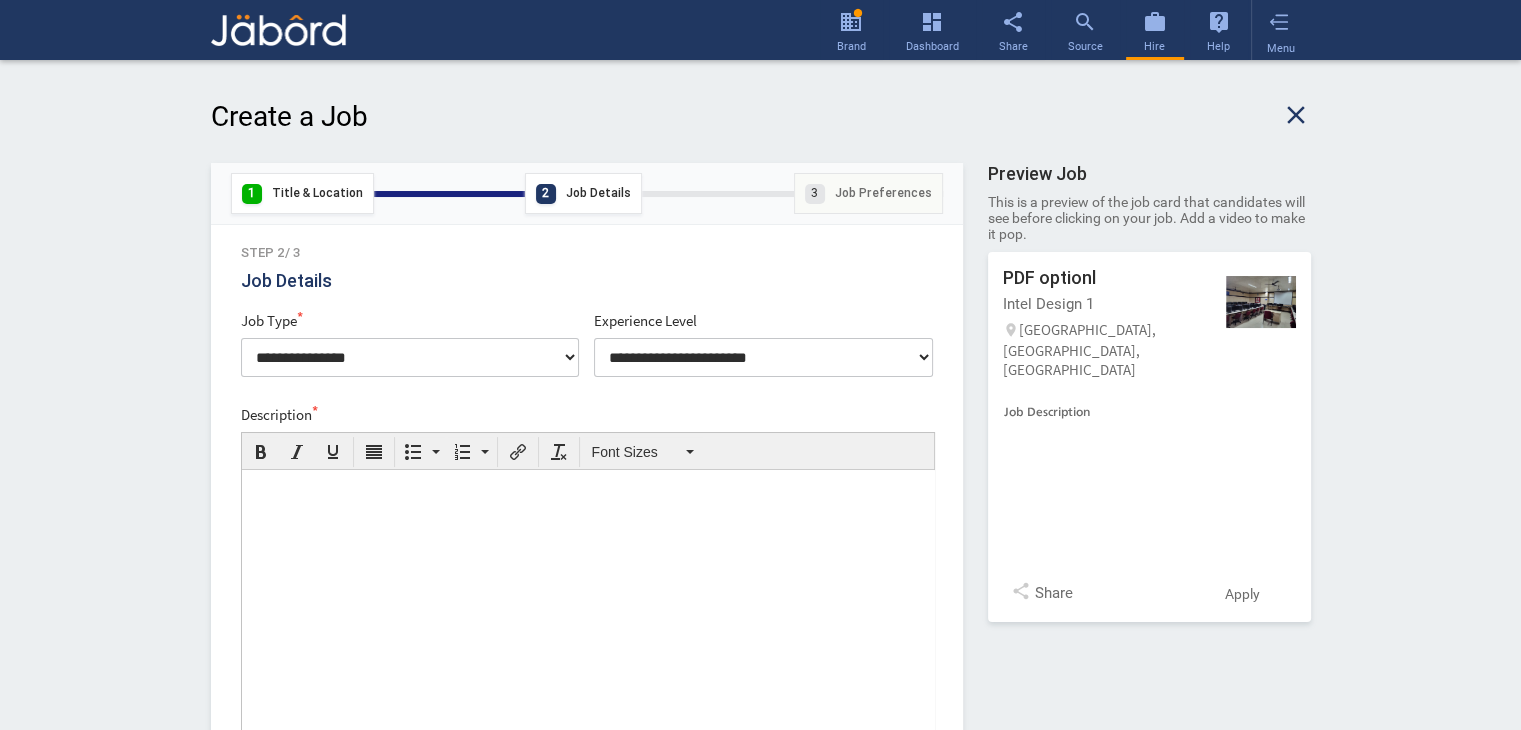 scroll, scrollTop: 0, scrollLeft: 0, axis: both 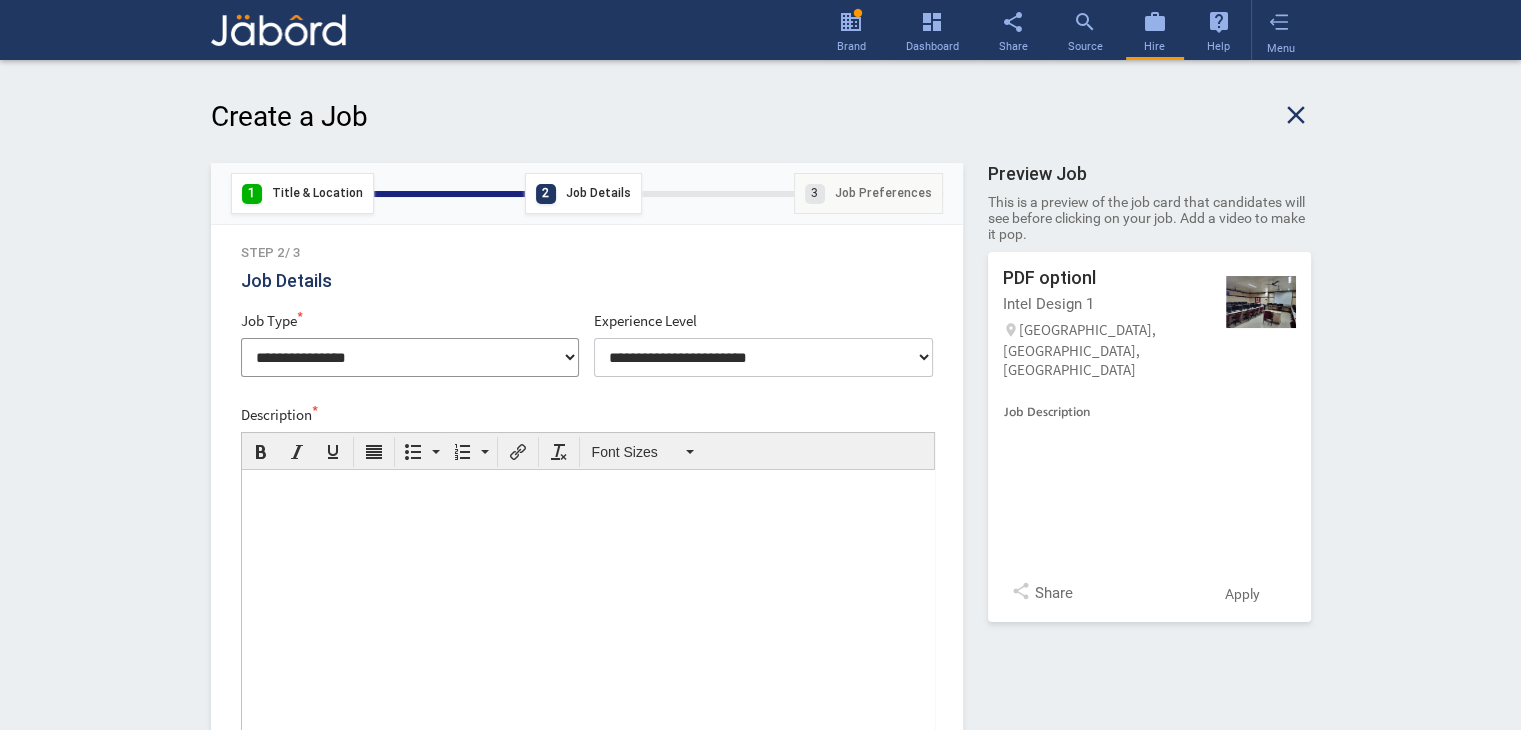 click on "**********" 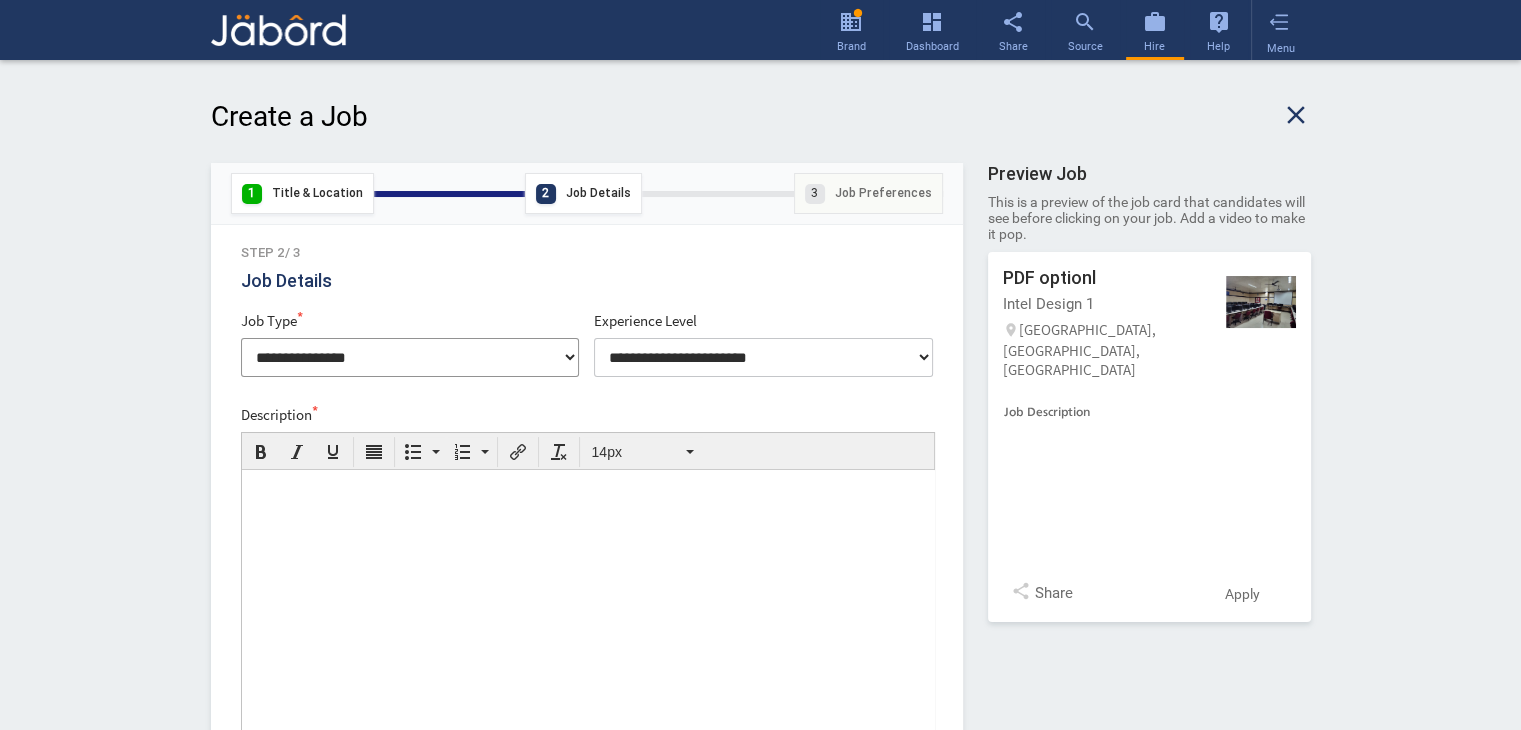 select on "*" 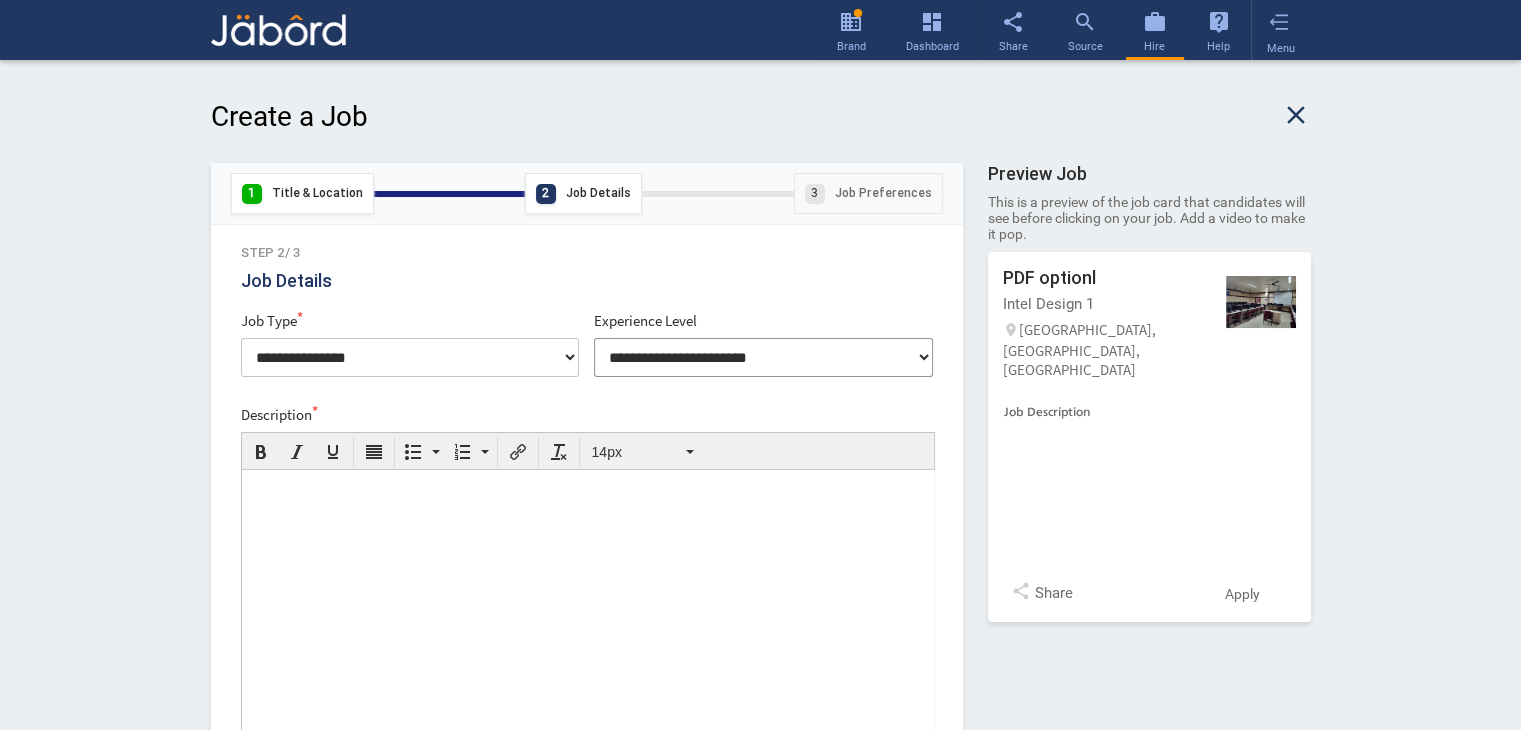 click on "**********" at bounding box center (763, 357) 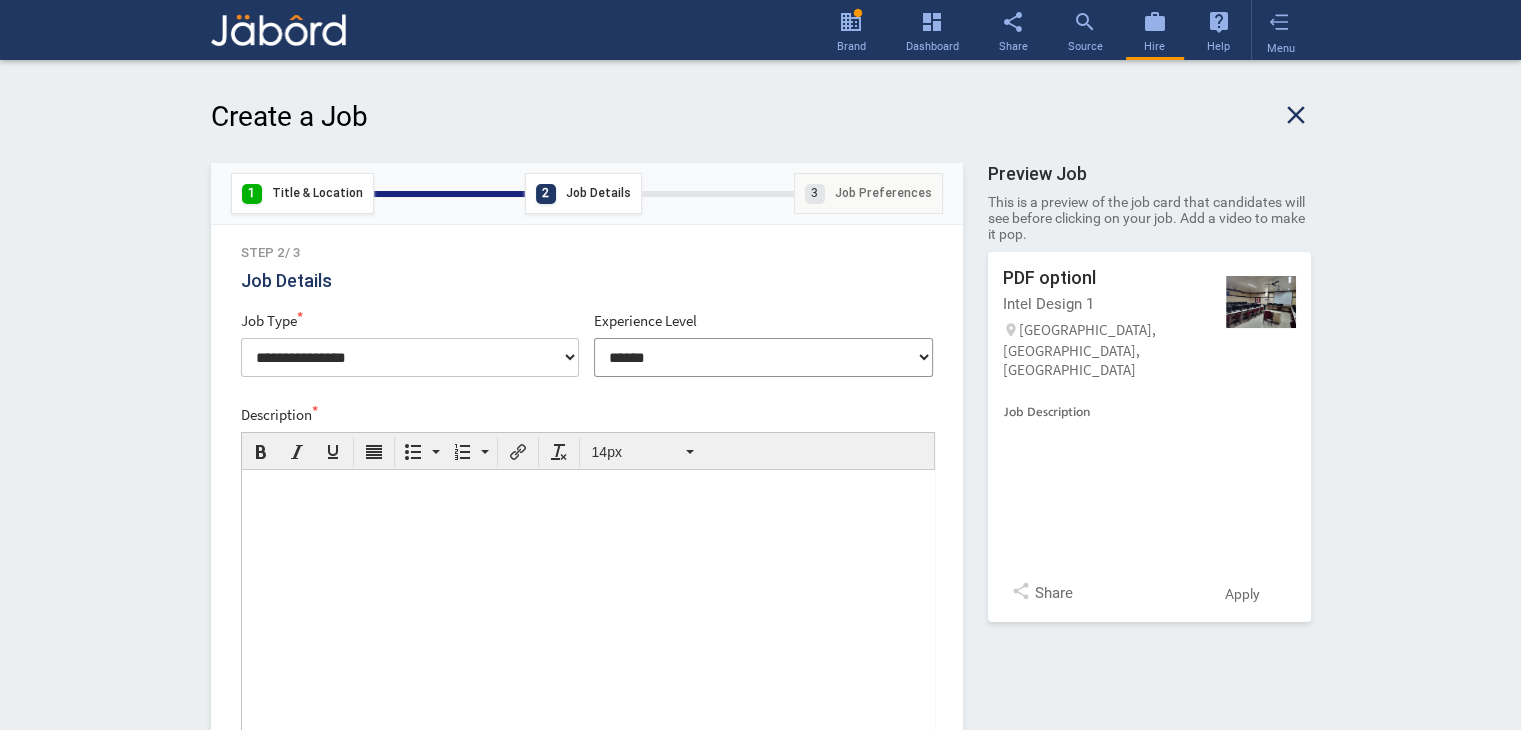 click on "**********" at bounding box center [763, 357] 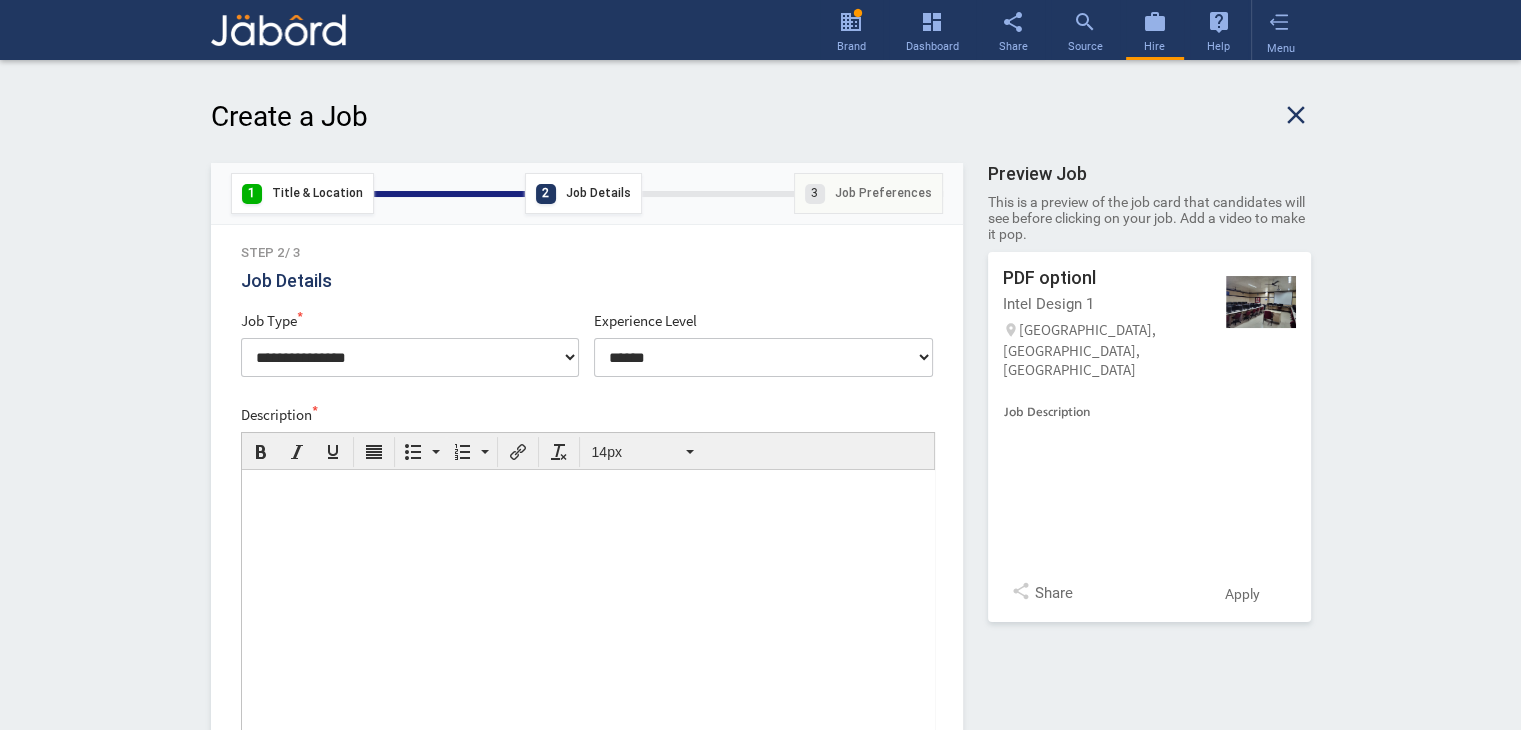click at bounding box center [587, 617] 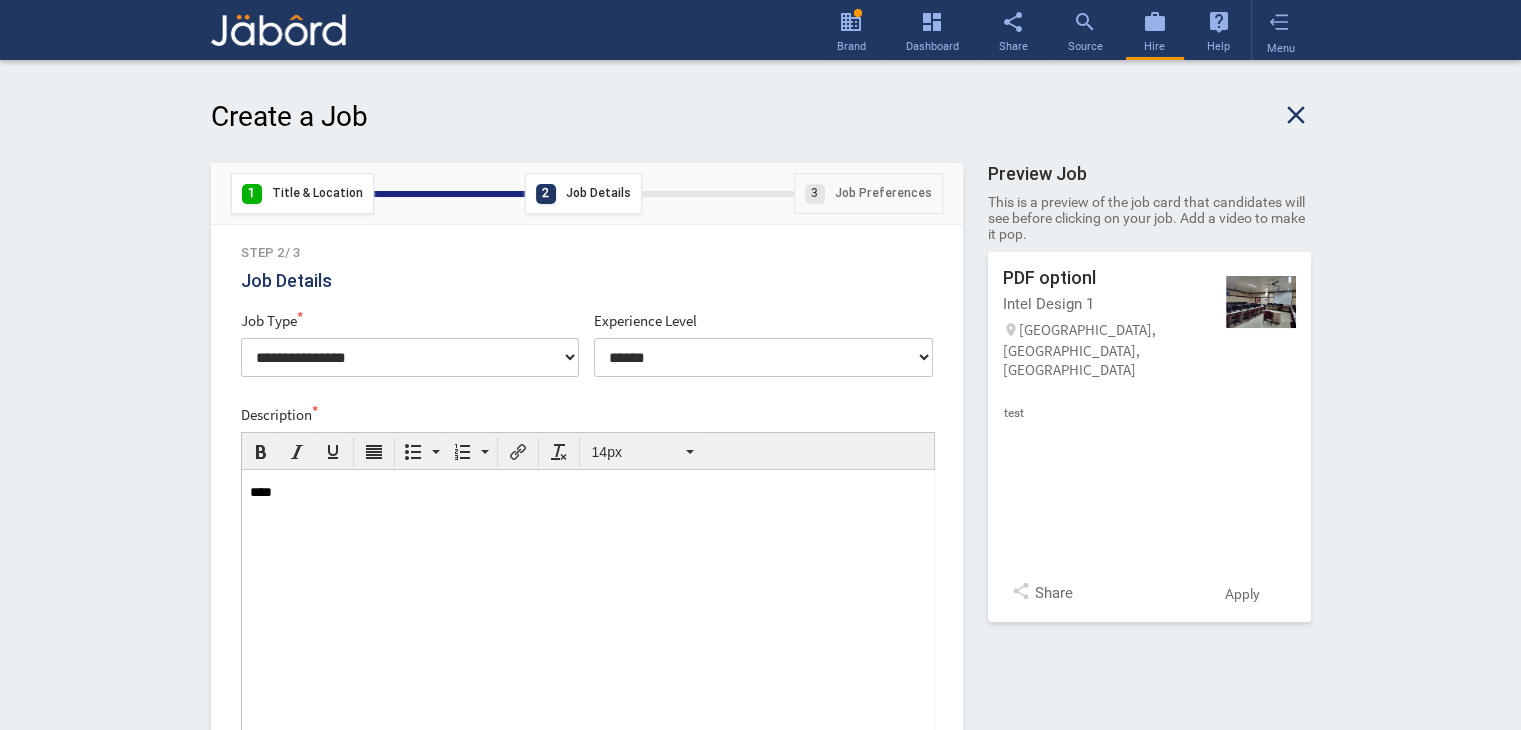 scroll, scrollTop: 638, scrollLeft: 0, axis: vertical 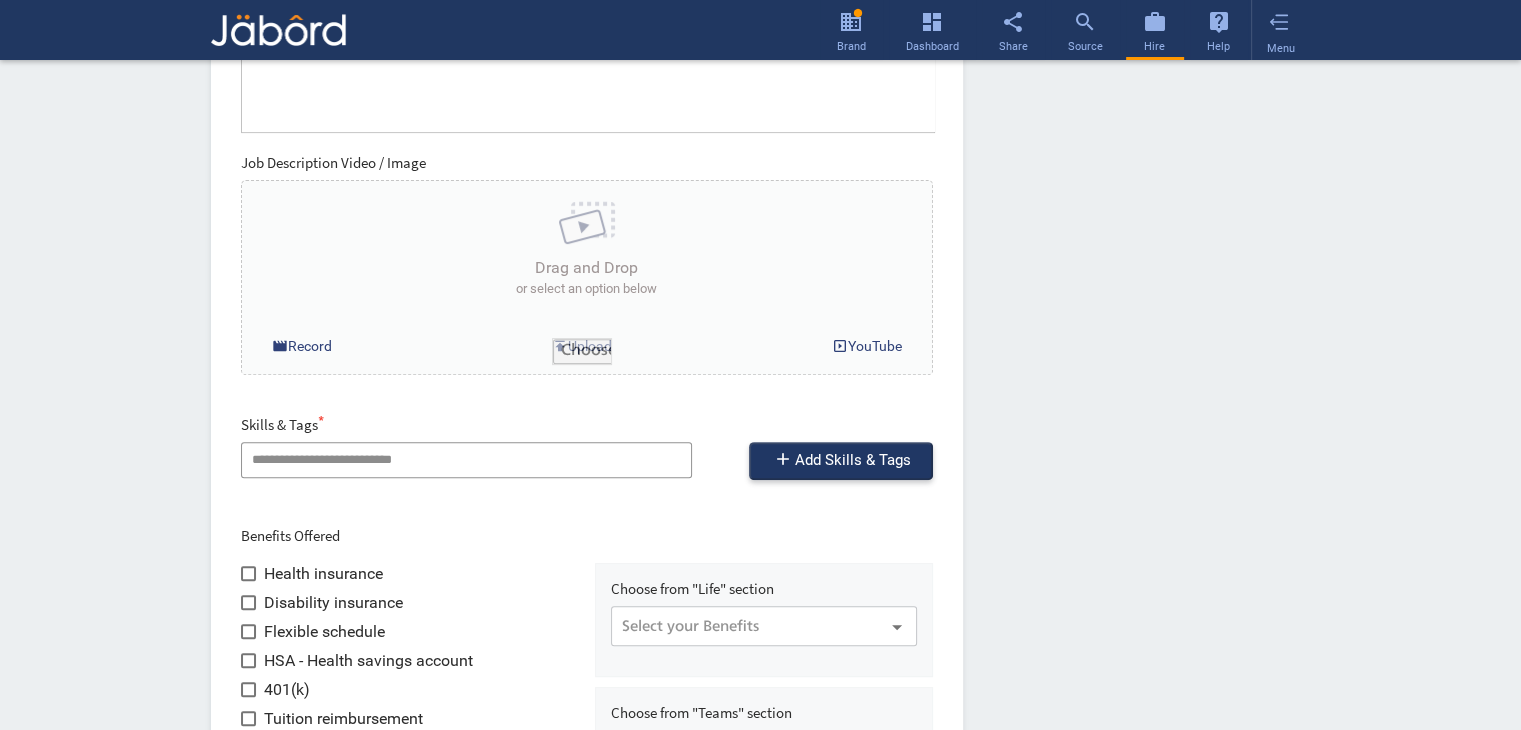click 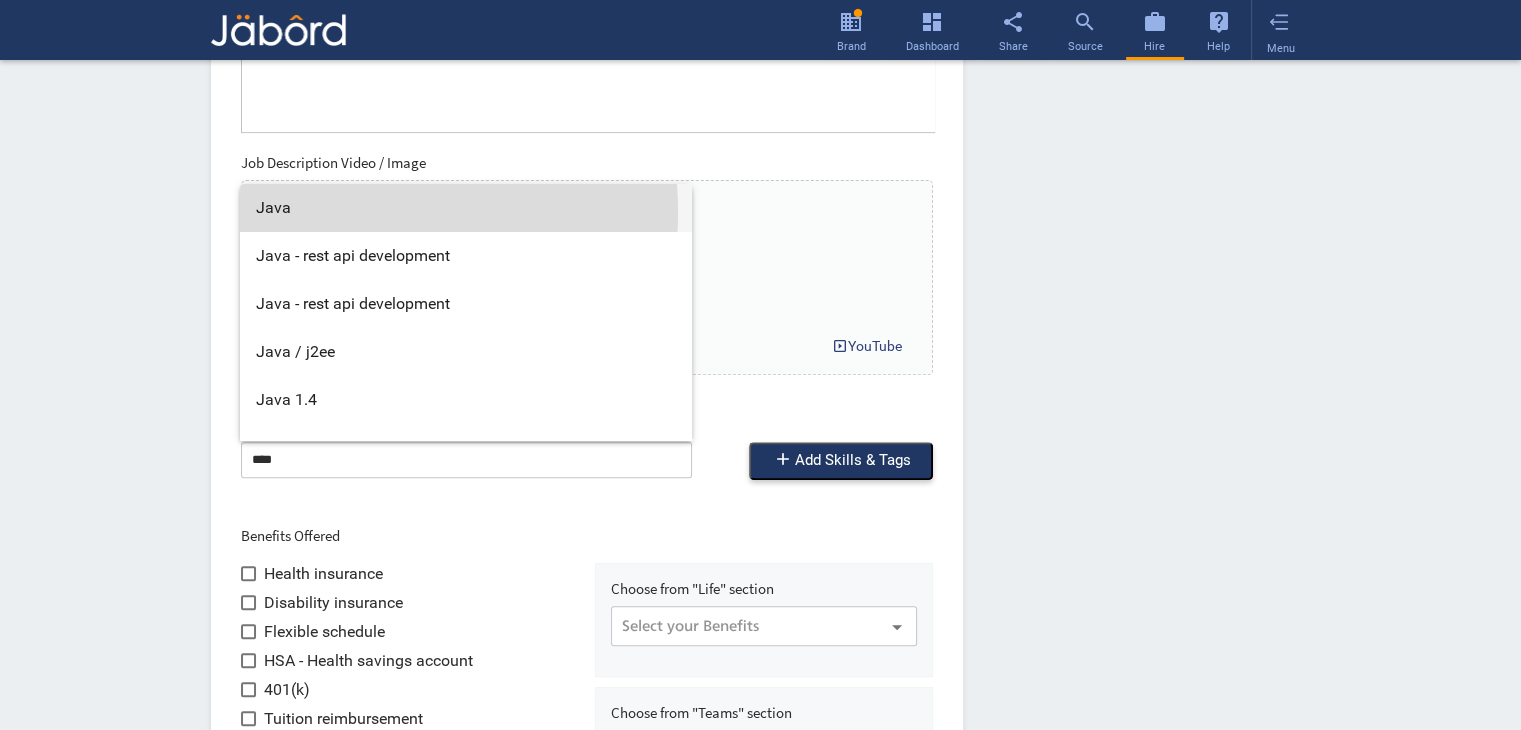 click on "Java" at bounding box center [466, 208] 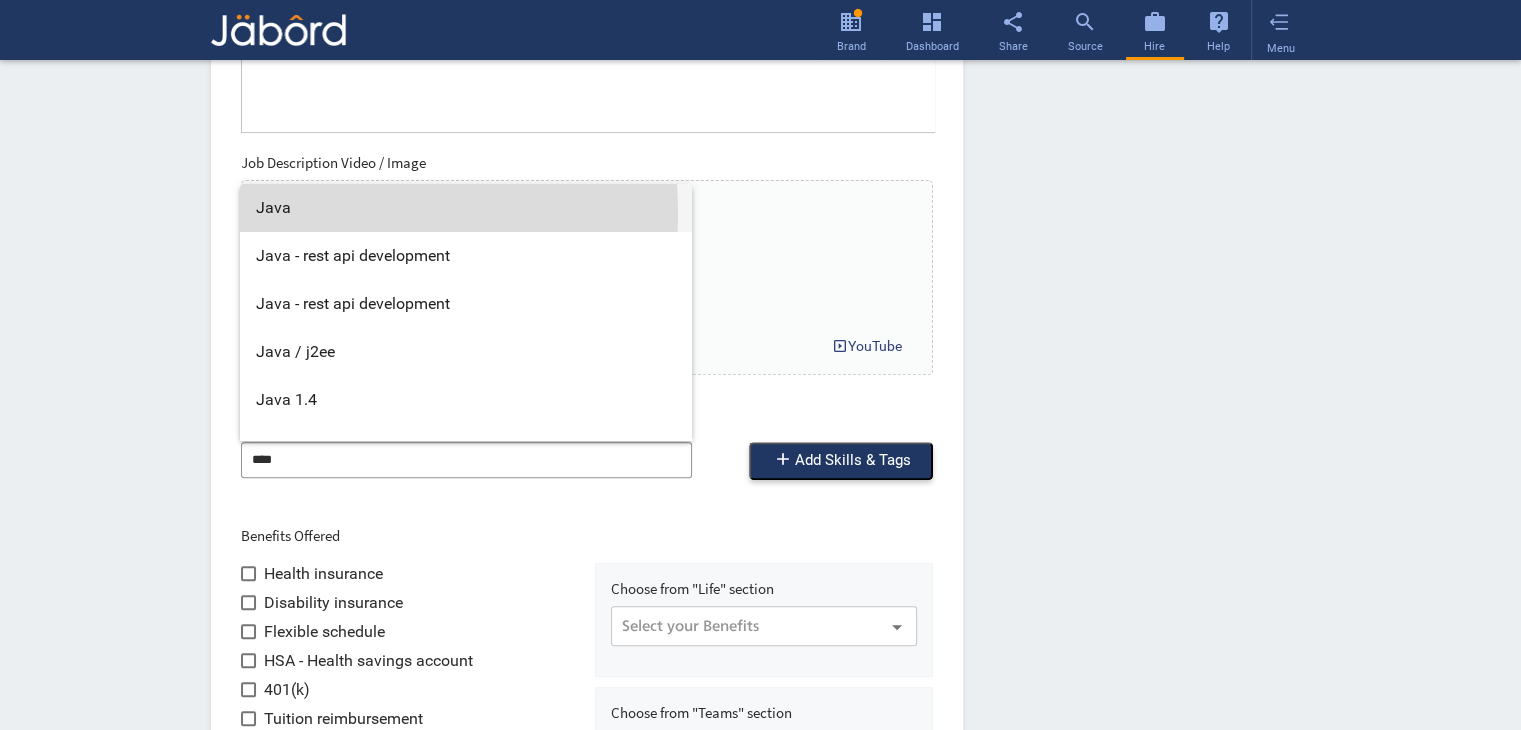 type on "****" 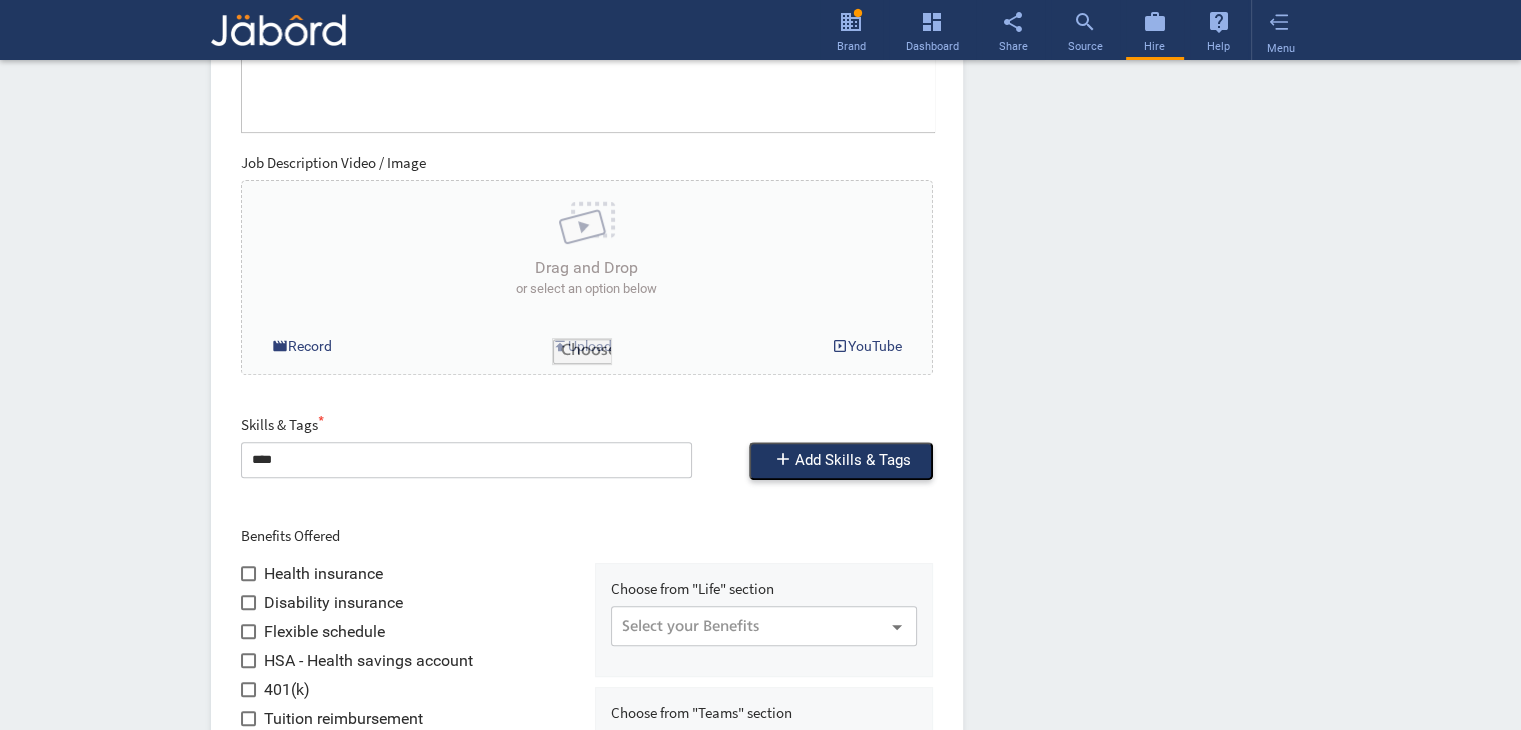 click on "add" 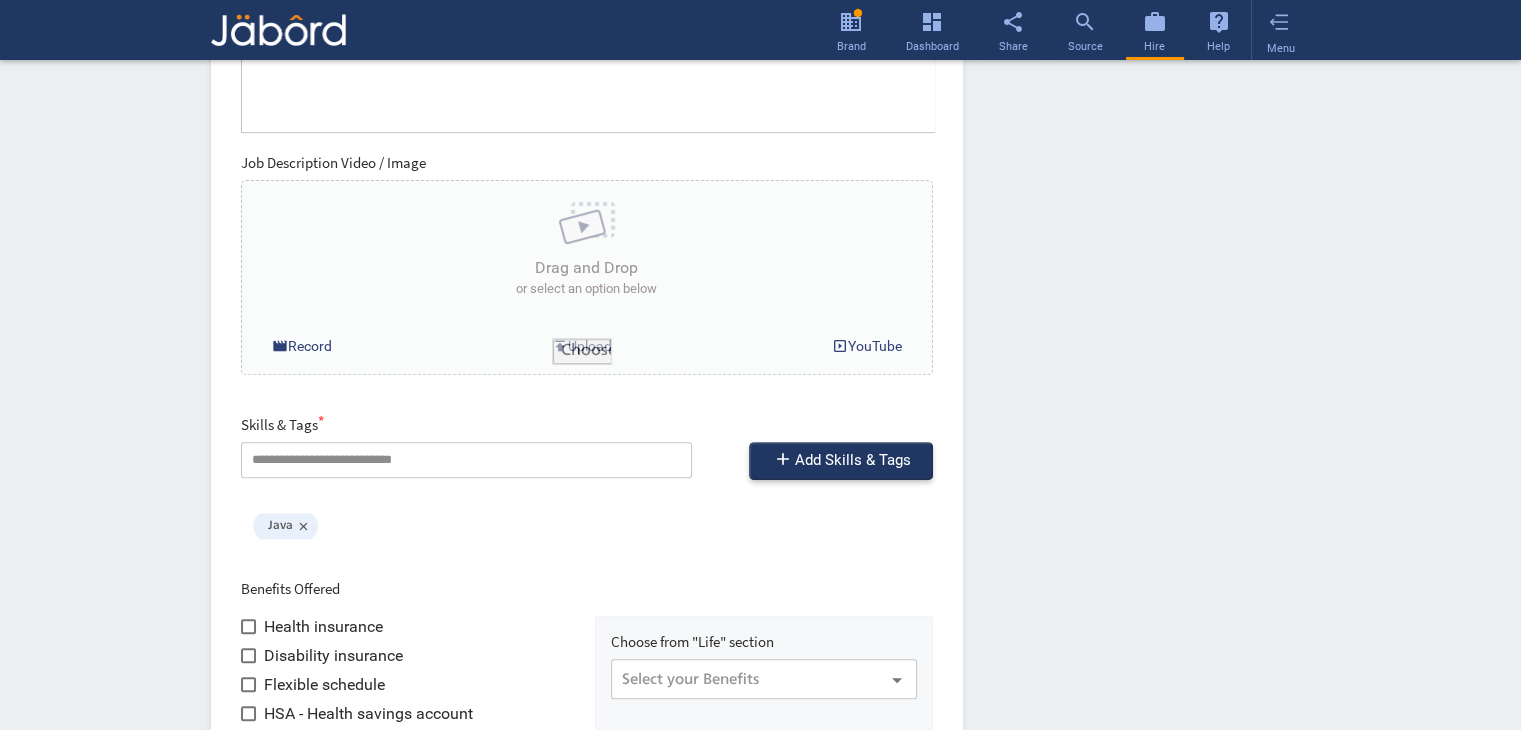 click on "Health insurance" at bounding box center [414, 625] 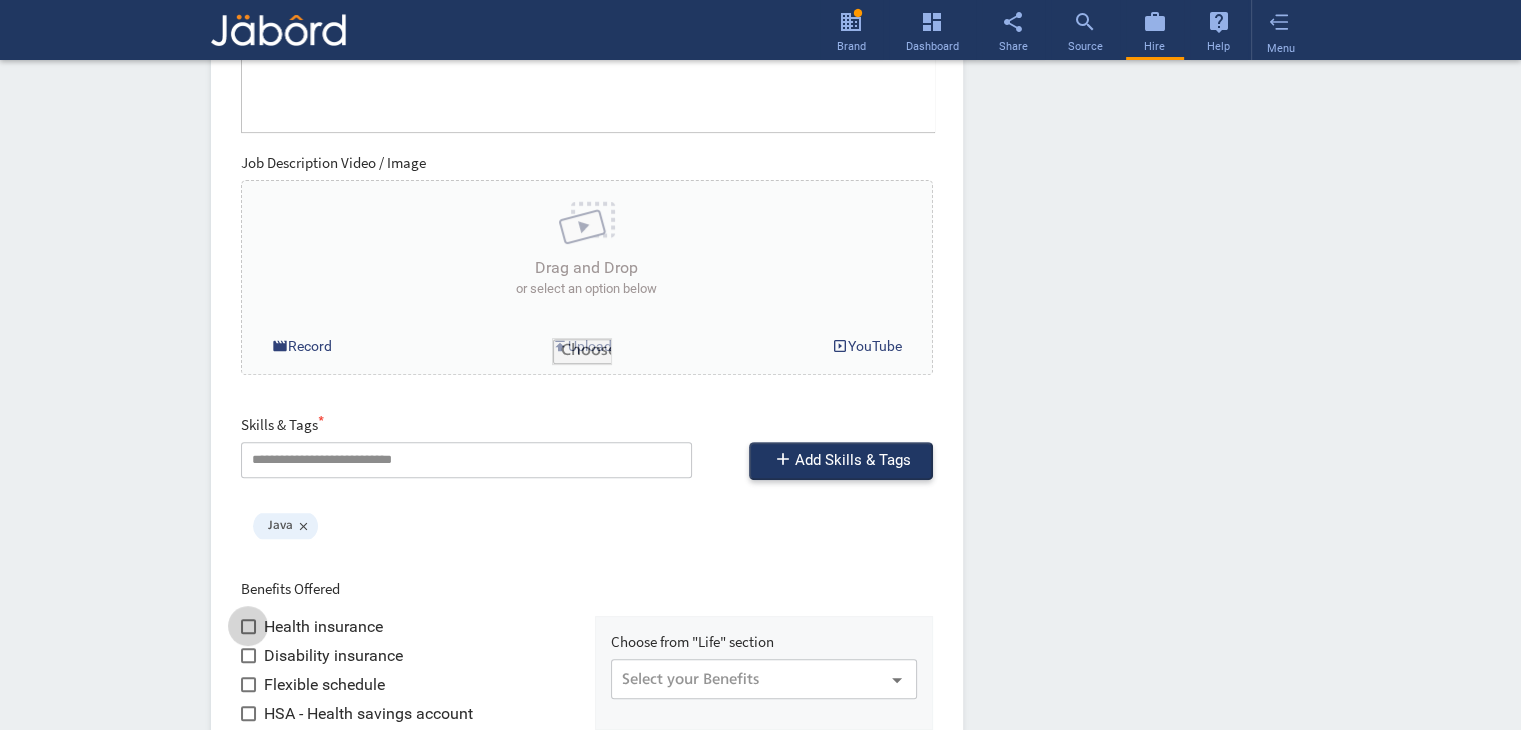 click at bounding box center [248, 626] 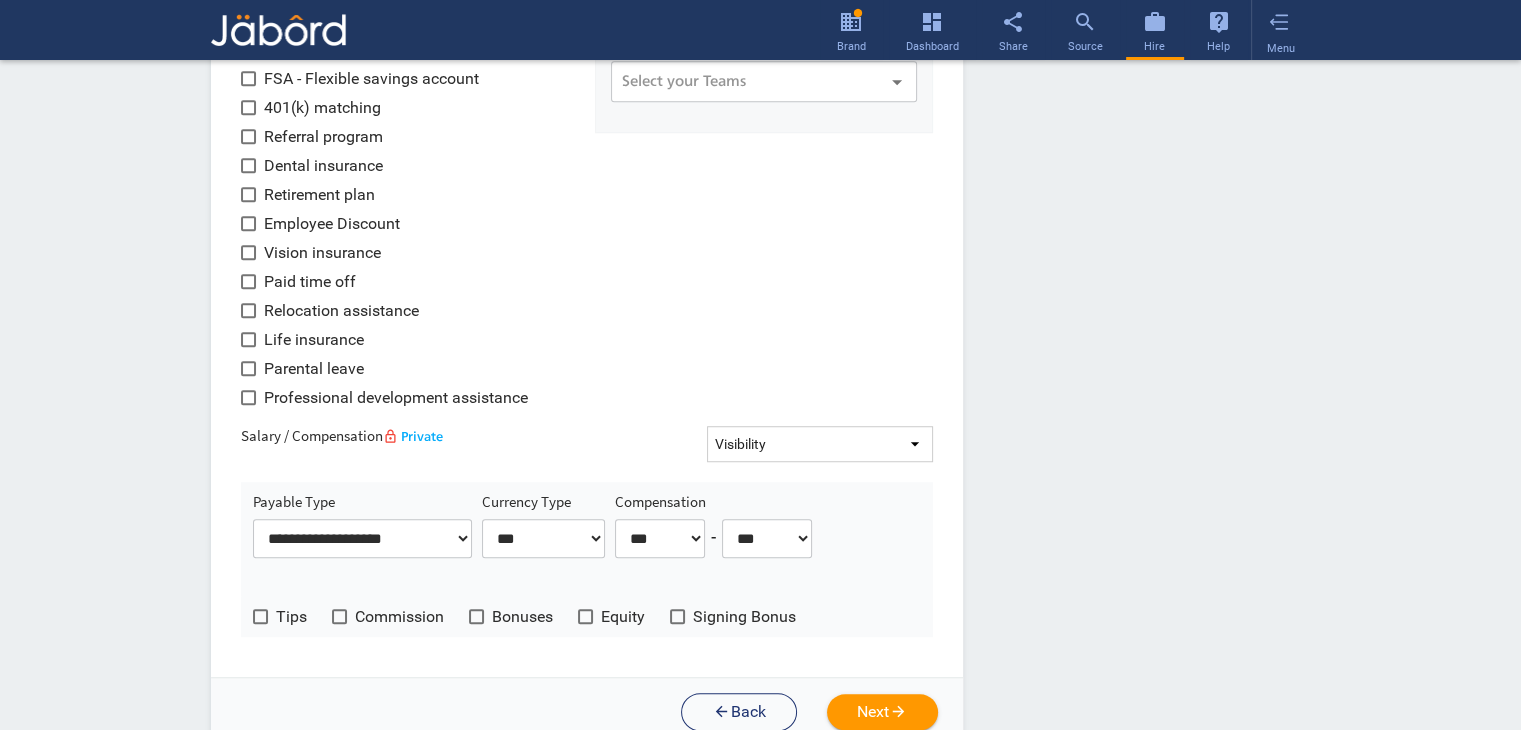 scroll, scrollTop: 1389, scrollLeft: 0, axis: vertical 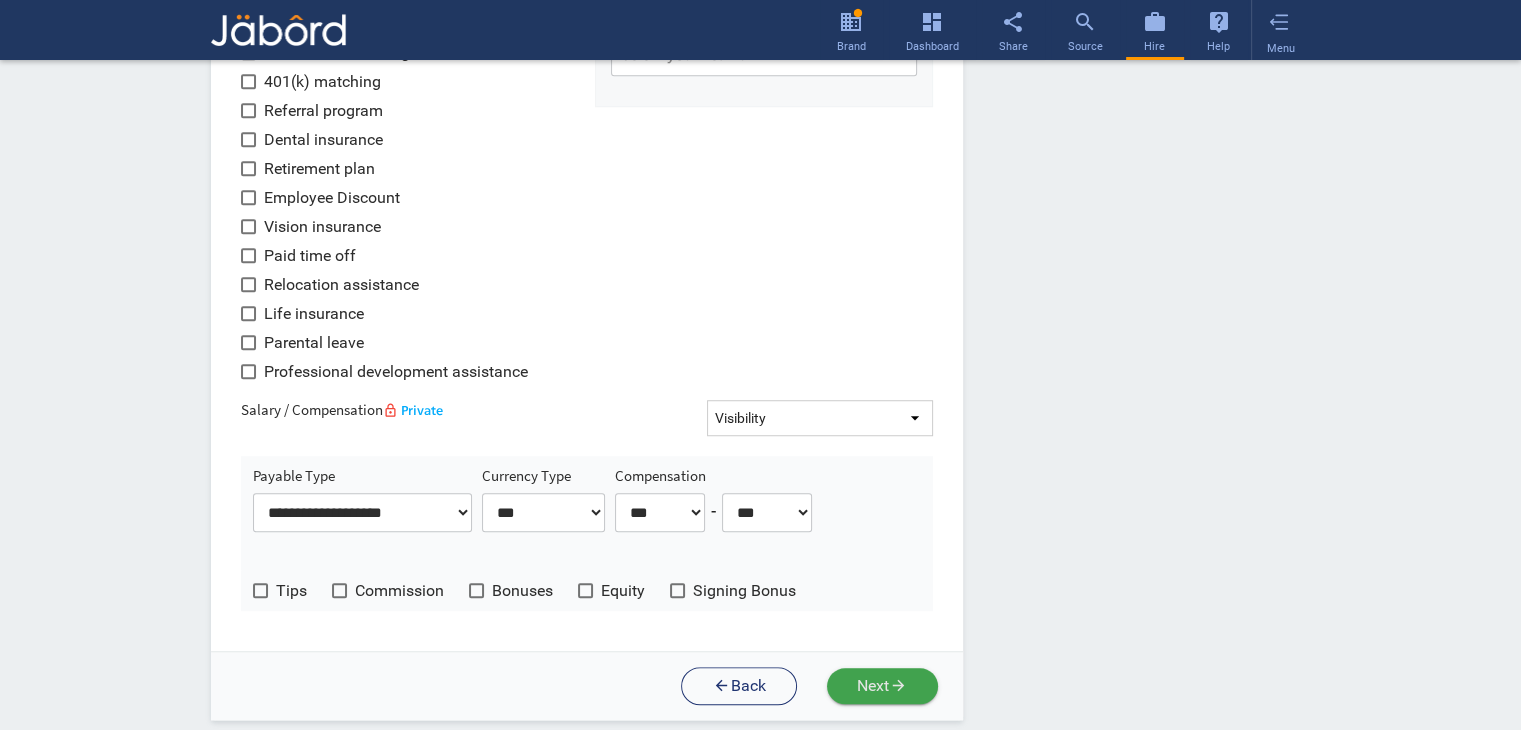 click on "Next arrow_forward" 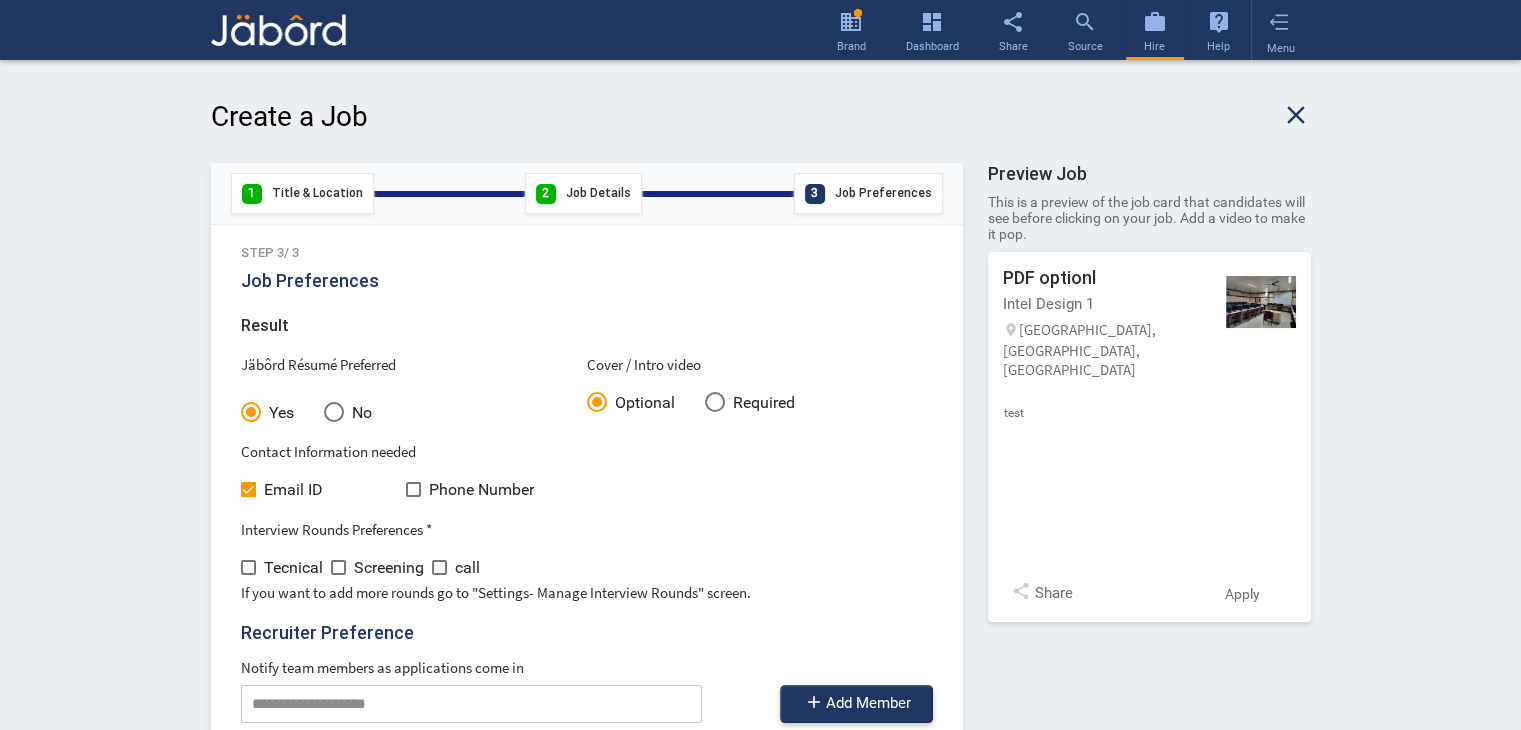 click on "work Jobs people_alt  Candidates add  Add New Job
search location_on search tune  Filter by search location_on search tune  Filter by save Save Search Job Type  keyboard_arrow_down Distance keyboard_arrow_down  Posted On  keyboard_arrow_down More filters  keyboard_arrow_down filter_list Filter by Saved Searches keyboard_arrow_down All Jobs Unpublished Jobs Published Jobs list  List Total # of jobs:13  Cover Video No location_on  Remote
public
Published
Jan 1, 1970
test  2 Applicants
0 Active
0 Result
stars Hot Job share Shared Link visibility_off Unpublish  Cover Video required location_on  Remote
public
Published
Jan 1, 1970
test  1 Applicants
0 Active
0 Result
stars Hot Job share Shared Link visibility_off Unpublish  Cover Video Optional location_on  Remote
public
Published
Jan 1, 1970
test  1 Applicants
0 Active
0 Result
stars Hot Job share Shared Link visibility_off Unpublish play_arrow  test location_on Chennai, Tamil Nadu, India
public
Published
Jan 1, 1970
1 Applicants" 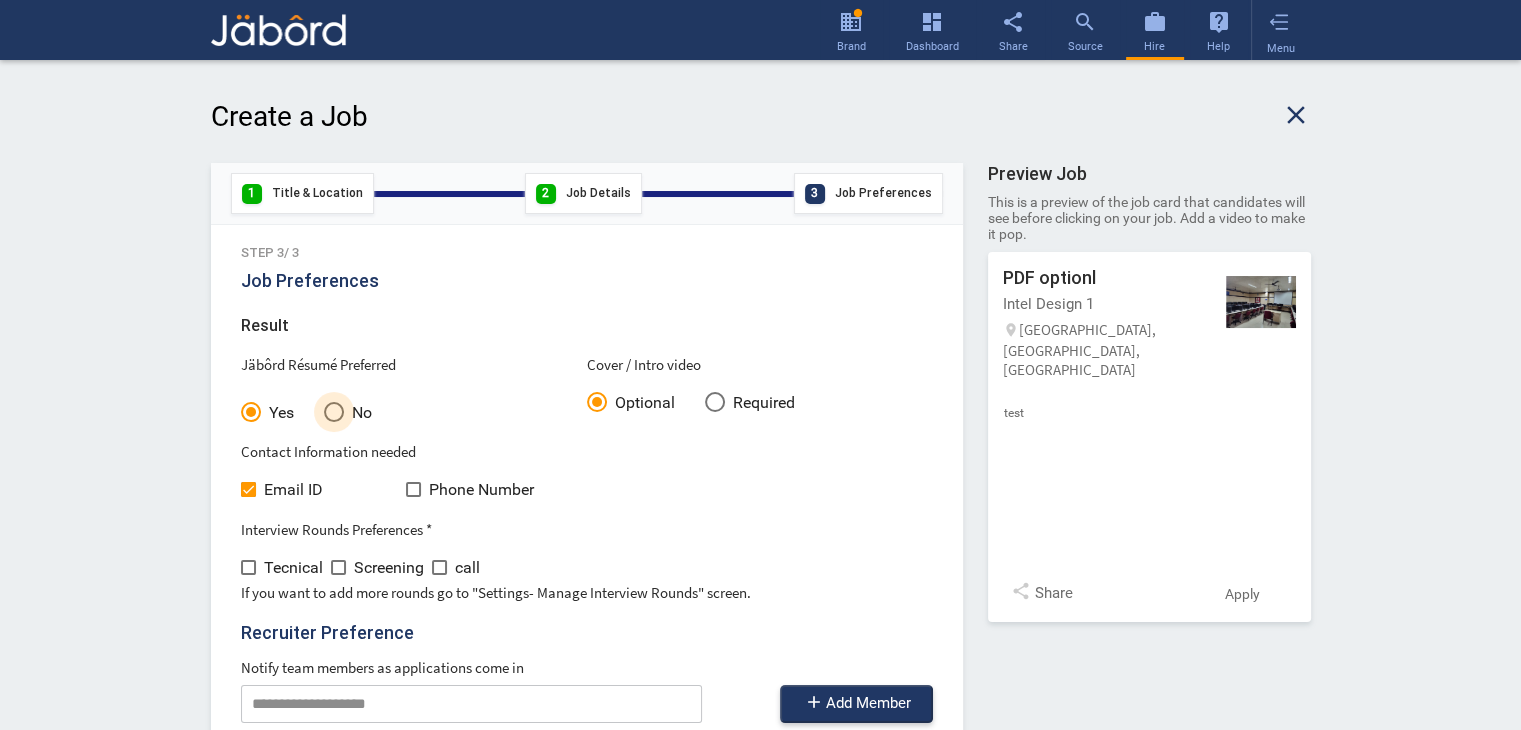 click at bounding box center [334, 412] 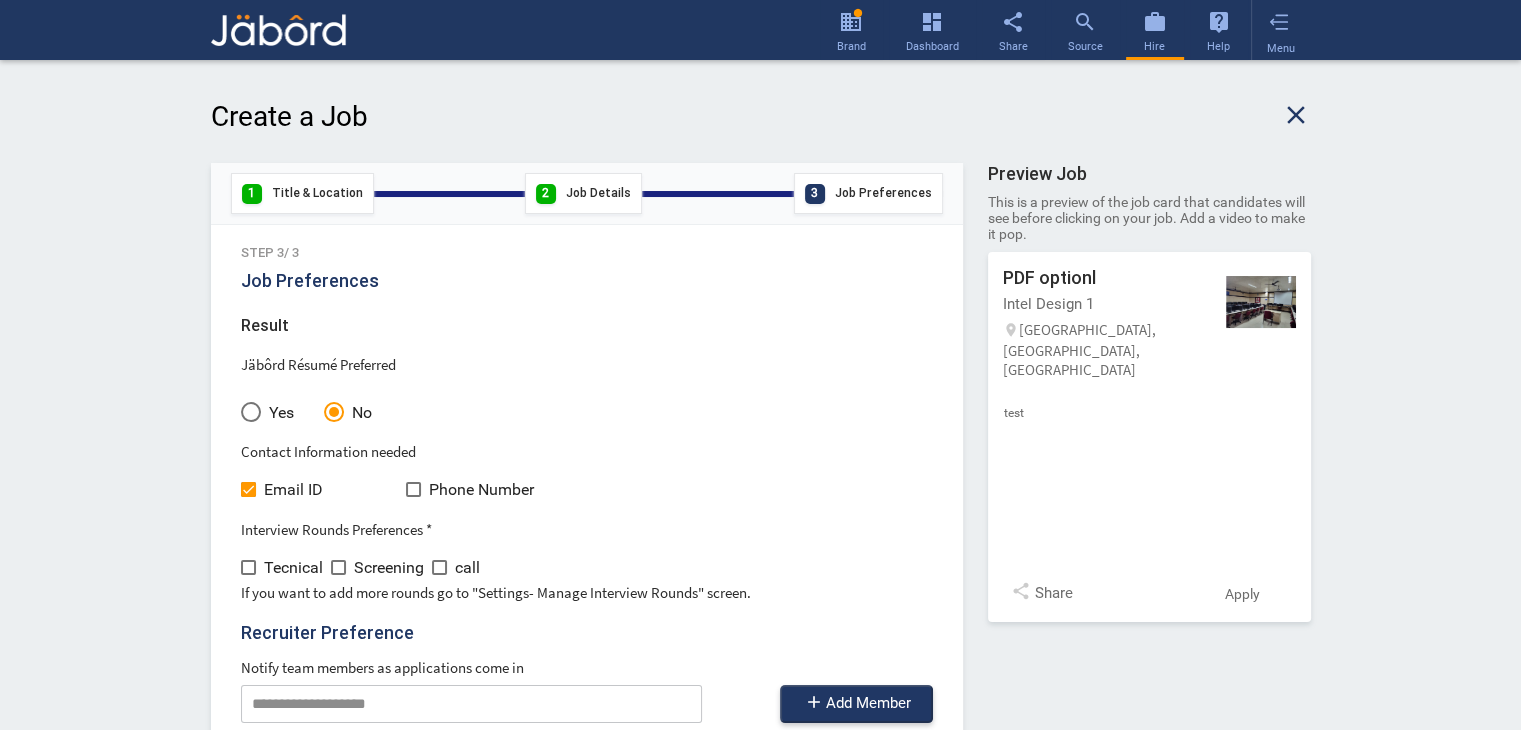 click on "work Jobs people_alt  Candidates add  Add New Job
search location_on search tune  Filter by search location_on search tune  Filter by save Save Search Job Type  keyboard_arrow_down Distance keyboard_arrow_down  Posted On  keyboard_arrow_down More filters  keyboard_arrow_down filter_list Filter by Saved Searches keyboard_arrow_down All Jobs Unpublished Jobs Published Jobs list  List Total # of jobs:13  Cover Video No location_on  Remote
public
Published
Jan 1, 1970
test  2 Applicants
0 Active
0 Result
stars Hot Job share Shared Link visibility_off Unpublish  Cover Video required location_on  Remote
public
Published
Jan 1, 1970
test  1 Applicants
0 Active
0 Result
stars Hot Job share Shared Link visibility_off Unpublish  Cover Video Optional location_on  Remote
public
Published
Jan 1, 1970
test  1 Applicants
0 Active
0 Result
stars Hot Job share Shared Link visibility_off Unpublish play_arrow  test location_on Chennai, Tamil Nadu, India
public
Published
Jan 1, 1970
1 Applicants" 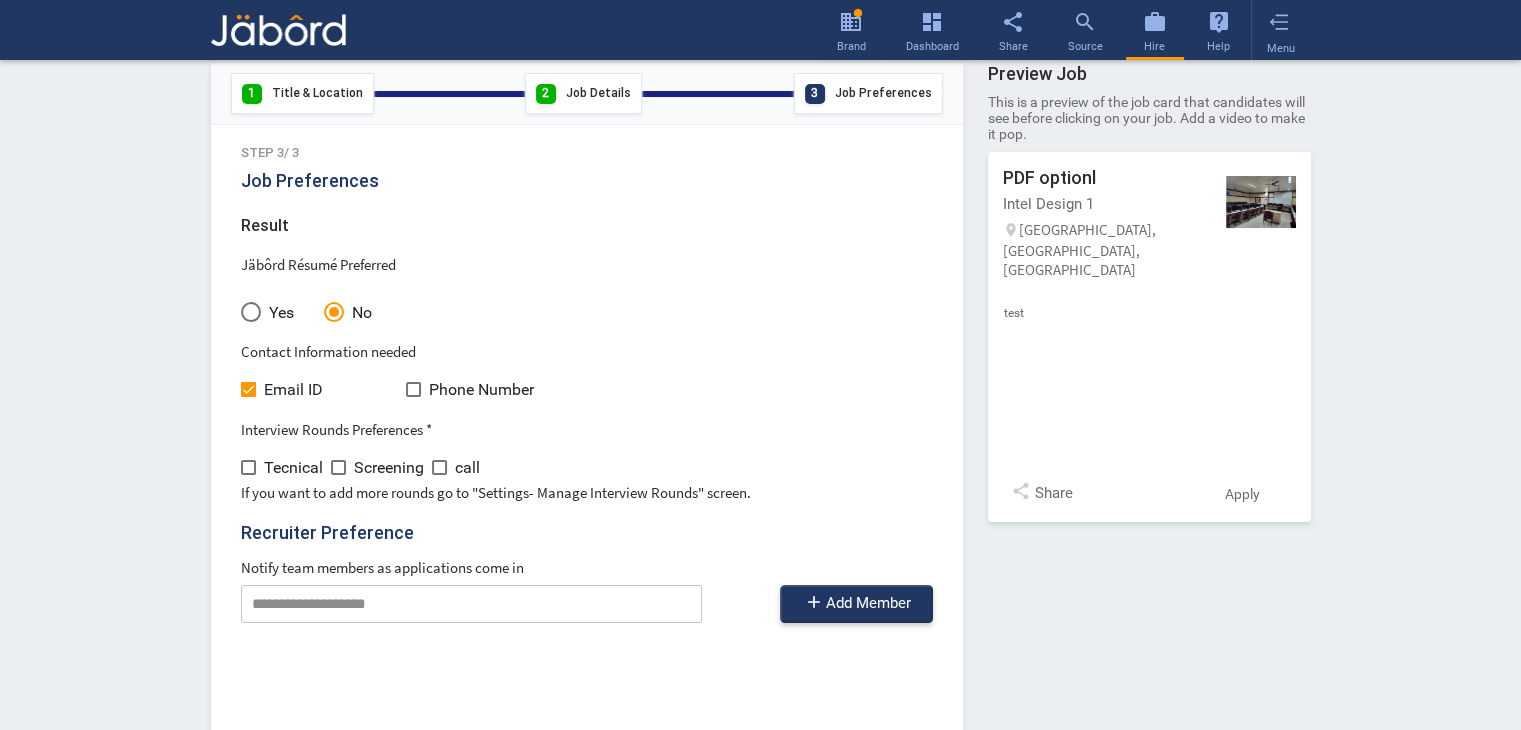 scroll, scrollTop: 175, scrollLeft: 0, axis: vertical 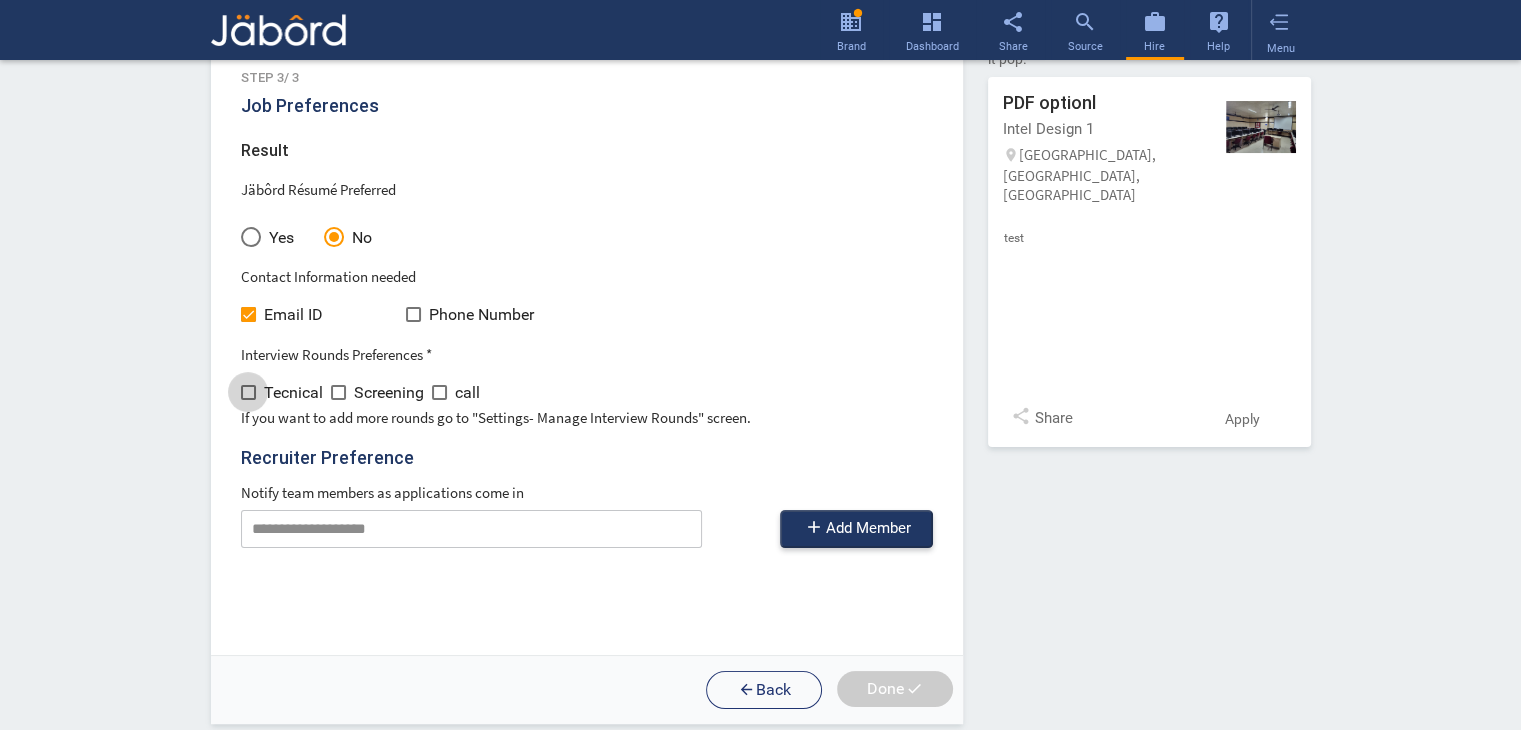 click at bounding box center [248, 392] 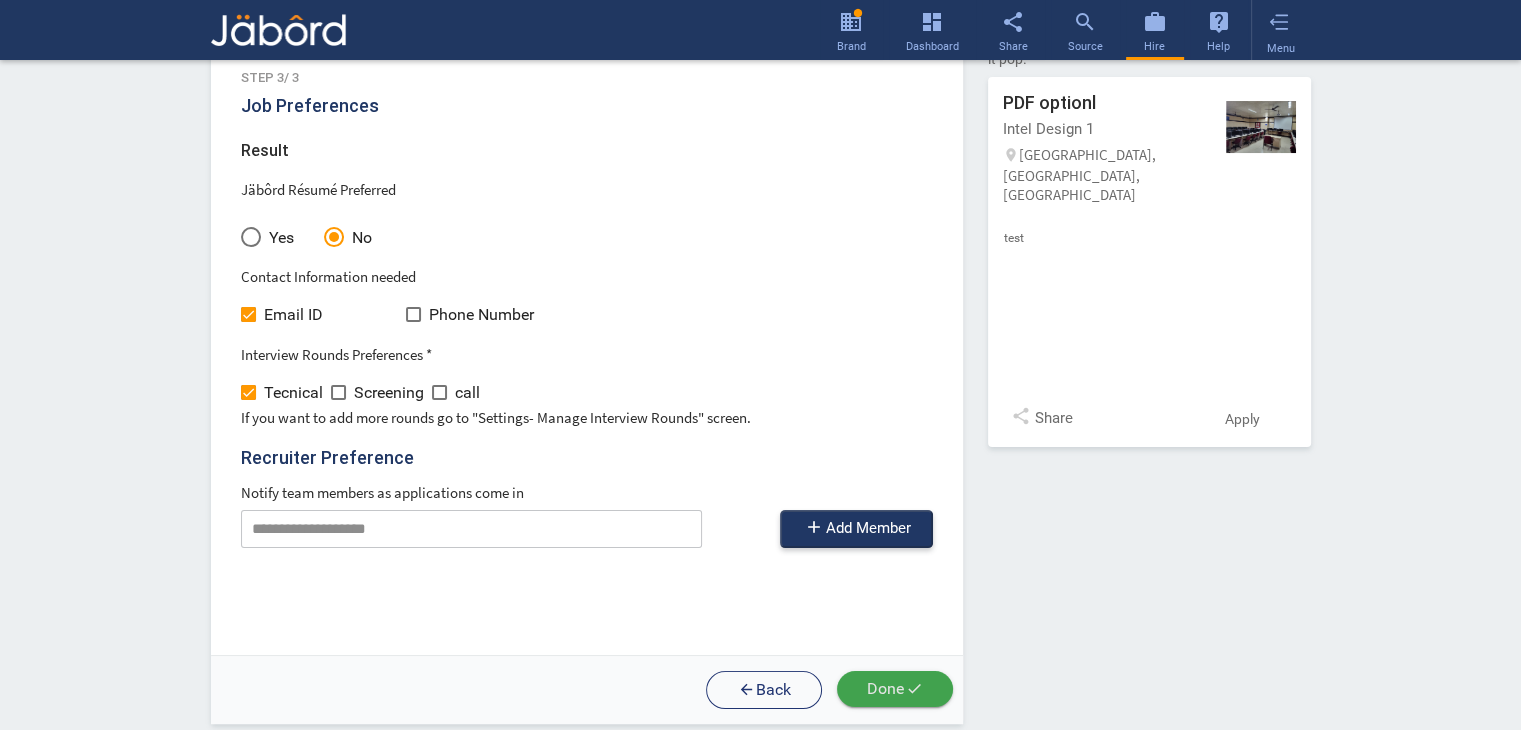 click on "Done done" 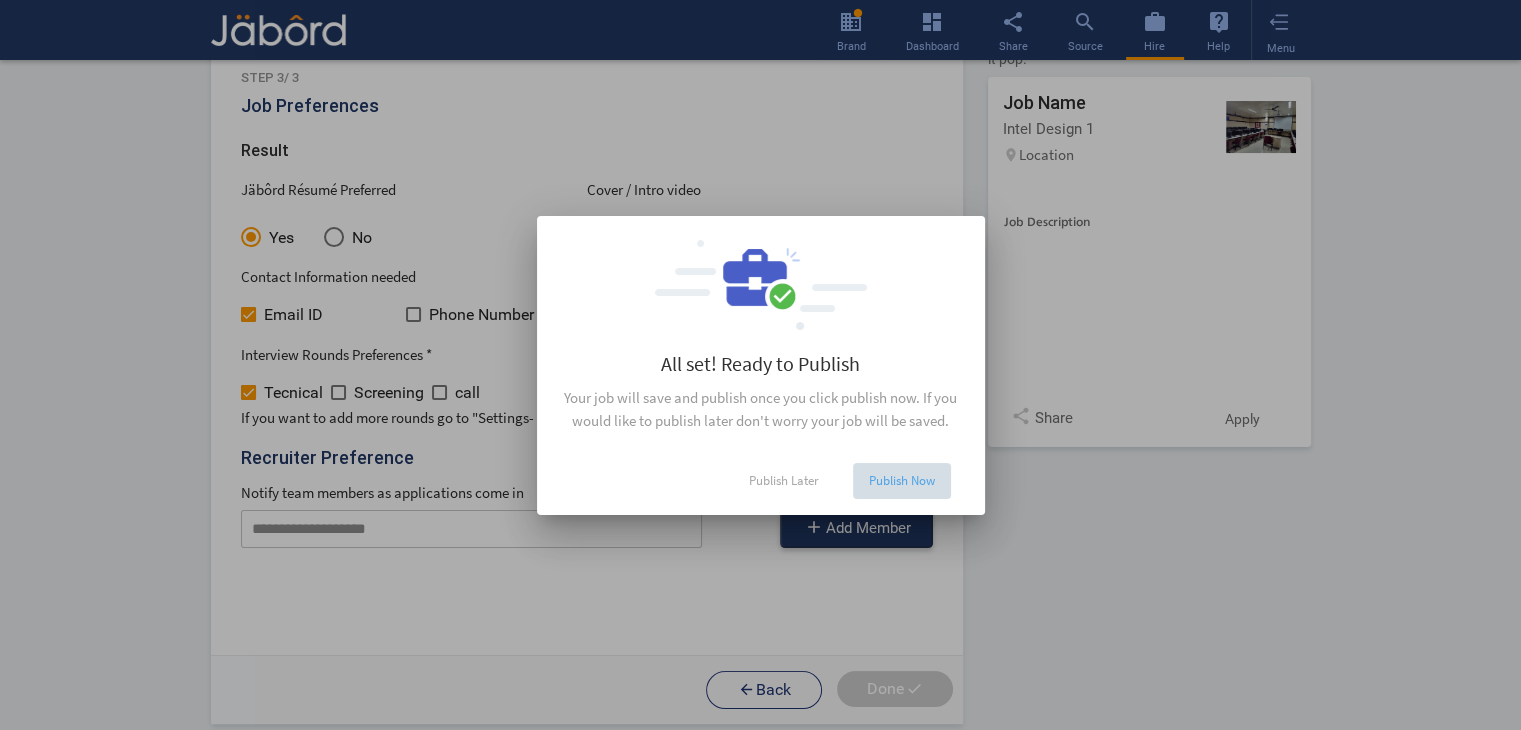 click on "Publish Now" at bounding box center (902, 481) 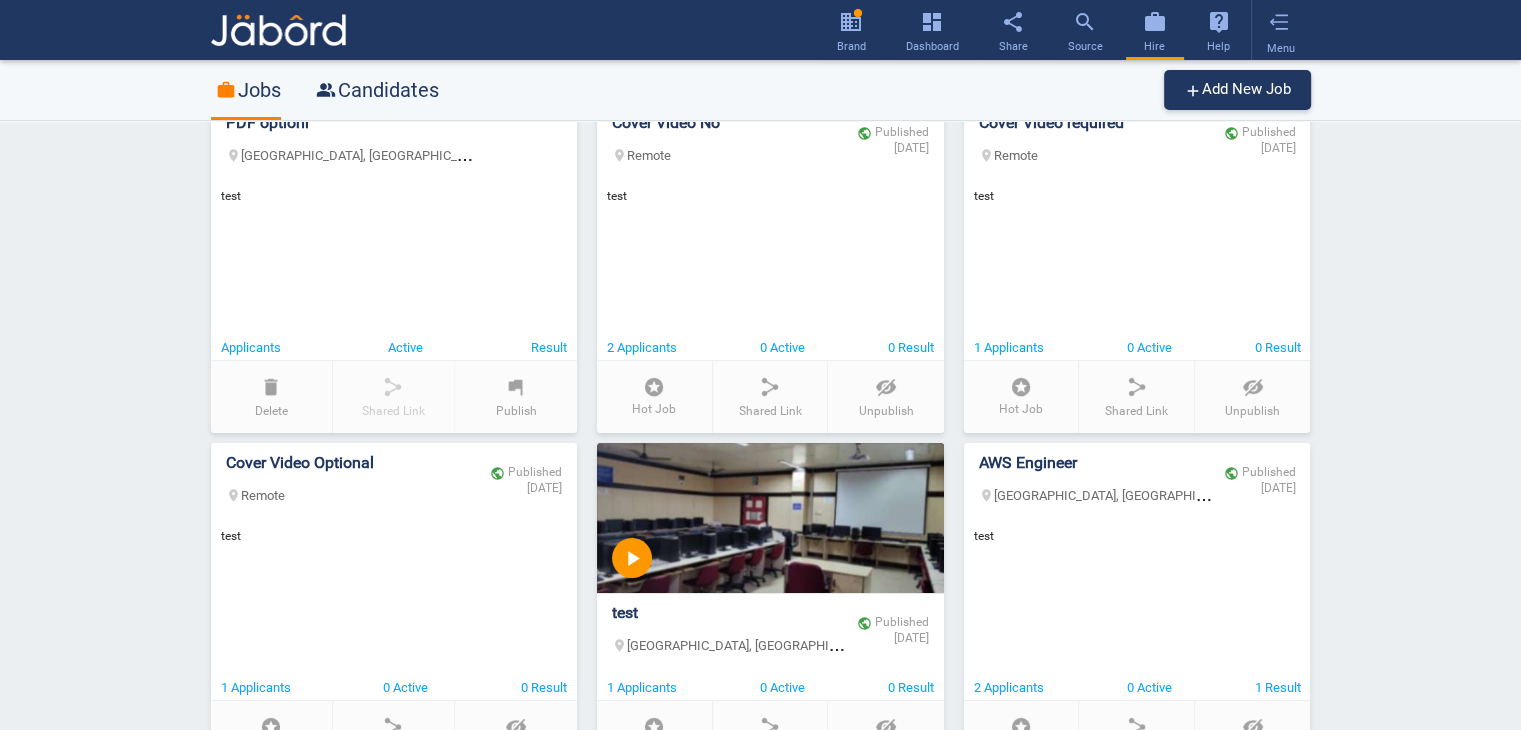 scroll, scrollTop: 0, scrollLeft: 0, axis: both 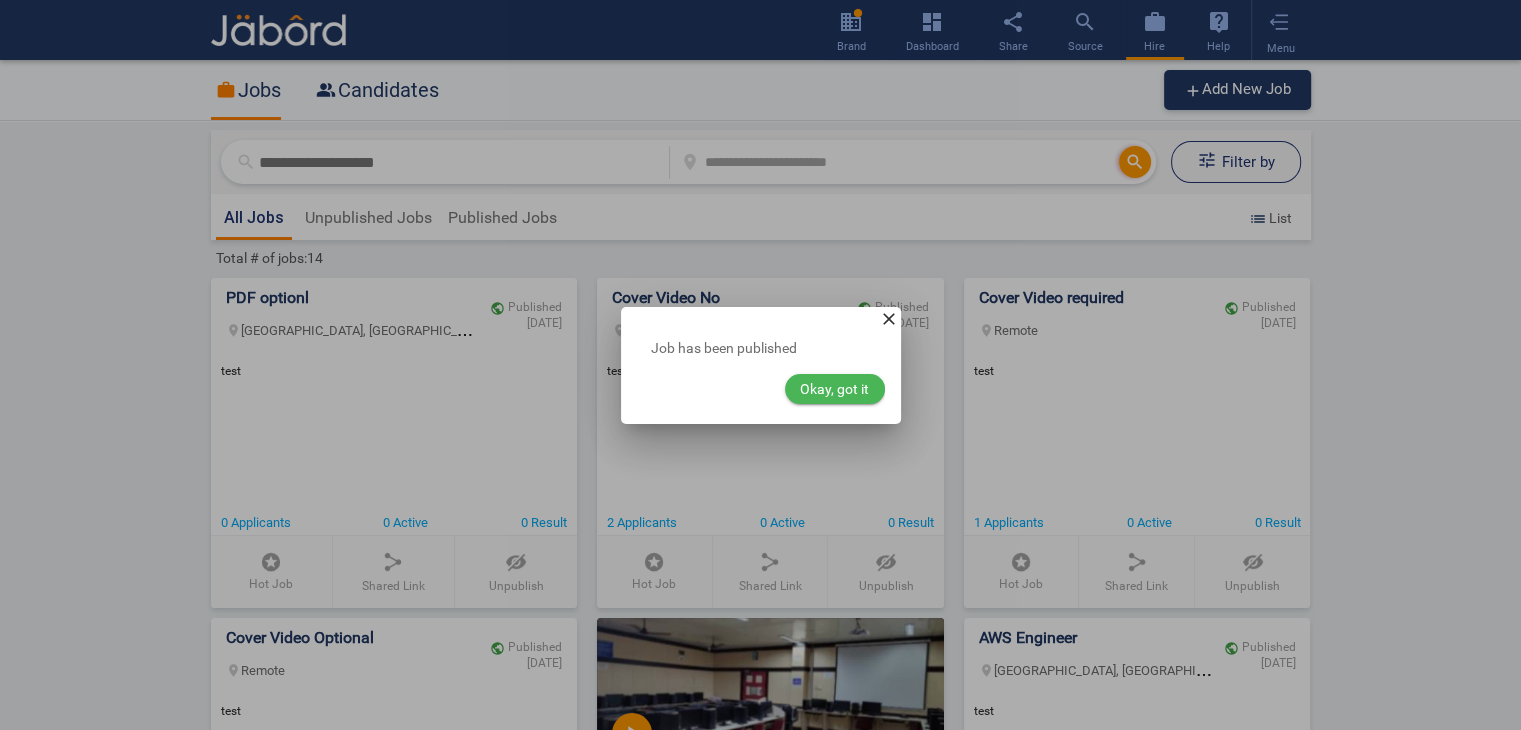 click on "Okay, got it" at bounding box center [835, 389] 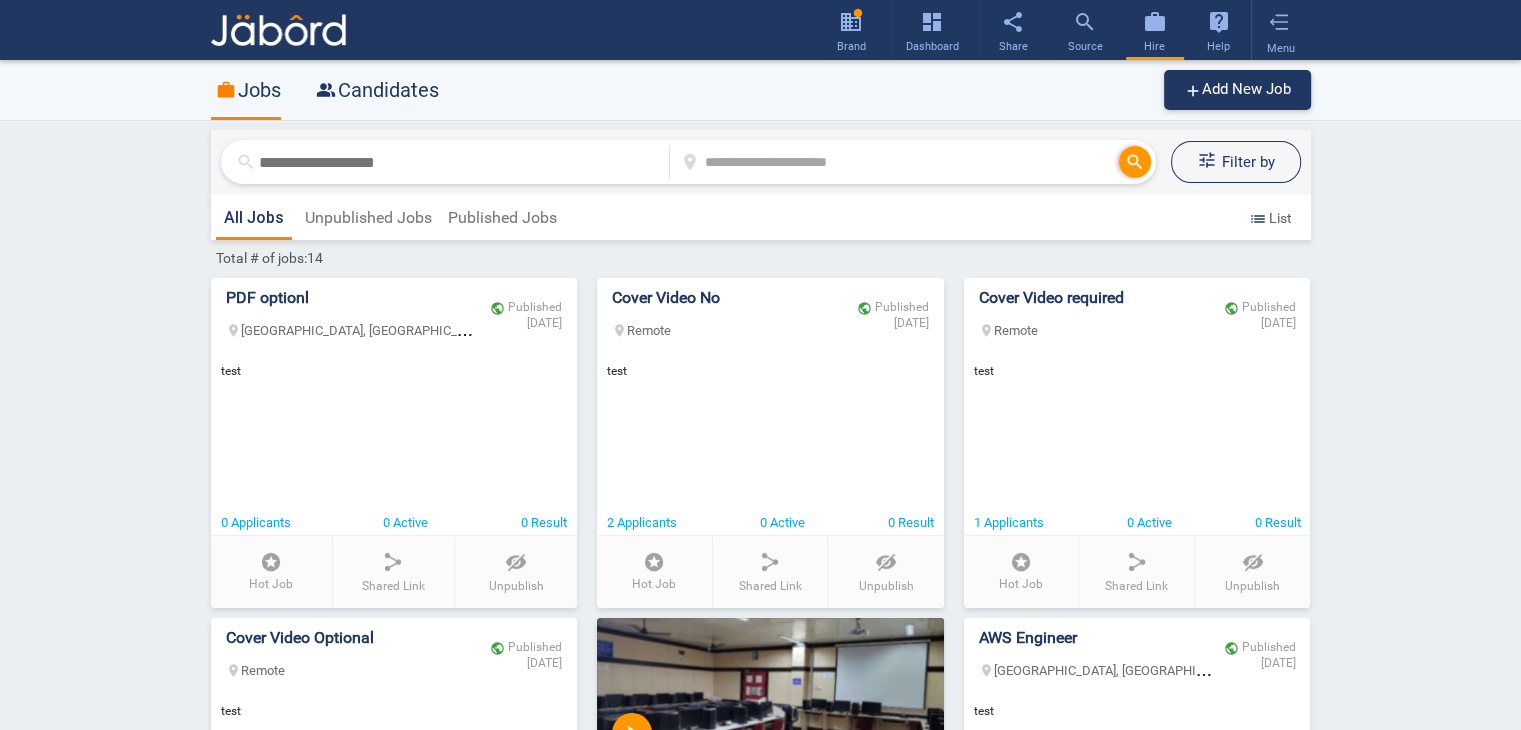 click on "Cover Video No location_on  Remote" at bounding box center (730, 315) 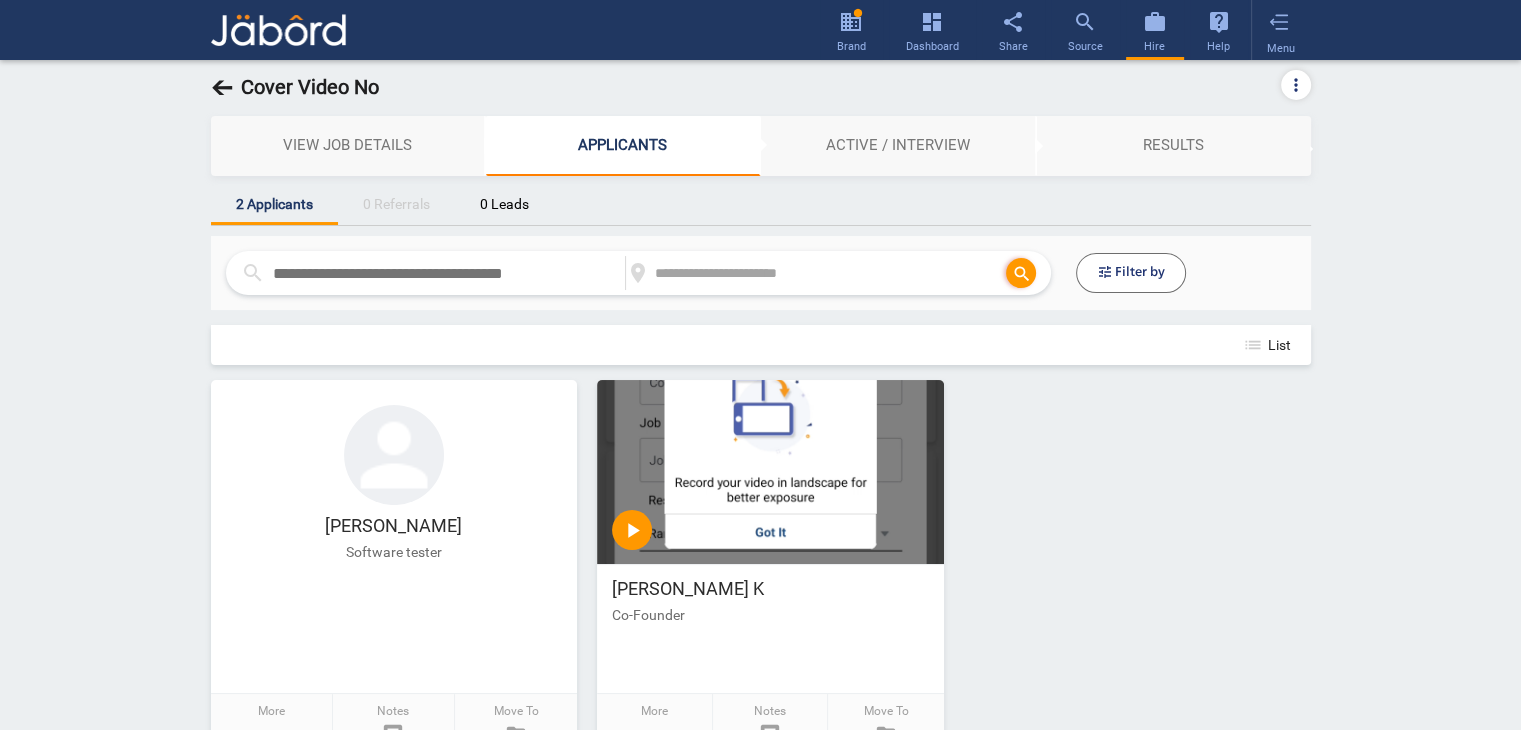 click on "more_vert" 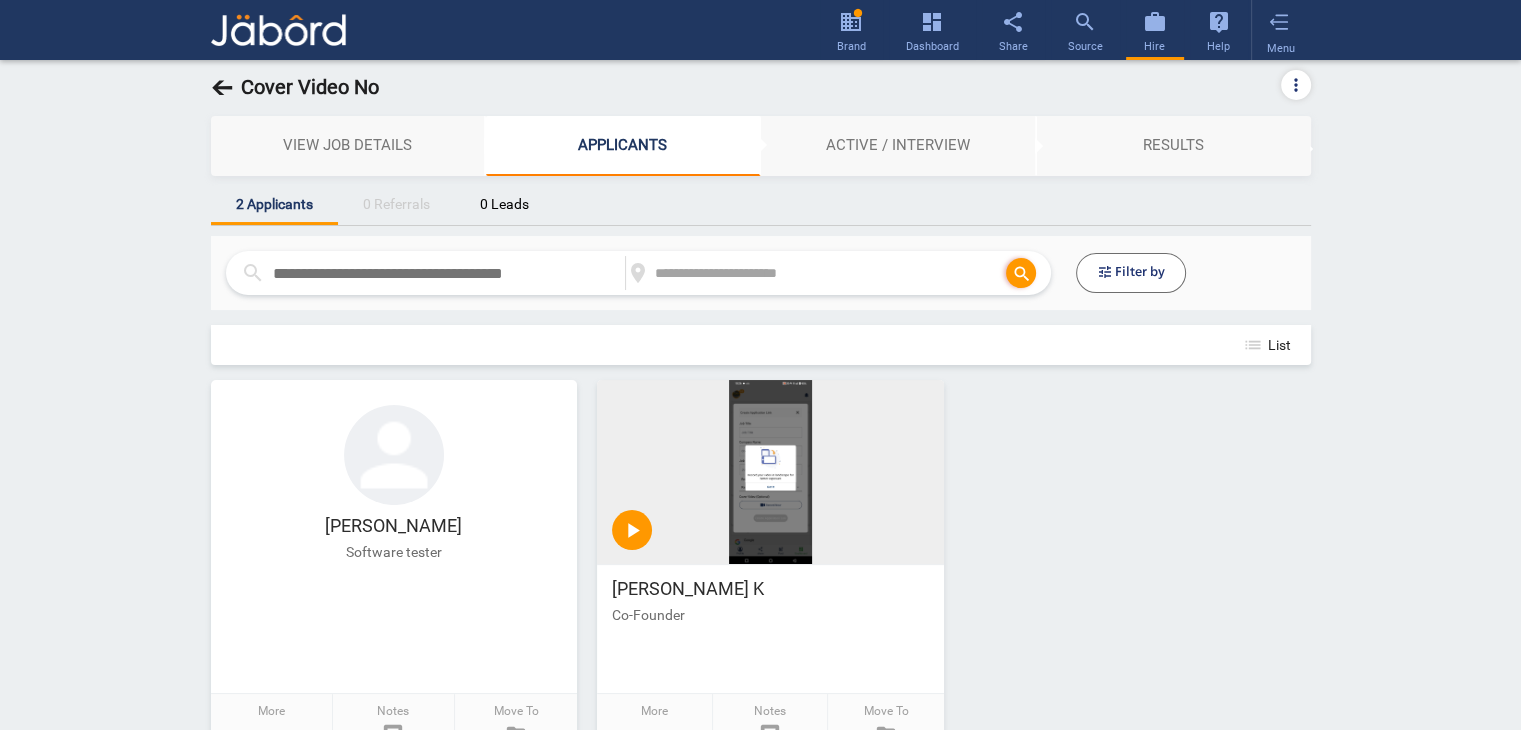 click on "Santhoshs Kumars  Software tester  More more_horiz Notes comment Move To drive_file_move play_arrow Santhosh  K  Co-Founder More more_horiz Notes comment Move To drive_file_move" at bounding box center [761, 577] 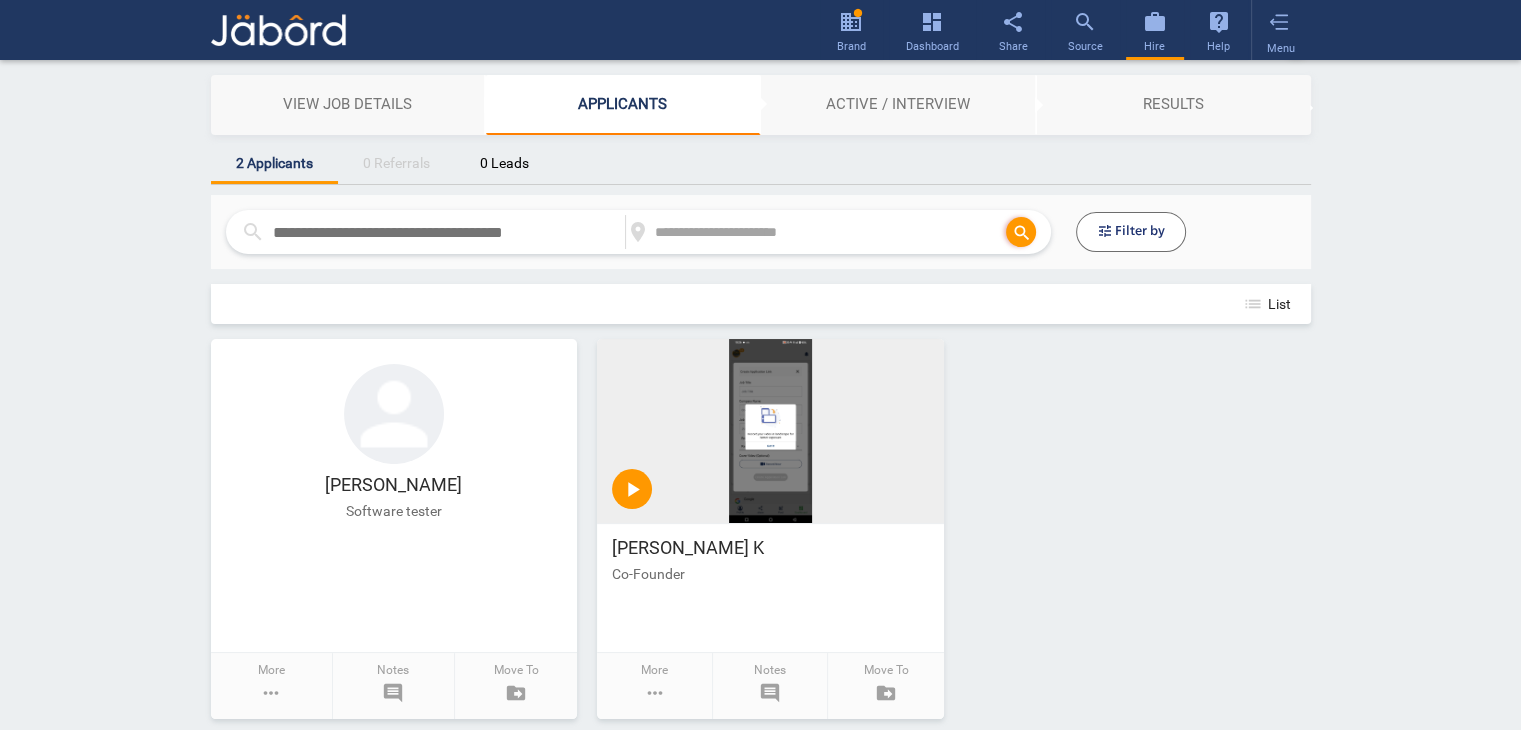 scroll, scrollTop: 36, scrollLeft: 0, axis: vertical 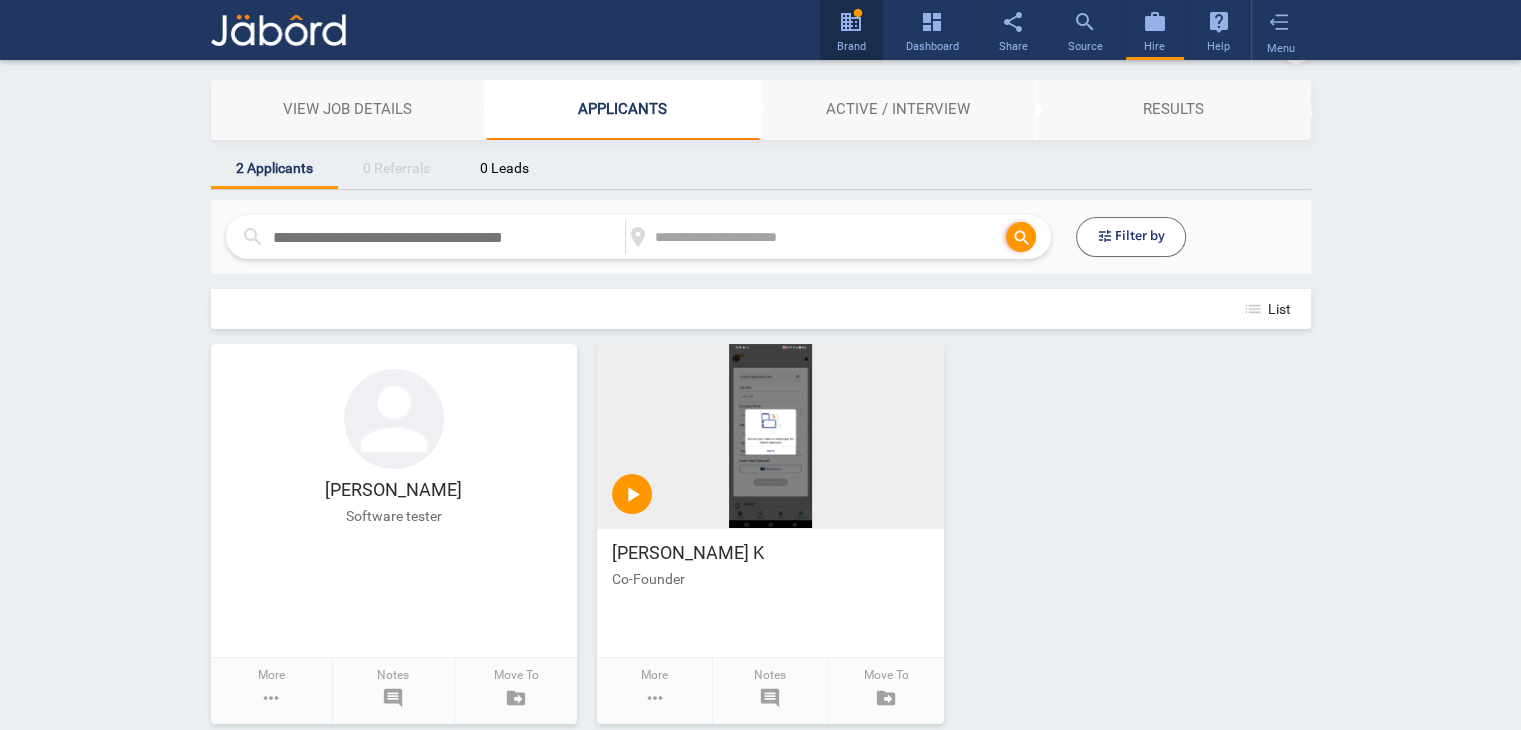 click on "circle domain  Brand" 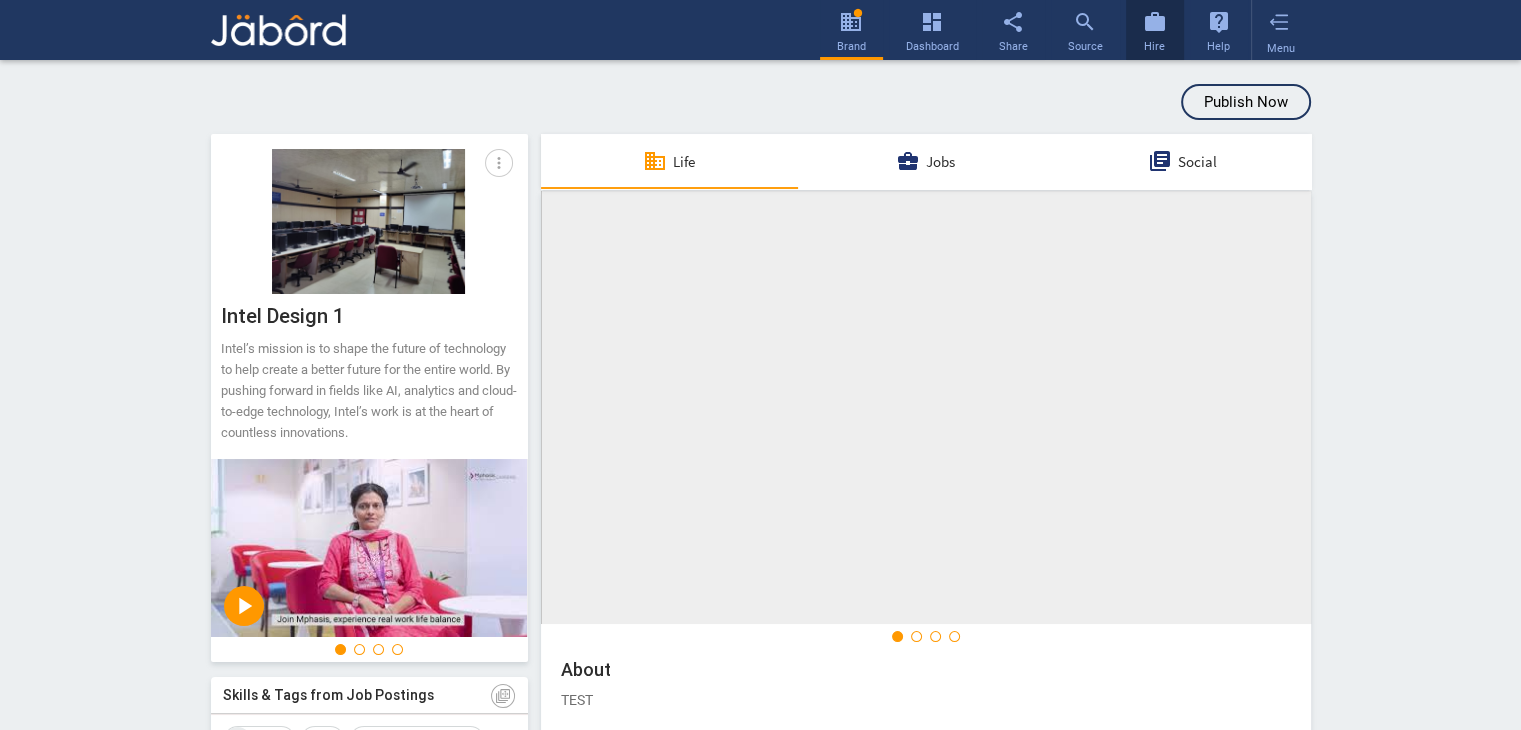 click on "work" 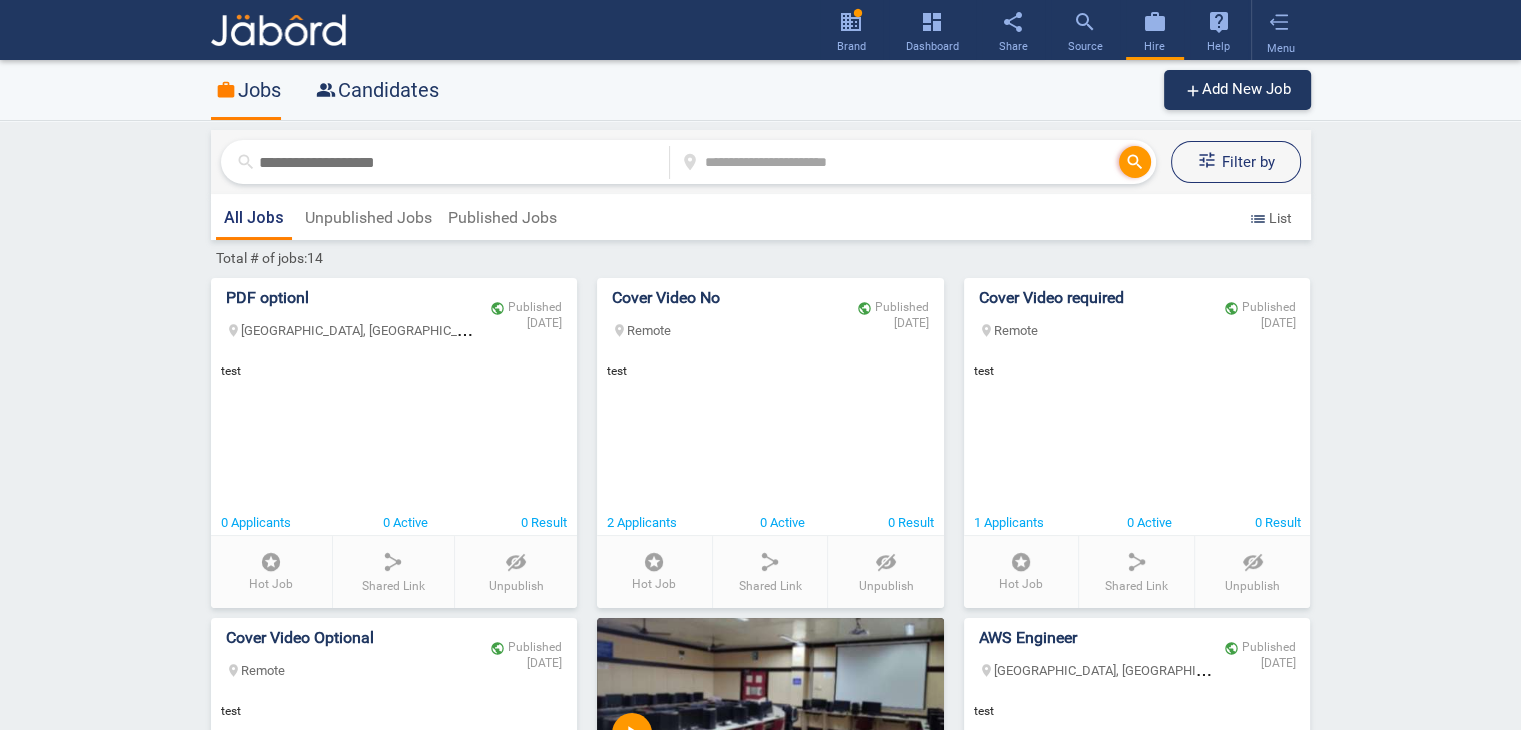 click on "add  Add New Job" at bounding box center (1237, 89) 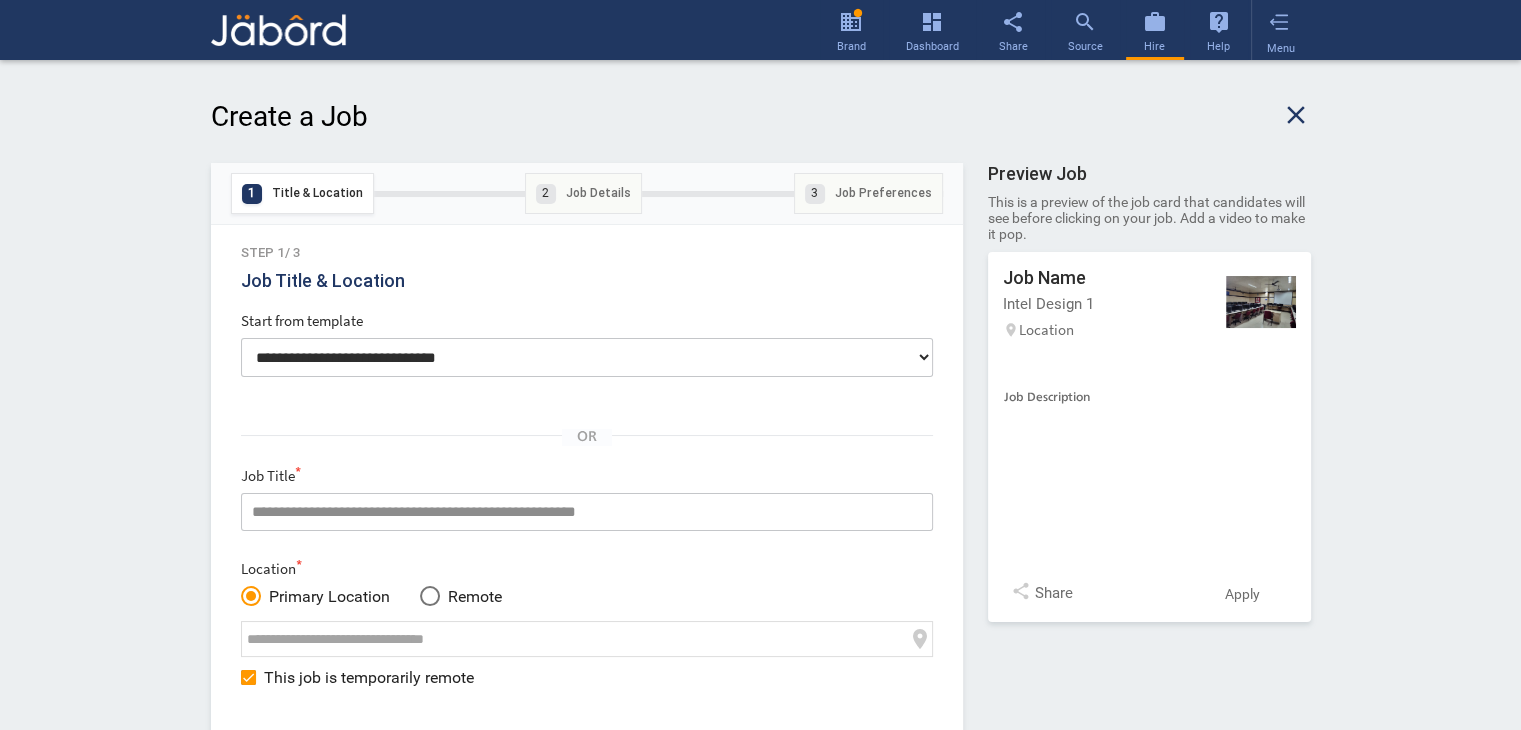 click 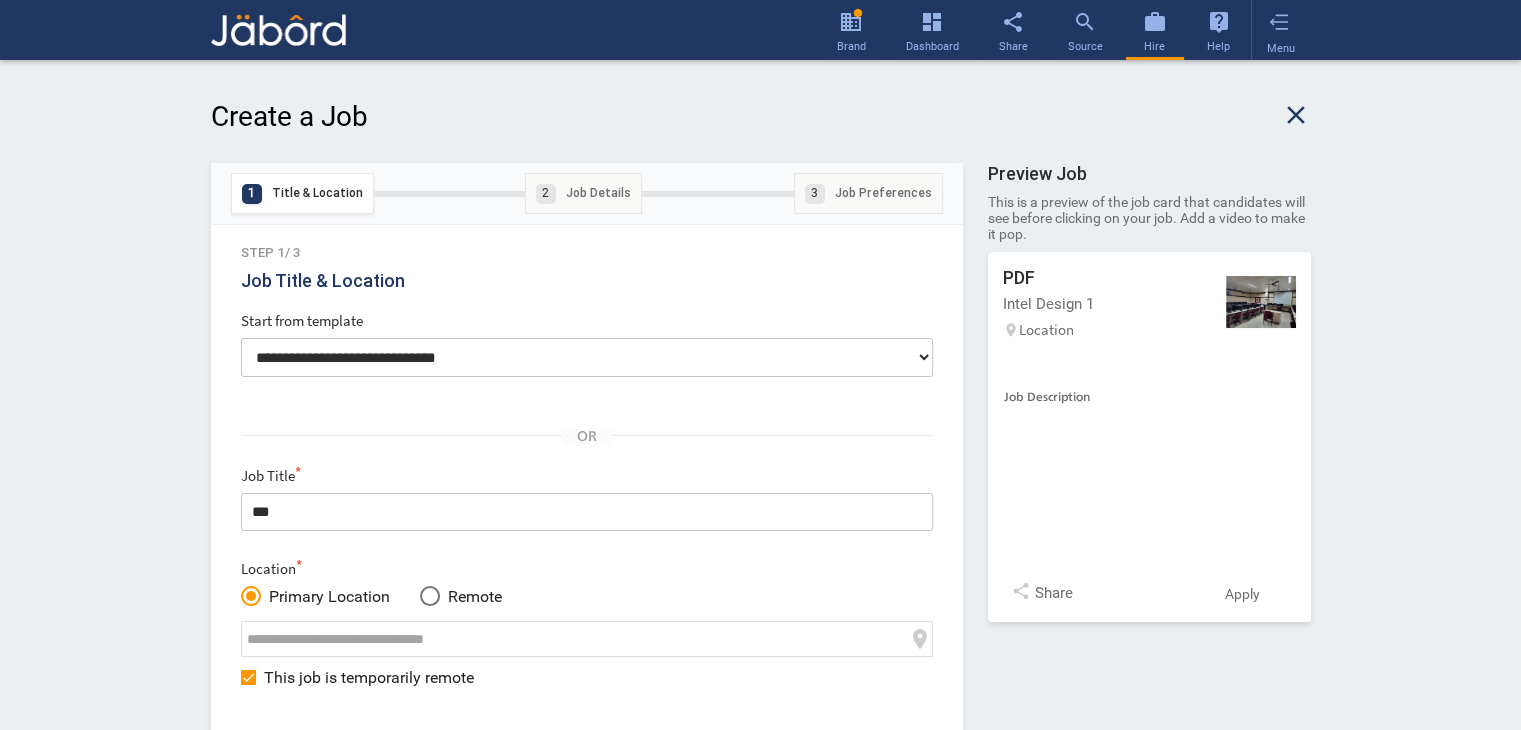 type on "***" 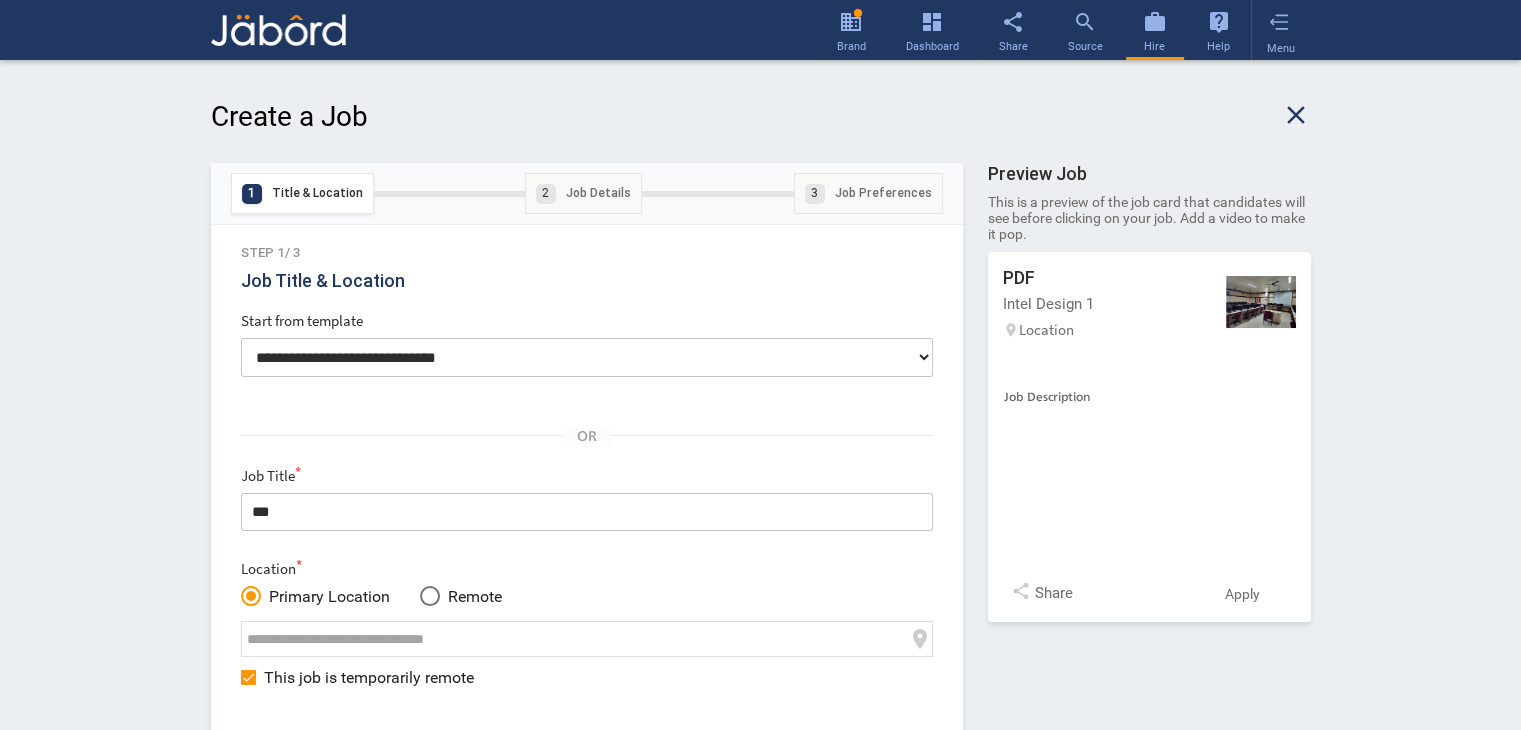 click at bounding box center [575, 639] 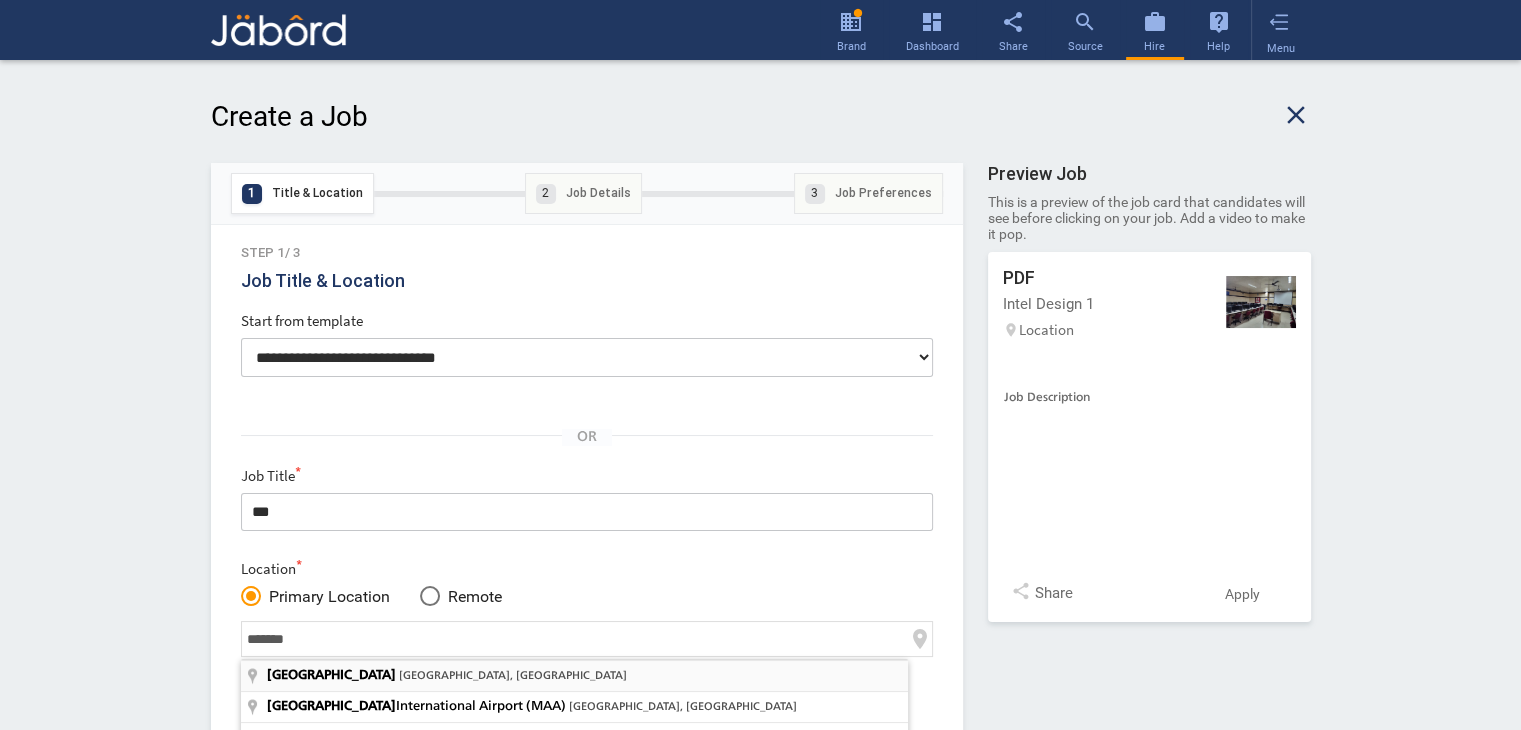 type on "**********" 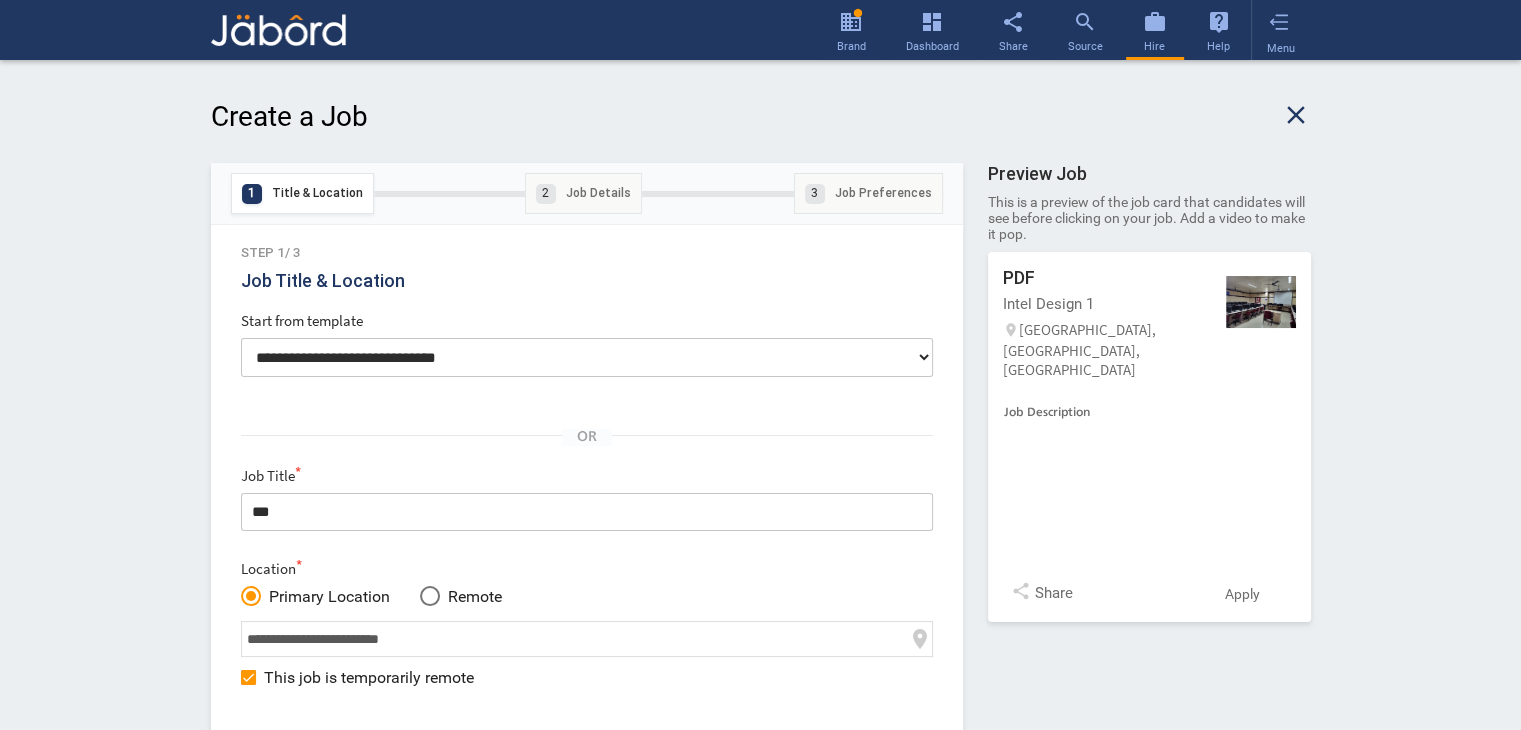 scroll, scrollTop: 96, scrollLeft: 0, axis: vertical 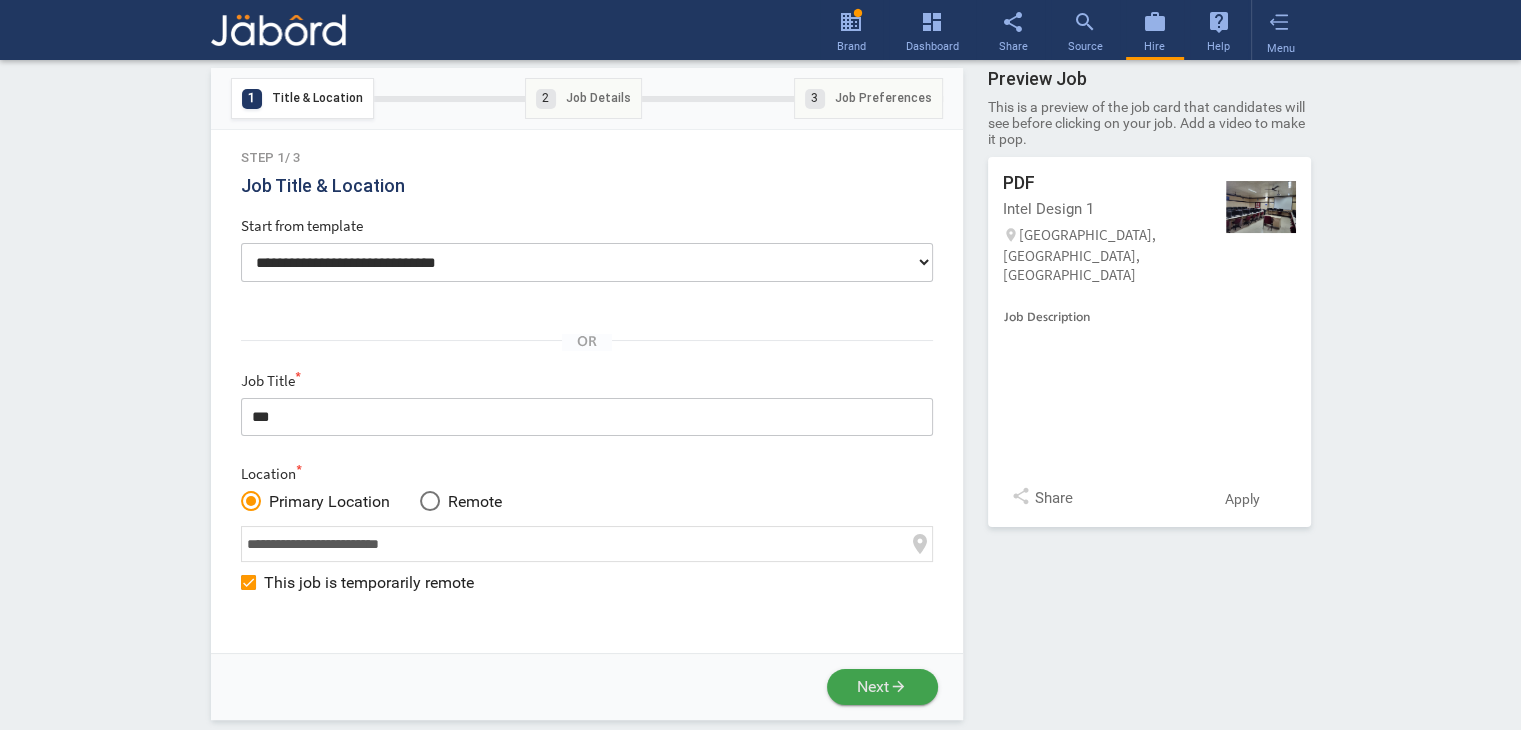 click on "Next arrow_forward" 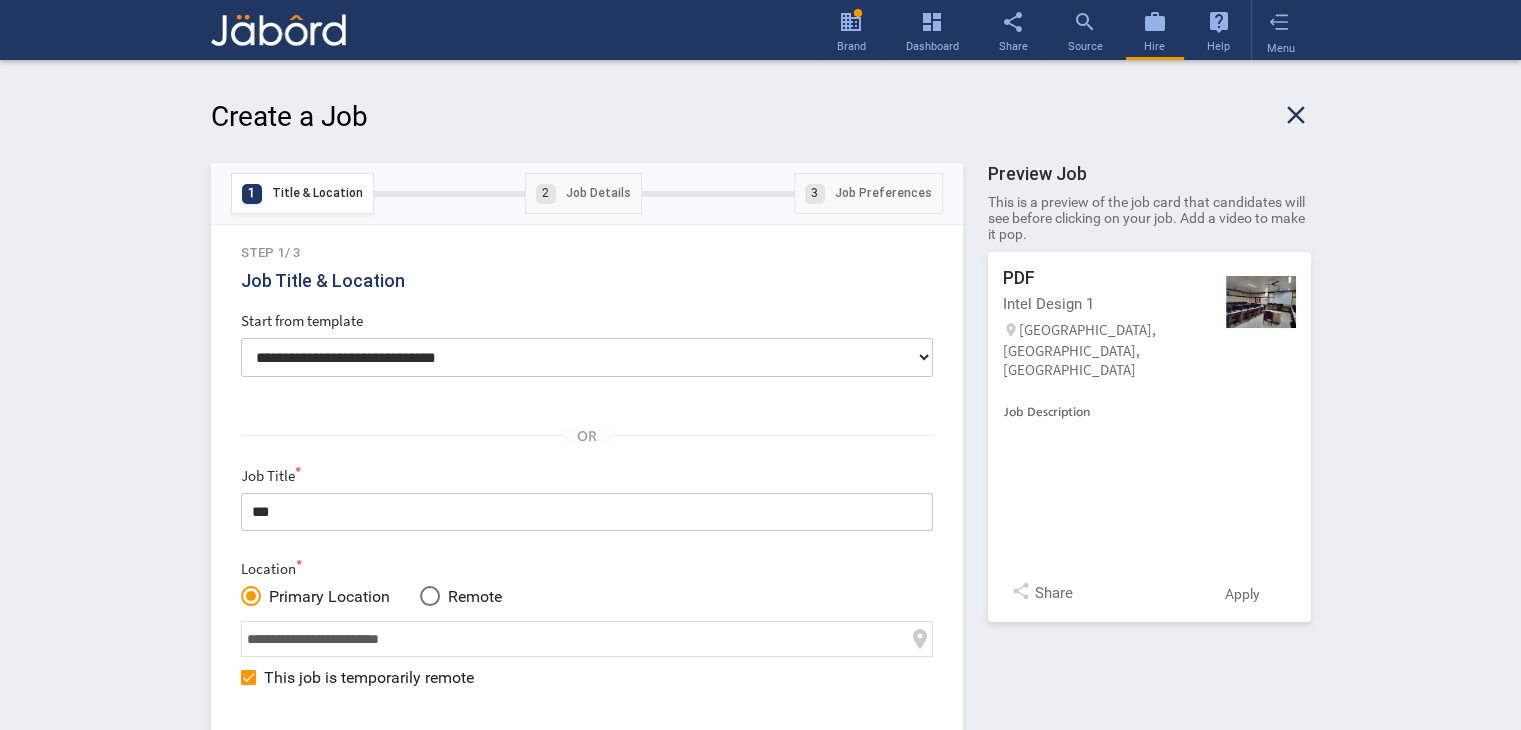 select on "***" 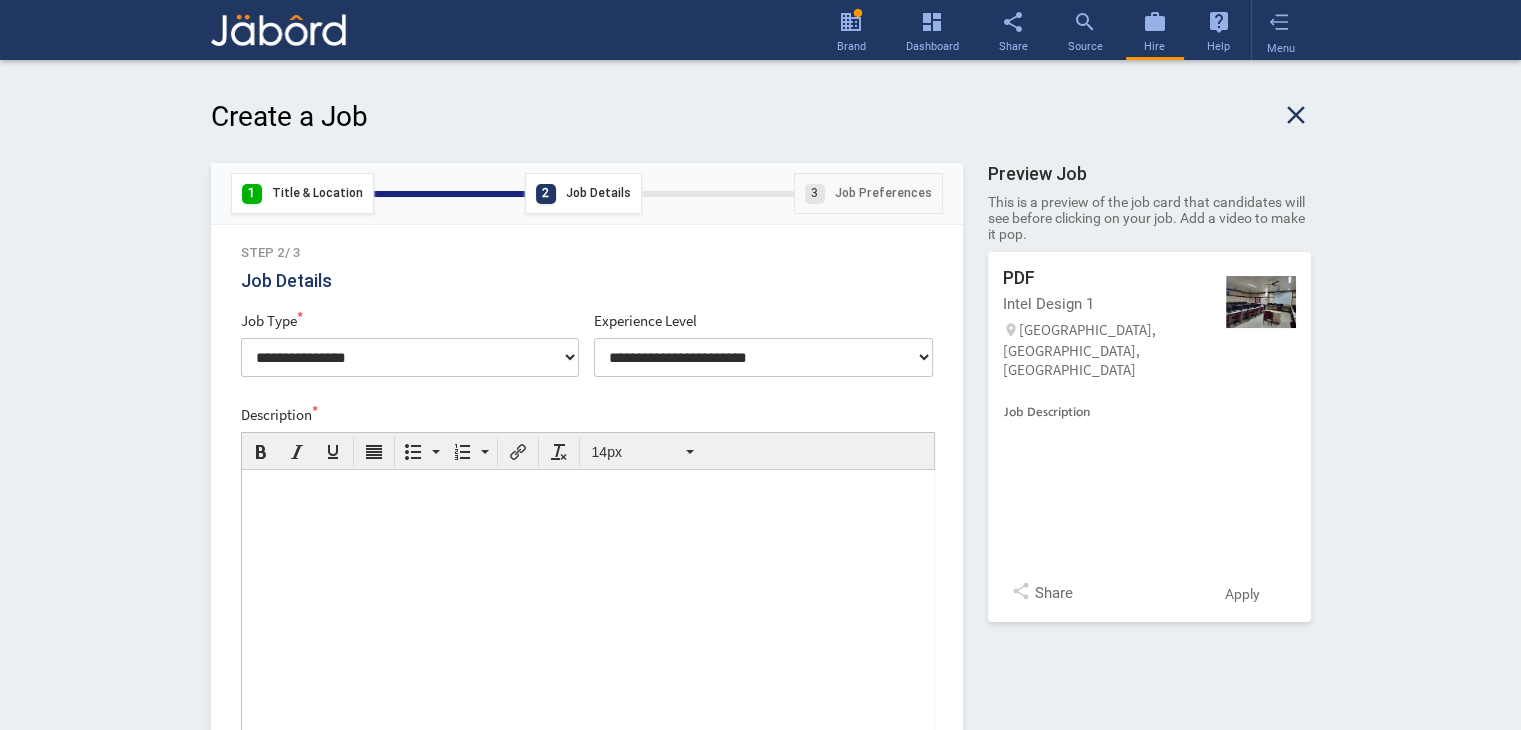 scroll, scrollTop: 0, scrollLeft: 0, axis: both 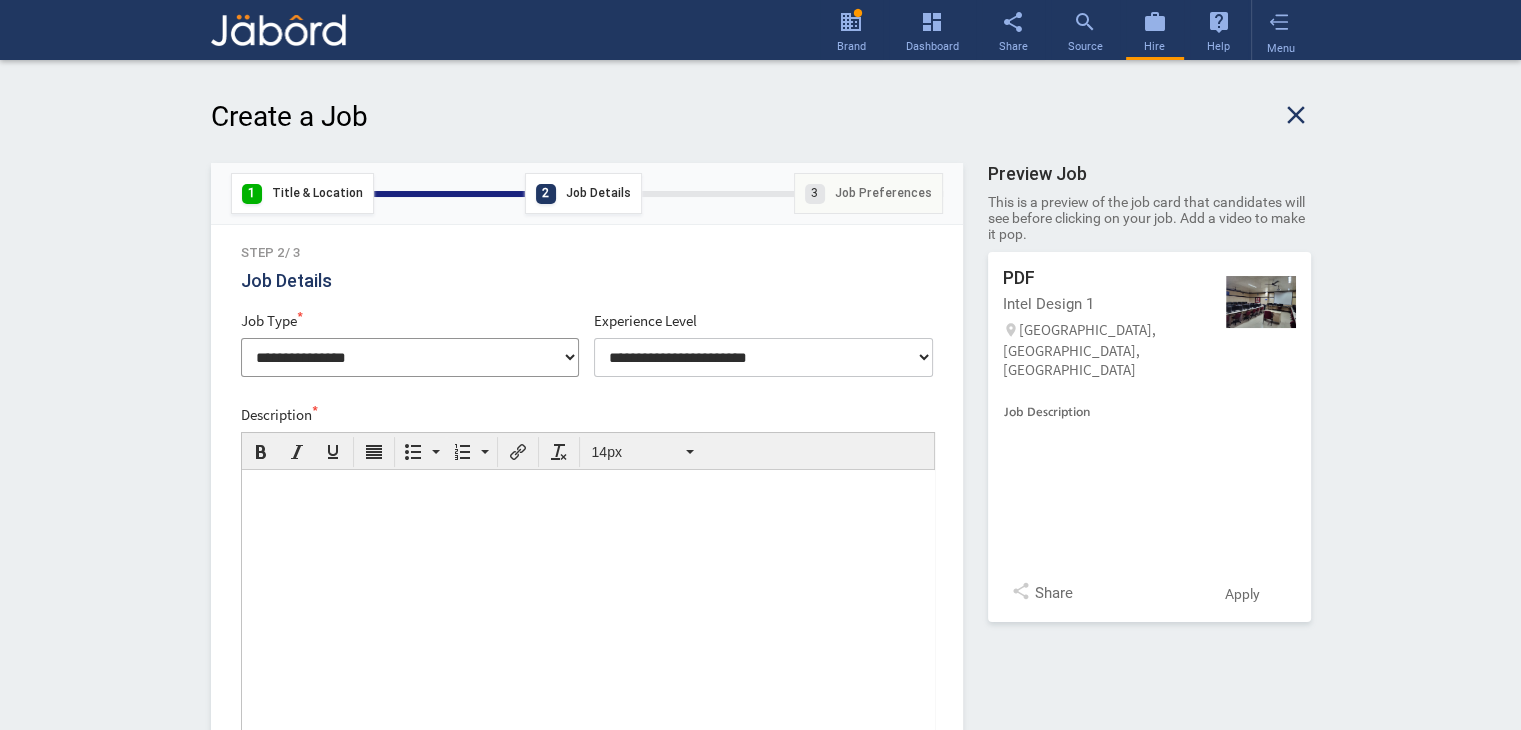 click on "**********" 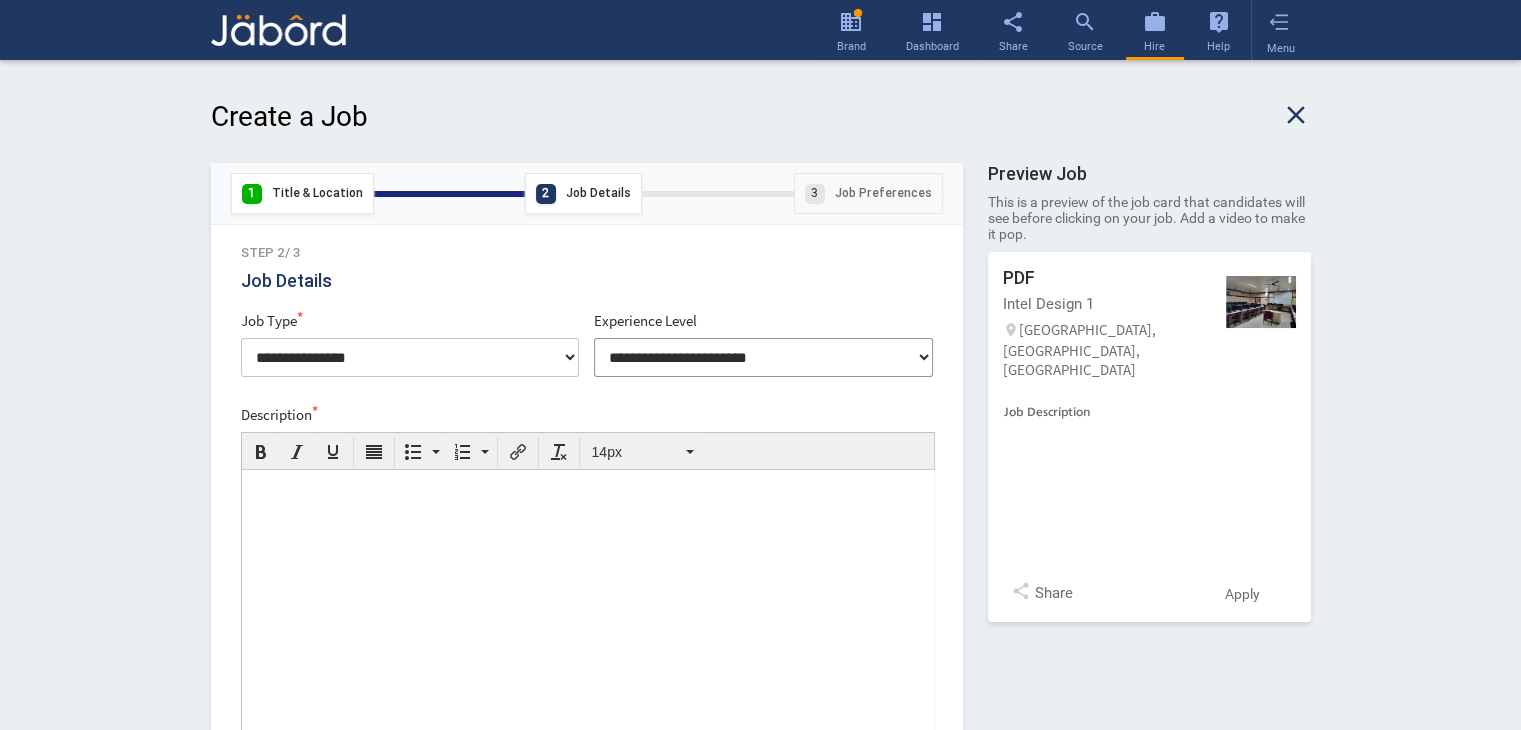 click on "**********" at bounding box center [763, 357] 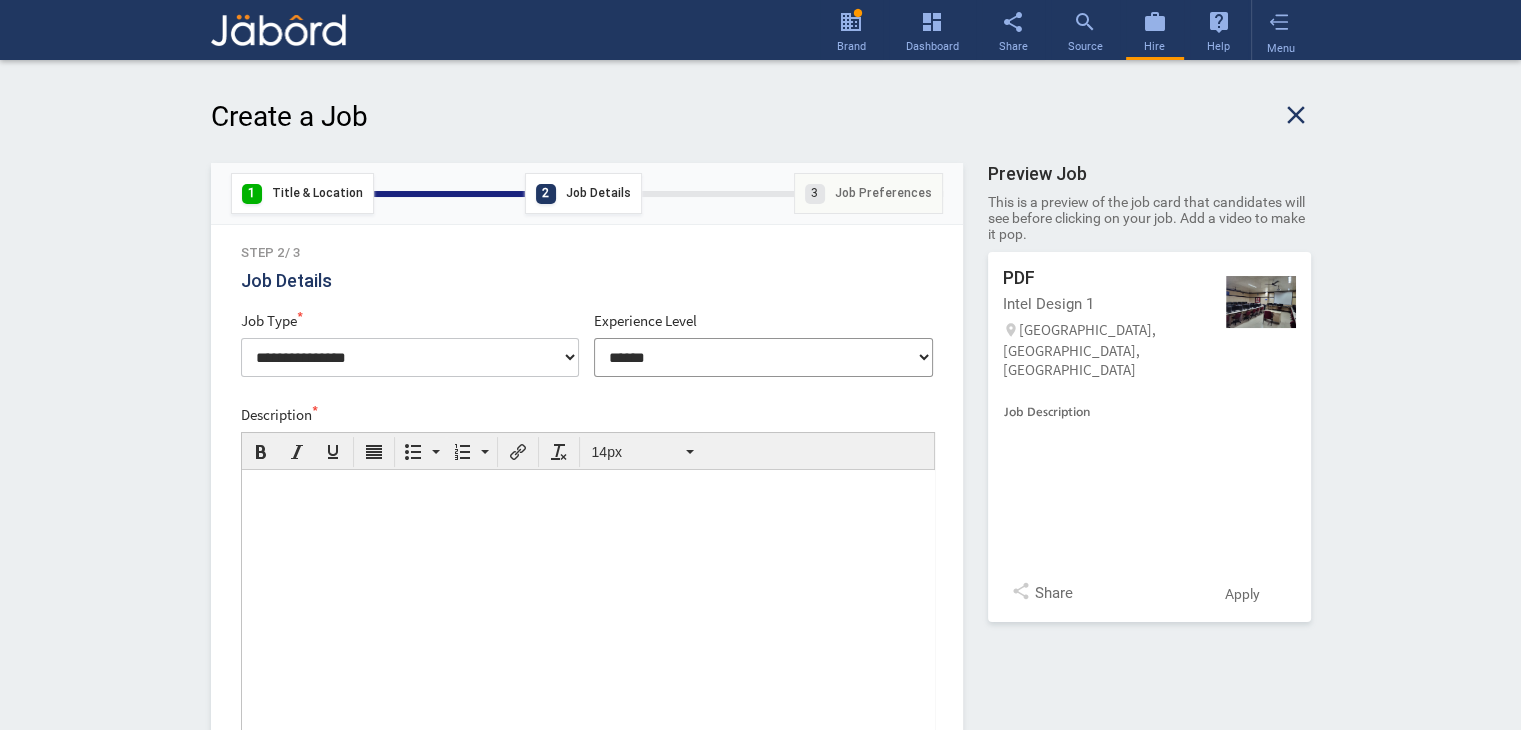 click on "**********" at bounding box center (763, 357) 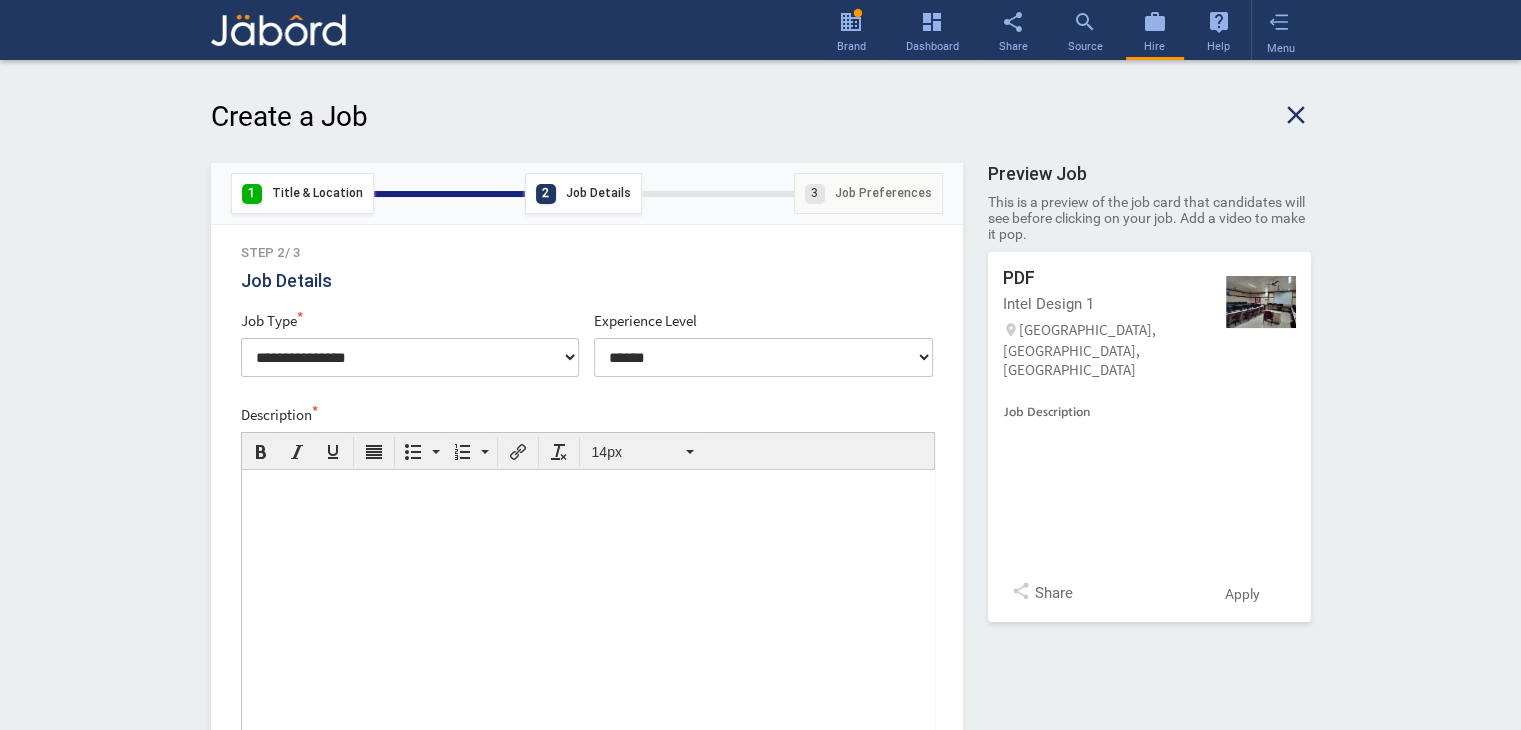 click at bounding box center [587, 617] 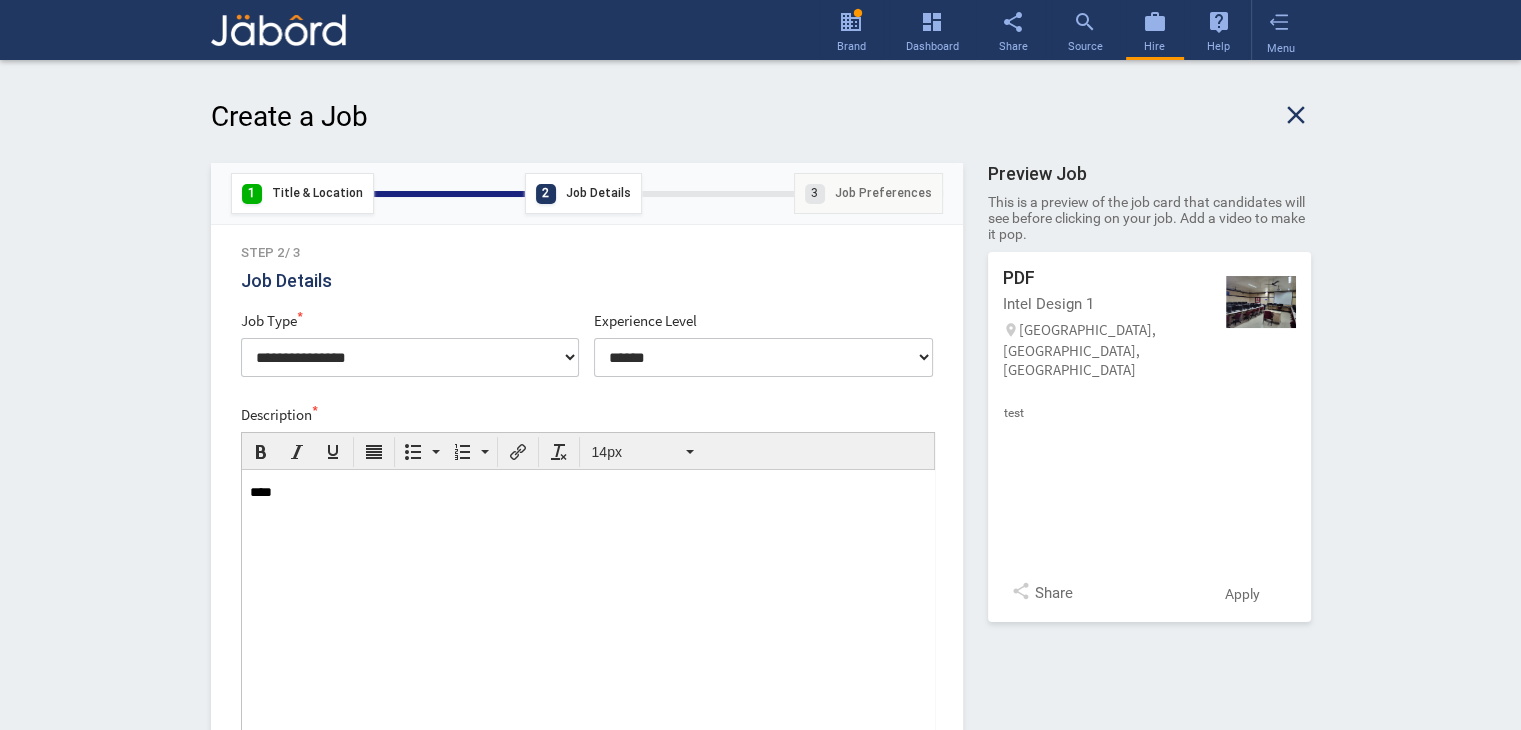 scroll, scrollTop: 638, scrollLeft: 0, axis: vertical 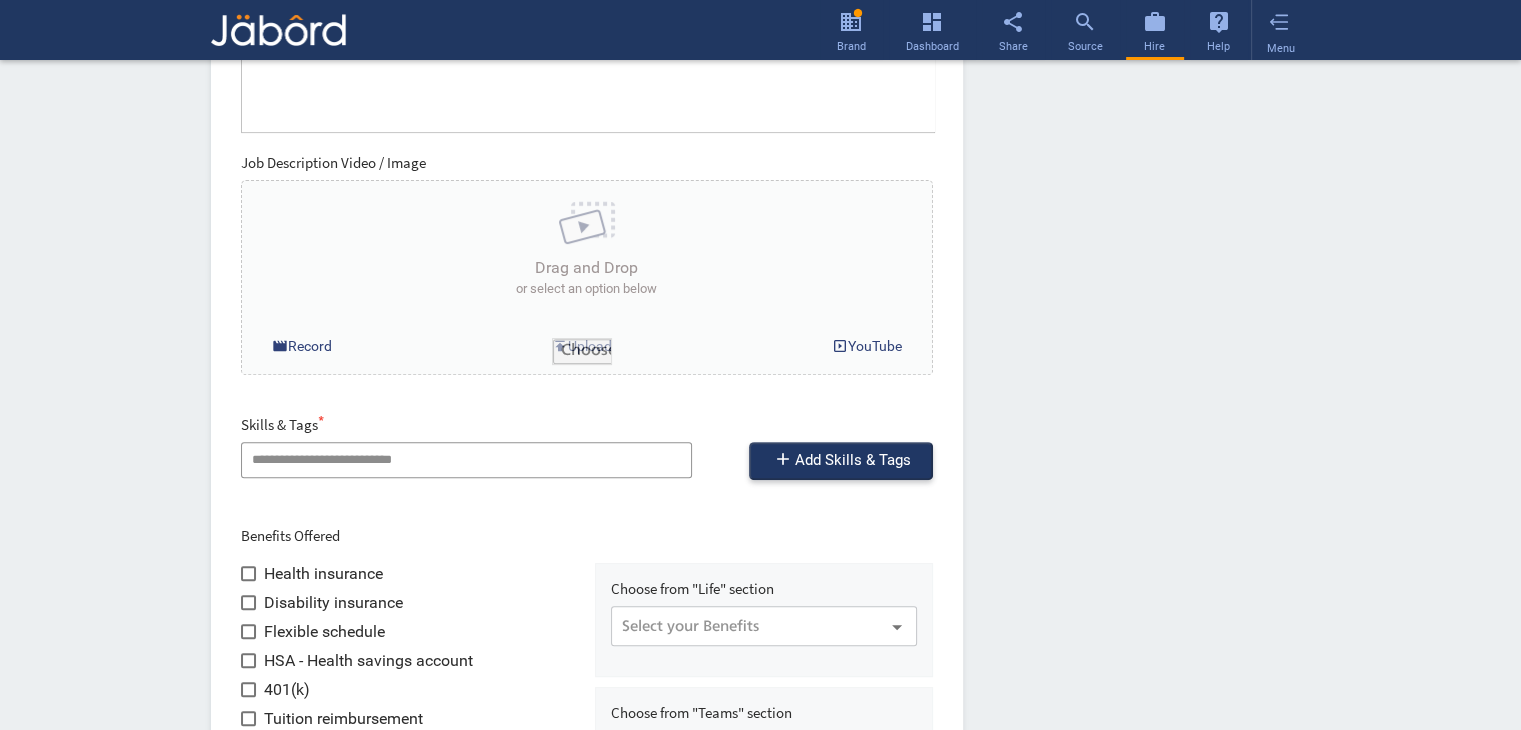 click 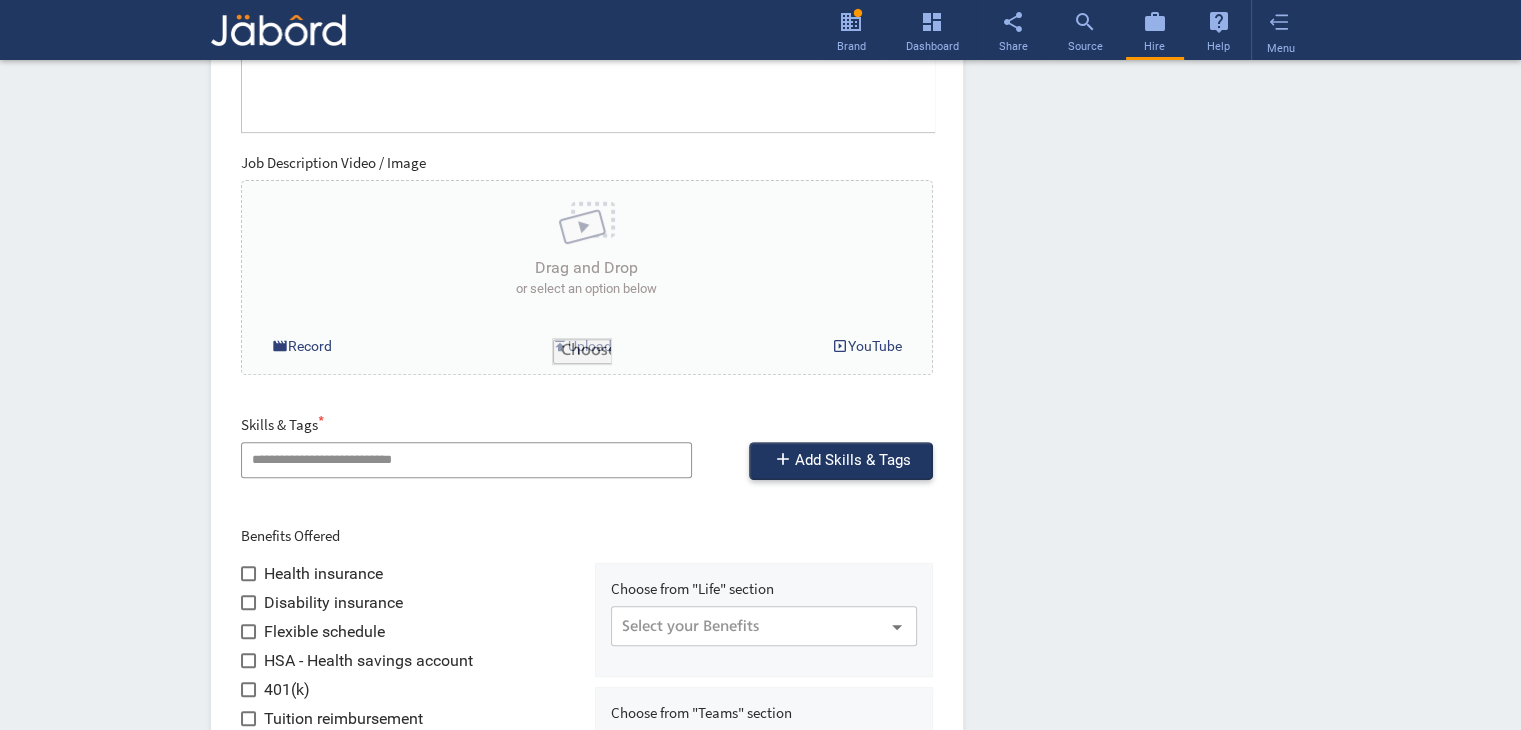 type on "*" 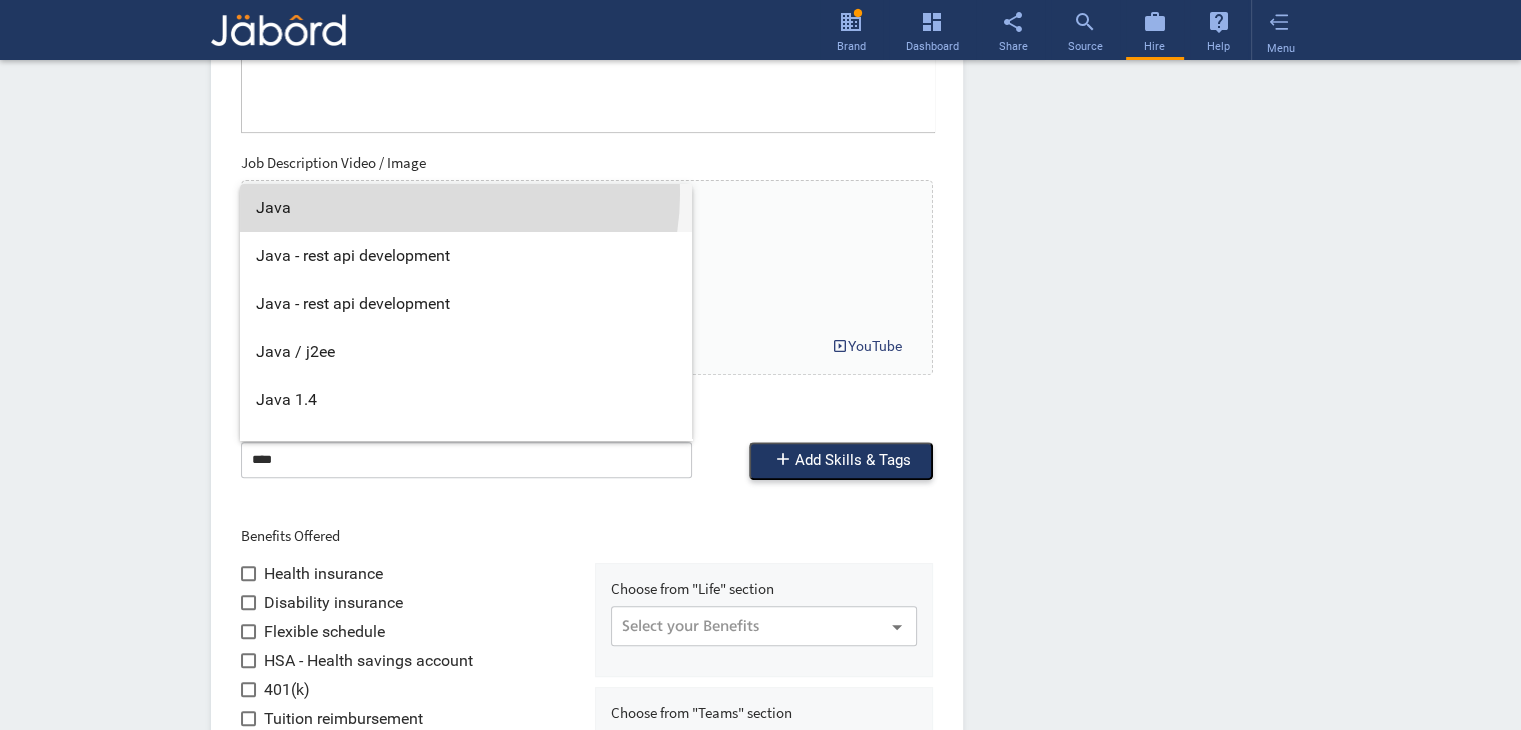 click on "Java" at bounding box center (466, 208) 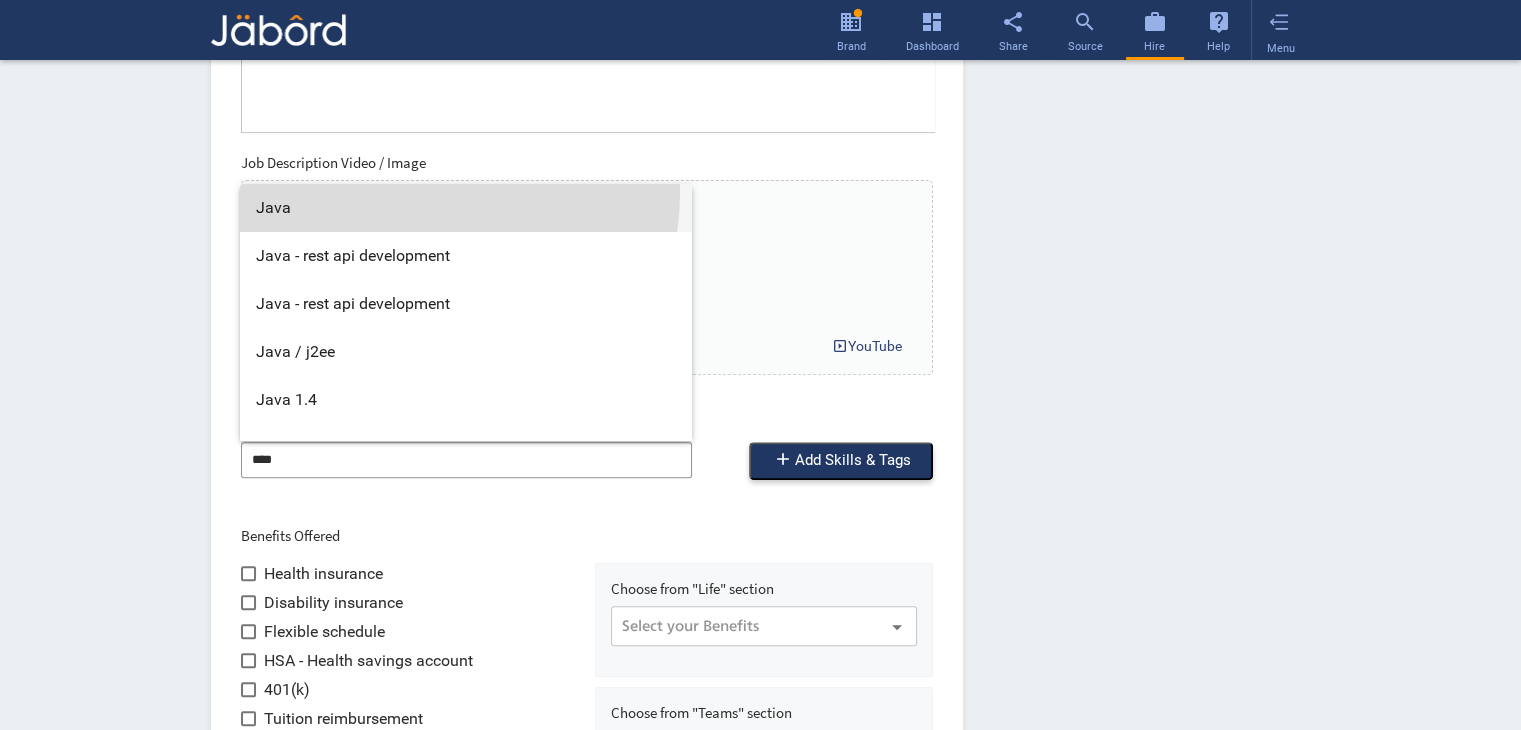 type on "****" 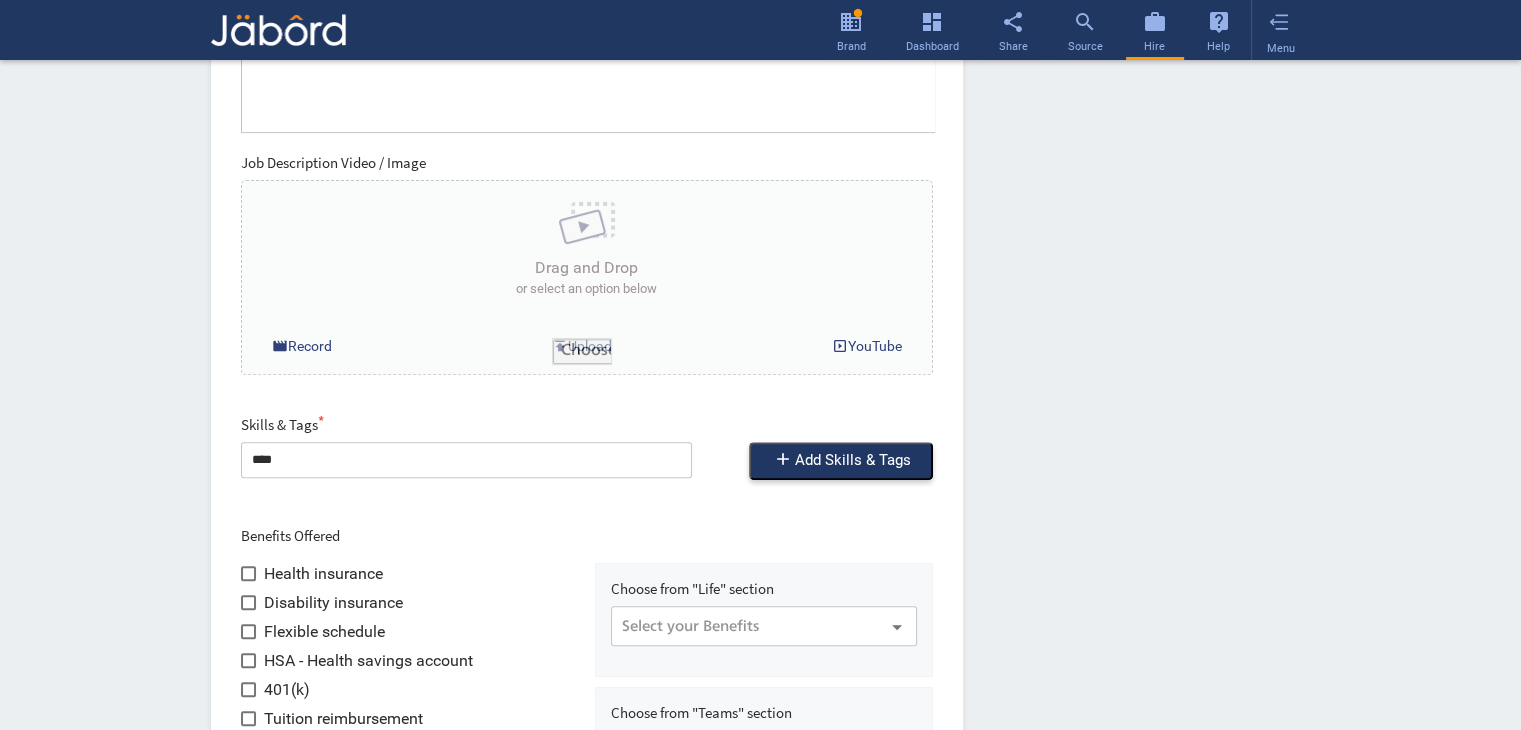 click on "add" 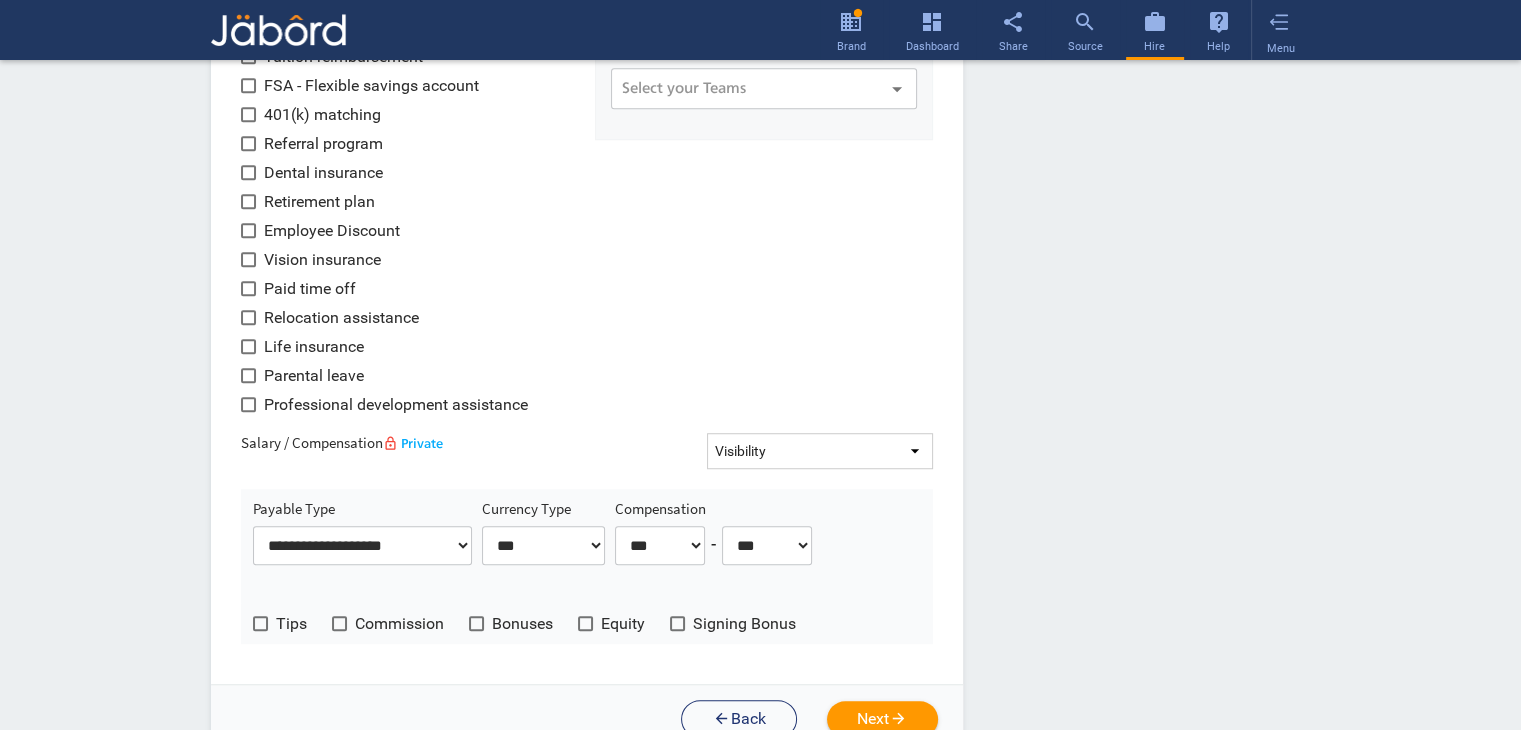 scroll, scrollTop: 1389, scrollLeft: 0, axis: vertical 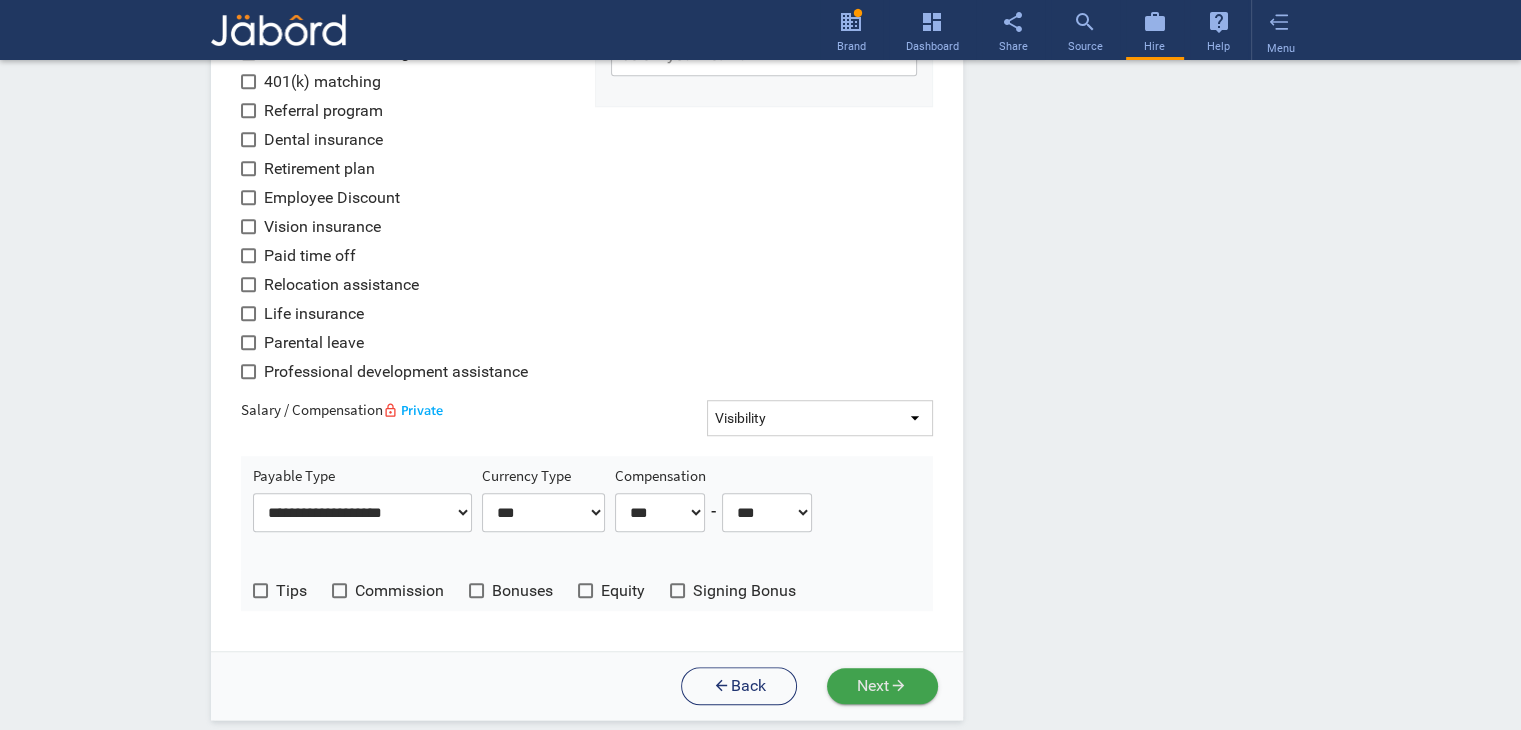 click on "Next arrow_forward" 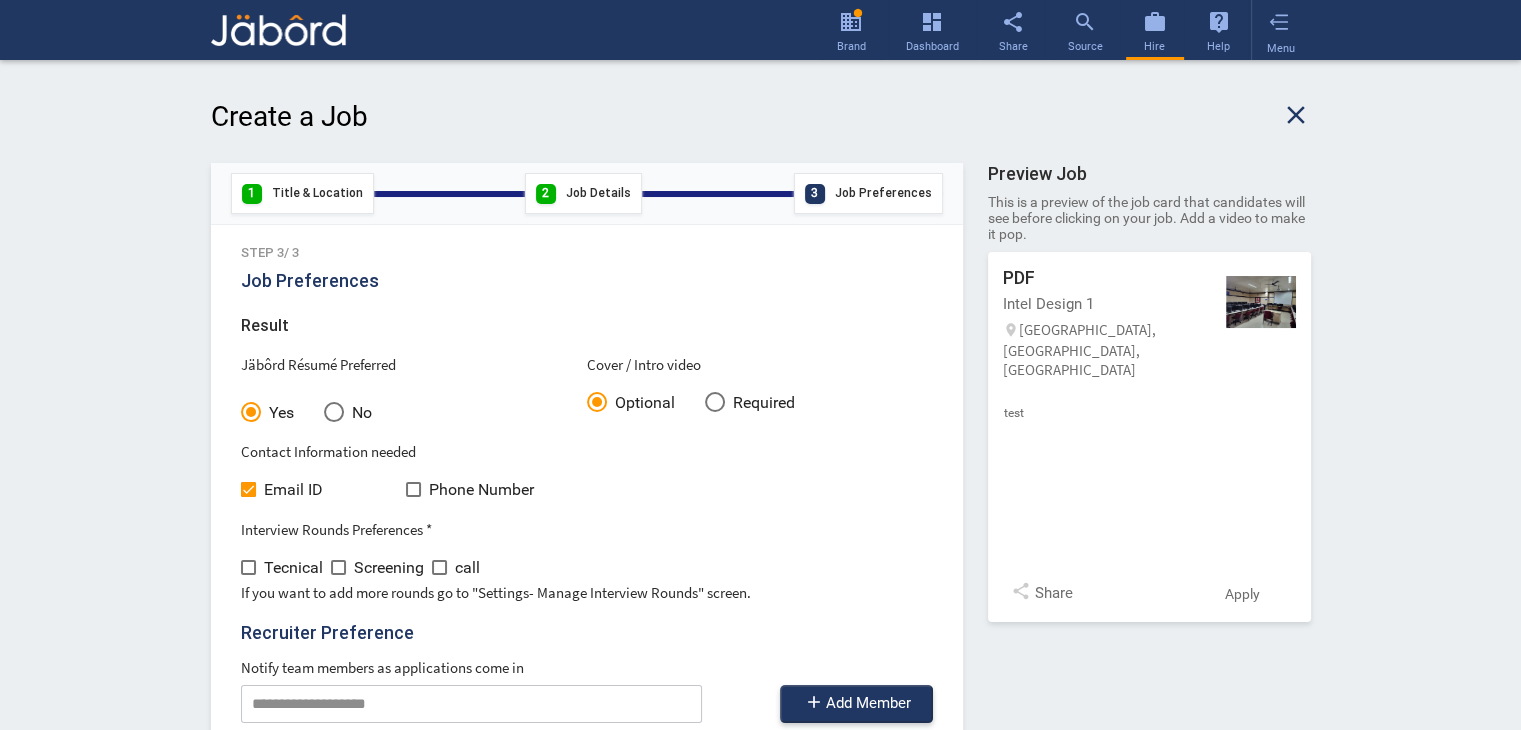 click on "work Jobs people_alt  Candidates add  Add New Job
search location_on search tune  Filter by search location_on search tune  Filter by save Save Search Job Type  keyboard_arrow_down Distance keyboard_arrow_down  Posted On  keyboard_arrow_down More filters  keyboard_arrow_down filter_list Filter by Saved Searches keyboard_arrow_down All Jobs Unpublished Jobs Published Jobs list  List Total # of jobs:14  PDF optionl location_on Chennai, Tamil Nadu, India
public
Published
Jan 1, 1970
test  0 Applicants
0 Active
0 Result
stars Hot Job share Shared Link visibility_off Unpublish  Cover Video No location_on  Remote
public
Published
Jan 1, 1970
test  2 Applicants
0 Active
0 Result
stars Hot Job share Shared Link visibility_off Unpublish  Cover Video required location_on  Remote
public
Published
Jan 1, 1970
test  1 Applicants
0 Active
0 Result
stars Hot Job share Shared Link visibility_off Unpublish  Cover Video Optional location_on  Remote
public
Published
Jan 1, 1970
test  0 Active" 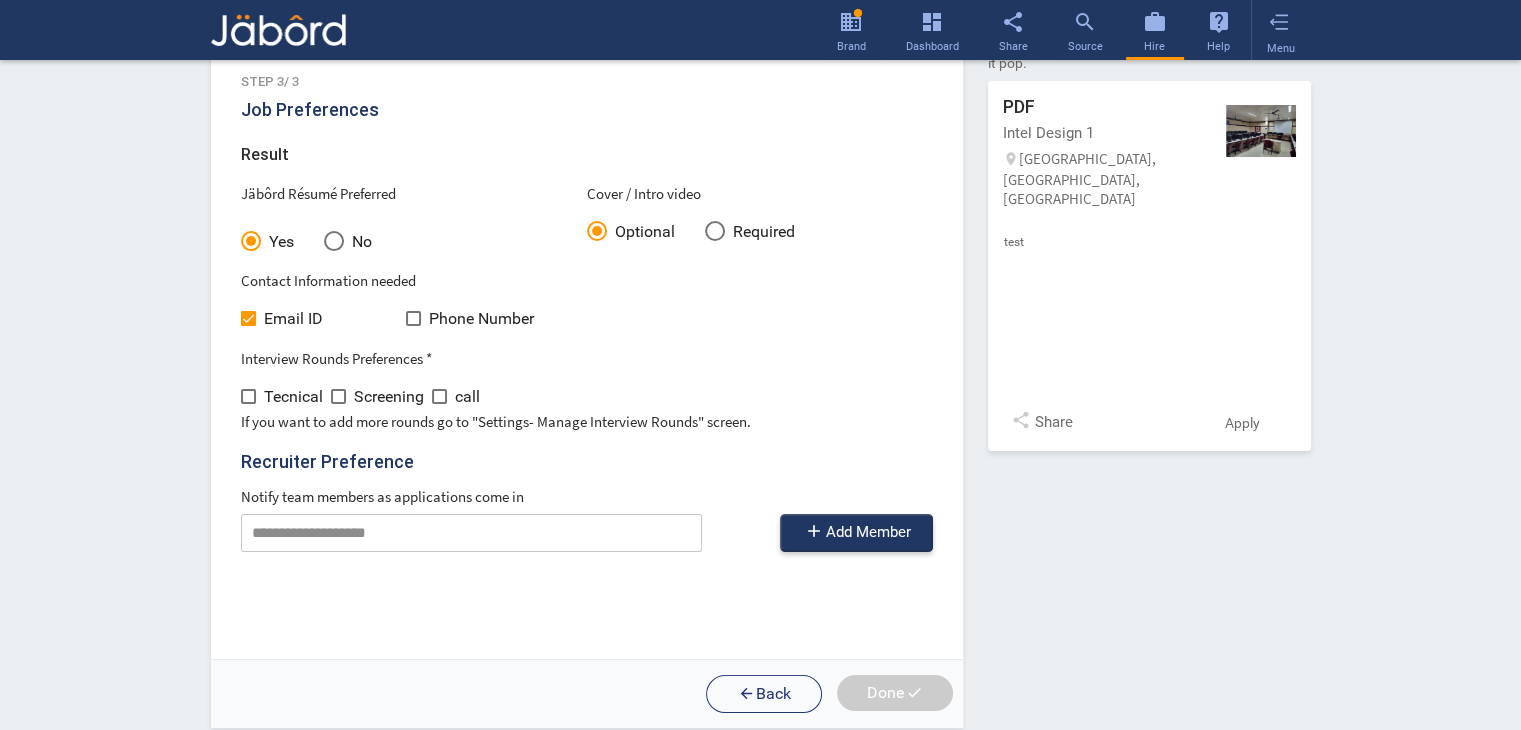 scroll, scrollTop: 175, scrollLeft: 0, axis: vertical 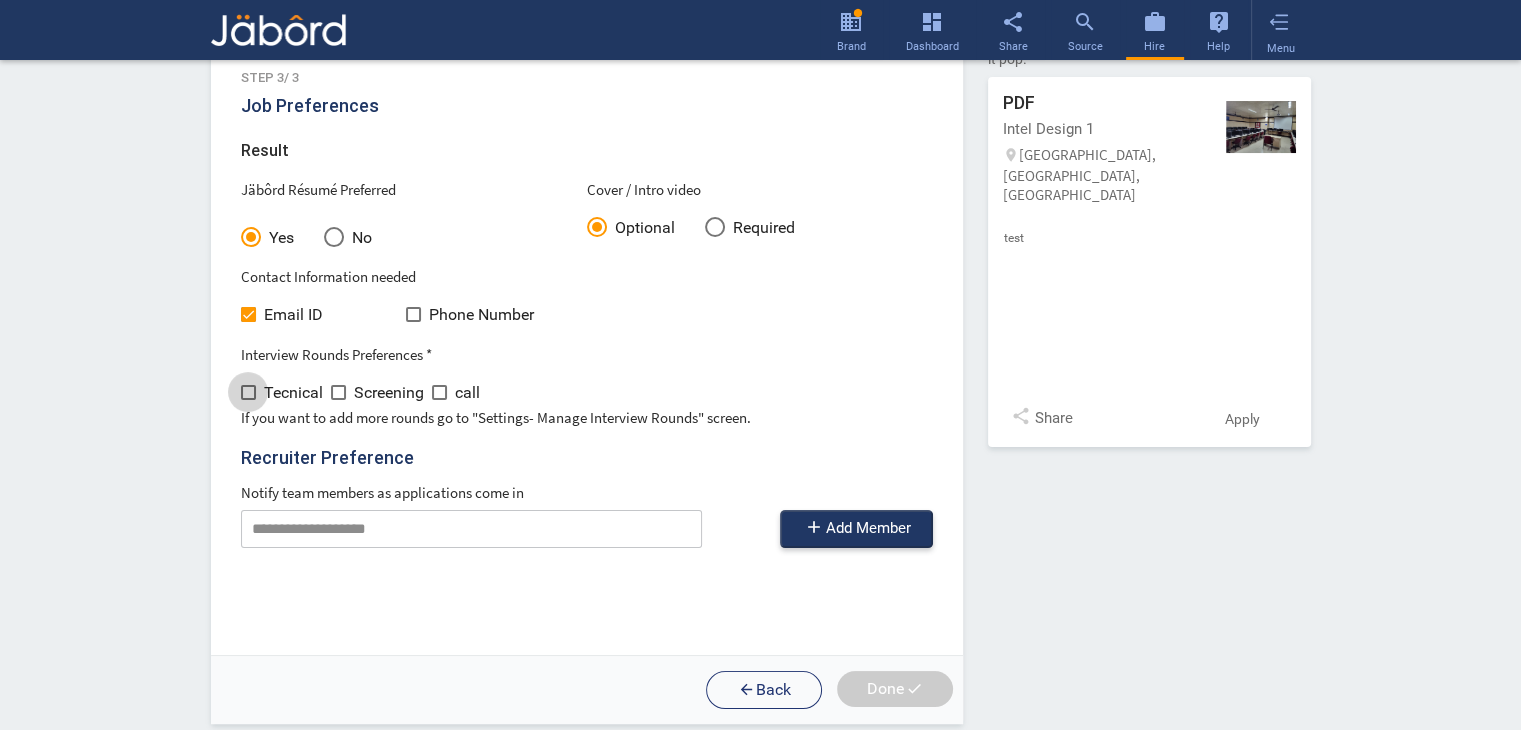 click at bounding box center [248, 392] 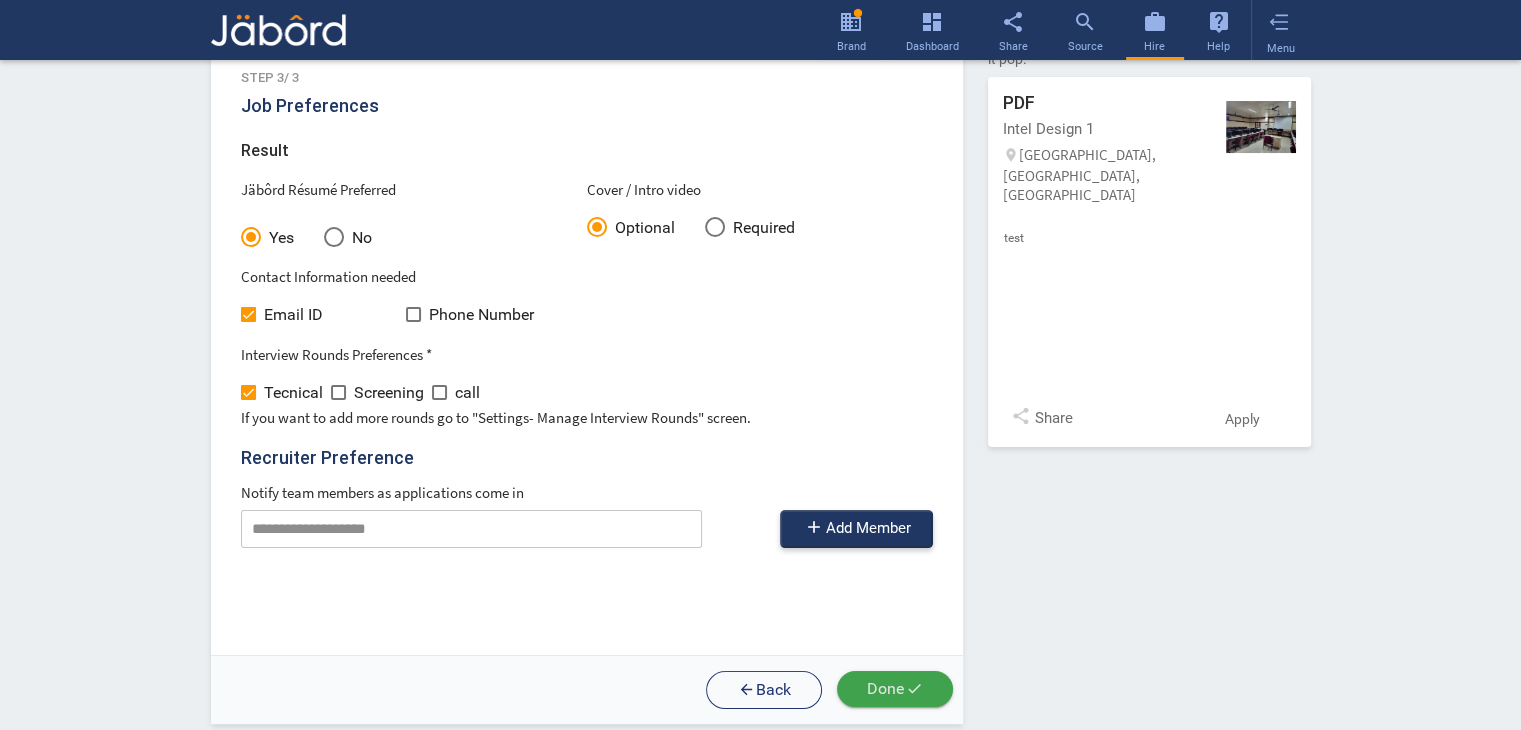 click on "Done done" 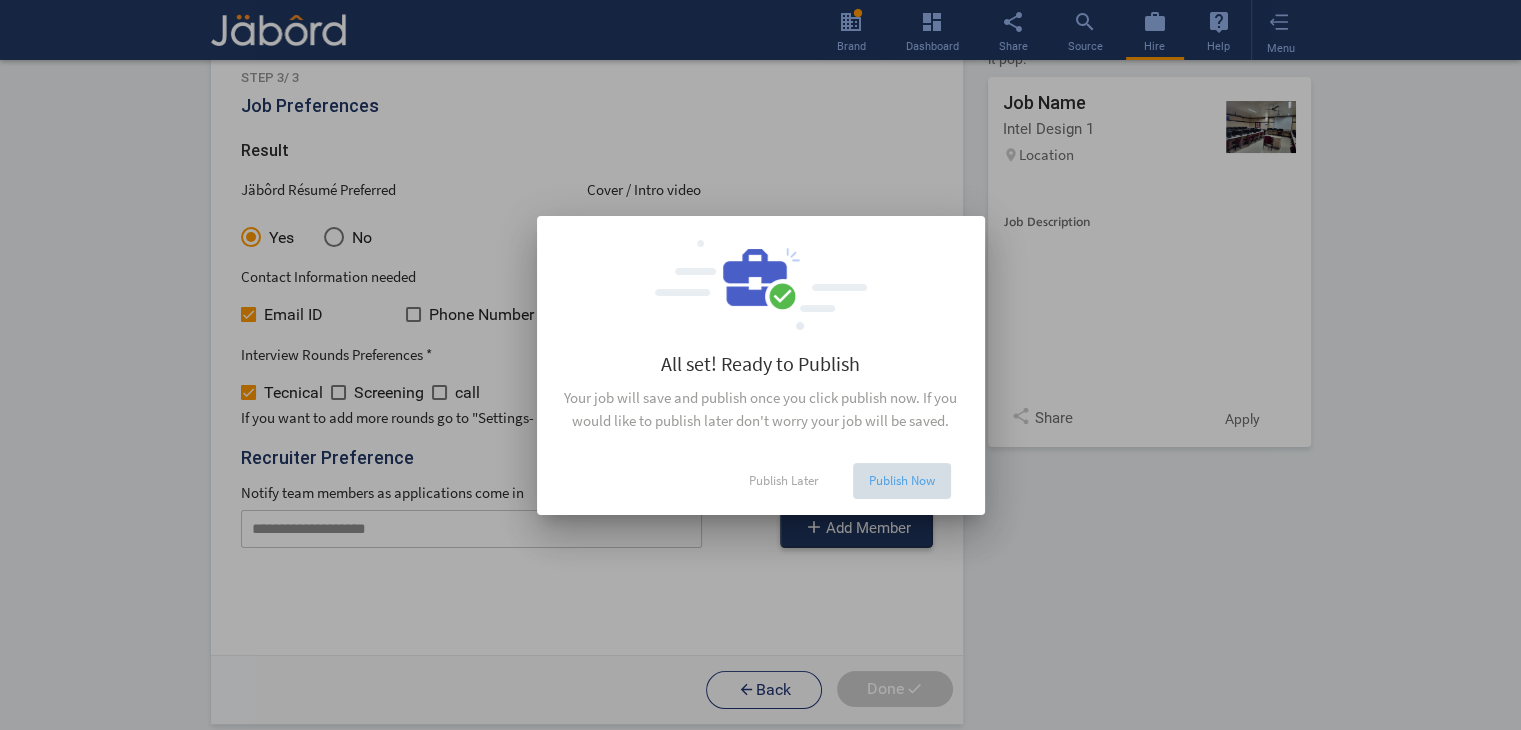 click on "Publish Now" at bounding box center [902, 480] 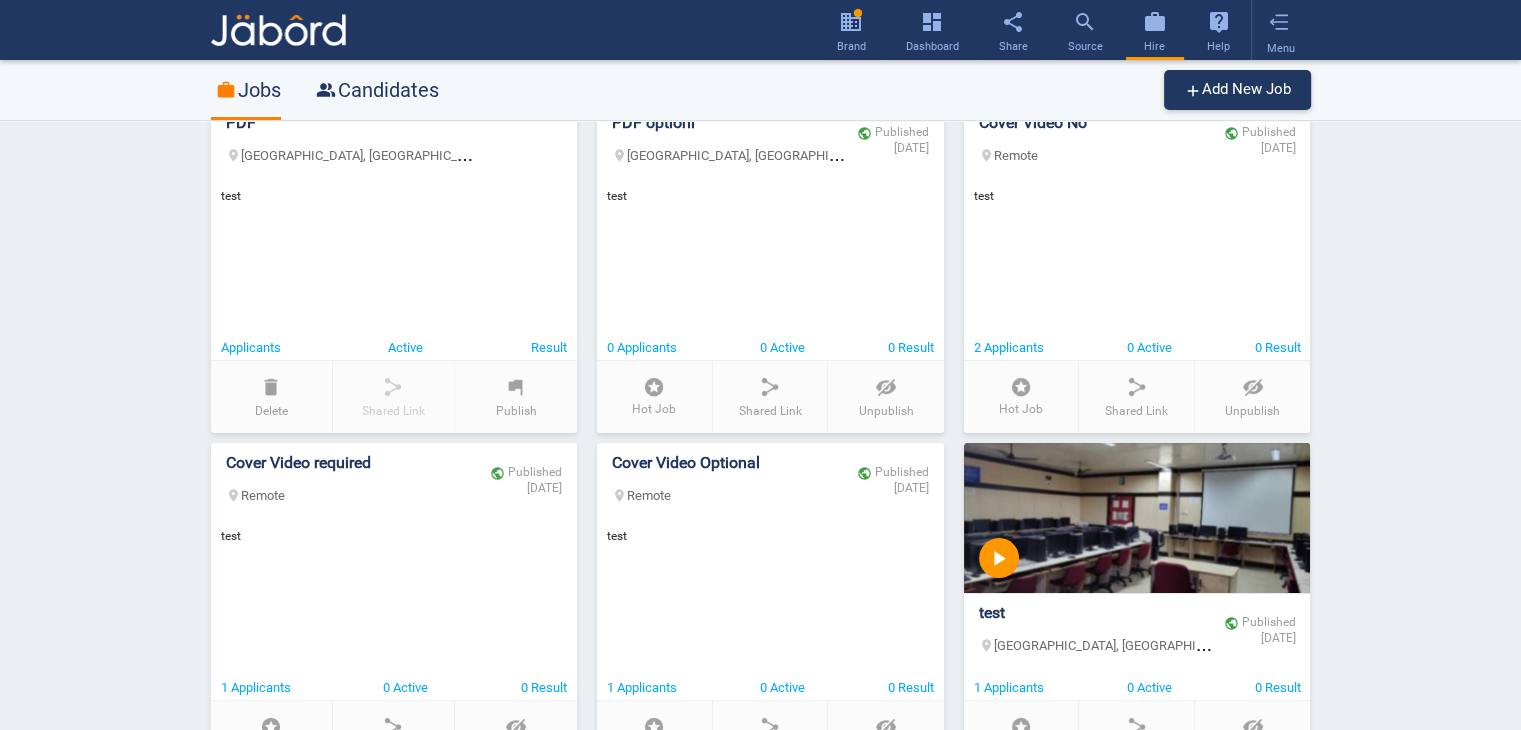 click on "work Jobs people_alt  Candidates add  Add New Job
search location_on search tune  Filter by search location_on search tune  Filter by save Save Search Job Type  keyboard_arrow_down Distance keyboard_arrow_down  Posted On  keyboard_arrow_down More filters  keyboard_arrow_down filter_list Filter by Saved Searches keyboard_arrow_down All Jobs Unpublished Jobs Published Jobs list  List Total # of jobs:14  PDF location_on Chennai, Tamil Nadu, India
test   Applicants
Active
Result
delete Delete share Shared Link flag Publish  PDF optionl location_on Chennai, Tamil Nadu, India
public
Published
Jan 1, 1970
test  0 Applicants
0 Active
0 Result
stars Hot Job share Shared Link visibility_off Unpublish  Cover Video No location_on  Remote
public
Published
Jan 1, 1970
test  2 Applicants
0 Active
0 Result
stars Hot Job share Shared Link visibility_off Unpublish  Cover Video required location_on  Remote
public
Published
Jan 1, 1970
test  1 Applicants
0 Active
0 Result
stars Hot Job share" 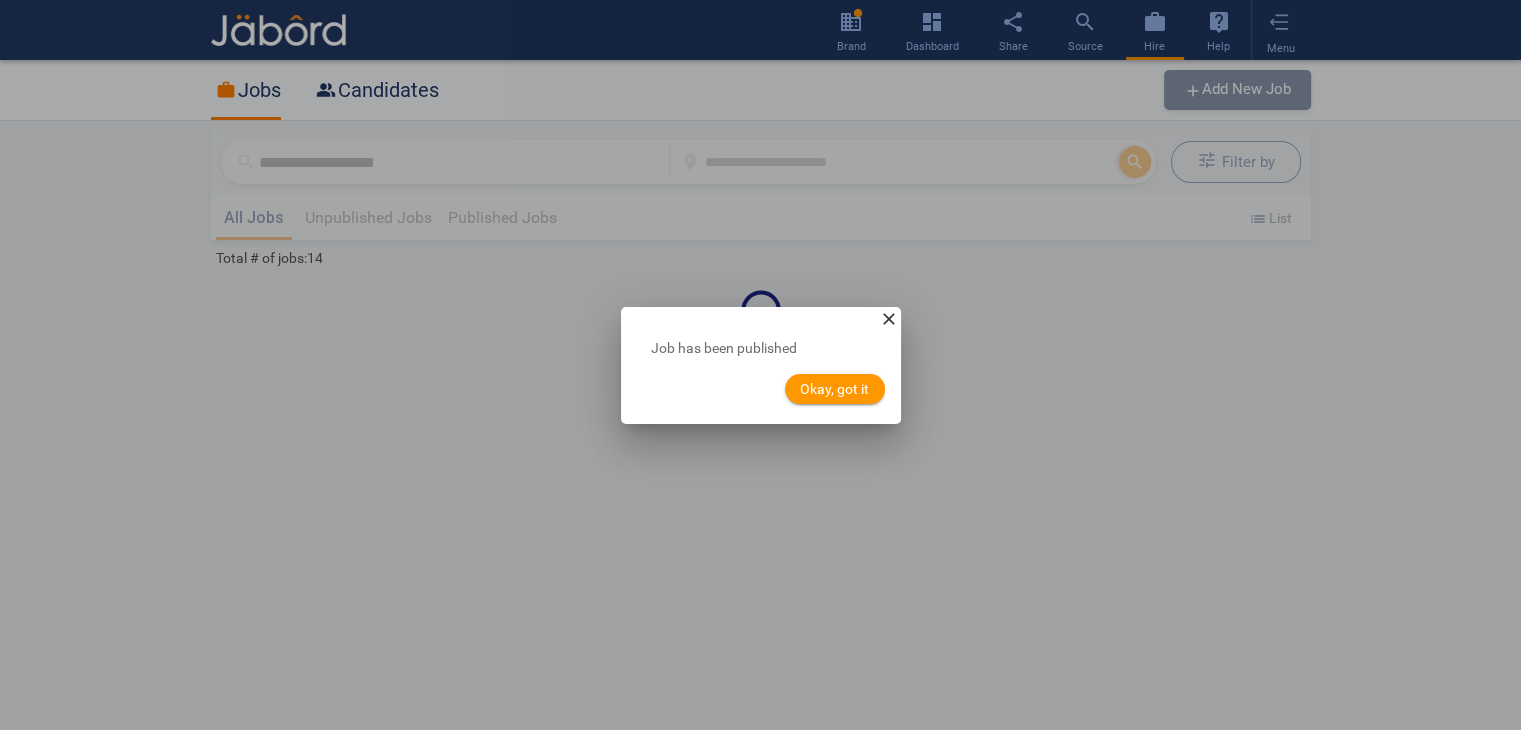 scroll, scrollTop: 0, scrollLeft: 0, axis: both 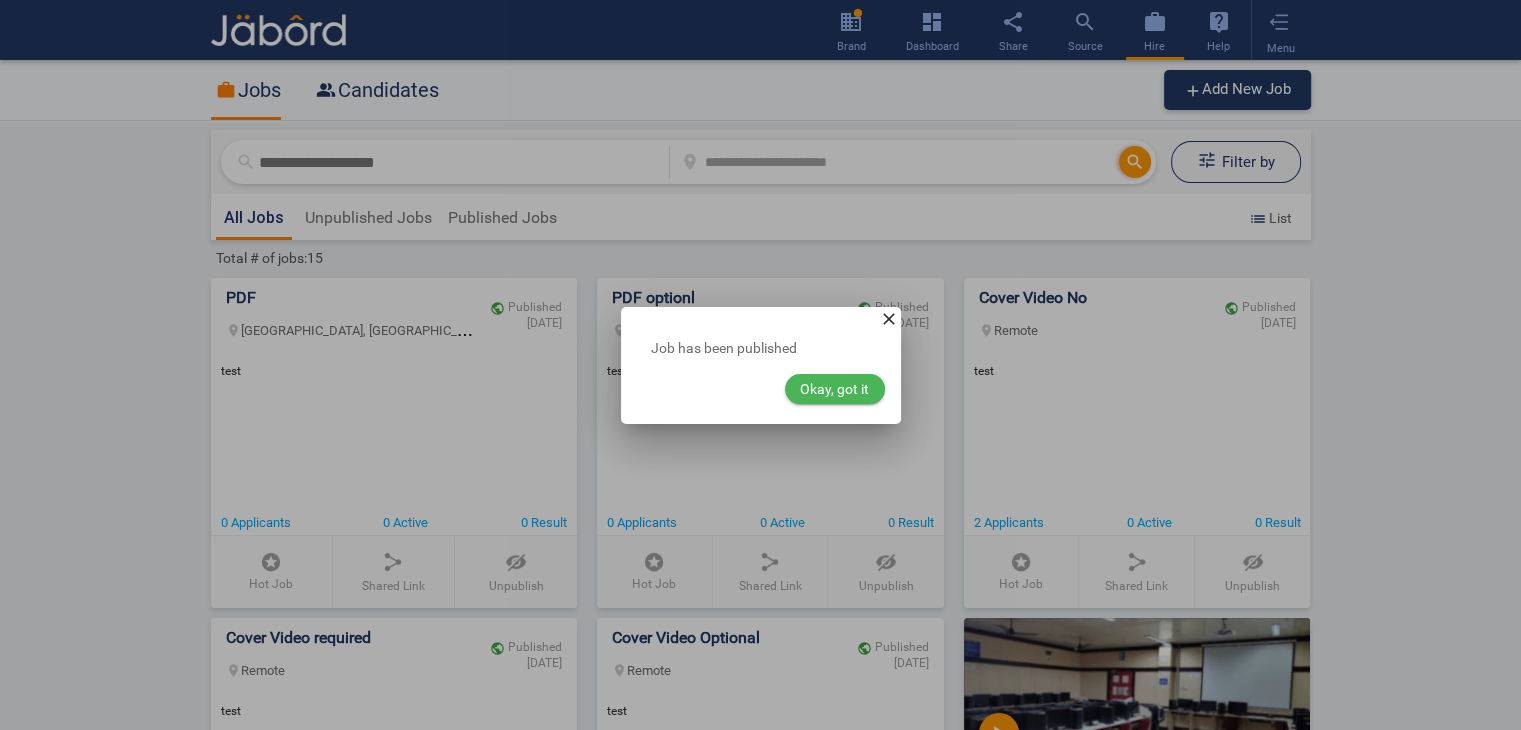 click on "Okay, got it" at bounding box center [835, 389] 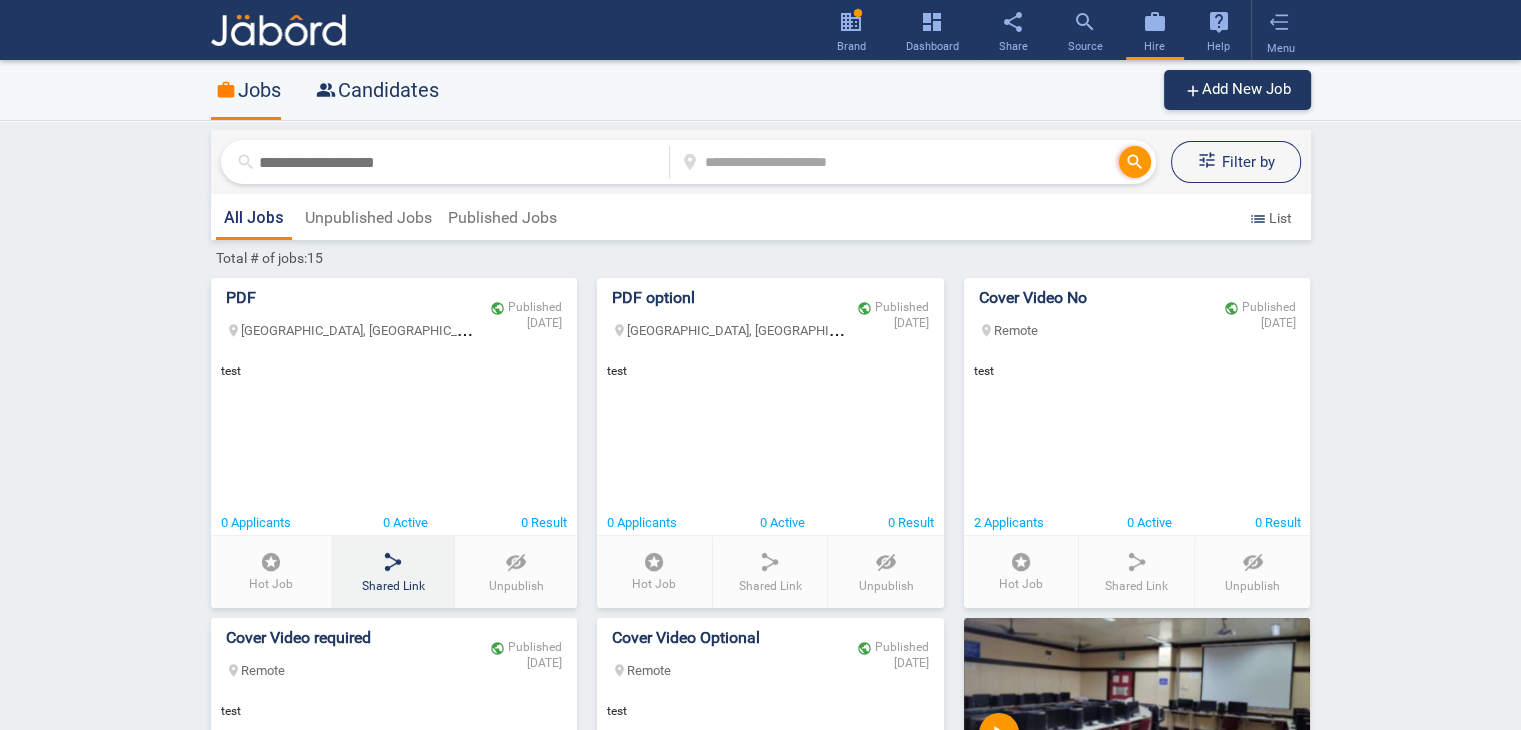 click on "share" at bounding box center [393, 563] 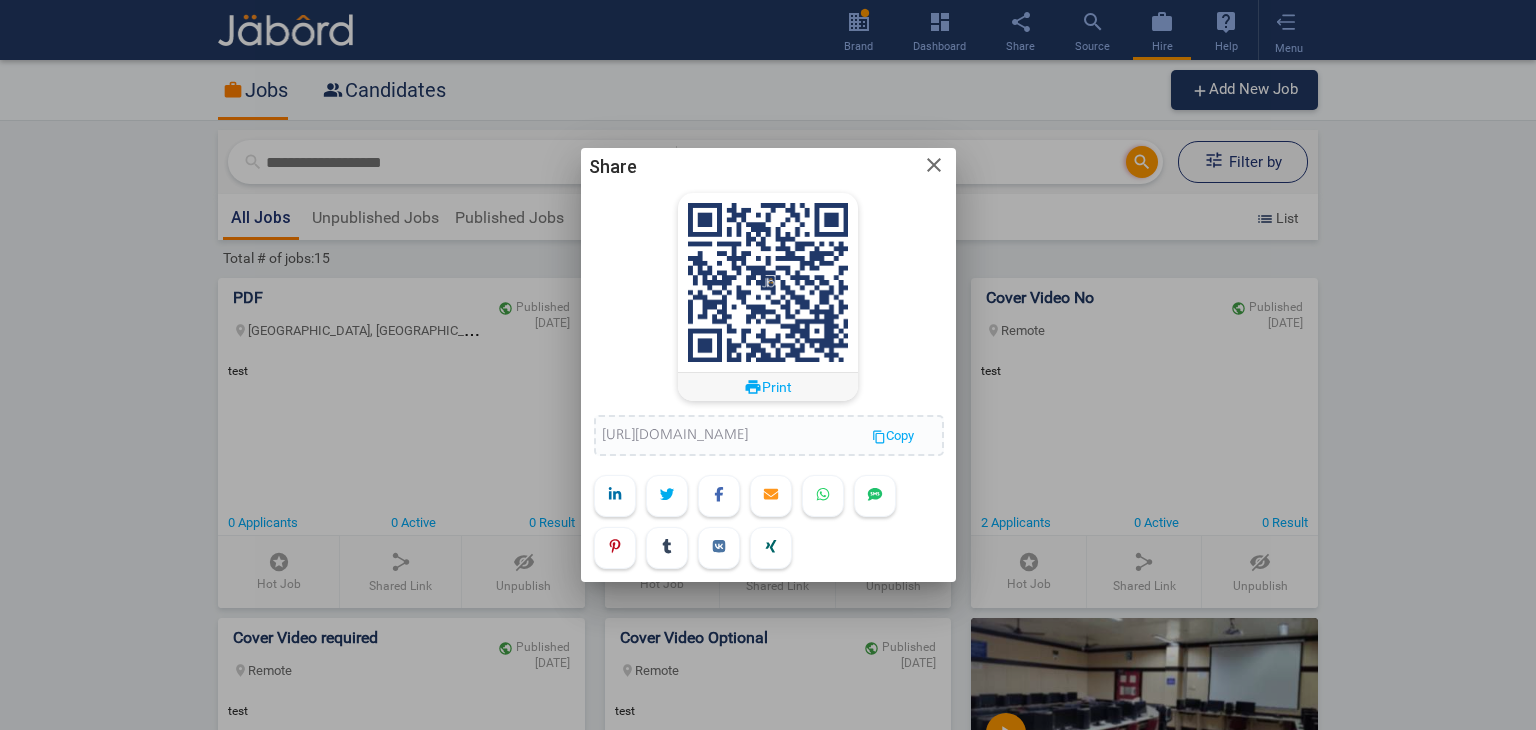 click on "content_copy  Copy" at bounding box center (907, 436) 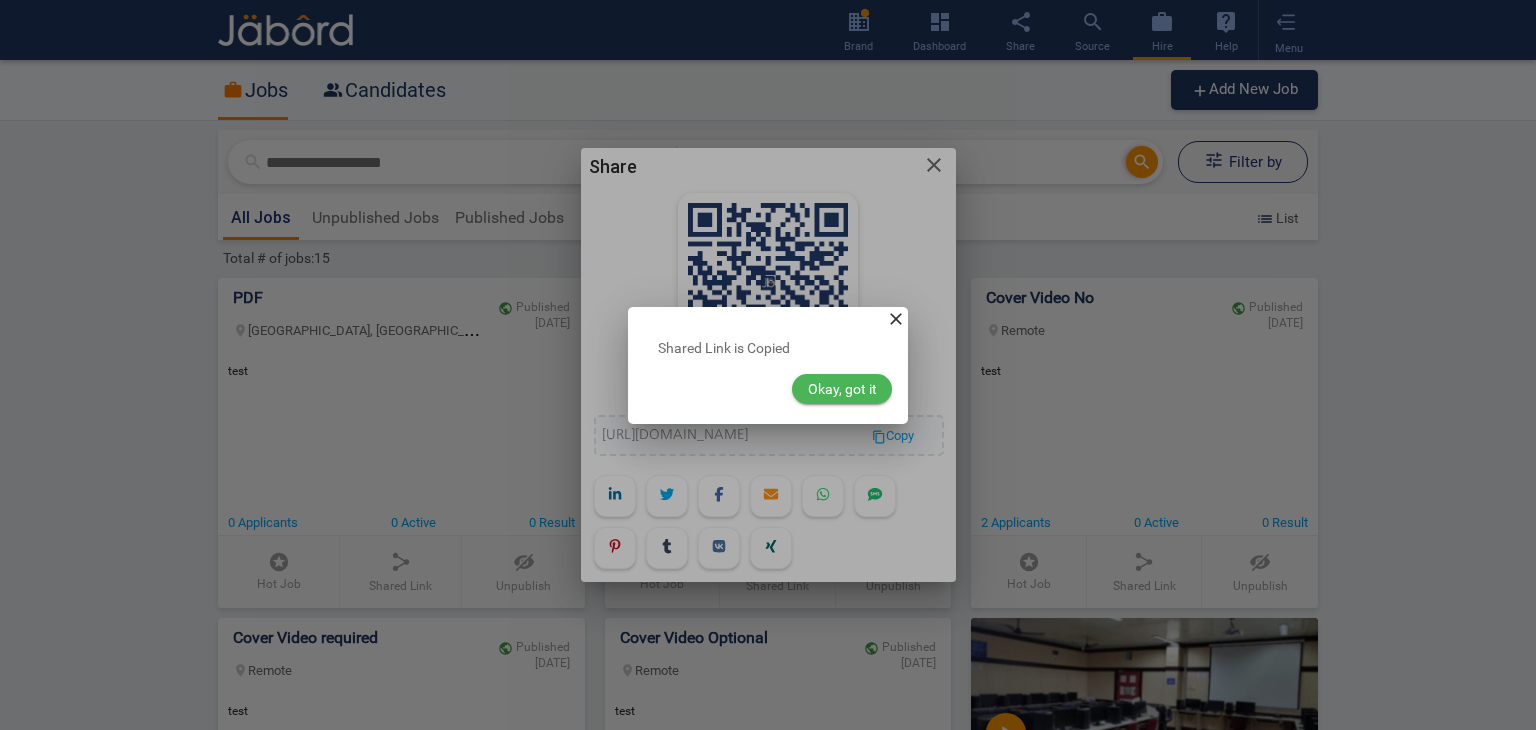 click on "Okay, got it" at bounding box center [842, 389] 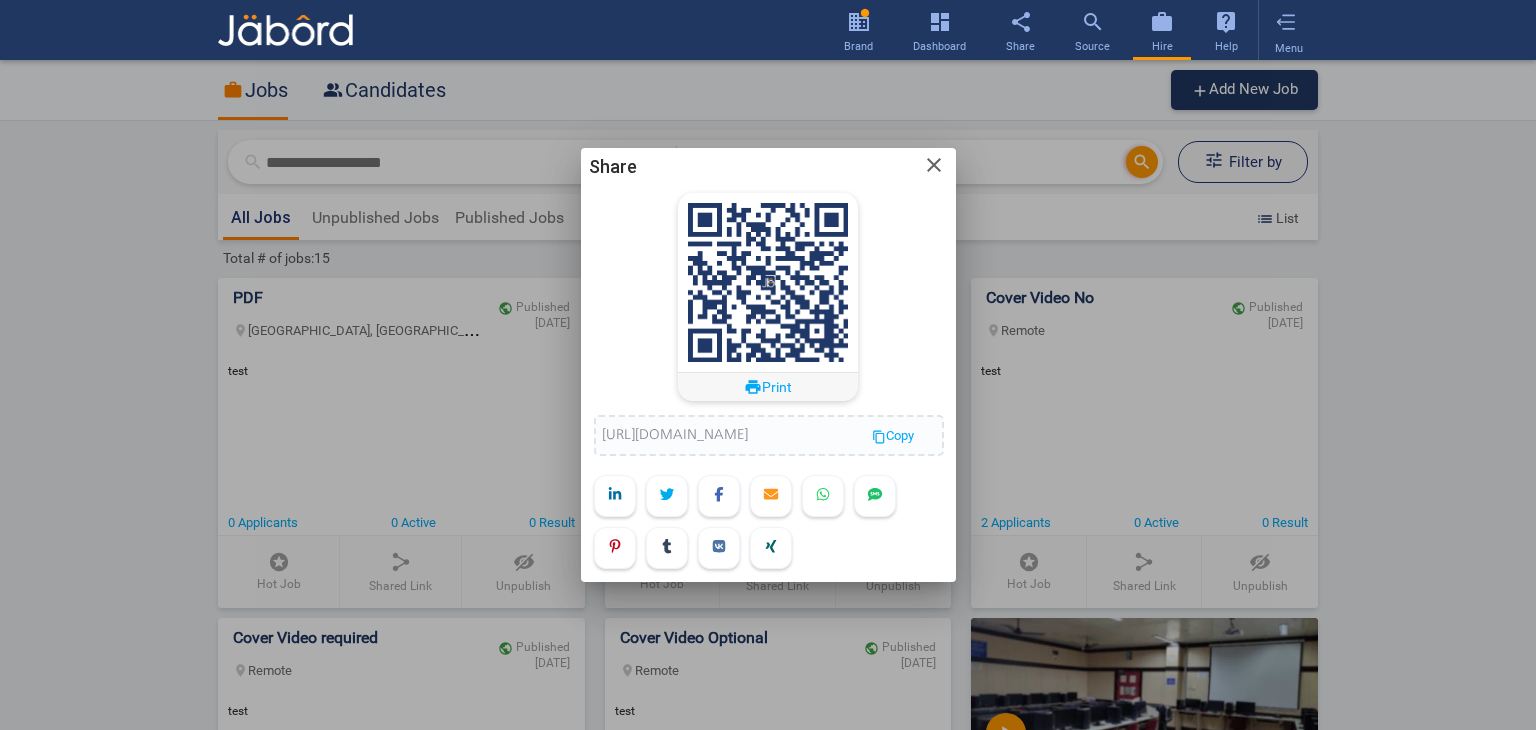 click on "close" at bounding box center (934, 165) 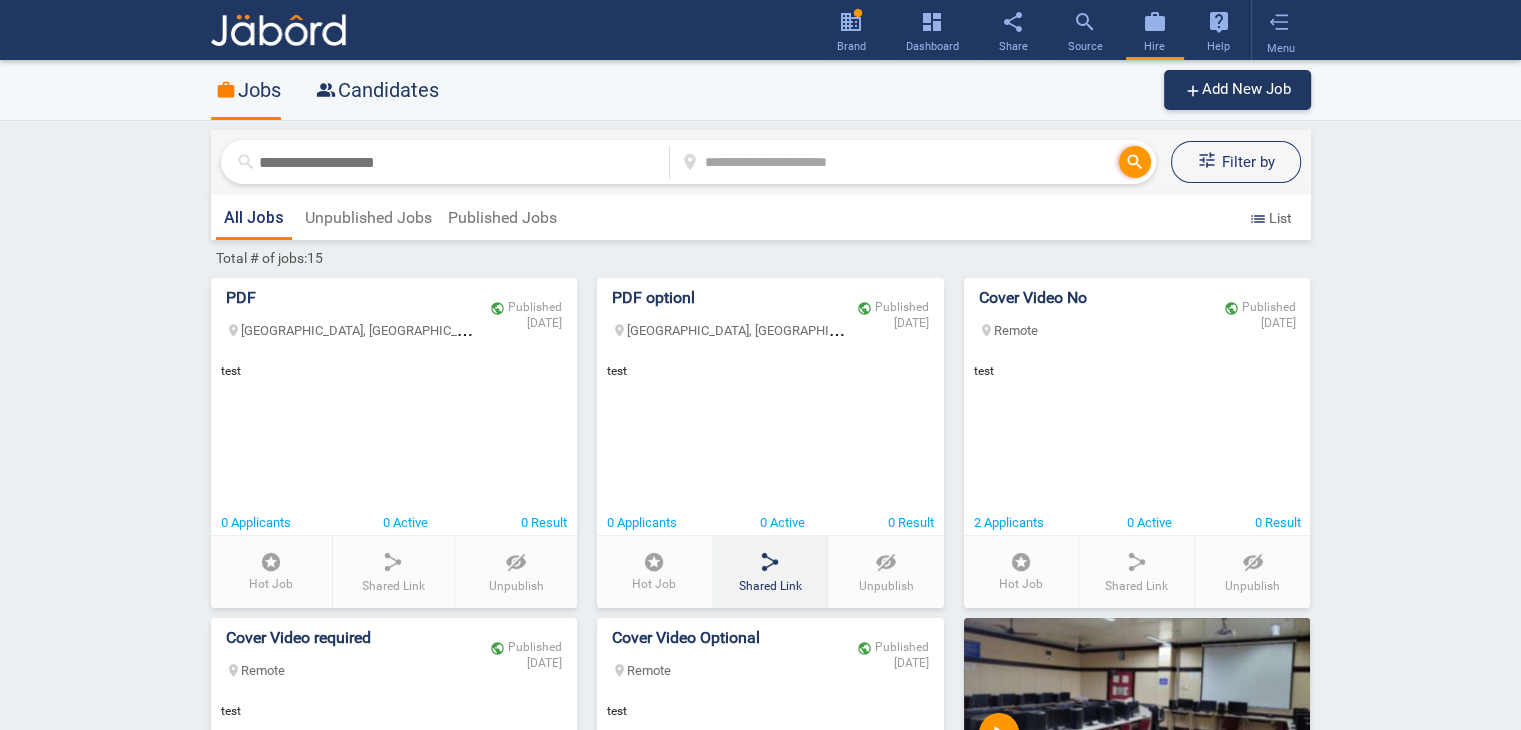 click on "share" at bounding box center [770, 563] 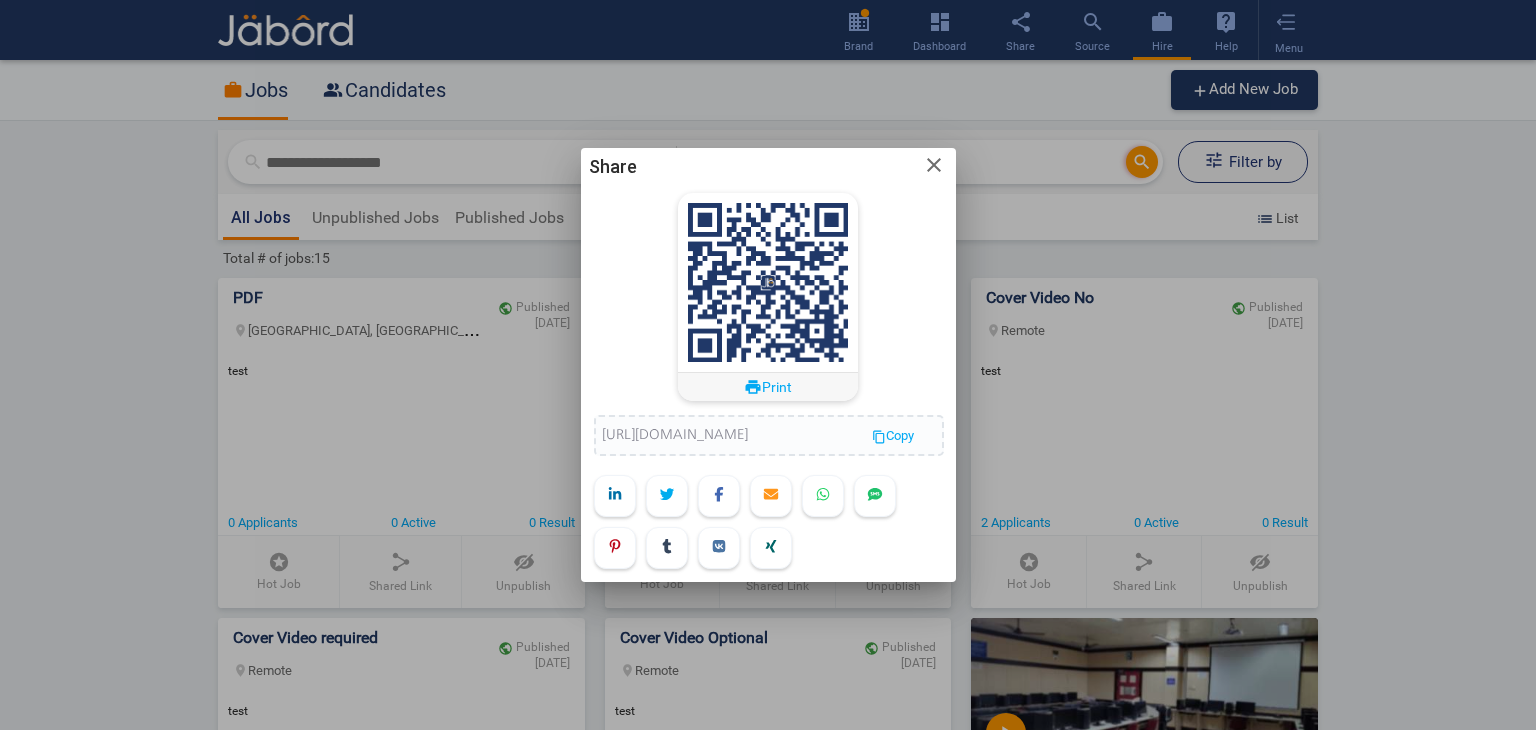 click on "content_copy  Copy" at bounding box center [907, 436] 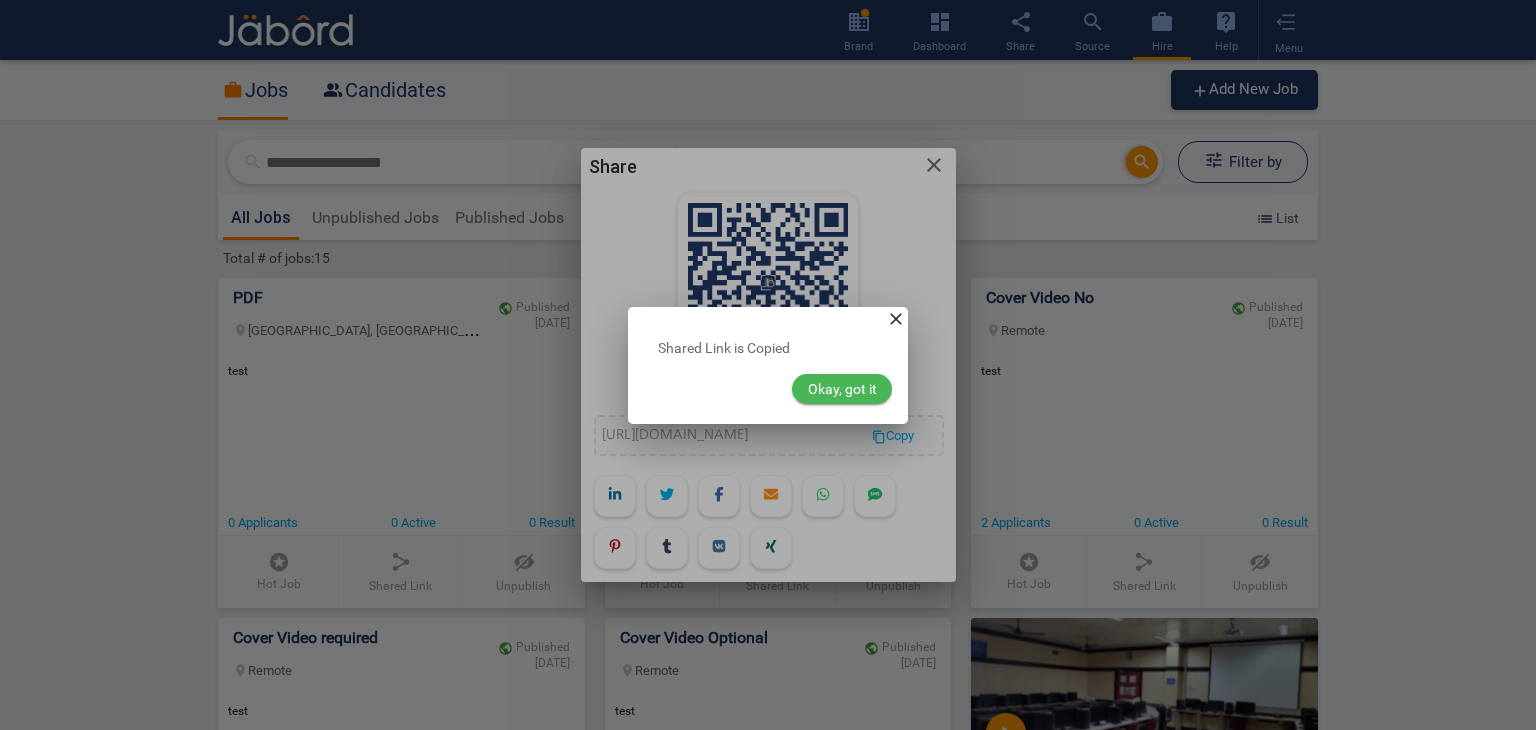 click on "Okay, got it" at bounding box center [842, 389] 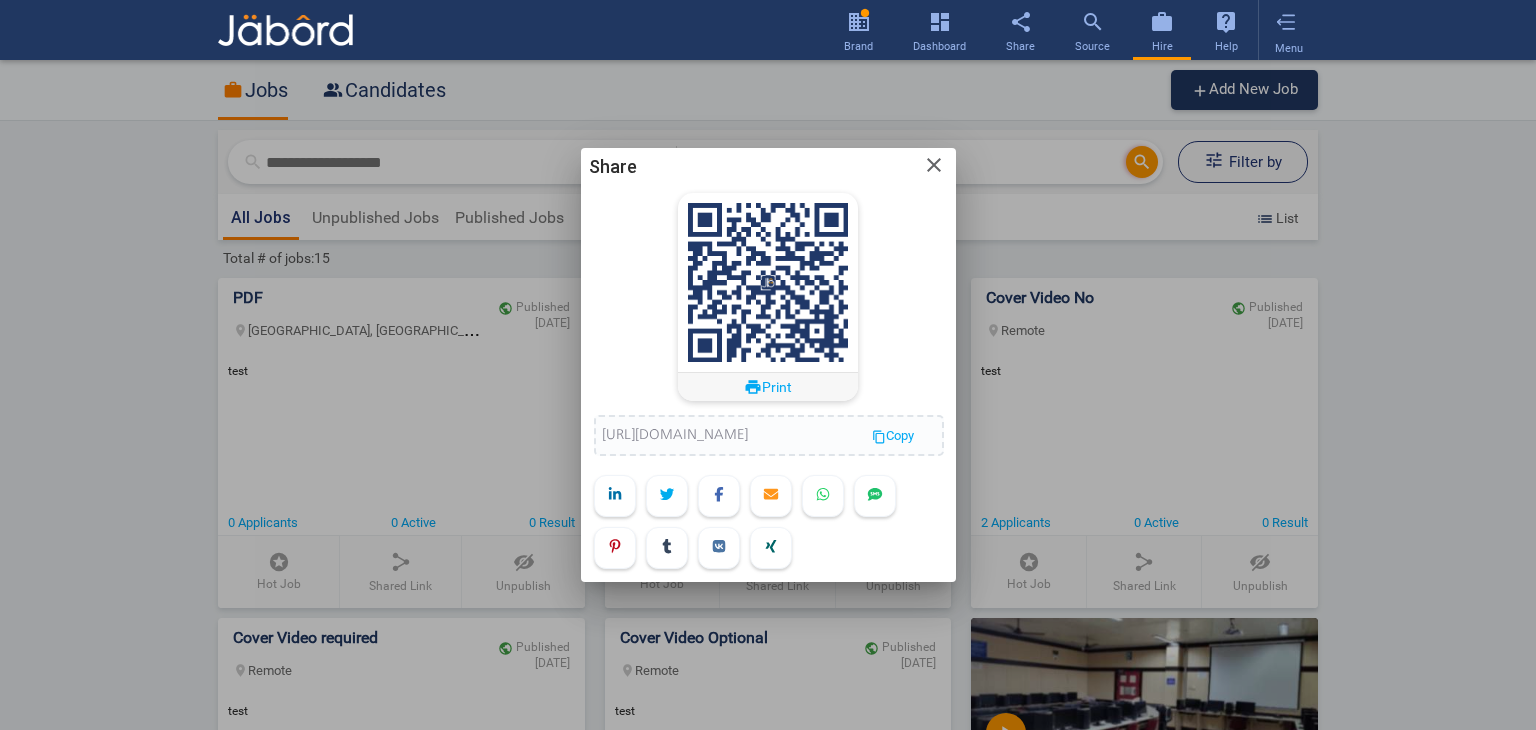 click on "close" at bounding box center (934, 165) 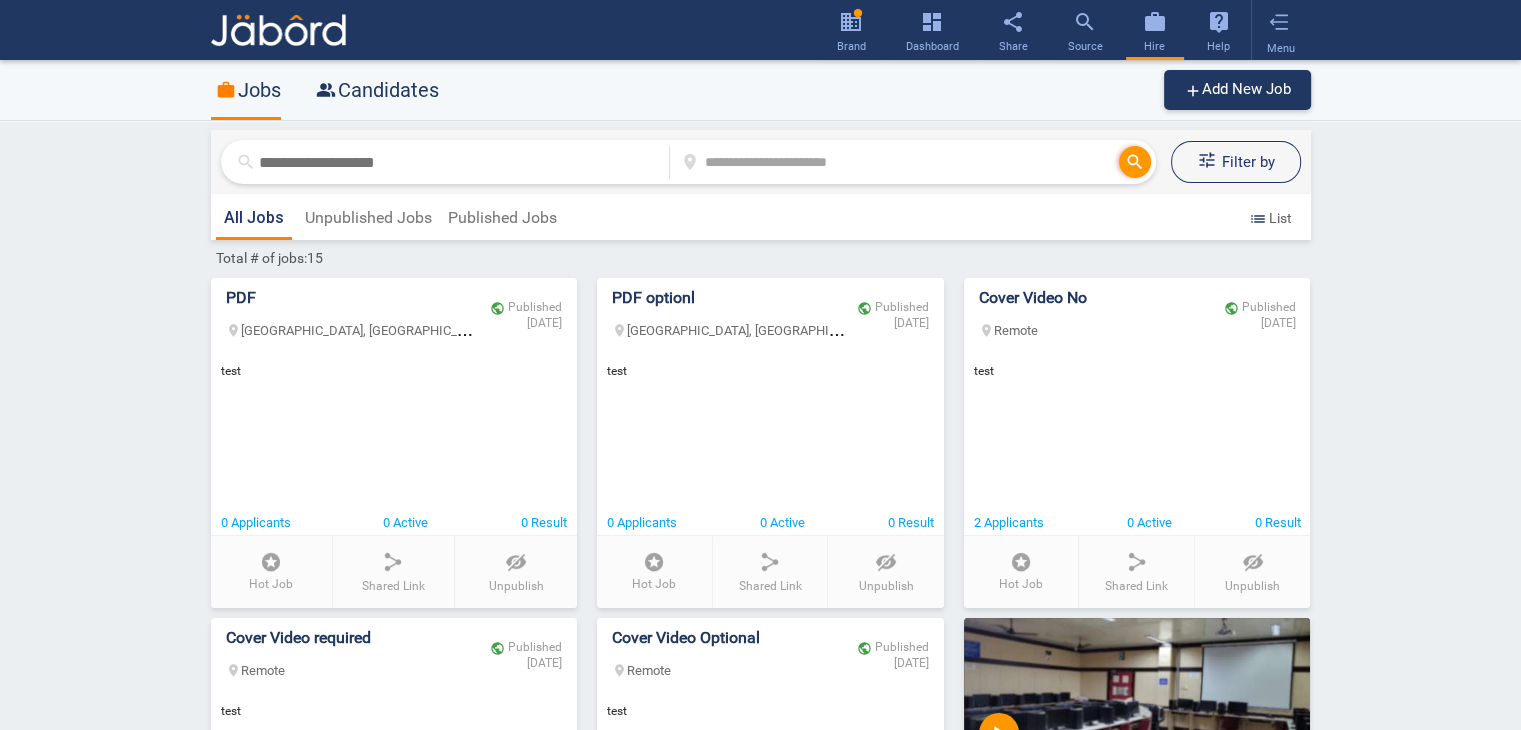 click on "location_on Chennai, Tamil Nadu, India" at bounding box center (422, 330) 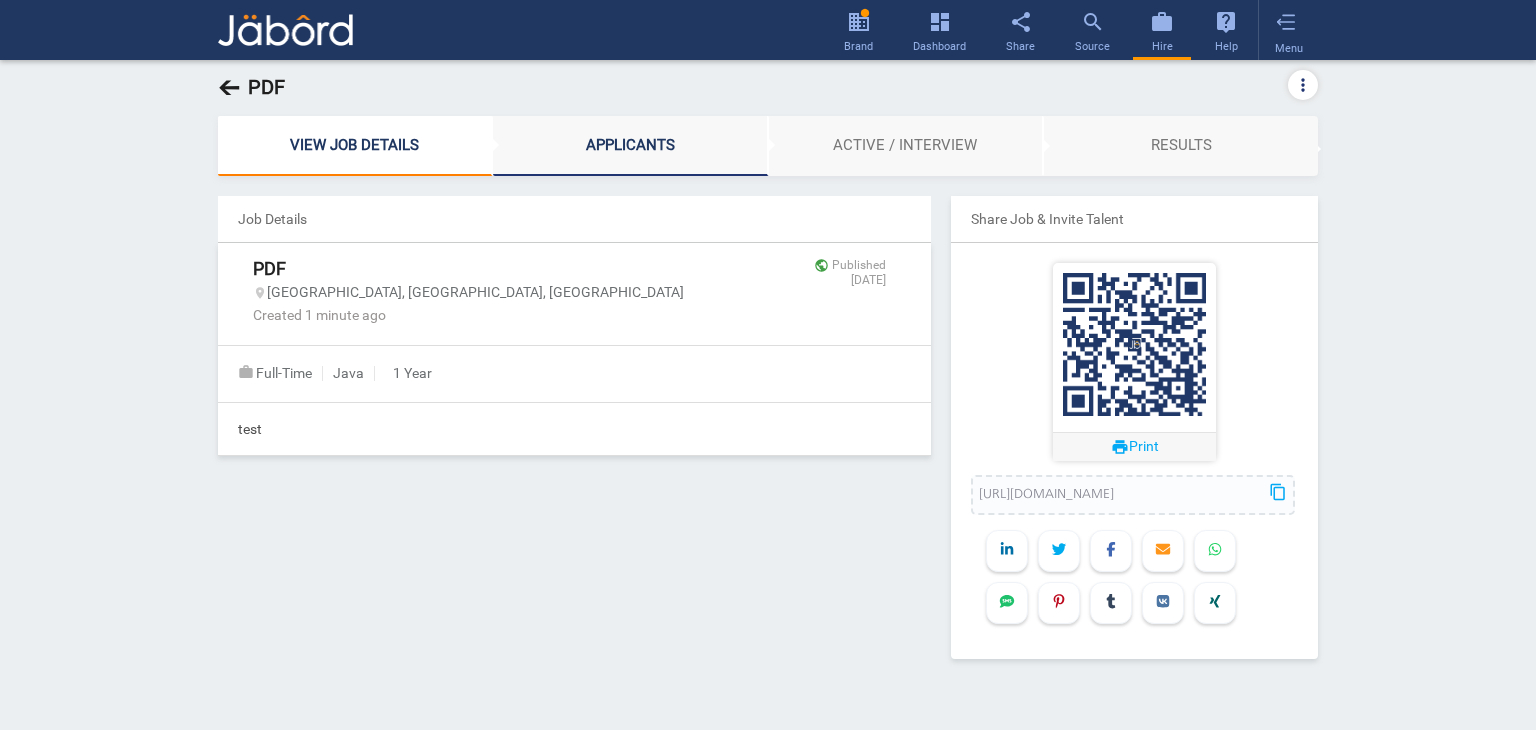 click on "APPLICANTS" at bounding box center [630, 146] 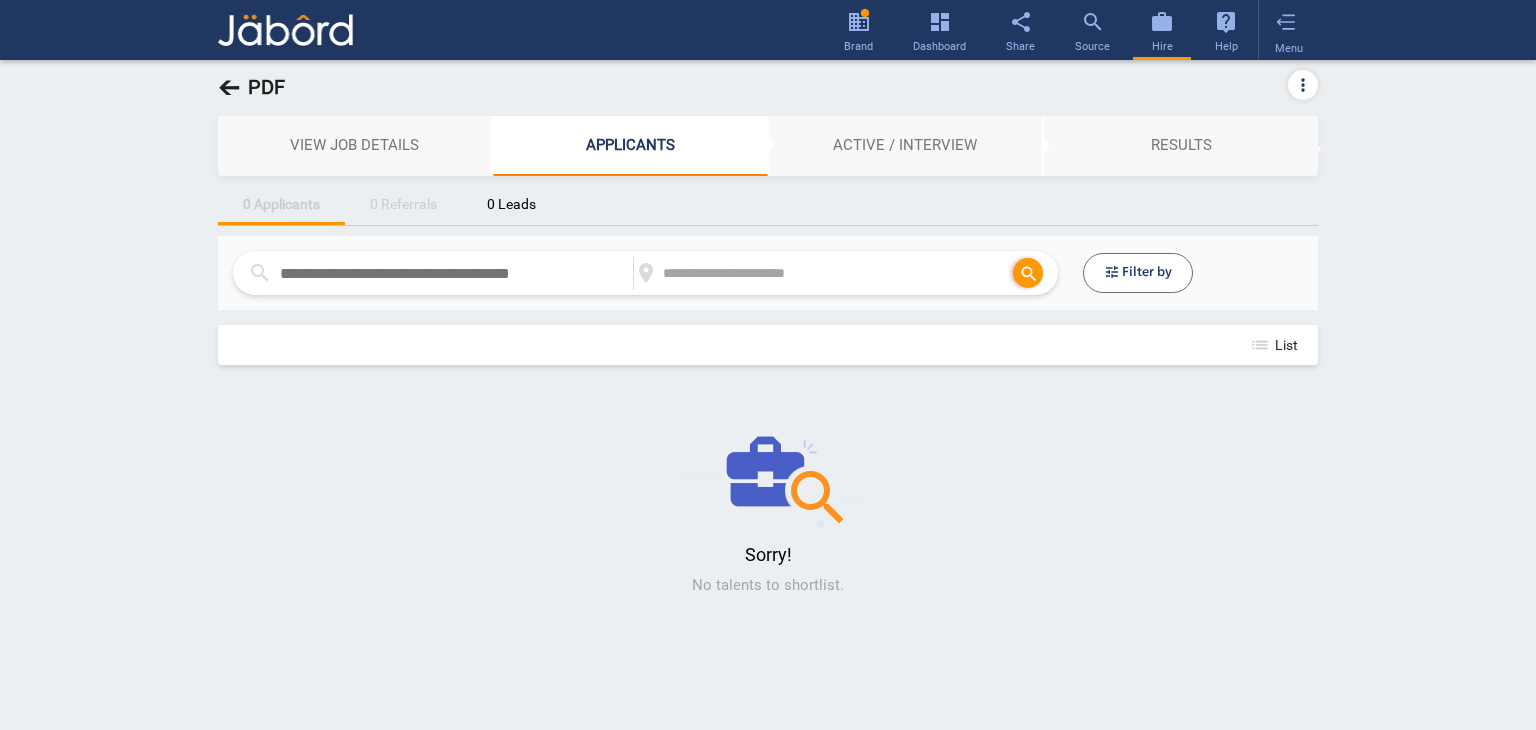 click on "work Jobs people_alt  Candidates add  Add New Job
search location_on search tune  Filter by search location_on search tune  Filter by save Save Search Job Type  keyboard_arrow_down Distance keyboard_arrow_down  Posted On  keyboard_arrow_down More filters  keyboard_arrow_down filter_list Filter by Saved Searches keyboard_arrow_down All Jobs Unpublished Jobs Published Jobs list  List Total # of jobs:15  PDF location_on Chennai, Tamil Nadu, India
public
Published
Jul 3, 2025
test  0 Applicants
0 Active
0 Result
stars Hot Job share Shared Link visibility_off Unpublish  PDF optionl location_on Chennai, Tamil Nadu, India
public
Published
Jul 3, 2025
test  0 Applicants
0 Active
0 Result
stars Hot Job share Shared Link visibility_off Unpublish  Cover Video No location_on  Remote
public
Published
Jun 27, 2025
test  2 Applicants
0 Active
0 Result
stars Hot Job share Shared Link visibility_off Unpublish  Cover Video required location_on  Remote
public
Published
Jun 25, 2025
test stars PDF" 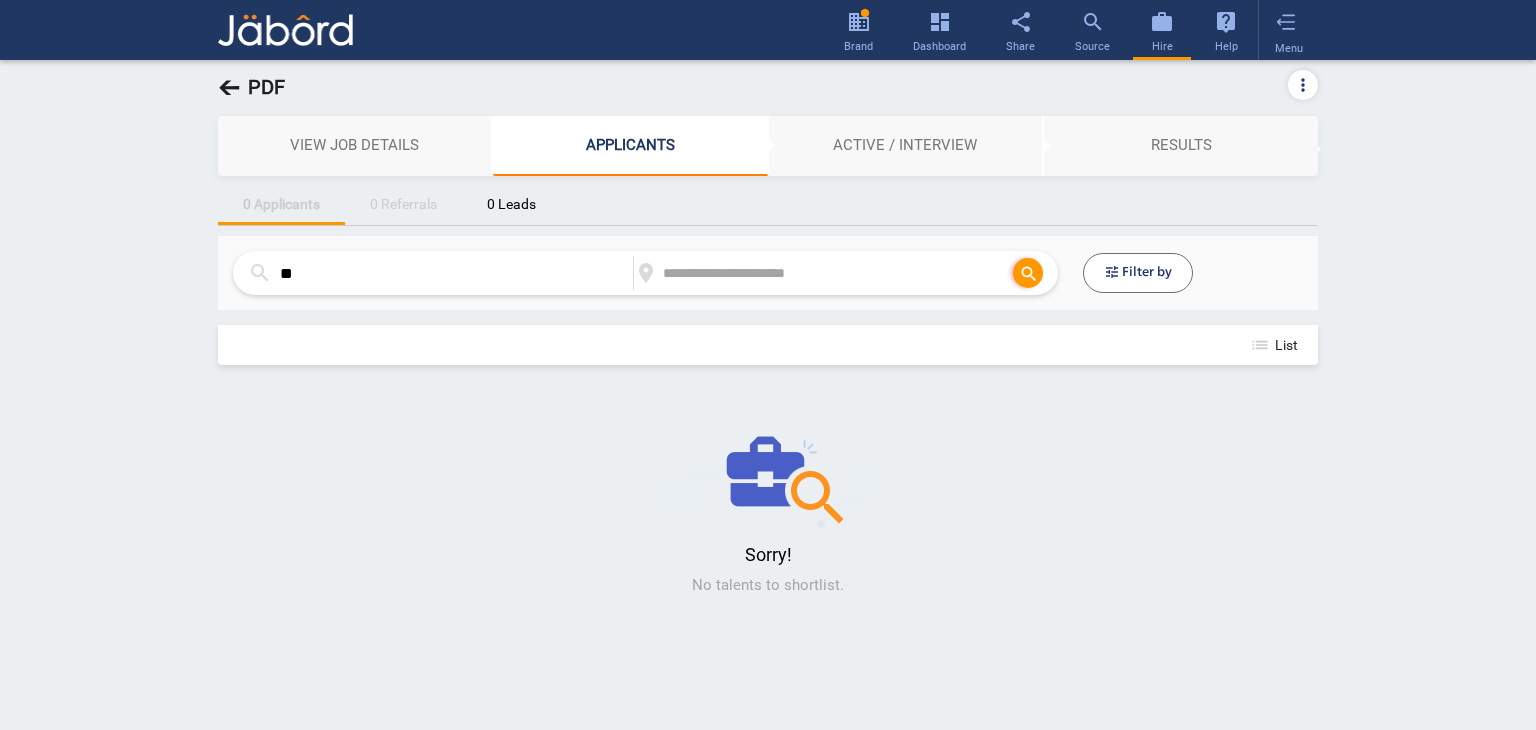 type on "*" 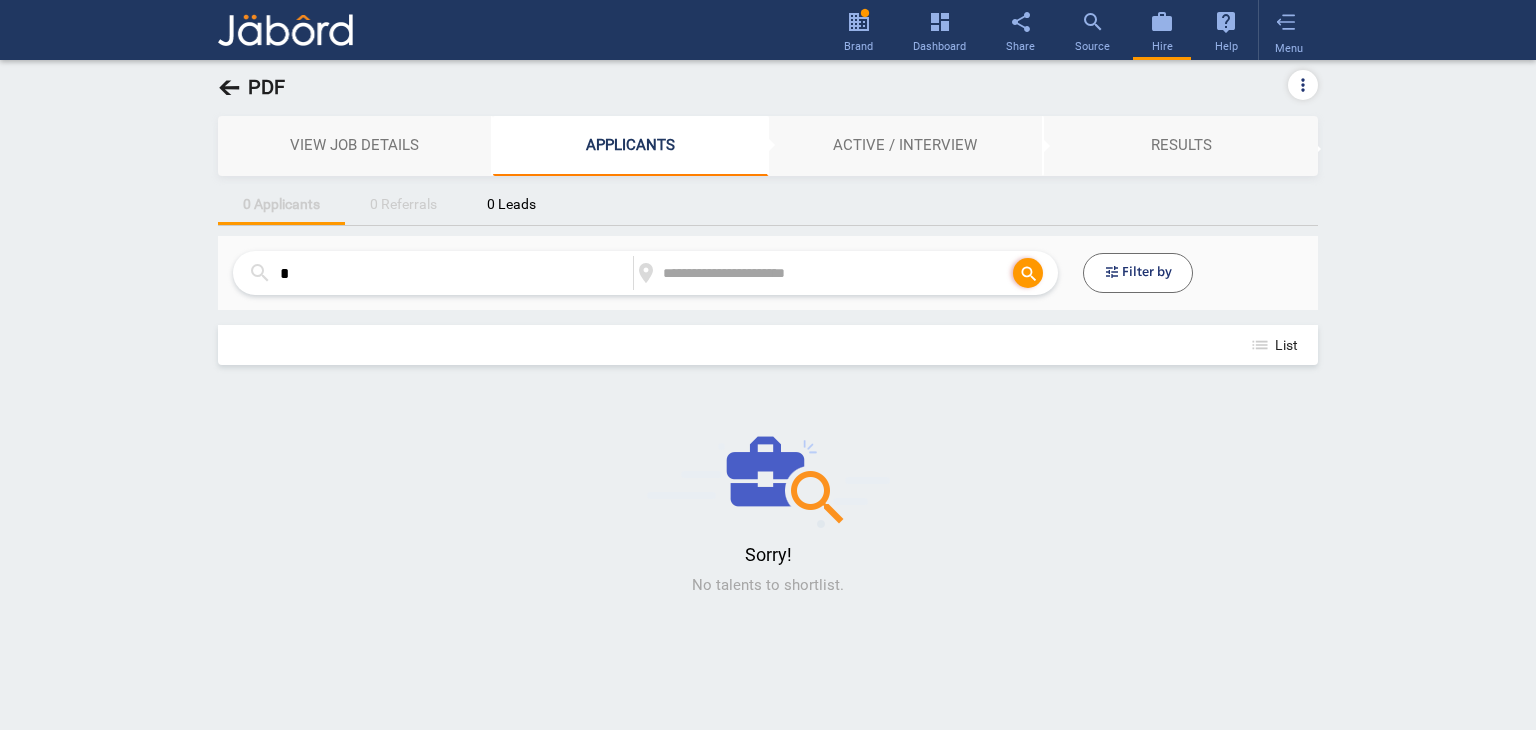 type 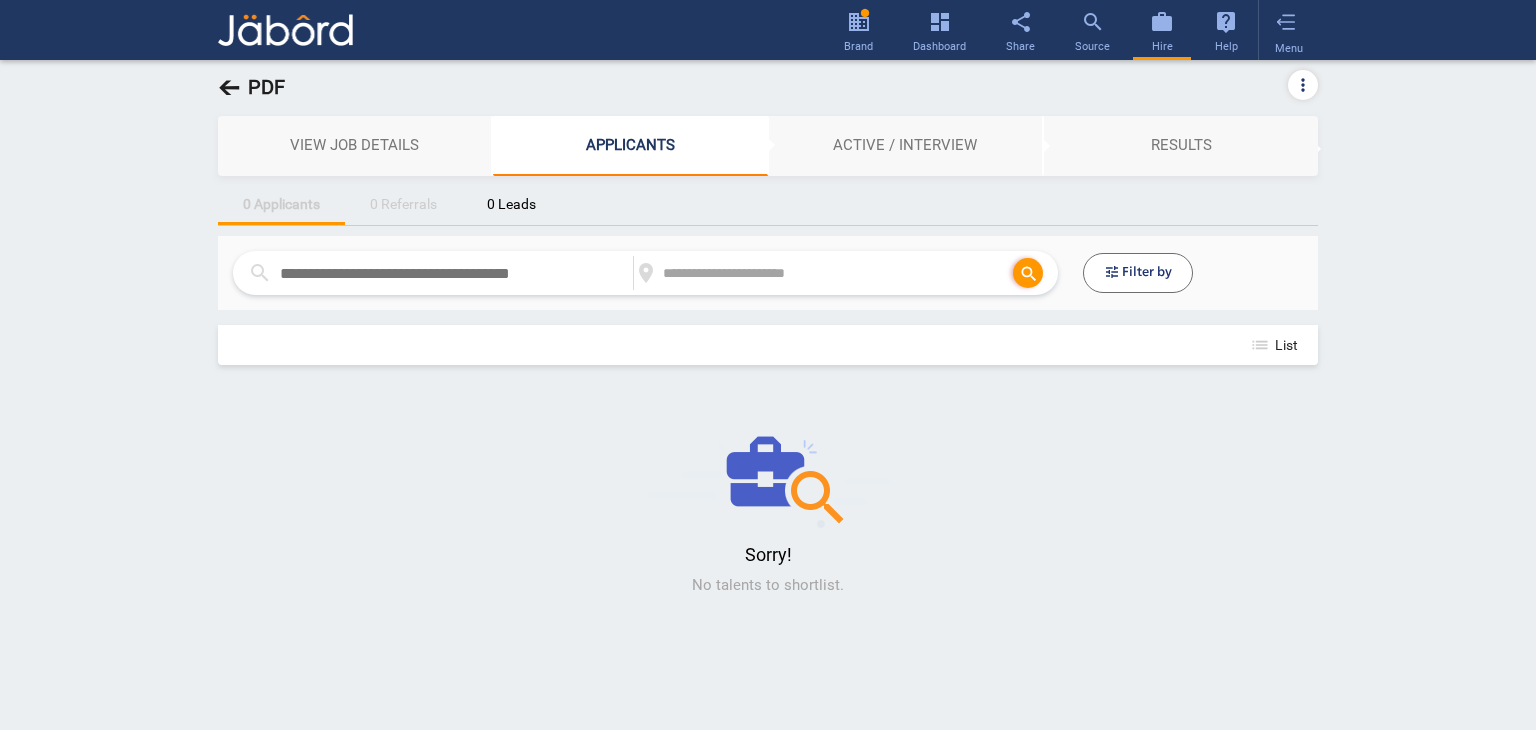 click on "work Jobs people_alt  Candidates add  Add New Job
search location_on search tune  Filter by search location_on search tune  Filter by save Save Search Job Type  keyboard_arrow_down Distance keyboard_arrow_down  Posted On  keyboard_arrow_down More filters  keyboard_arrow_down filter_list Filter by Saved Searches keyboard_arrow_down All Jobs Unpublished Jobs Published Jobs list  List Total # of jobs:15  PDF location_on Chennai, Tamil Nadu, India
public
Published
Jul 3, 2025
test  0 Applicants
0 Active
0 Result
stars Hot Job share Shared Link visibility_off Unpublish  PDF optionl location_on Chennai, Tamil Nadu, India
public
Published
Jul 3, 2025
test  0 Applicants
0 Active
0 Result
stars Hot Job share Shared Link visibility_off Unpublish  Cover Video No location_on  Remote
public
Published
Jun 27, 2025
test  2 Applicants
0 Active
0 Result
stars Hot Job share Shared Link visibility_off Unpublish  Cover Video required location_on  Remote
public
Published
Jun 25, 2025
test stars PDF" 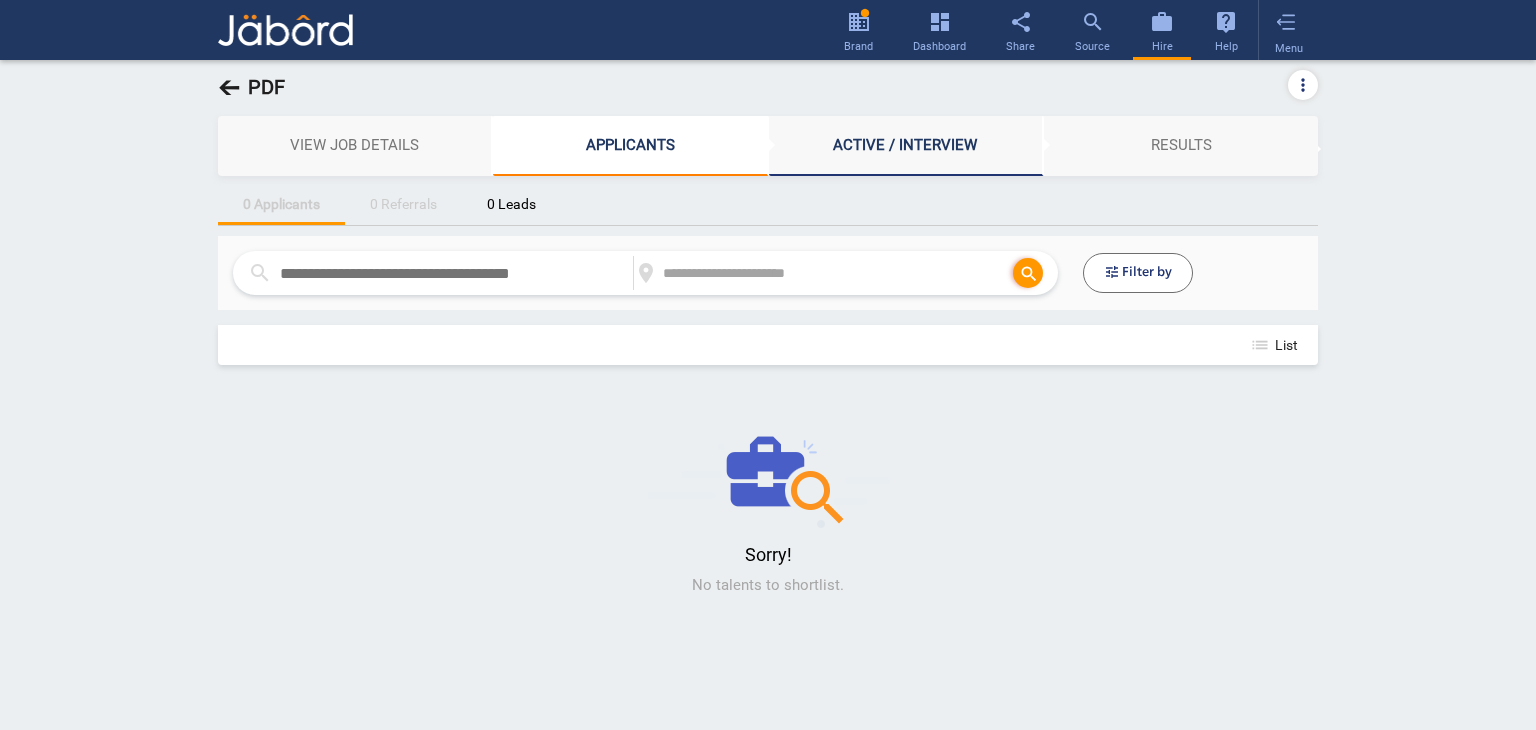 click on "ACTIVE / INTERVIEW" at bounding box center (906, 146) 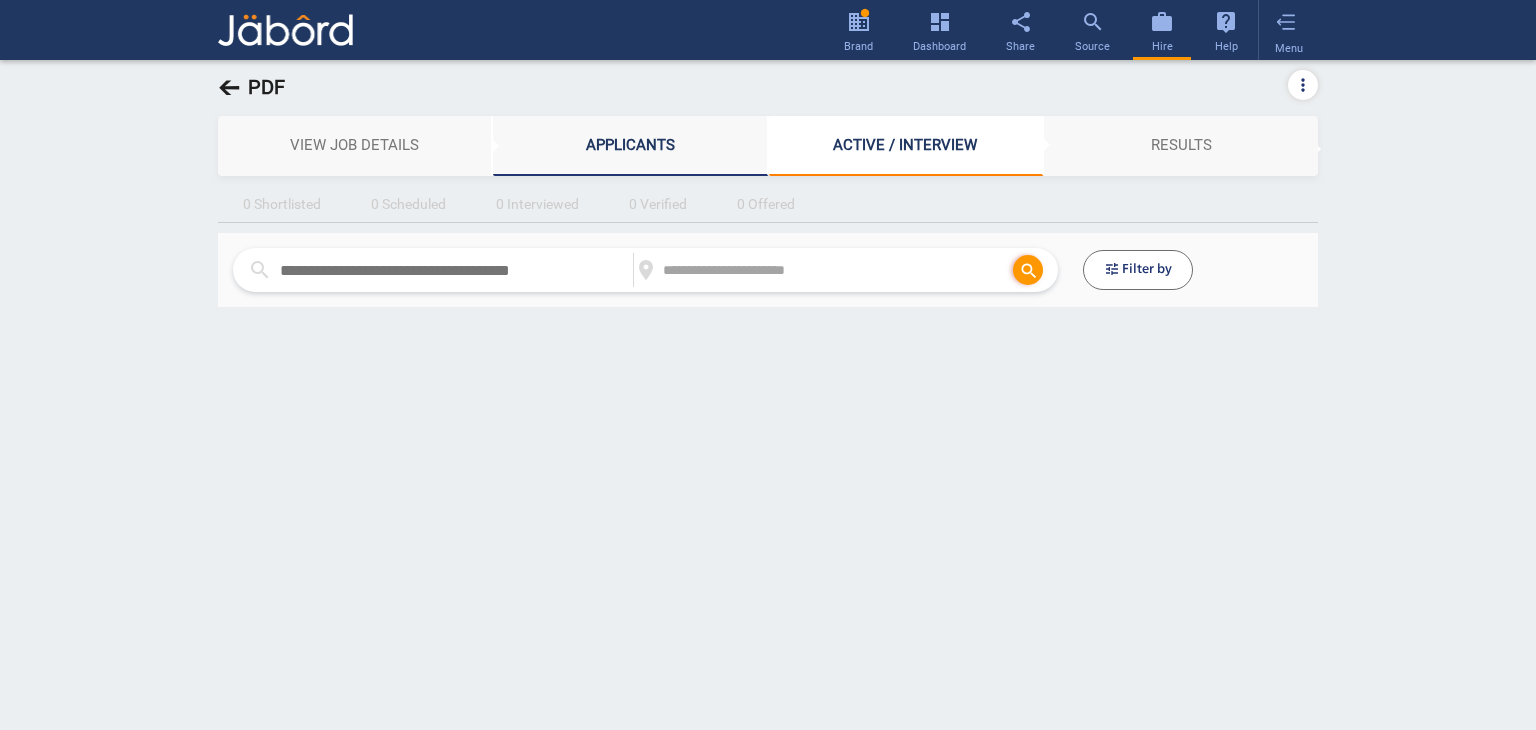 click on "←  PDF more_vert VIEW JOB DETAILS APPLICANTS ACTIVE / INTERVIEW RESULTS  0 Shortlisted   0 Scheduled   0 Interviewed   0 Verified   0 Offered  search location_on search tune  Filter by  save Save Search Job Type  keyboard_arrow_down Distance keyboard_arrow_down  Posted On  keyboard_arrow_down More filters  keyboard_arrow_down filter_list Filter by Saved Searches keyboard_arrow_down" 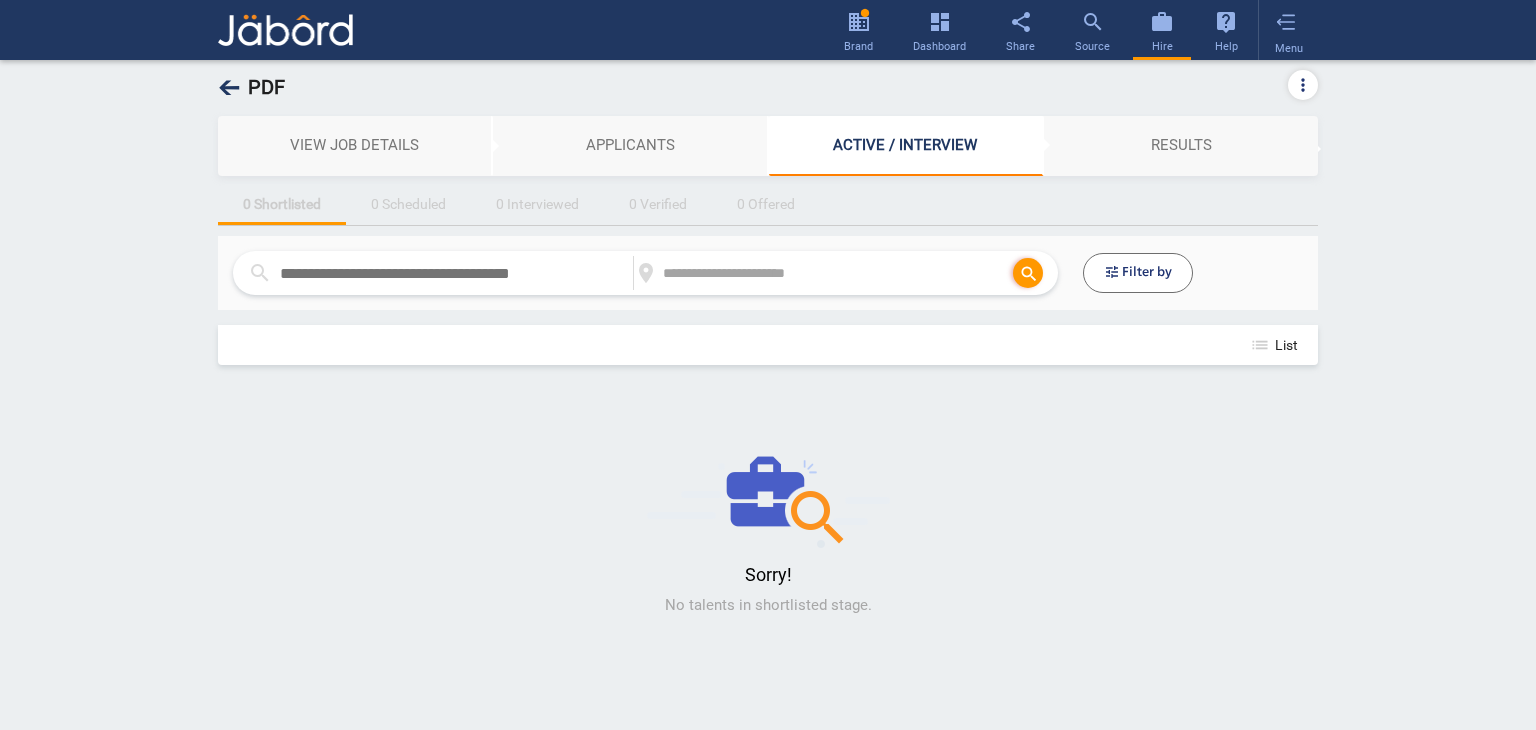 click on "←" 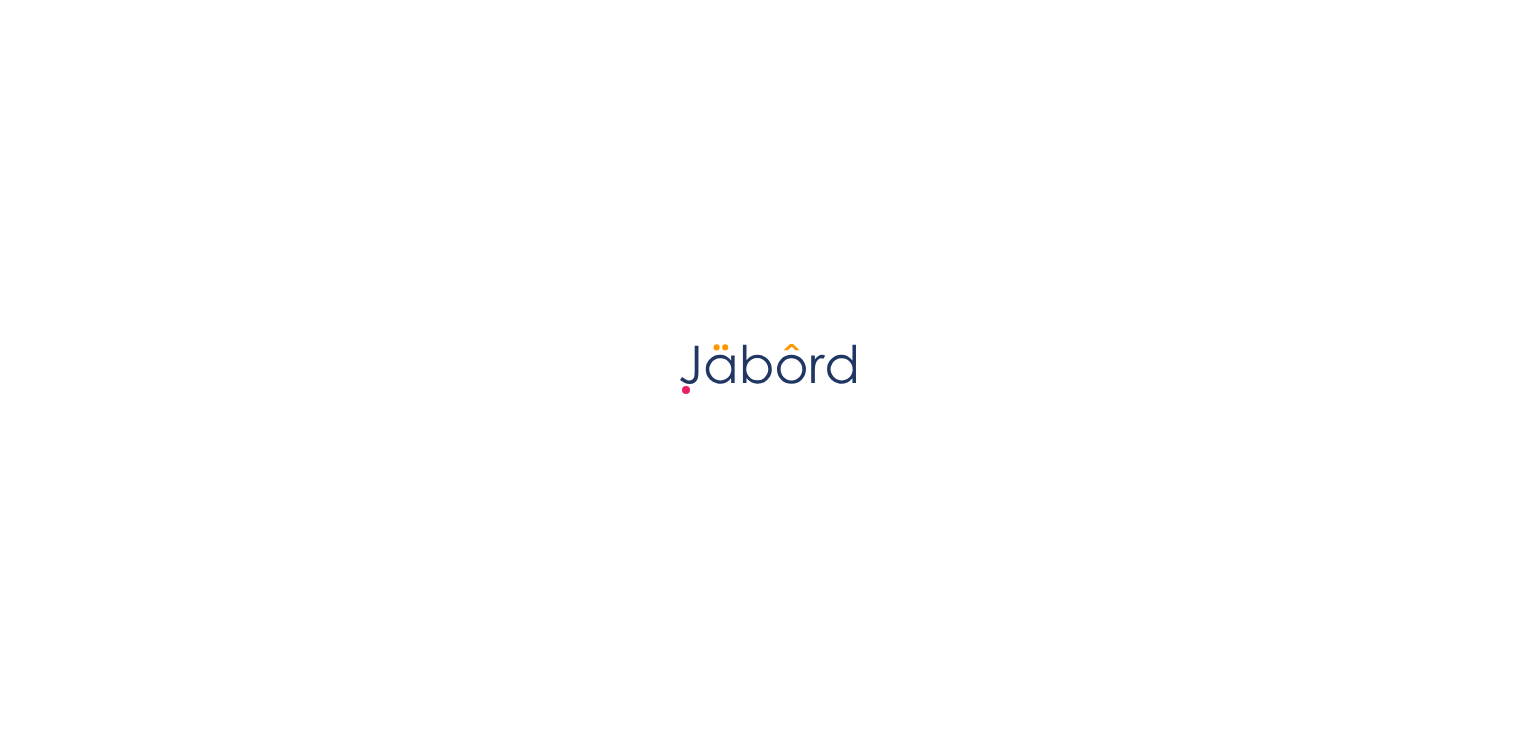 scroll, scrollTop: 0, scrollLeft: 0, axis: both 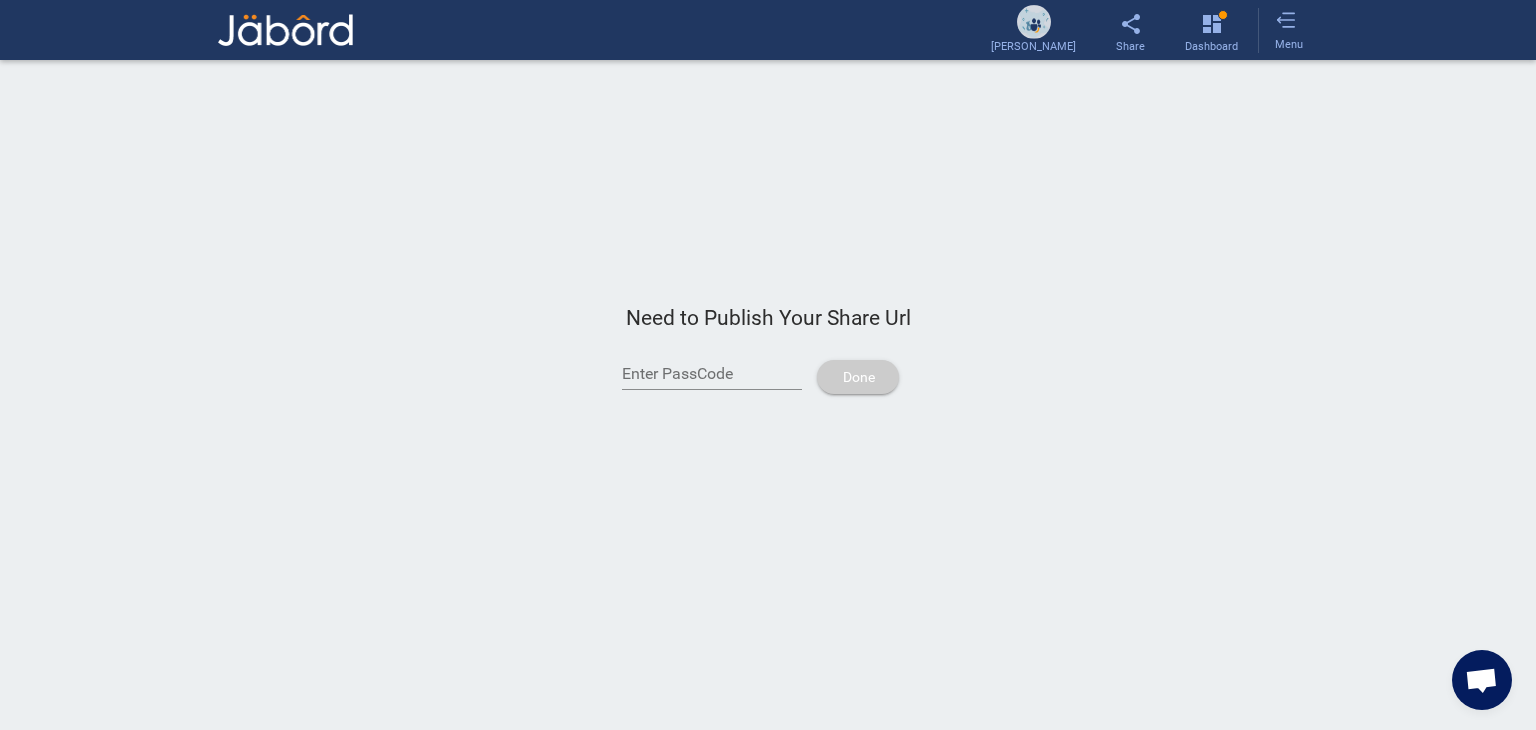 click on "Enter PassCode" at bounding box center (712, 374) 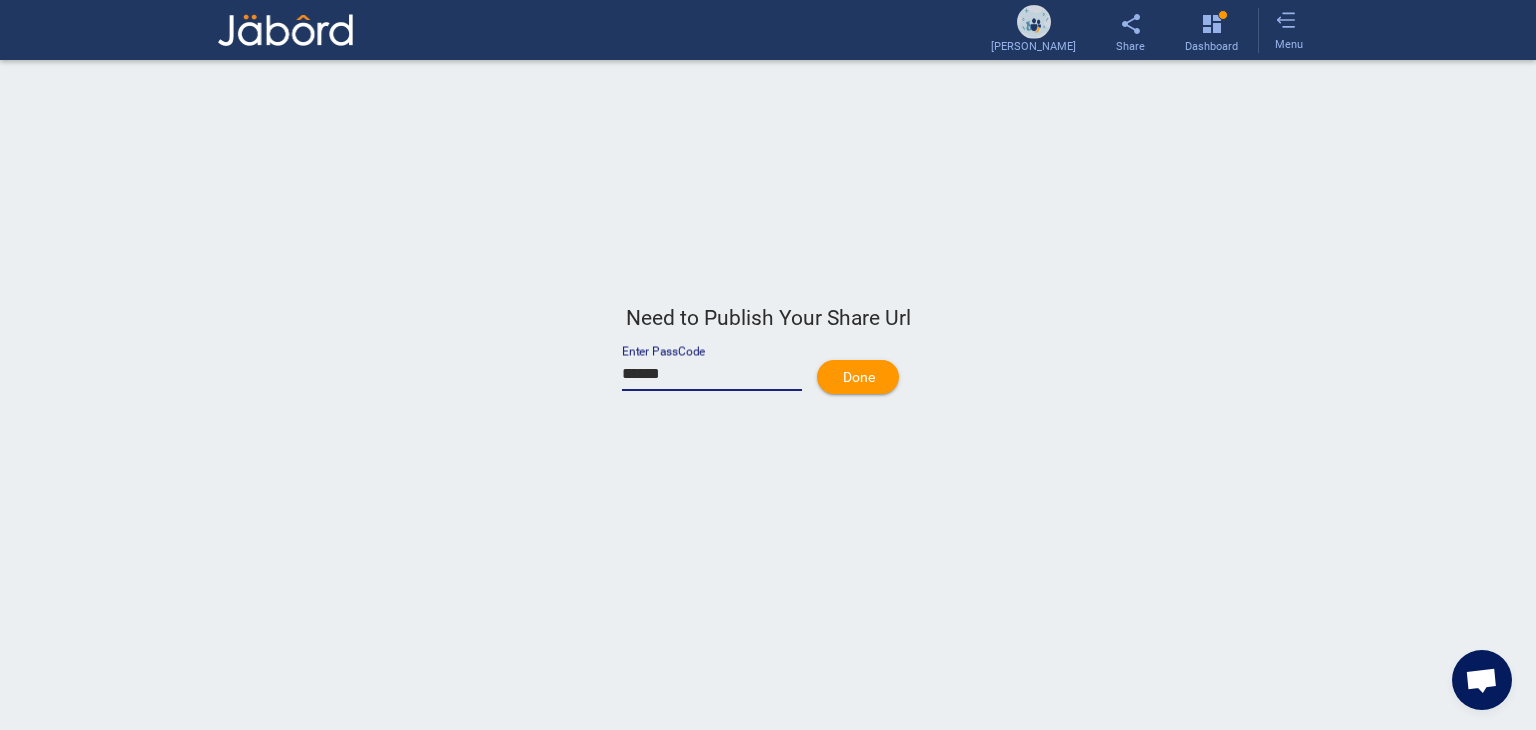 type on "******" 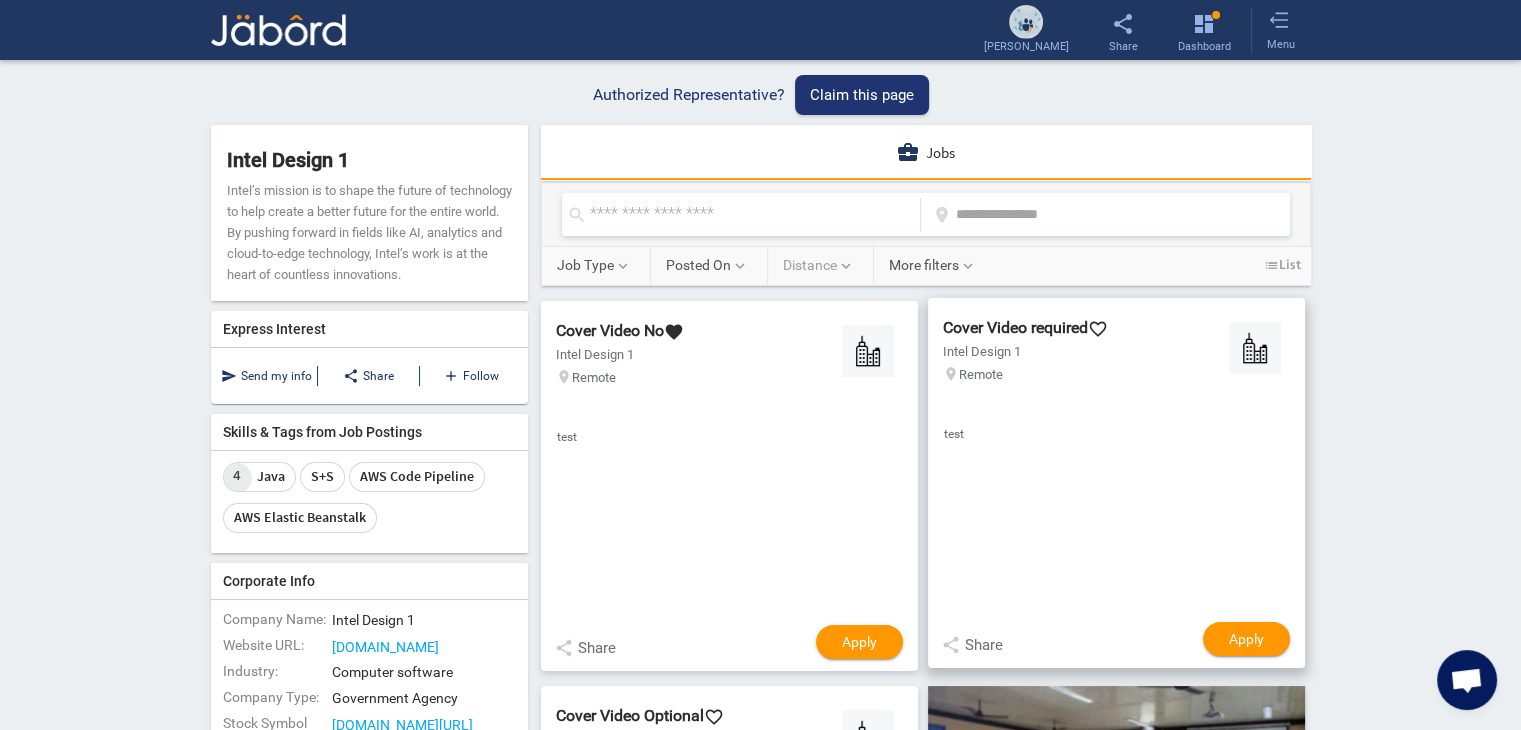 click on "favorite_border" at bounding box center [1098, 329] 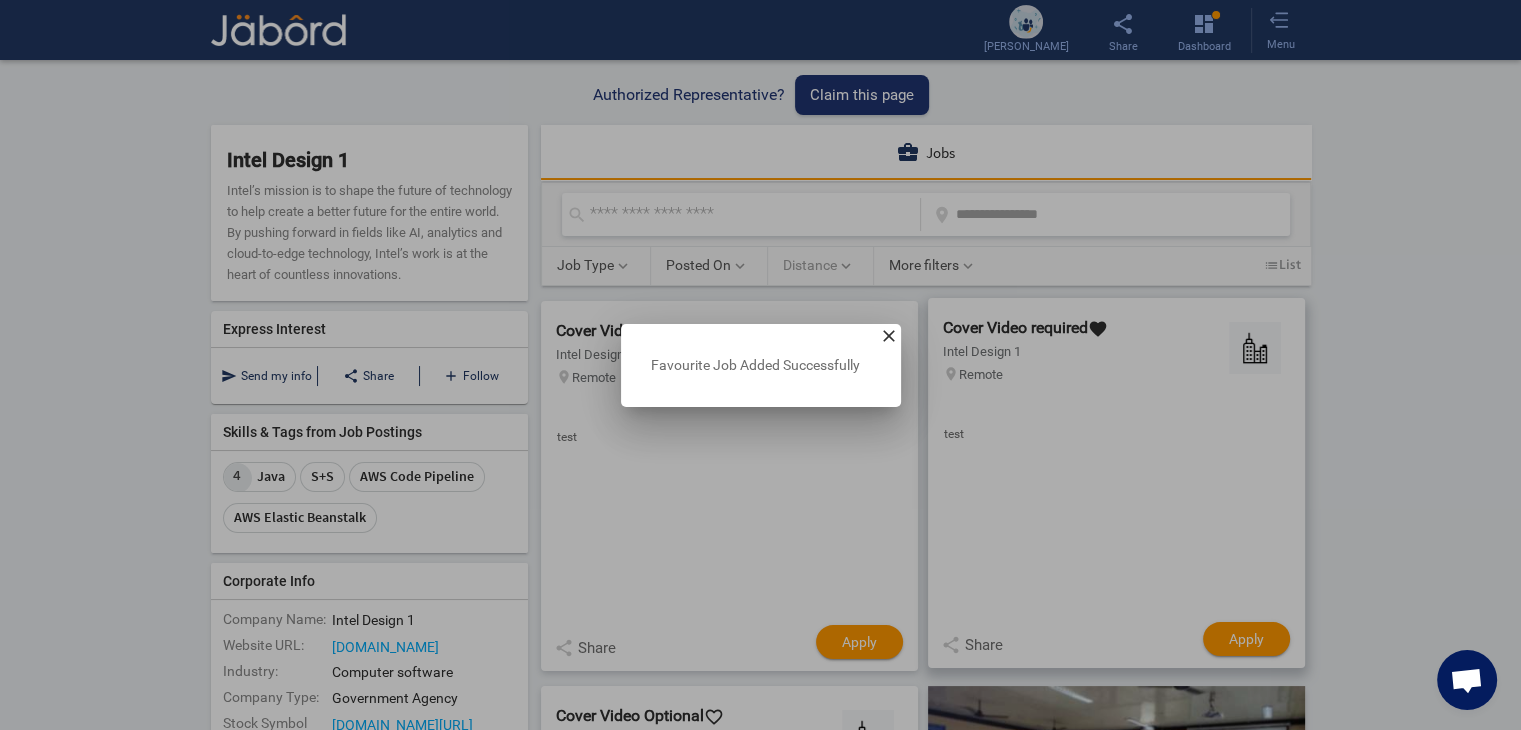 click on "close" at bounding box center (889, 336) 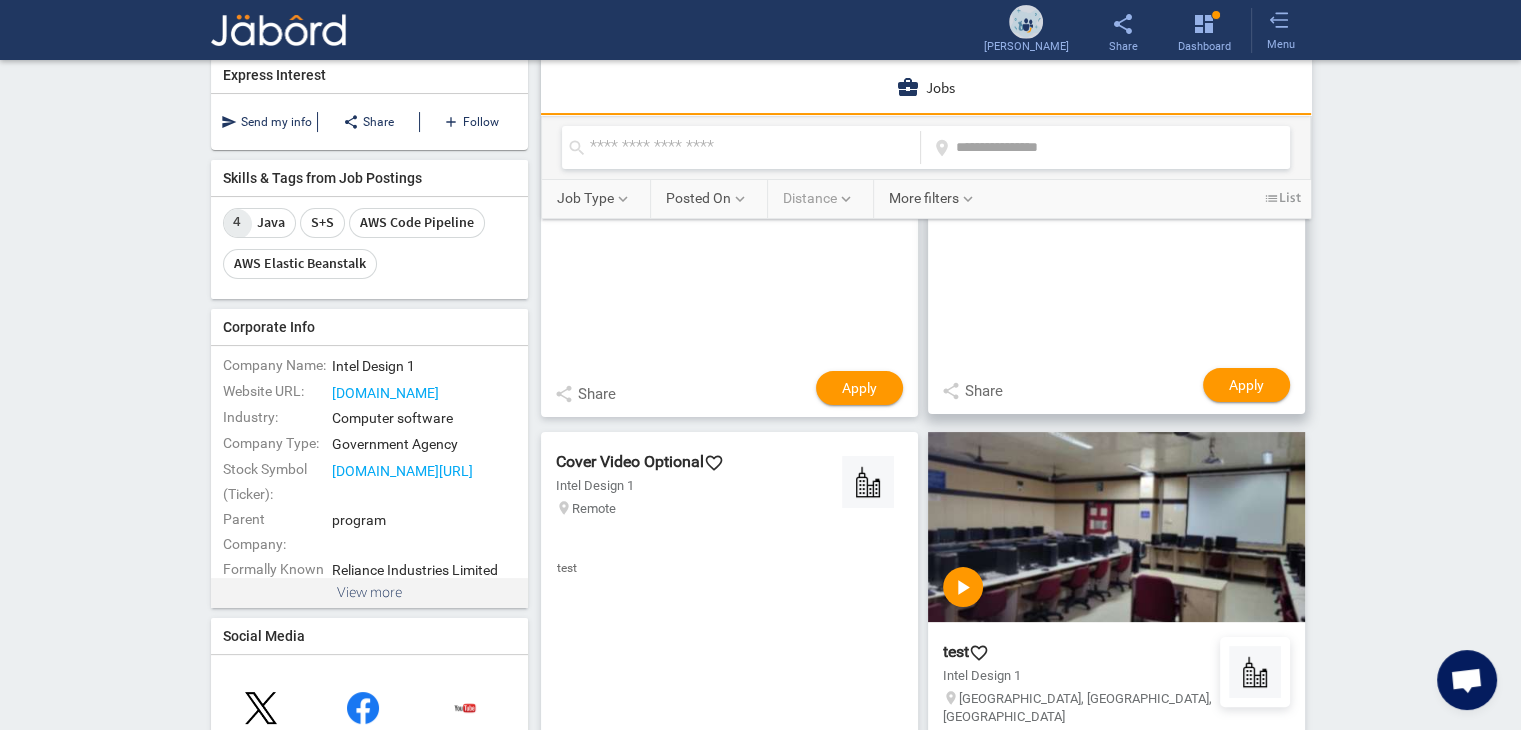 scroll, scrollTop: 360, scrollLeft: 0, axis: vertical 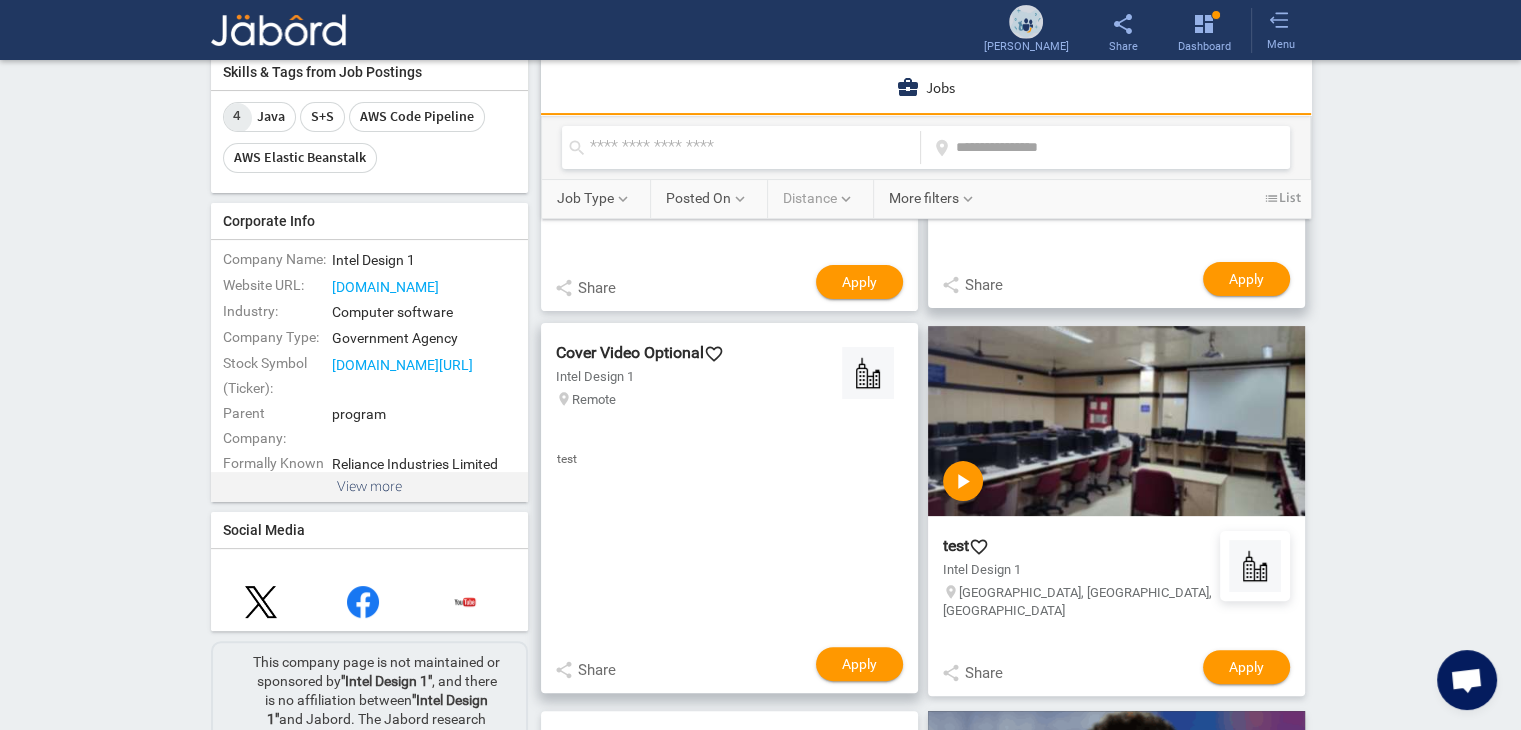 click on "favorite_border" at bounding box center [714, 354] 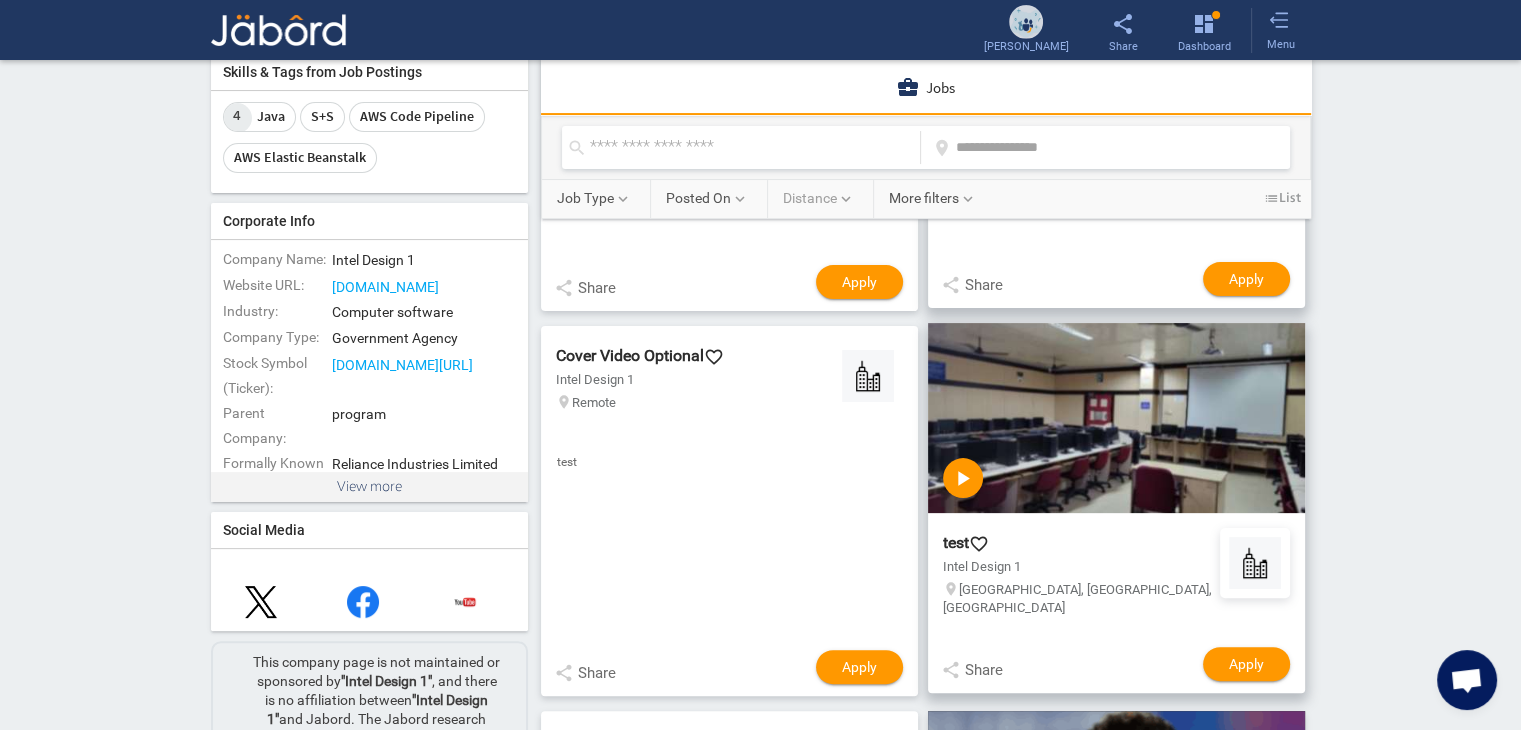 scroll, scrollTop: 0, scrollLeft: 0, axis: both 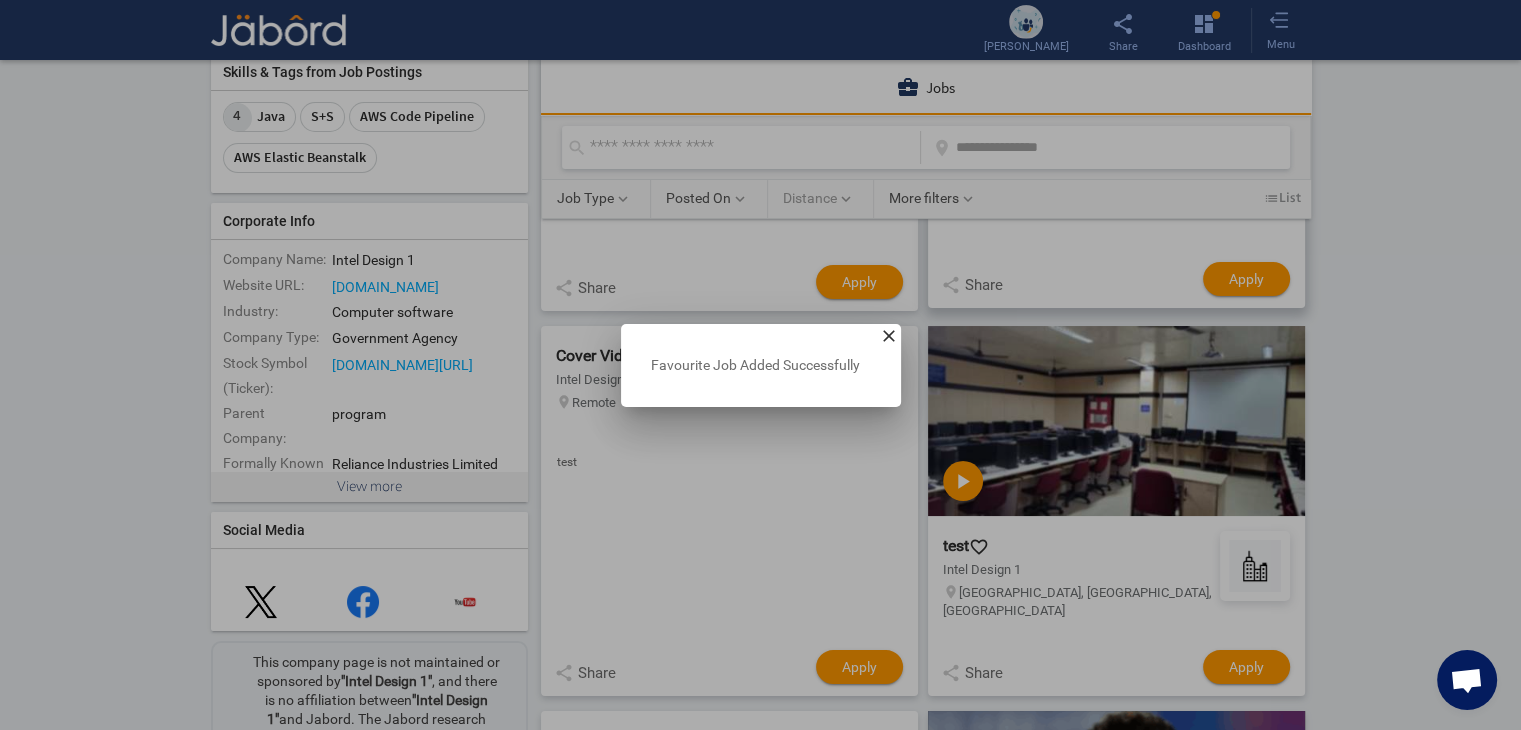 click on "close" at bounding box center [889, 336] 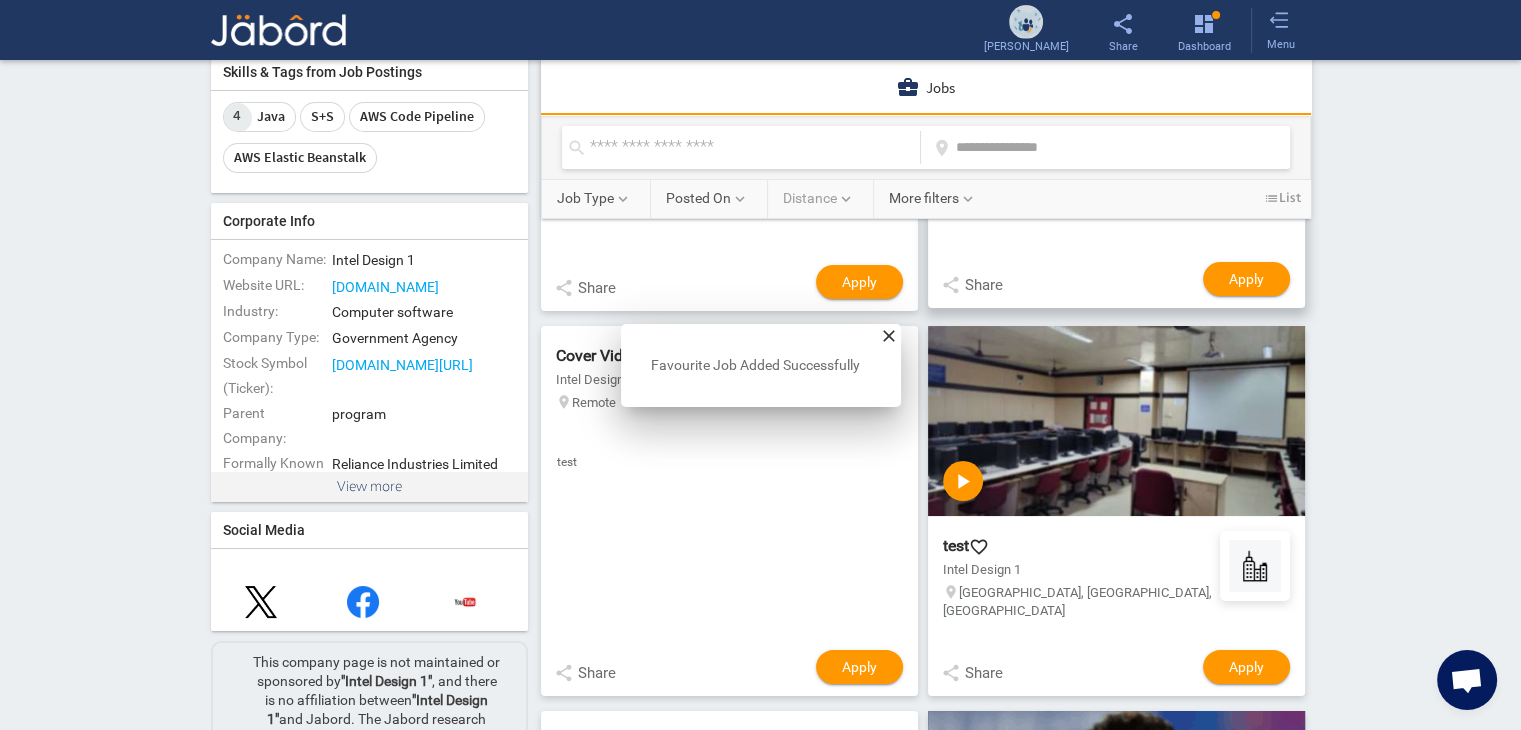 scroll, scrollTop: 360, scrollLeft: 0, axis: vertical 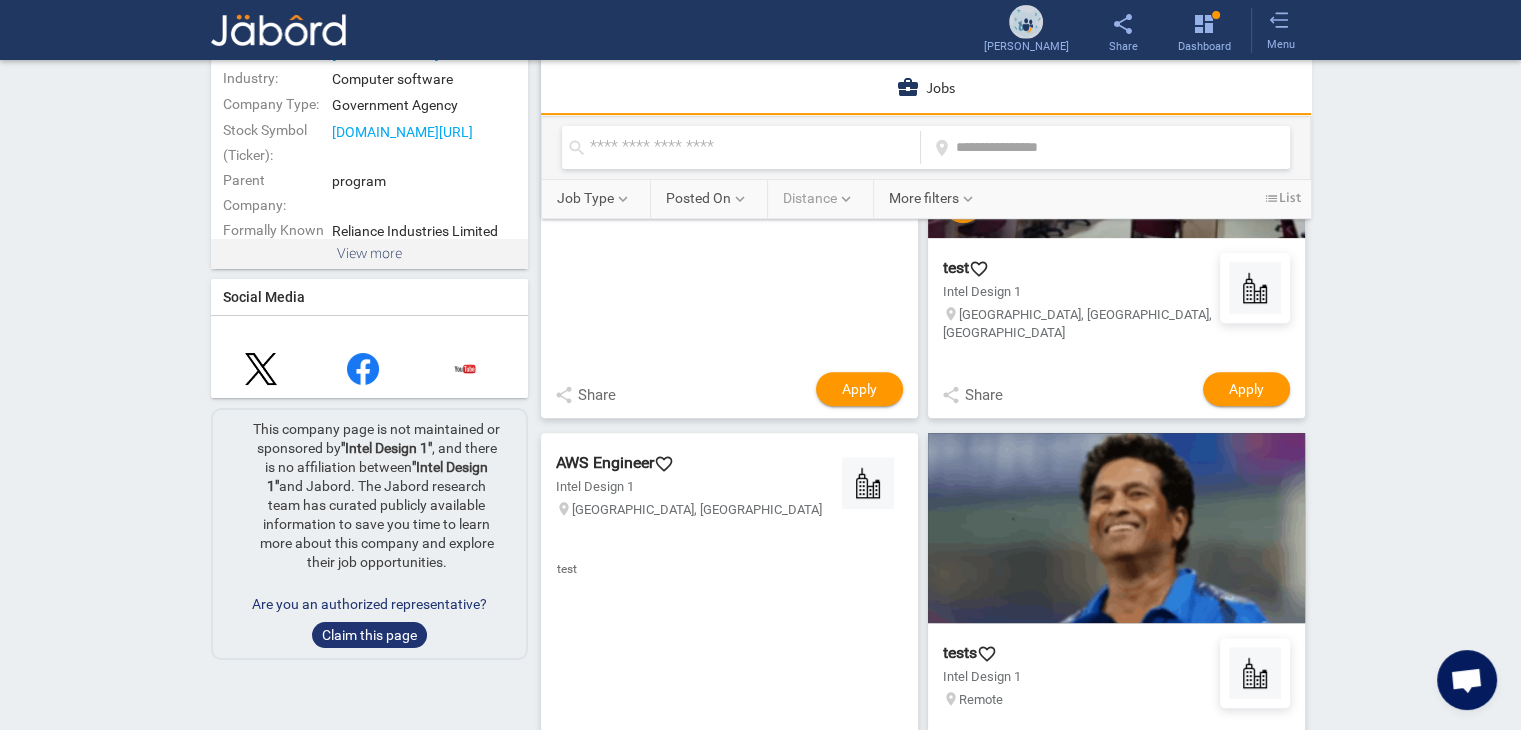 click on "Authorized Representative?  Claim this page Intel Design 1 Intel’s mission is to shape the future of technology to help create a better future for the entire world. By pushing forward in fields like AI, analytics and cloud-to-edge technology, Intel’s work is at the heart of countless innovations. Express Interest send Send my info  share Share  add  Follow  Skills & Tags from Job Postings 4 Java S+S AWS Code Pipeline AWS Elastic Beanstalk Corporate Info Company Name:  Intel Design 1 Website URL:  www.facebook.com Industry:  Computer software Company Type:  Government Agency Stock Symbol (Ticker):  finance.yahoo.com/quote/NASDAQ:AAPL Parent Company:  program Formally Known As:  Reliance Industries Limited Year Founded:  1990 Founded by:  Ranveer Headquarters:  Mumbai, Maharashtra, India Area served:  Worldwide Key people: Natarajan Chandrasekaran (Chairman) K Krithivasan (CEO and MD) Company Size:   900  View more Social Media  This company page is not maintained or sponsored by  "Intel Design 1" Jobs" 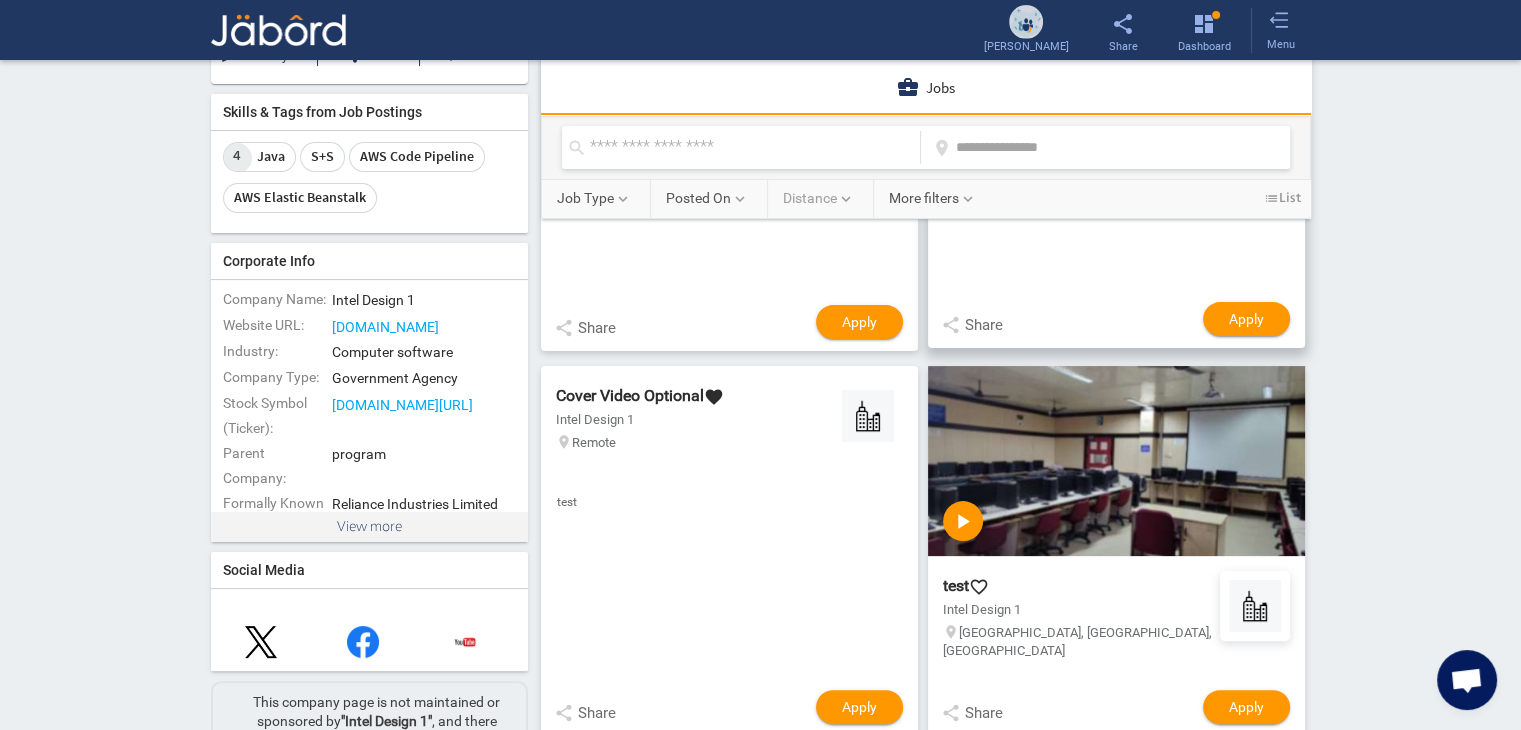 scroll, scrollTop: 318, scrollLeft: 0, axis: vertical 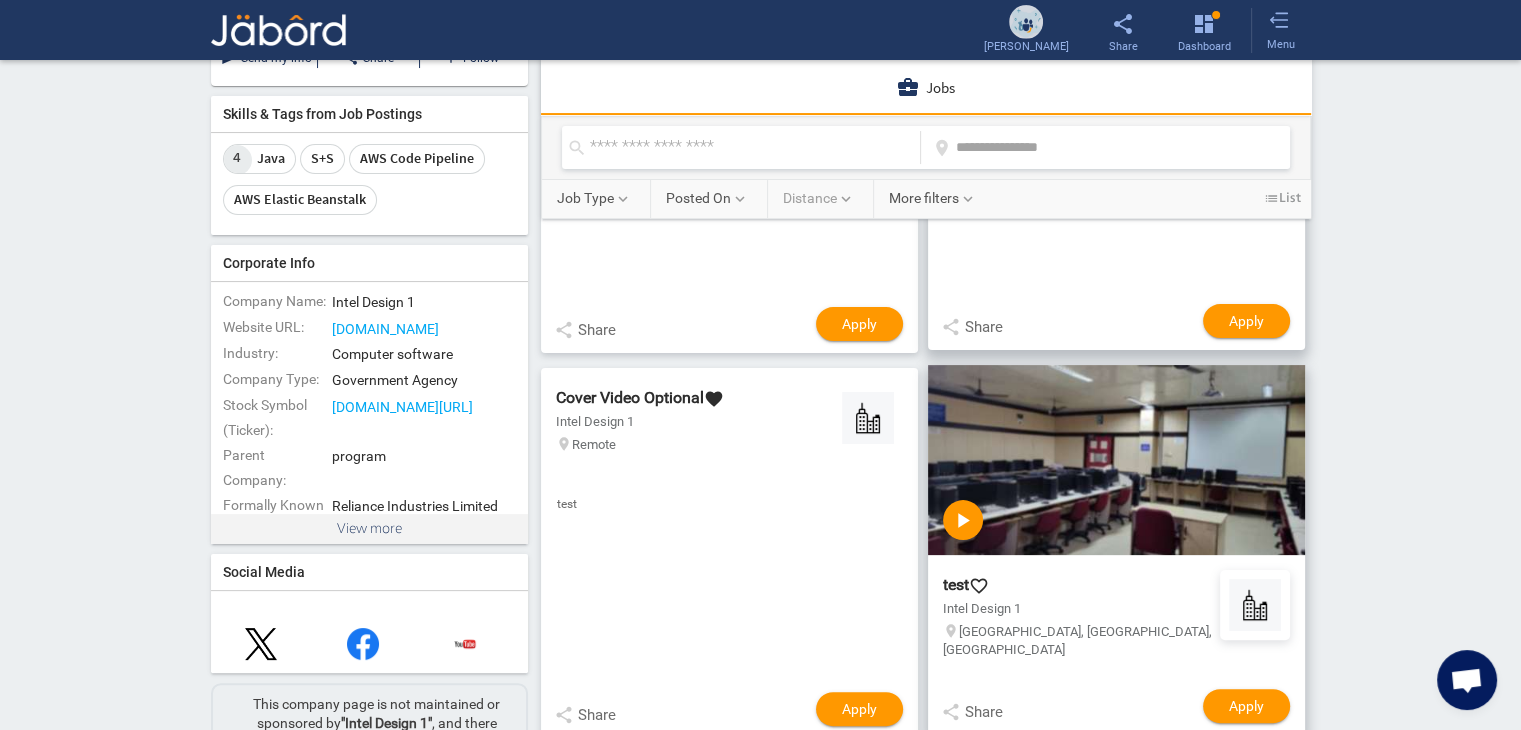 click on "favorite_border" at bounding box center (979, 586) 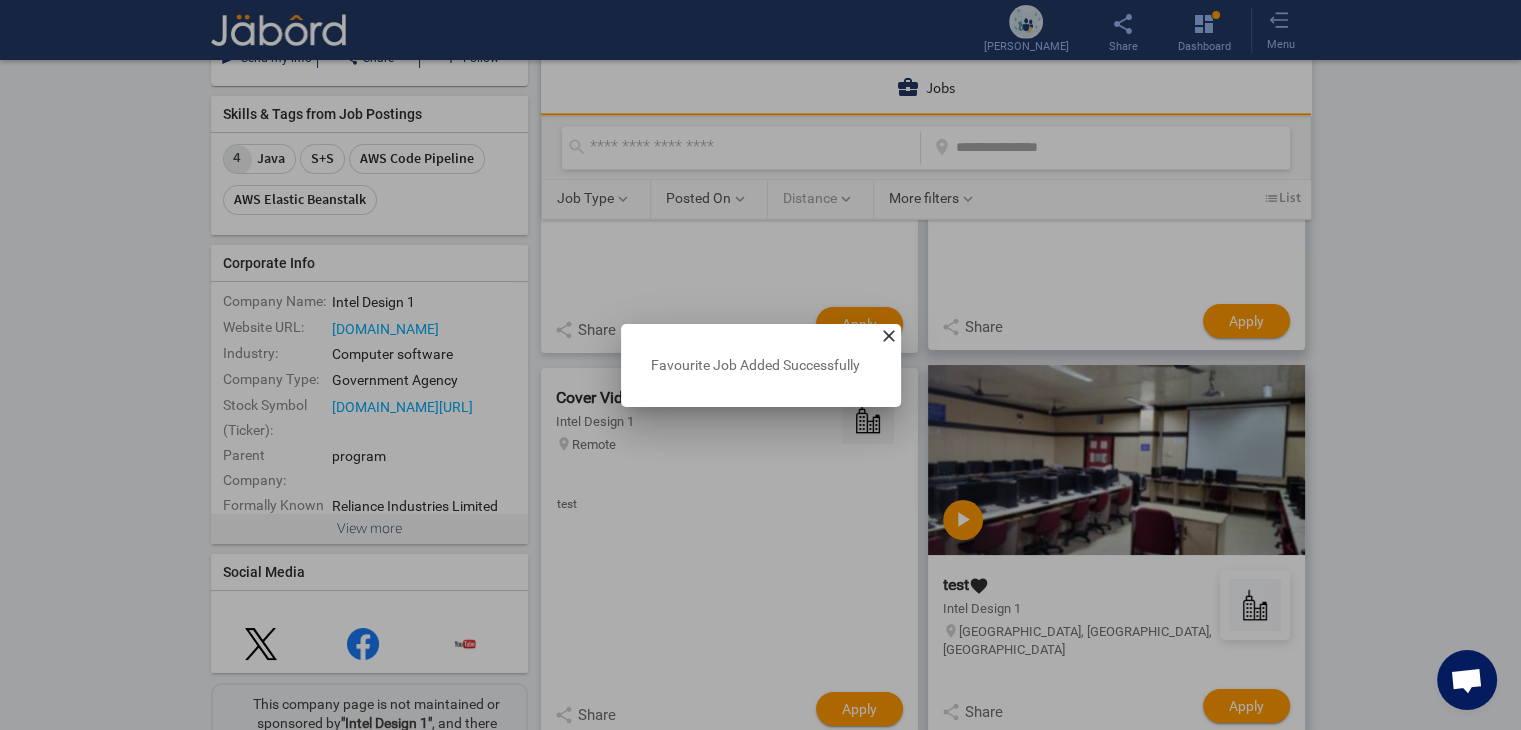 scroll, scrollTop: 0, scrollLeft: 0, axis: both 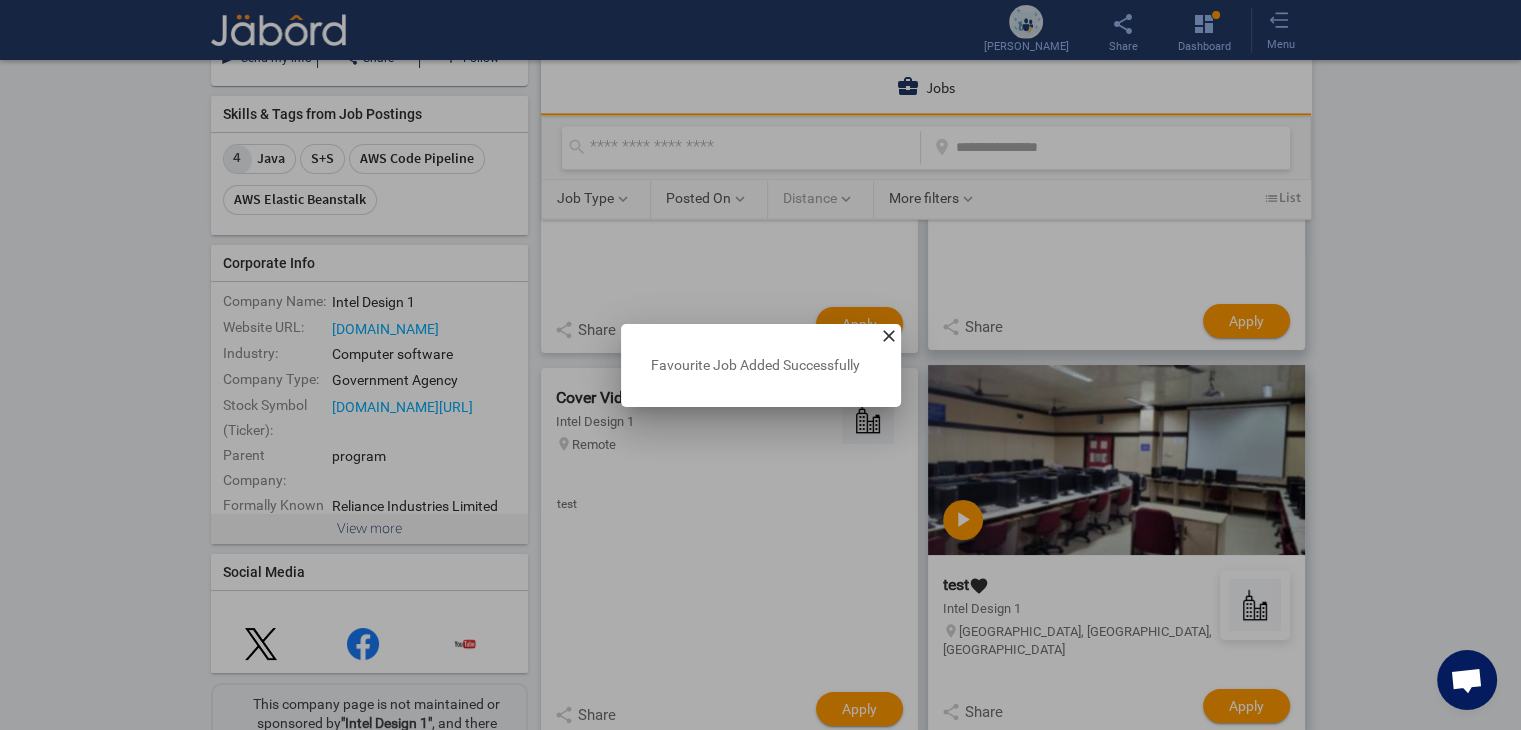click on "close" at bounding box center [889, 336] 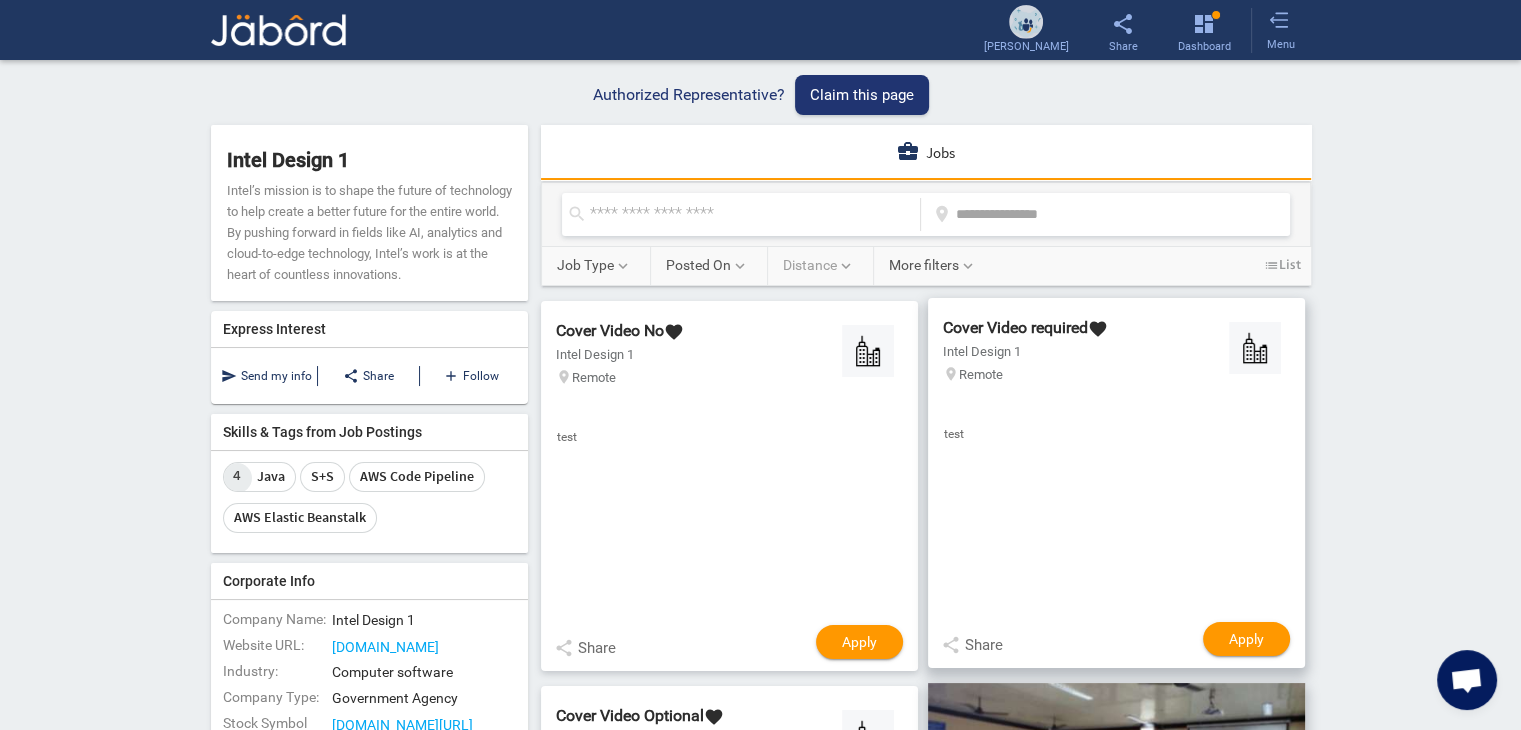 scroll, scrollTop: 318, scrollLeft: 0, axis: vertical 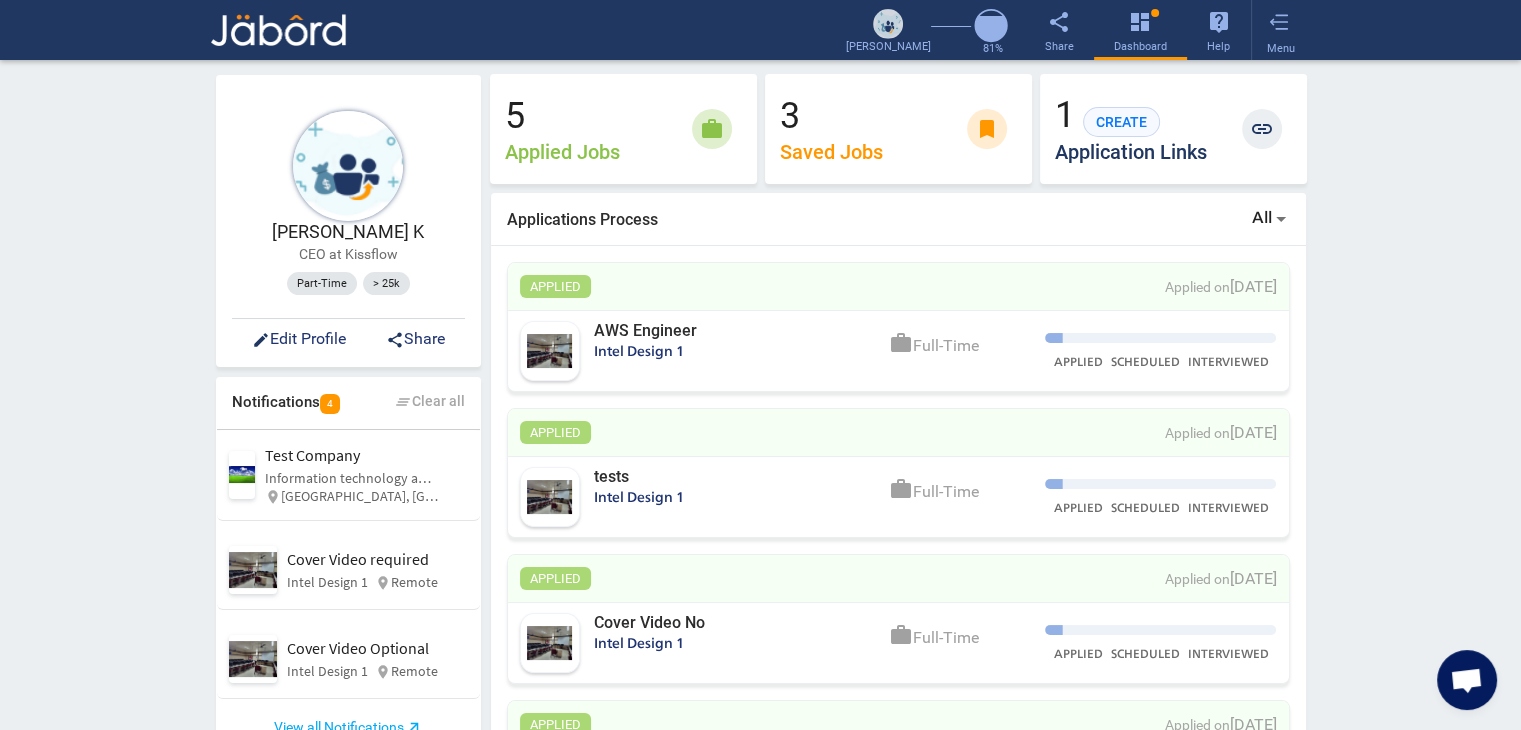 click on "Santhosh  K   CEO at Kissflow  Part-Time  > 25k  edit  Edit Profile  share  Share   Notifications   4  clear_all  Clear all  Cover Video required   Intel Design 1 Cover Video Optional   Intel Design 1  Test Company Information technology and services  location_on Mumbai, Maharashtra   Cover Video required Intel Design 1 location_on Remote  Cover Video Optional Intel Design 1 location_on Remote  View all Notifications  north_east  Influencer Program  Your request has been submitted to our team member. We will mail your credentials once approved.  loop Request in progress   Following      No companies followed   You have not followed any companies yet.   5 Applied Jobs work 3 Saved Jobs bookmark 1  CREATE  Application Links link  Applications Process  All APPLIED Applied on 02 Jul, 2025  AWS Engineer  Intel Design 1 work Full-Time APPLIED SCHEDULED INTERVIEWED APPLIED Applied on 02 Jul, 2025  tests  Intel Design 1 work Full-Time APPLIED SCHEDULED INTERVIEWED APPLIED Applied on 02 Jul, 2025  Cover Video No  O" 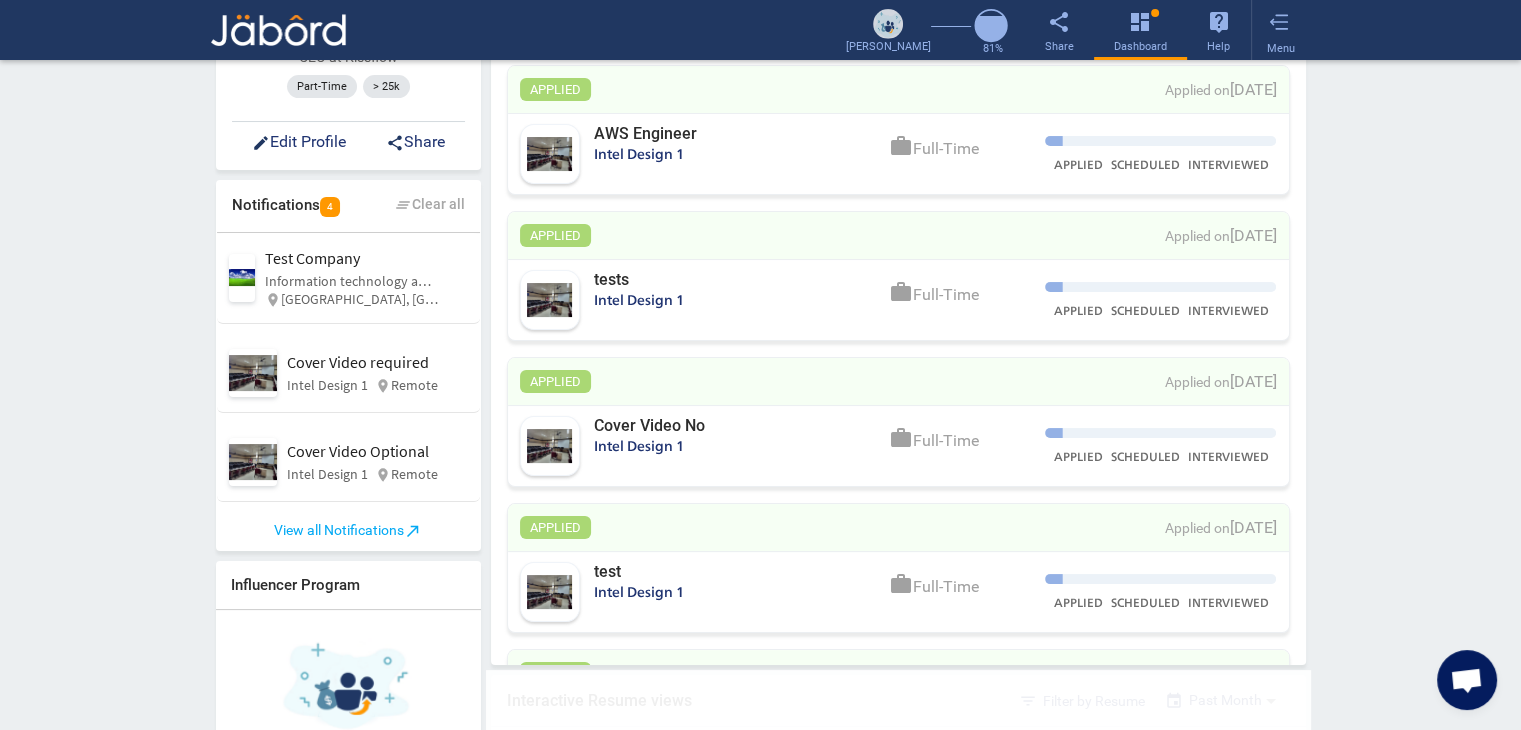 scroll, scrollTop: 200, scrollLeft: 0, axis: vertical 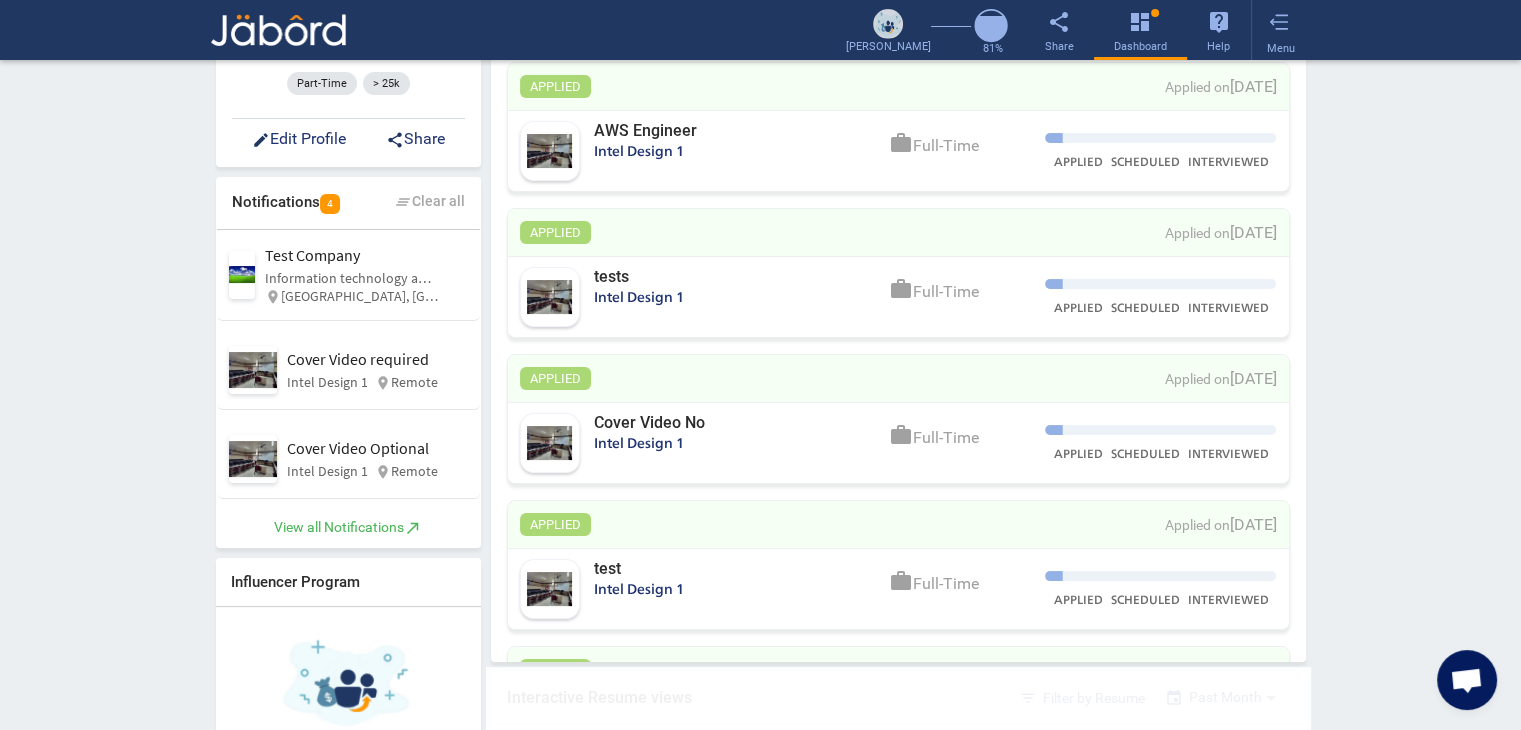click on "View all Notifications  north_east" 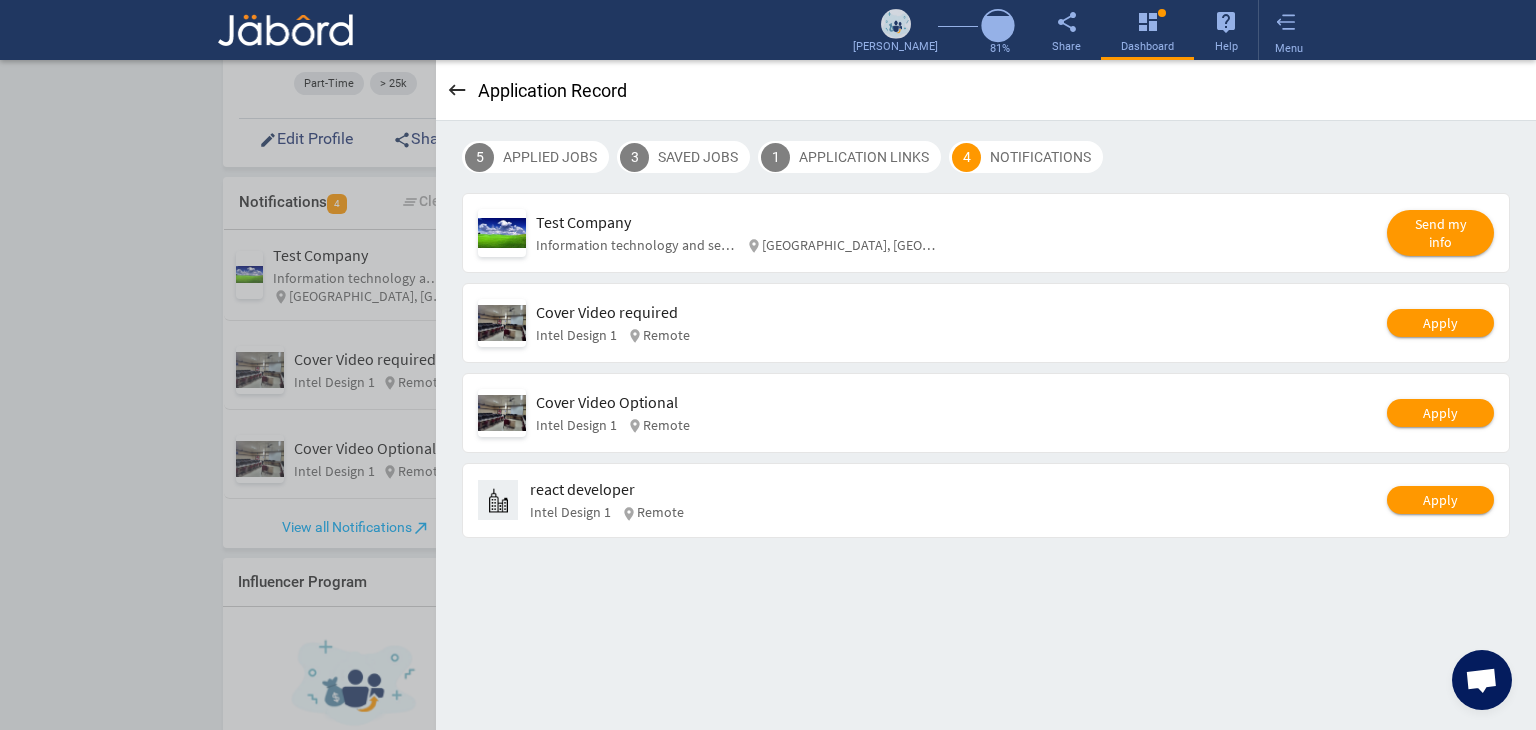 click on "keyboard_backspace Application Record 5  APPLIED JOBS 3  SAVED JOBS 1  APPLICATION LINKS 4  NOTIFICATIONS 0  FOLLOWING Cover Video required   Intel Design 1 Apply Cover Video Optional   Intel Design 1 Apply react developer   Intel Design 1 Apply  Test Company Information technology and services  location_on Mumbai, Maharashtra  Send my info  Cover Video required Intel Design 1 location_on Remote Apply  Cover Video Optional Intel Design 1 location_on Remote Apply  react developer Intel Design 1 location_on Remote Apply" at bounding box center [986, 395] 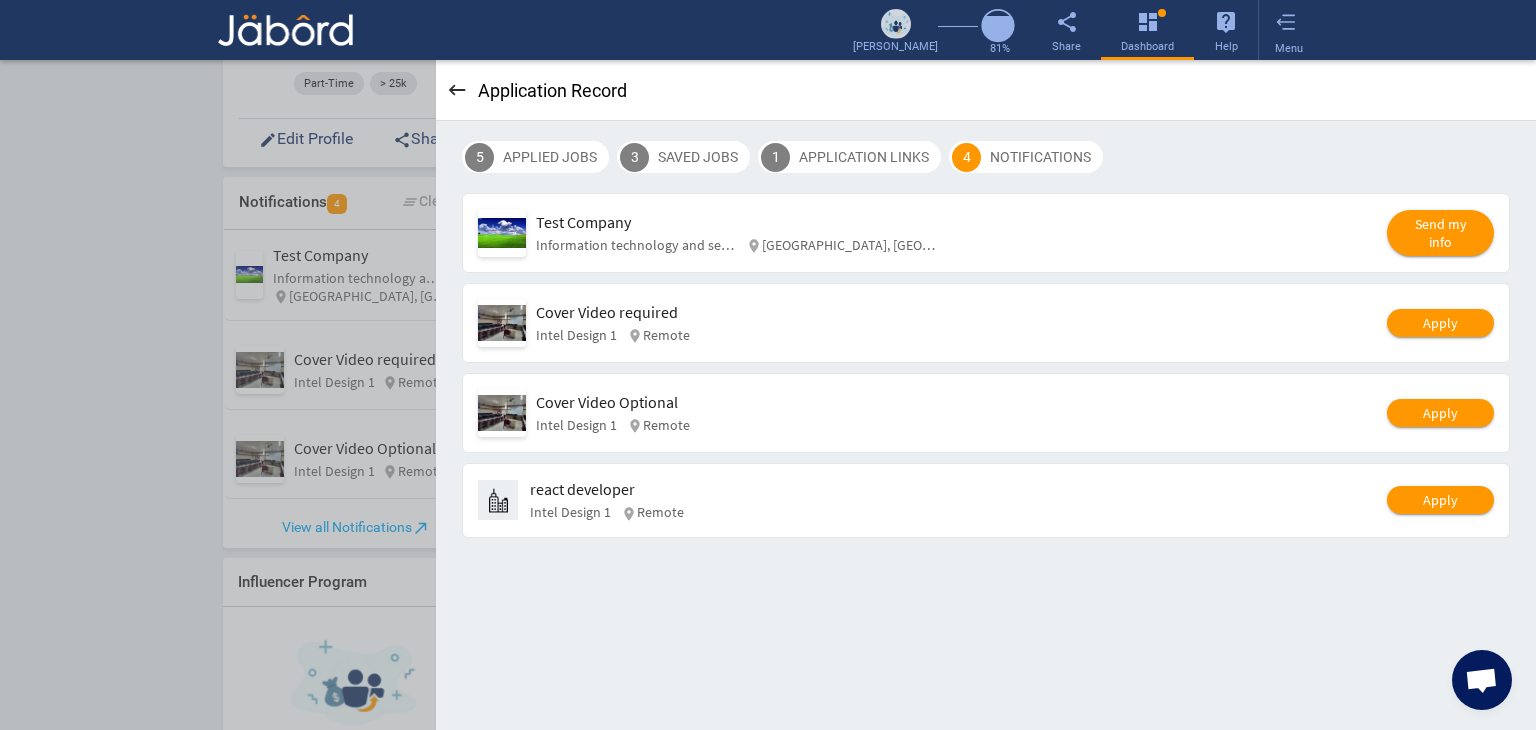 click on "keyboard_backspace" at bounding box center (457, 90) 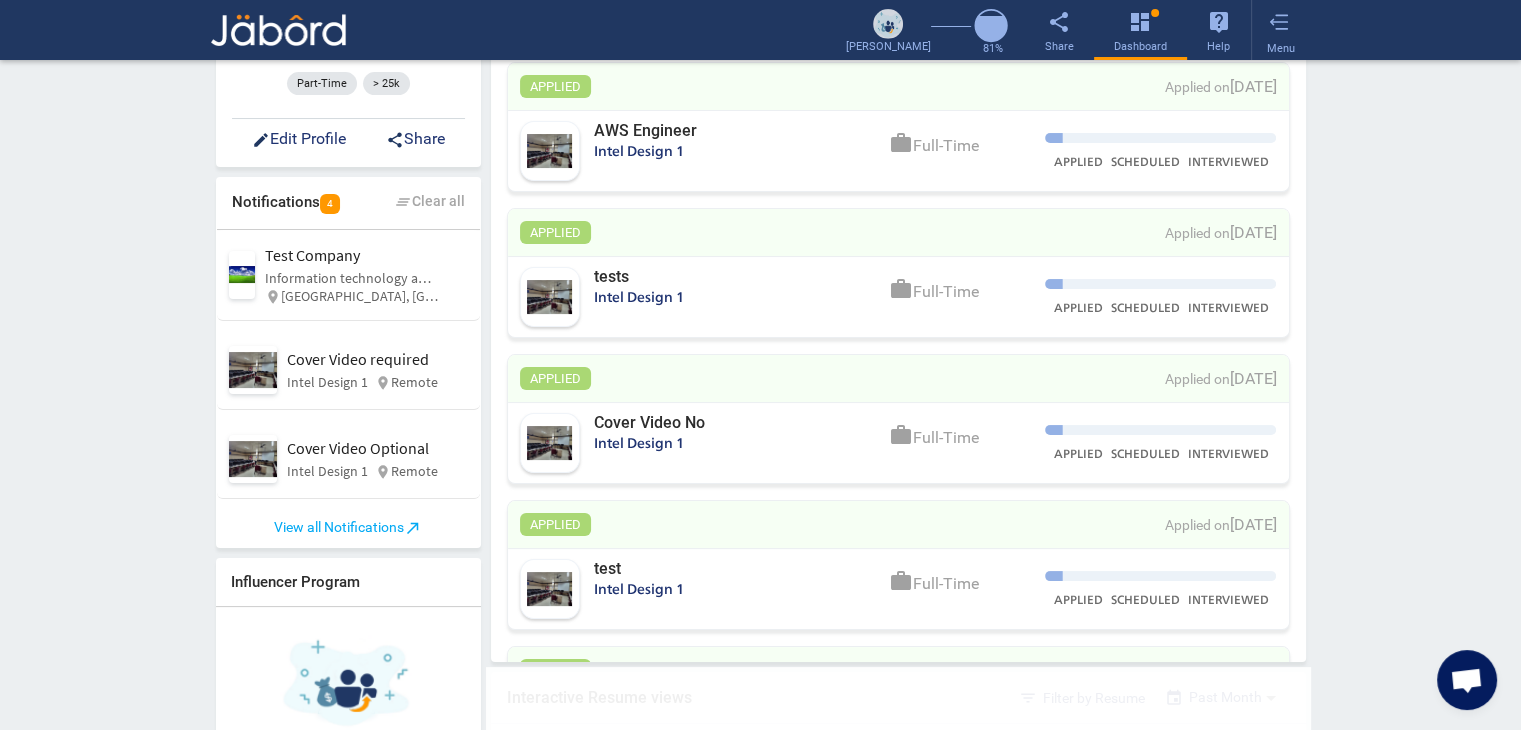 click on "Santhosh  K   CEO at Kissflow  Part-Time  > 25k  edit  Edit Profile  share  Share   Notifications   4  clear_all  Clear all  Cover Video required   Intel Design 1 Cover Video Optional   Intel Design 1  Test Company Information technology and services  location_on Mumbai, Maharashtra   Cover Video required Intel Design 1 location_on Remote  Cover Video Optional Intel Design 1 location_on Remote  View all Notifications  north_east  Influencer Program  Your request has been submitted to our team member. We will mail your credentials once approved.  loop Request in progress   Following      No companies followed   You have not followed any companies yet.   5 Applied Jobs work 3 Saved Jobs bookmark 1  CREATE  Application Links link  Applications Process  All APPLIED Applied on 02 Jul, 2025  AWS Engineer  Intel Design 1 work Full-Time APPLIED SCHEDULED INTERVIEWED APPLIED Applied on 02 Jul, 2025  tests  Intel Design 1 work Full-Time APPLIED SCHEDULED INTERVIEWED APPLIED Applied on 02 Jul, 2025  Cover Video No  K" 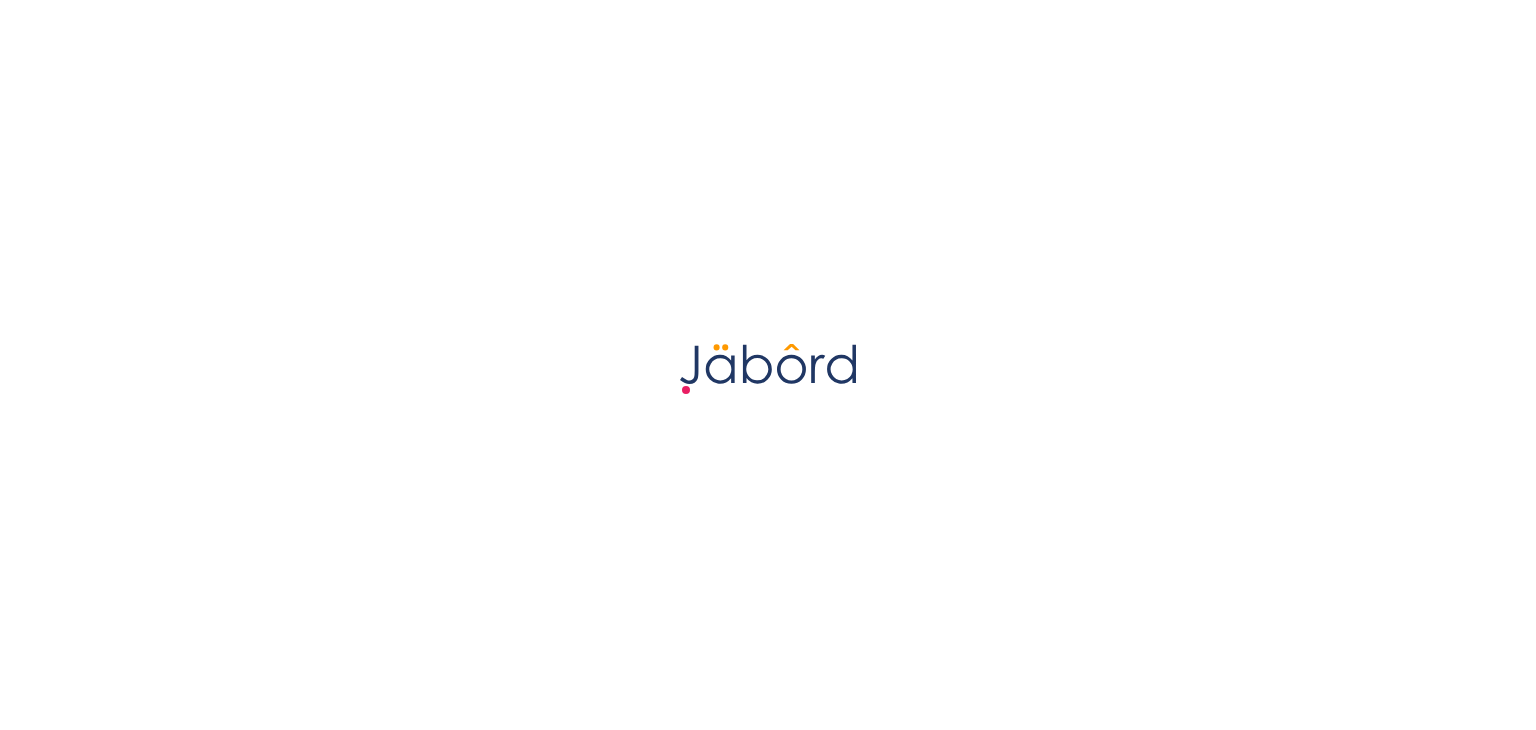 scroll, scrollTop: 0, scrollLeft: 0, axis: both 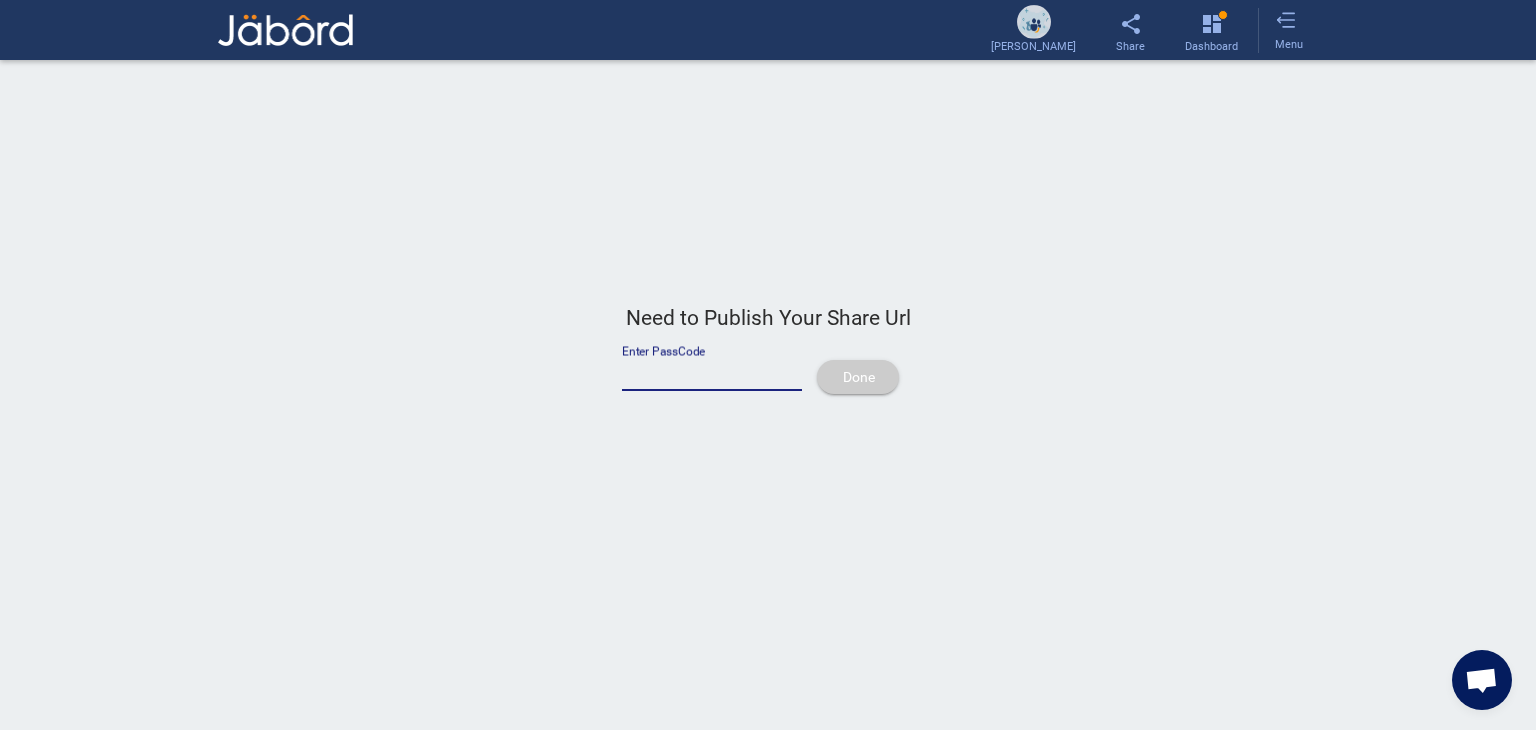 click on "Enter PassCode" at bounding box center (712, 374) 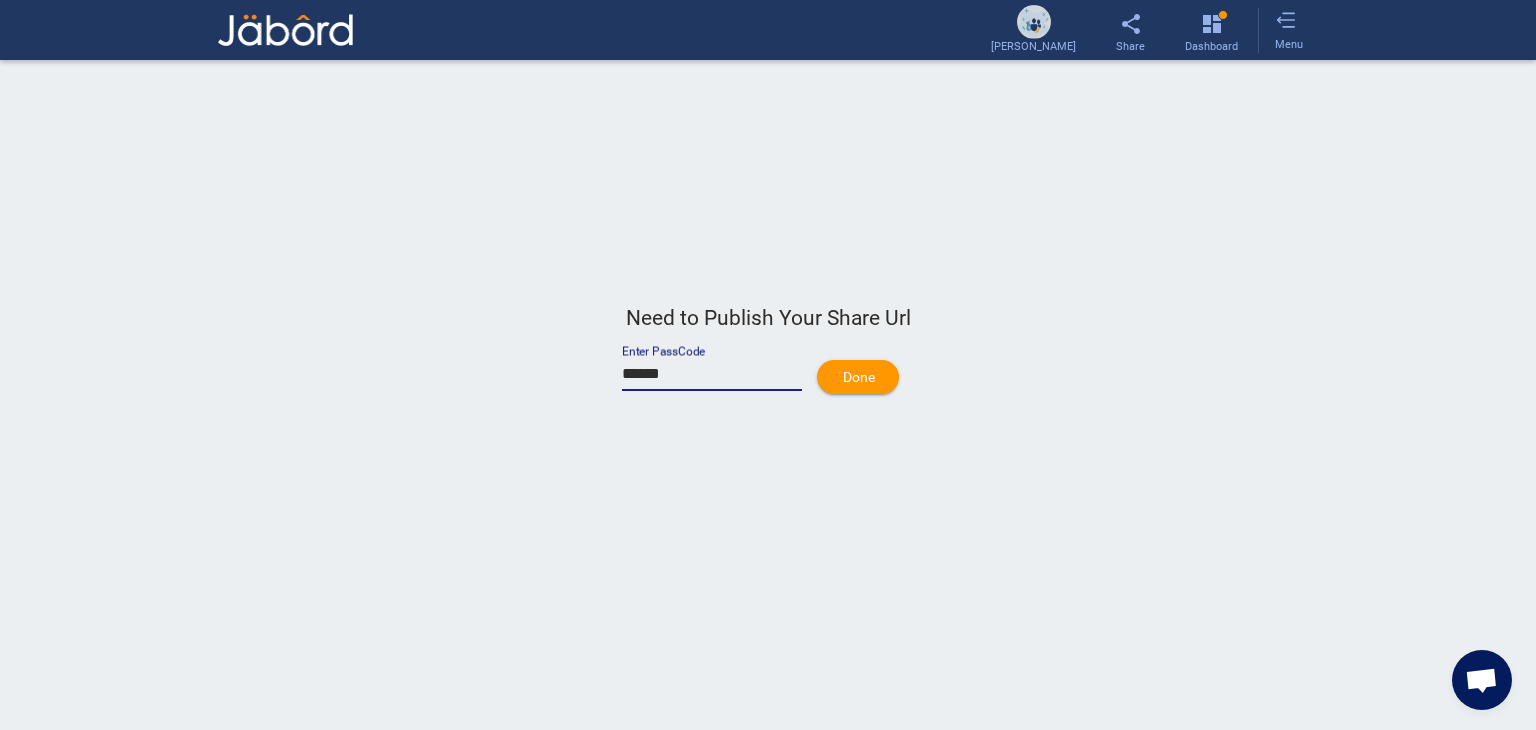type on "******" 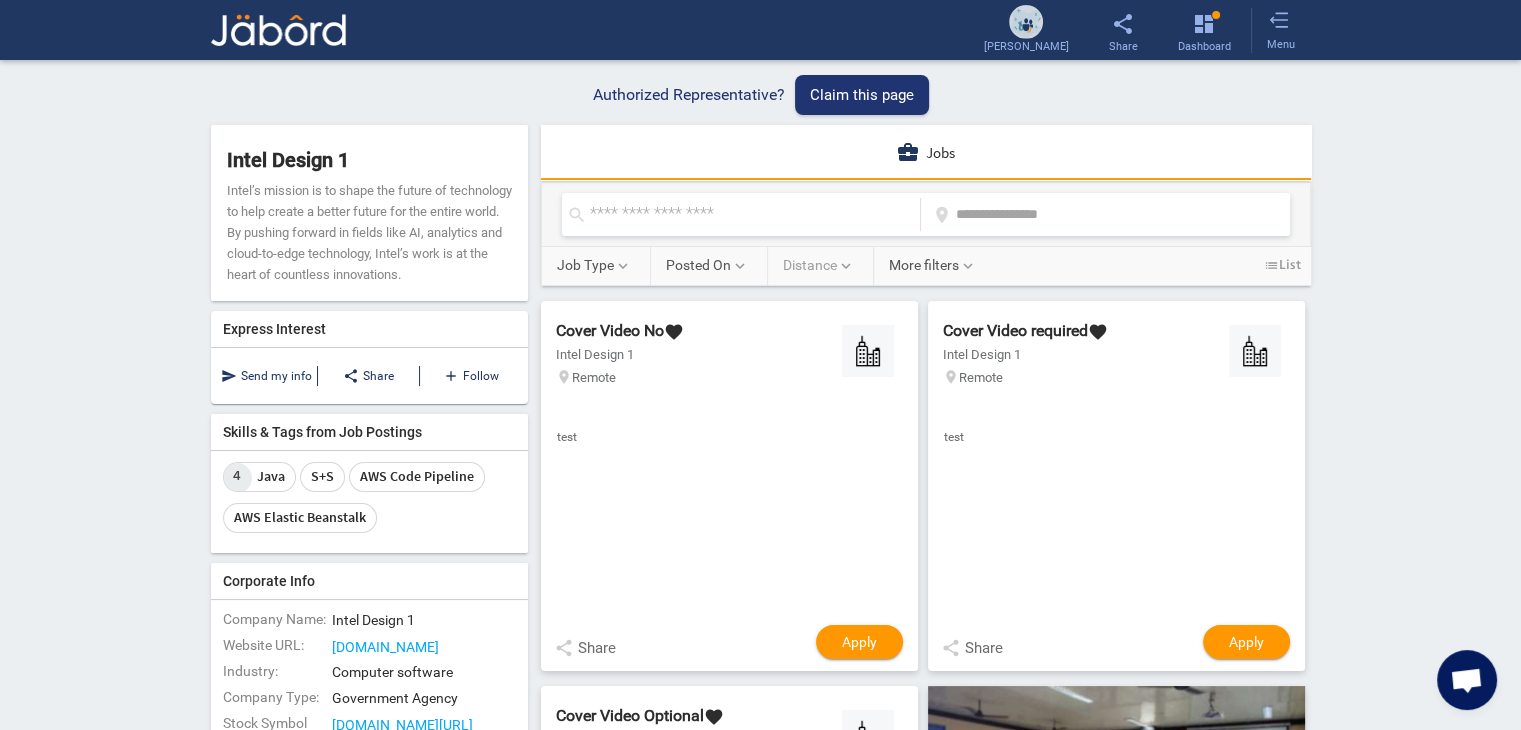 click on "Authorized Representative?  Claim this page Intel Design 1 Intel’s mission is to shape the future of technology to help create a better future for the entire world. By pushing forward in fields like AI, analytics and cloud-to-edge technology, Intel’s work is at the heart of countless innovations. Express Interest send Send my info  share Share  add  Follow  Skills & Tags from Job Postings 4 Java S+S AWS Code Pipeline AWS Elastic Beanstalk Corporate Info Company Name:  Intel Design 1 Website URL:  [DOMAIN_NAME] Industry:  Computer software Company Type:  Government Agency Stock Symbol (Ticker):  [DOMAIN_NAME][URL] Parent Company:  program Formally Known As:  Reliance Industries Limited Year Founded:  1990 Founded by:  [PERSON_NAME] Headquarters:  [GEOGRAPHIC_DATA], [GEOGRAPHIC_DATA], [GEOGRAPHIC_DATA] Area served:  Worldwide Key people: [PERSON_NAME] (Chairman) [PERSON_NAME] (CEO and MD) Company Size:   900  View more Social Media  This company page is not maintained or sponsored by  "Intel Design 1" Jobs" 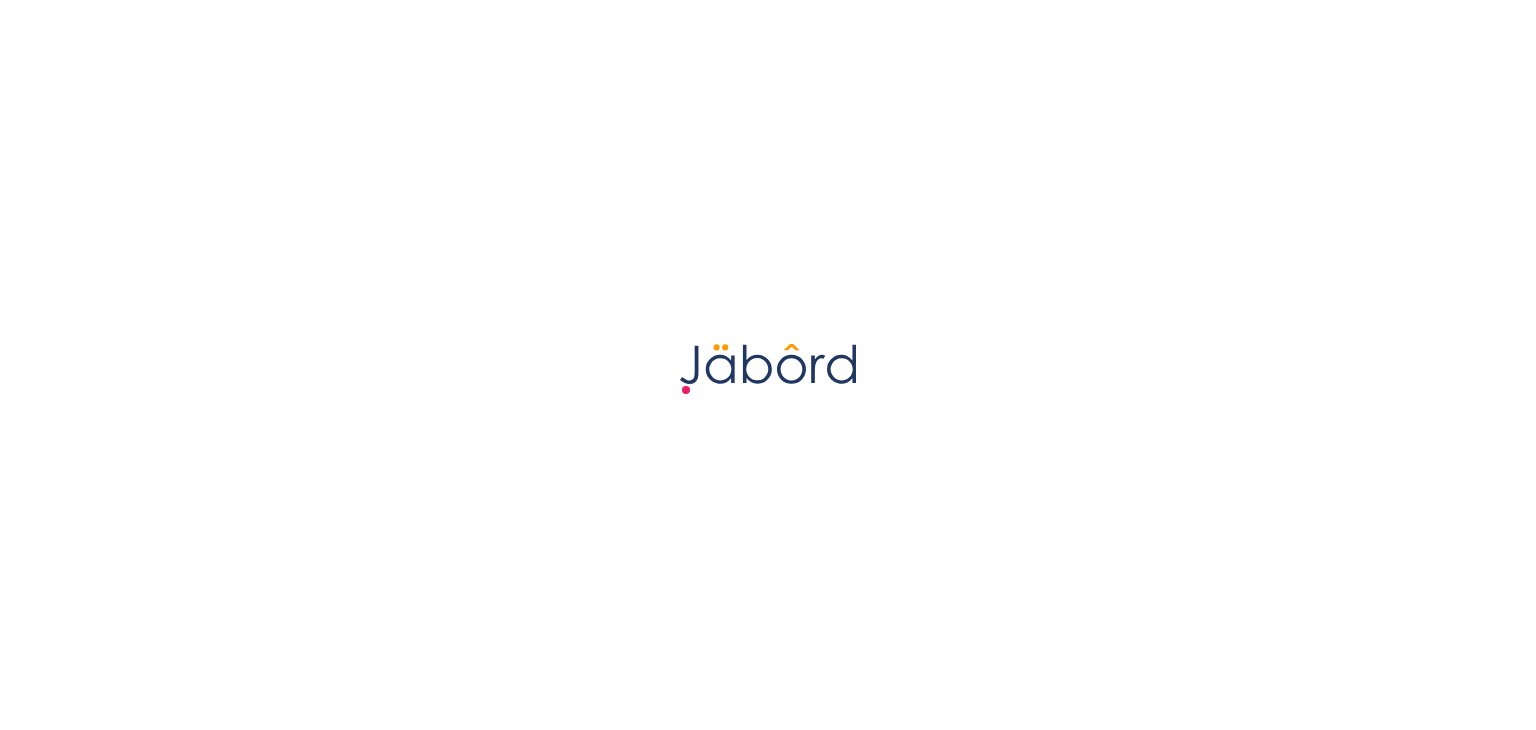 scroll, scrollTop: 0, scrollLeft: 0, axis: both 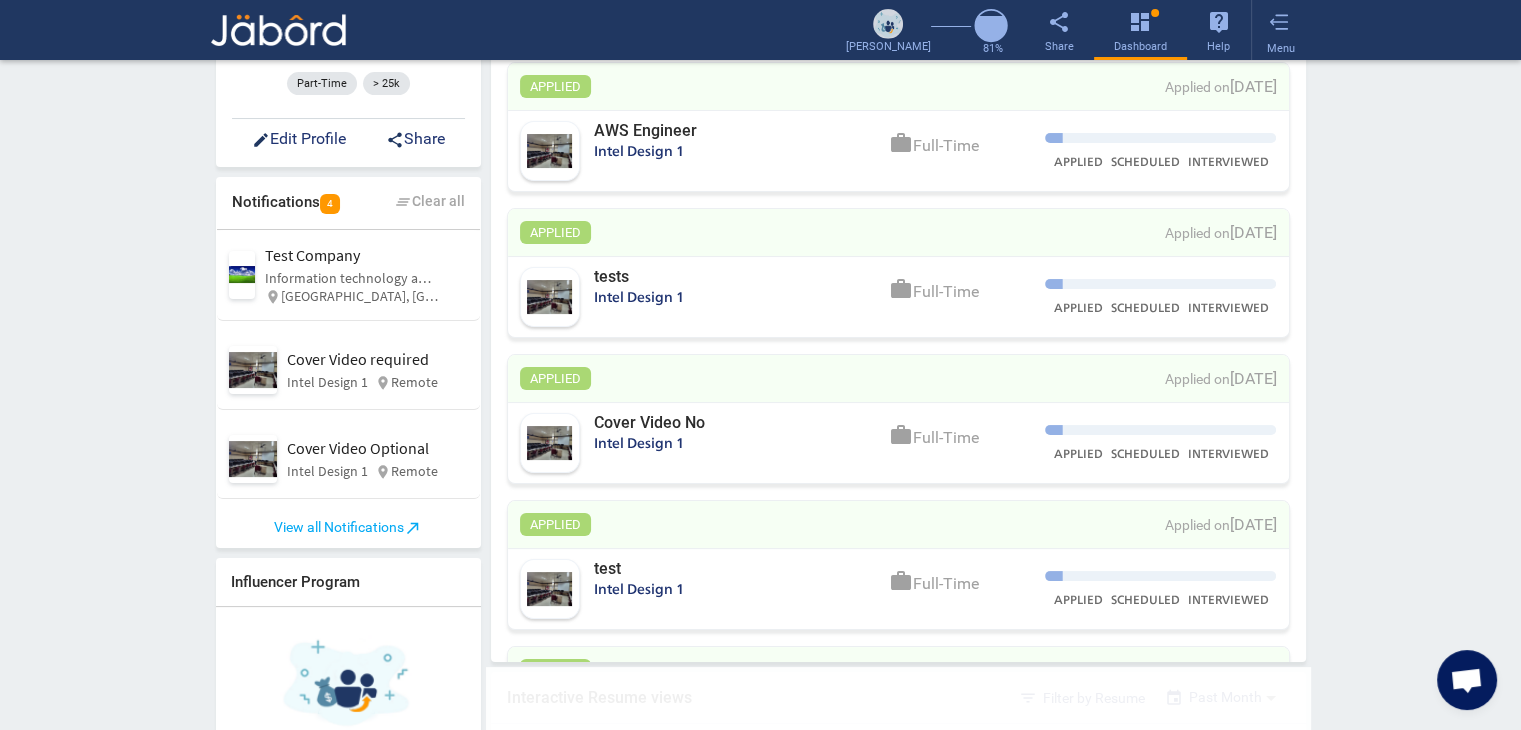 click on "[PERSON_NAME]  K   CEO at Kissflow  Part-Time  > 25k  edit  Edit Profile  share  Share   Notifications   4  clear_all  Clear all  Cover Video required   Intel Design 1 Cover Video Optional   Intel Design 1  Test Company Information technology and services  location_on [GEOGRAPHIC_DATA], [GEOGRAPHIC_DATA]   Cover Video required Intel Design 1 location_on Remote  Cover Video Optional Intel Design 1 location_on Remote  View all Notifications  north_east  Influencer Program  Your request has been submitted to our team member. We will mail your credentials once approved.  loop Request in progress   Following      No companies followed   You have not followed any companies yet.   5 Applied Jobs work 4 Saved Jobs bookmark 1  CREATE  Application Links link  Applications Process  All APPLIED Applied on [DATE]  AWS Engineer  Intel Design 1 work [DEMOGRAPHIC_DATA] APPLIED SCHEDULED INTERVIEWED APPLIED Applied on [DATE]  tests  Intel Design 1 work [DEMOGRAPHIC_DATA] APPLIED SCHEDULED INTERVIEWED APPLIED Applied on [DATE]  Cover Video No  O" 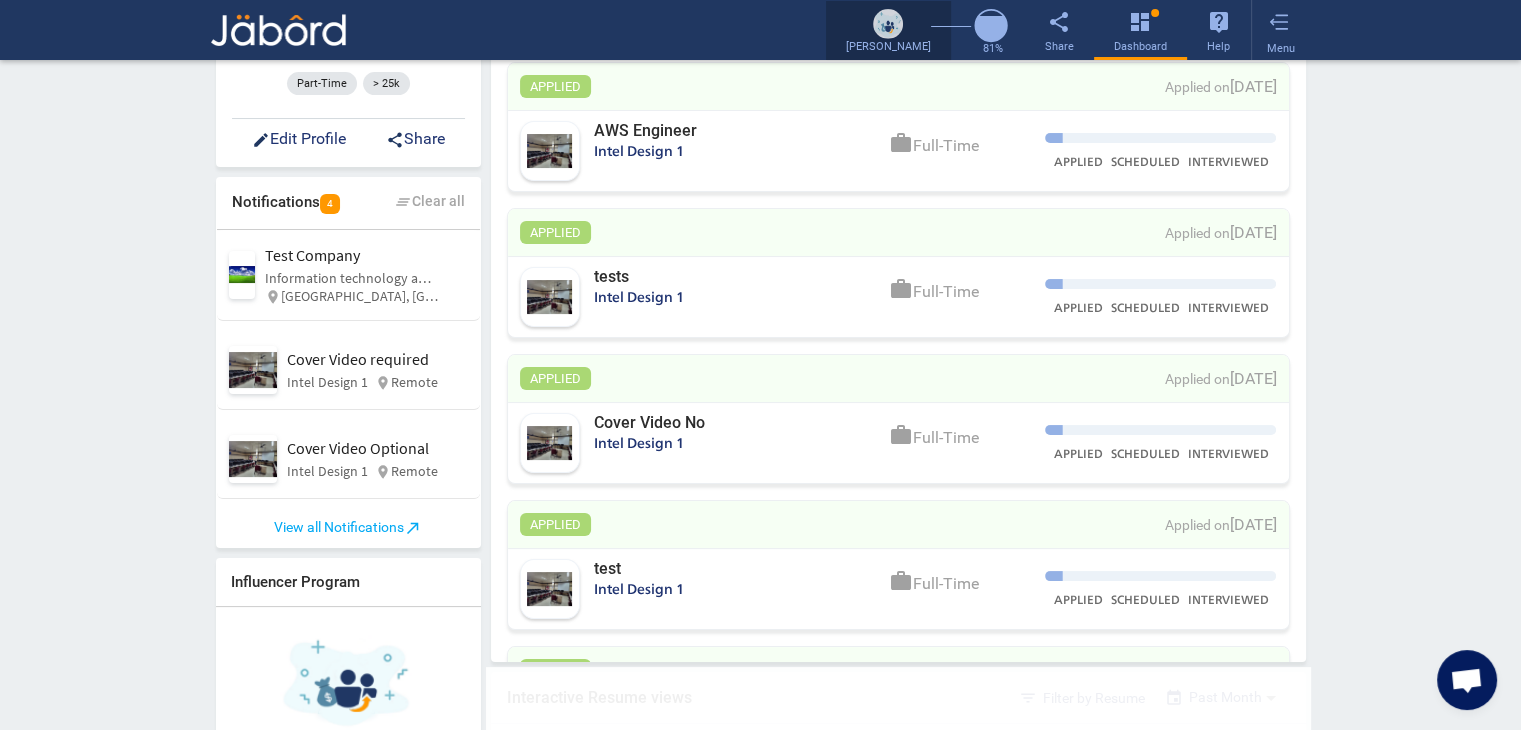 click 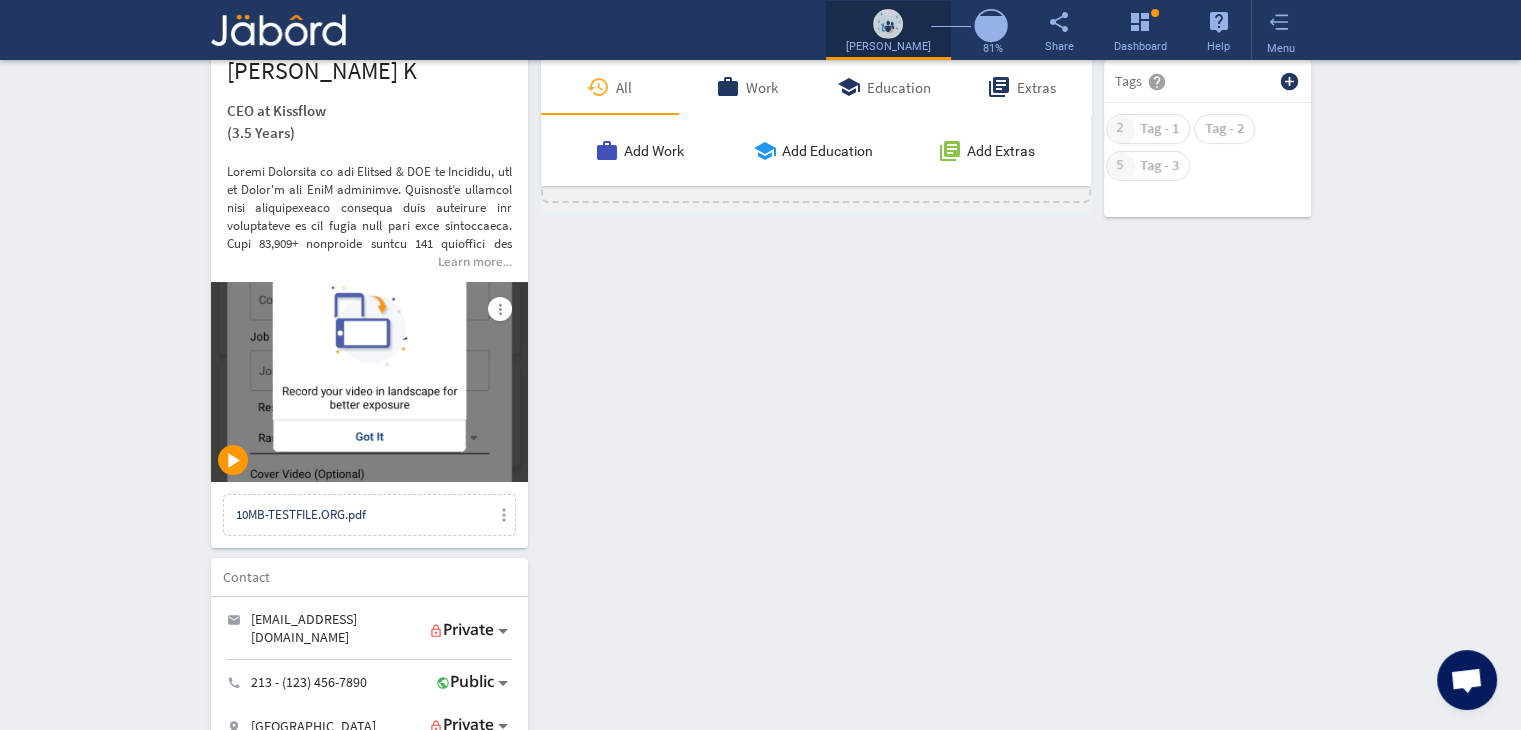scroll, scrollTop: 0, scrollLeft: 0, axis: both 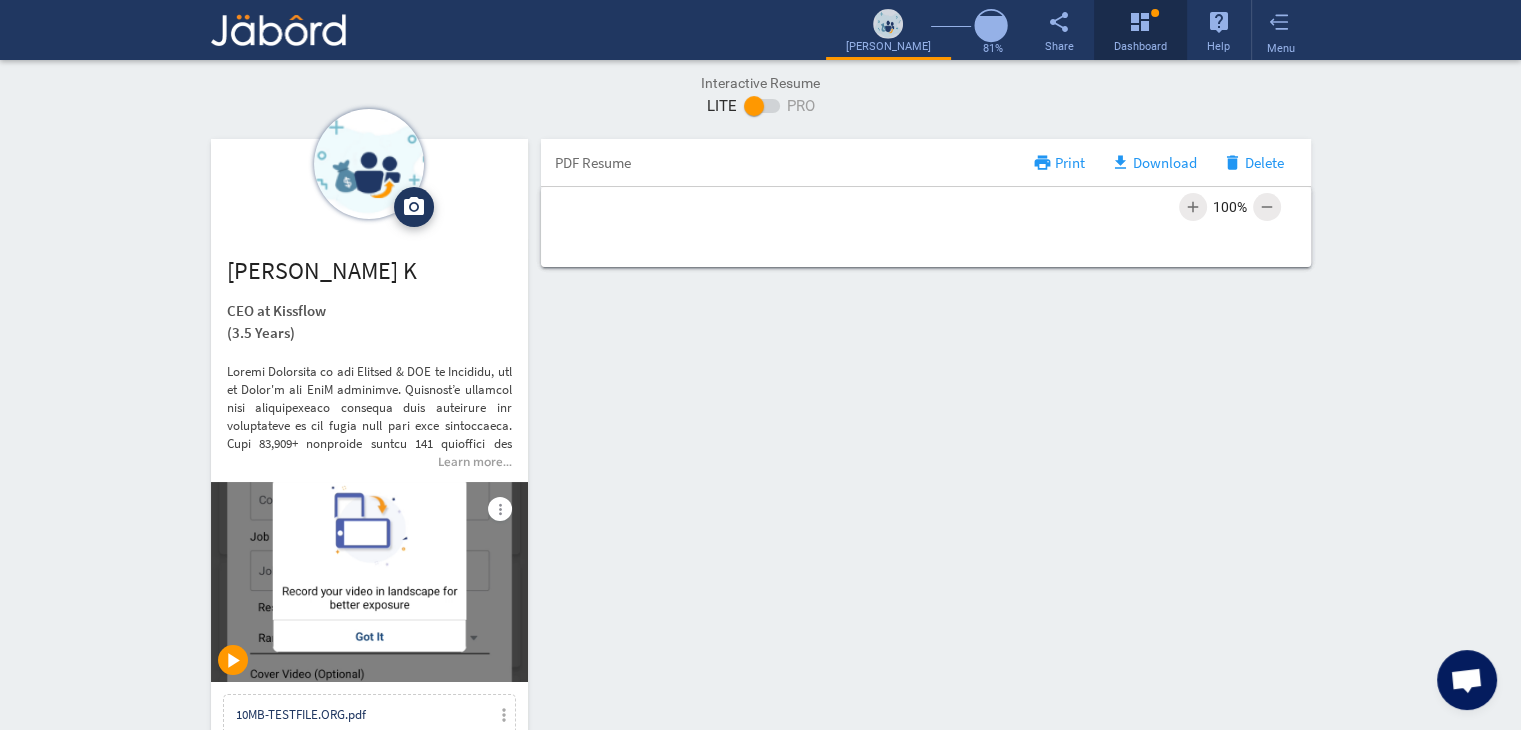 click on "dashboard" 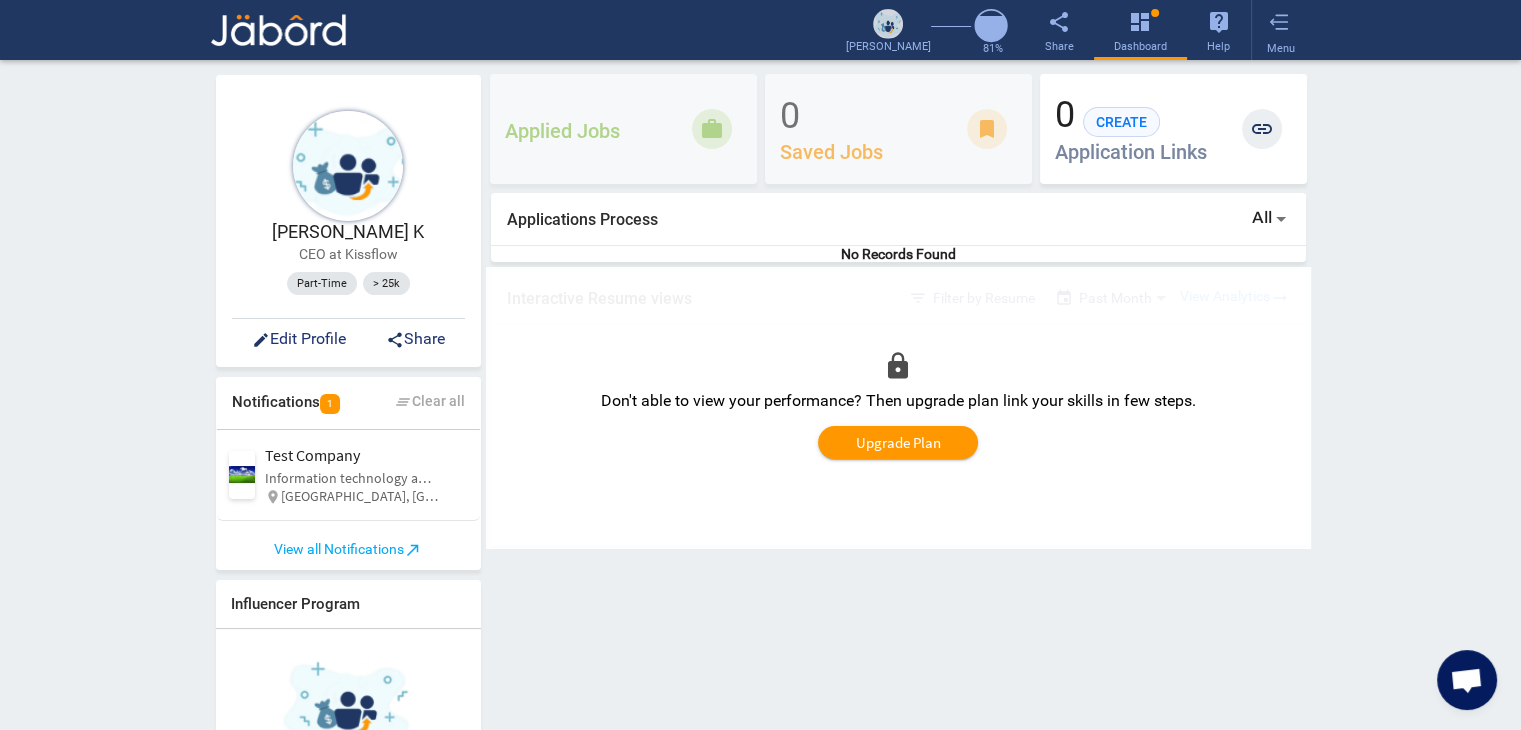 click on "Santhosh  K   CEO at Kissflow  Part-Time  > 25k  edit  Edit Profile  share  Share   Notifications   1  clear_all  Clear all   Test Company Information technology and services  location_on Mumbai, Maharashtra   View all Notifications  north_east  Influencer Program  Your request has been submitted to our team member. We will mail your credentials once approved.  loop Request in progress   Following      No companies followed   You have not followed any companies yet.    Applied Jobs work 0 Saved Jobs bookmark 0  CREATE  Application Links link  Applications Process  All No Records Found  Interactive Resume views  filter_list  Filter by Resume  event Past Month  View Analytics  arrow_right_alt No Records Found lock Don't able to view your performance? Then upgrade plan link your skills in few steps. Upgrade Plan" 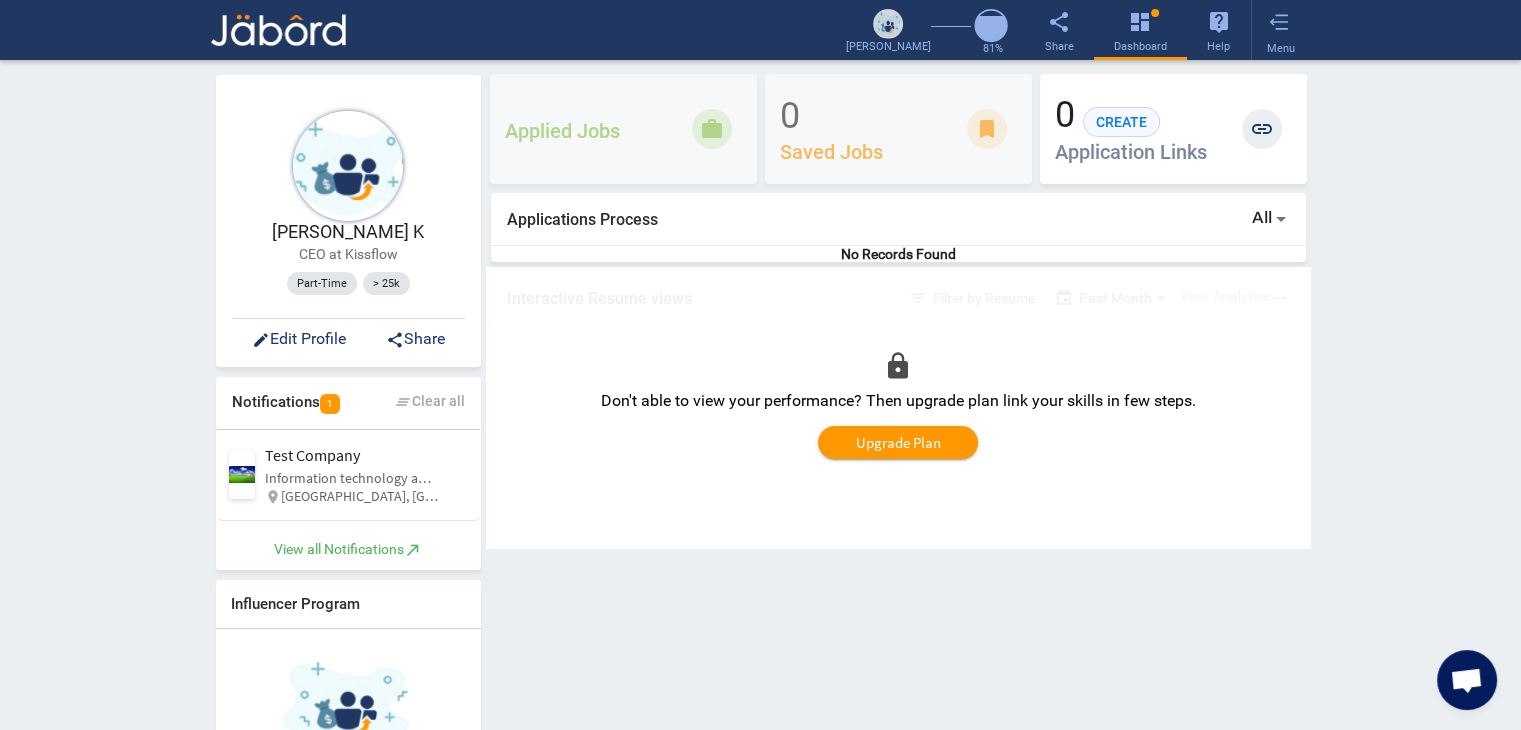 click on "View all Notifications  north_east" 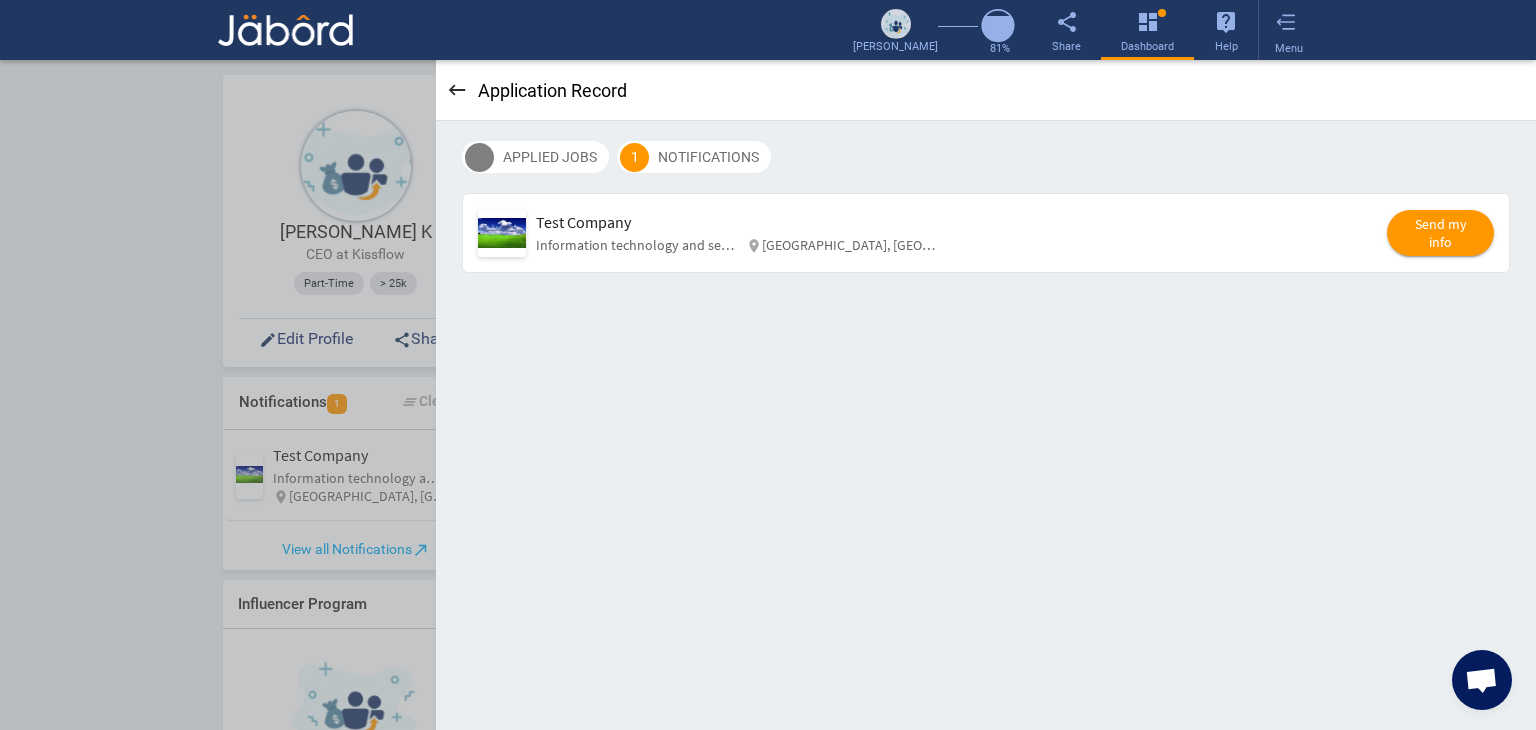 click on "keyboard_backspace" at bounding box center [457, 90] 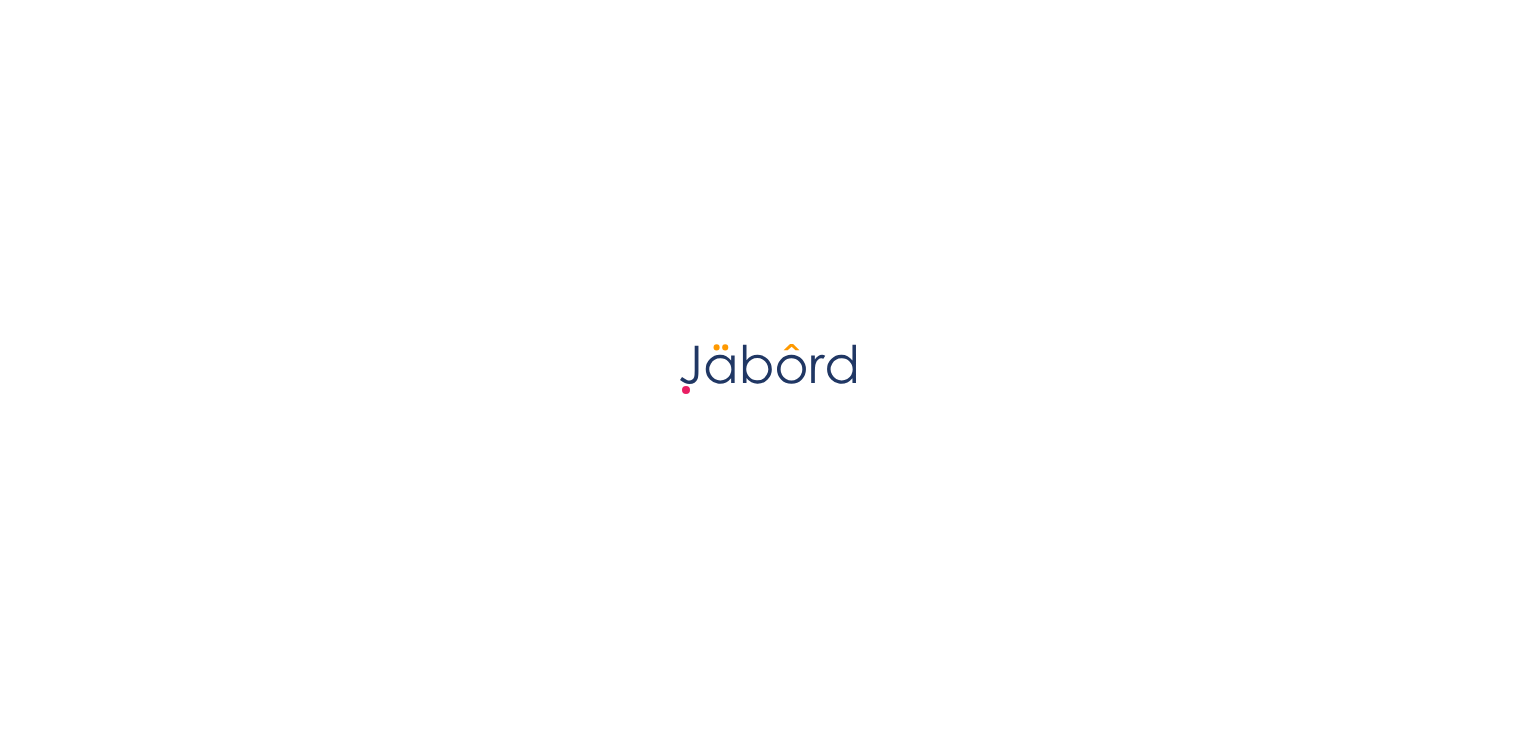 scroll, scrollTop: 0, scrollLeft: 0, axis: both 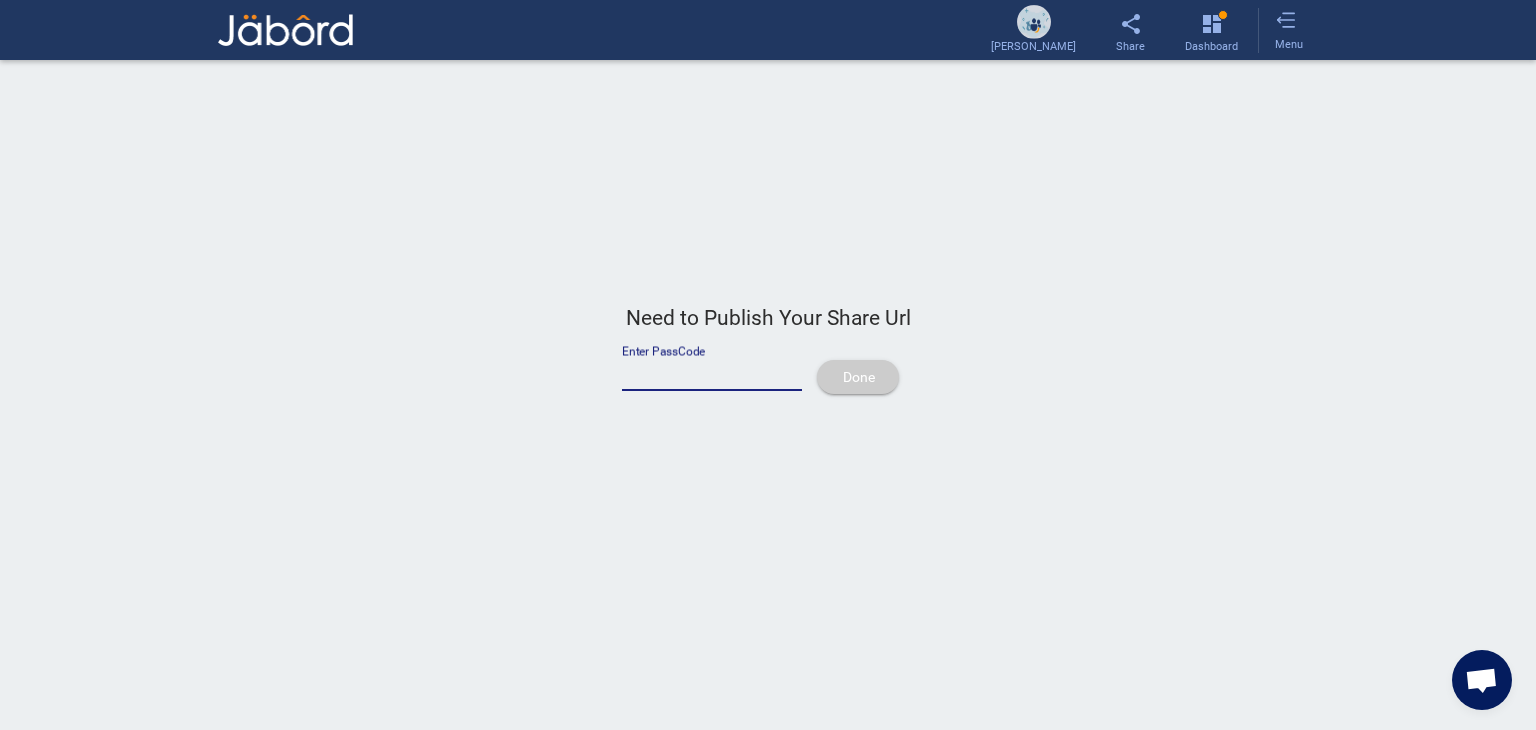 click on "Enter PassCode" at bounding box center [712, 374] 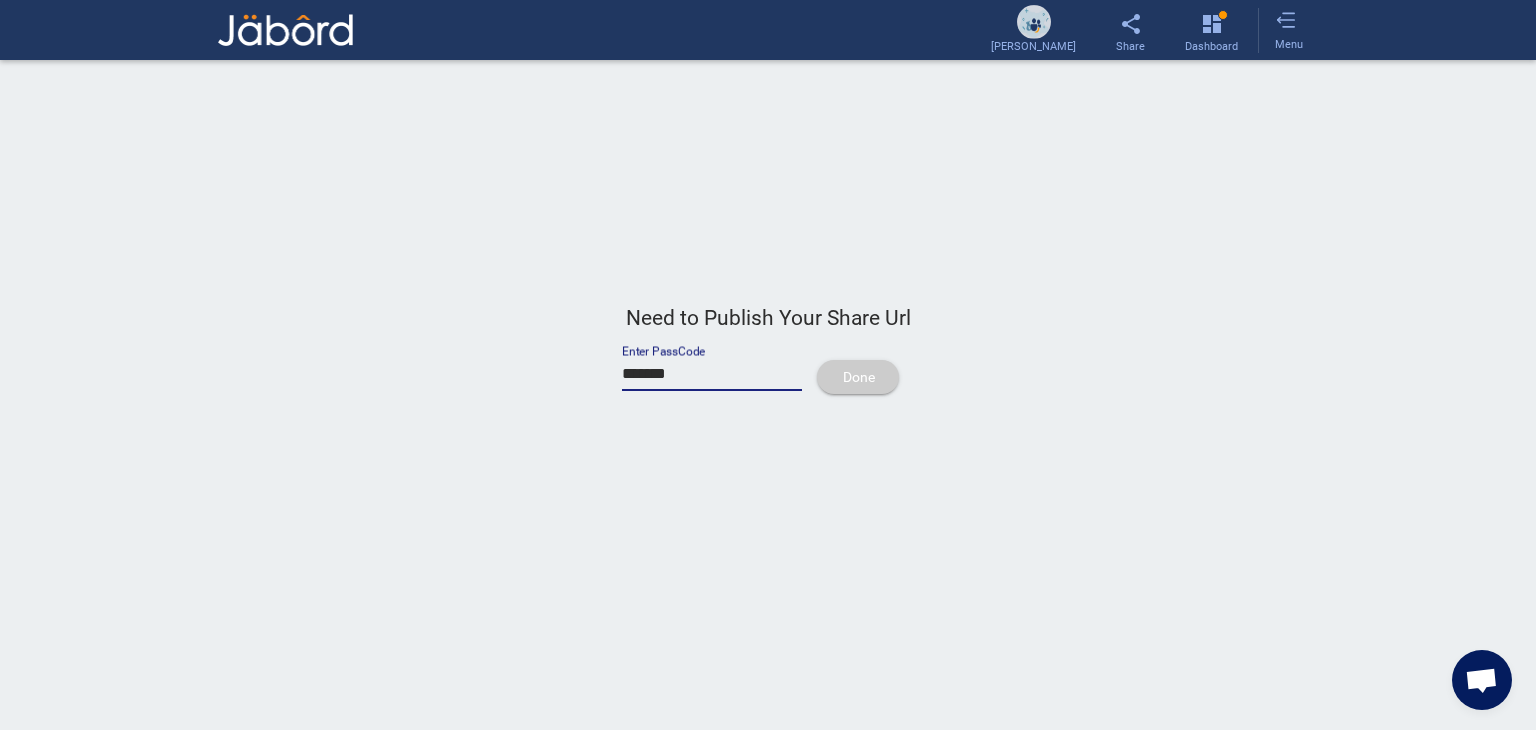 click on "*******" at bounding box center [712, 374] 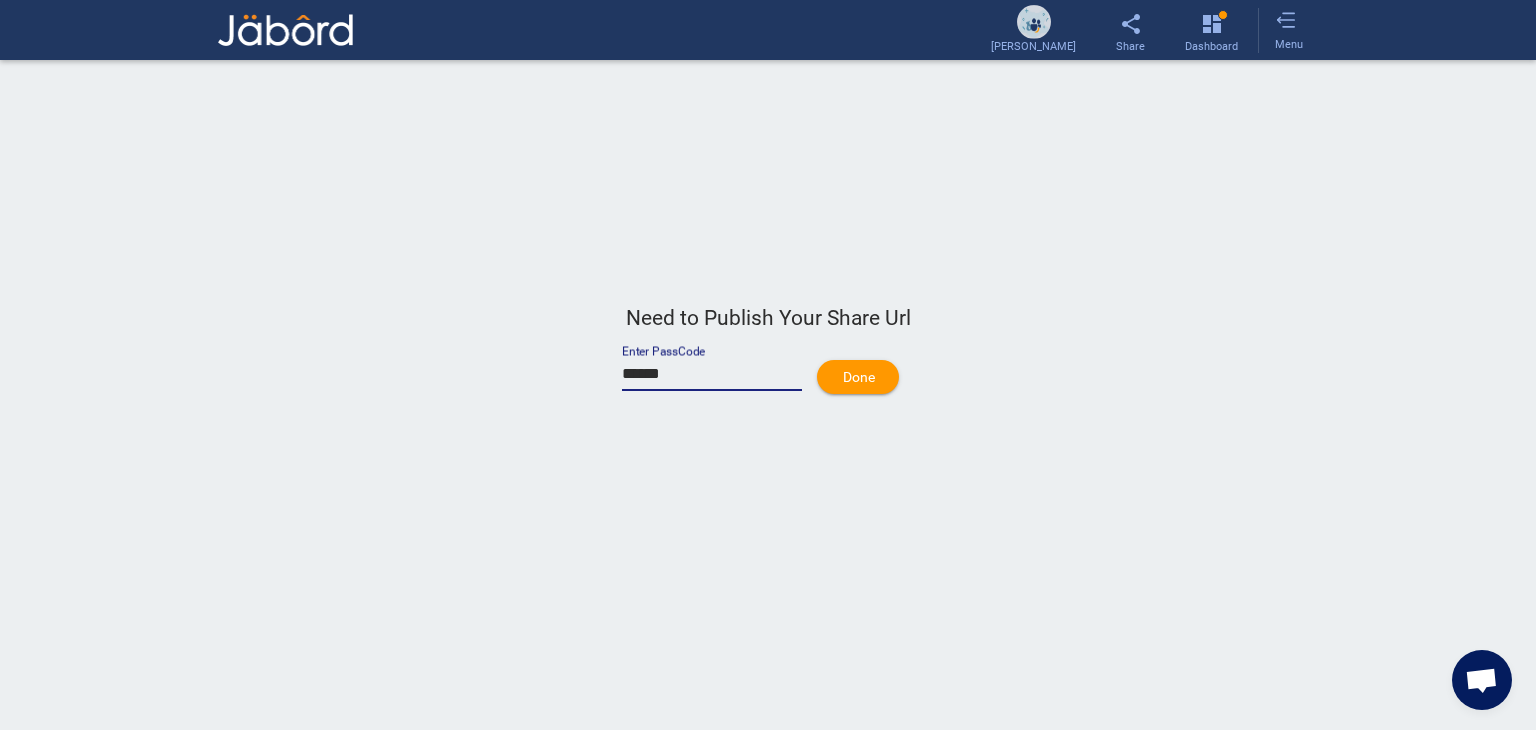 type on "******" 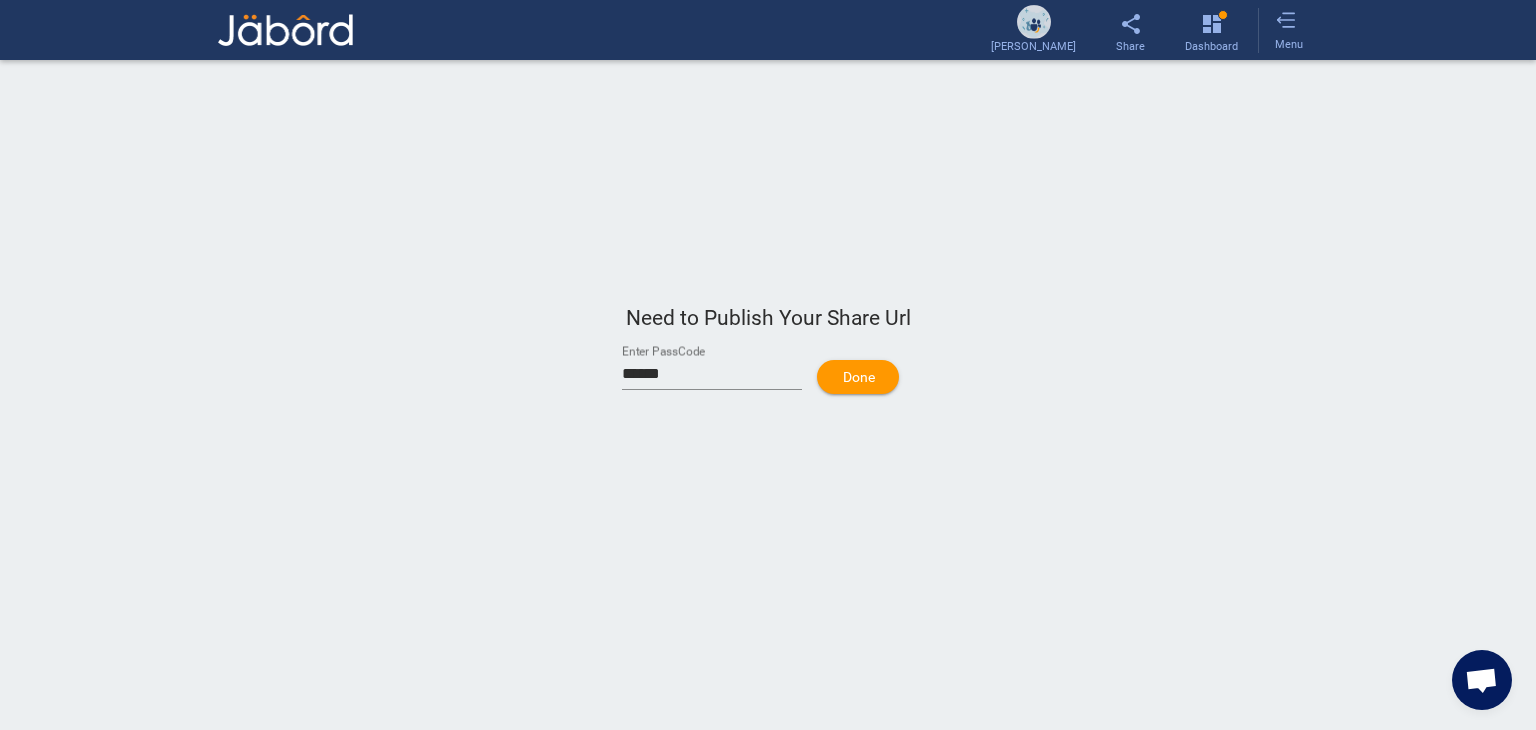click on "Done" at bounding box center (858, 377) 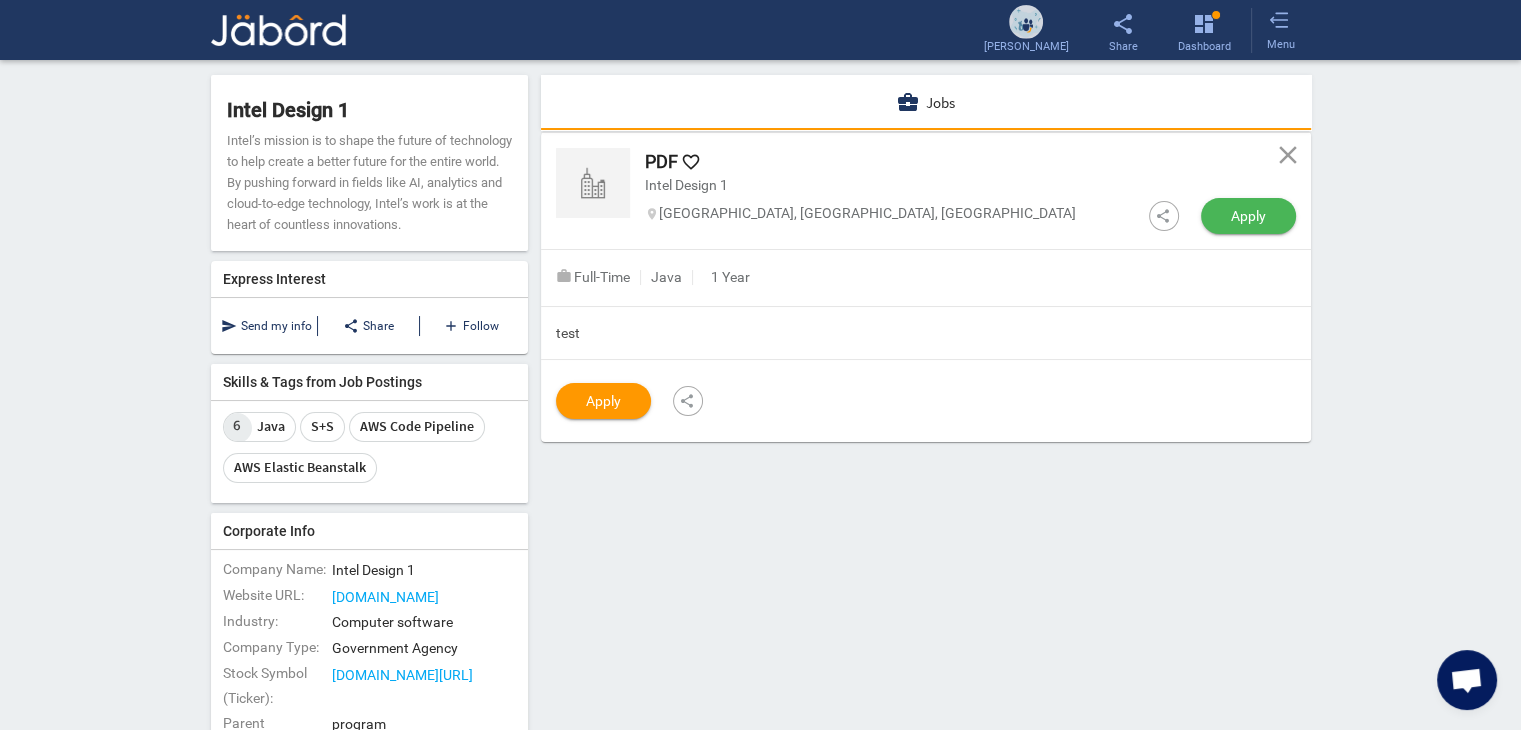 click on "Apply" at bounding box center (1248, 216) 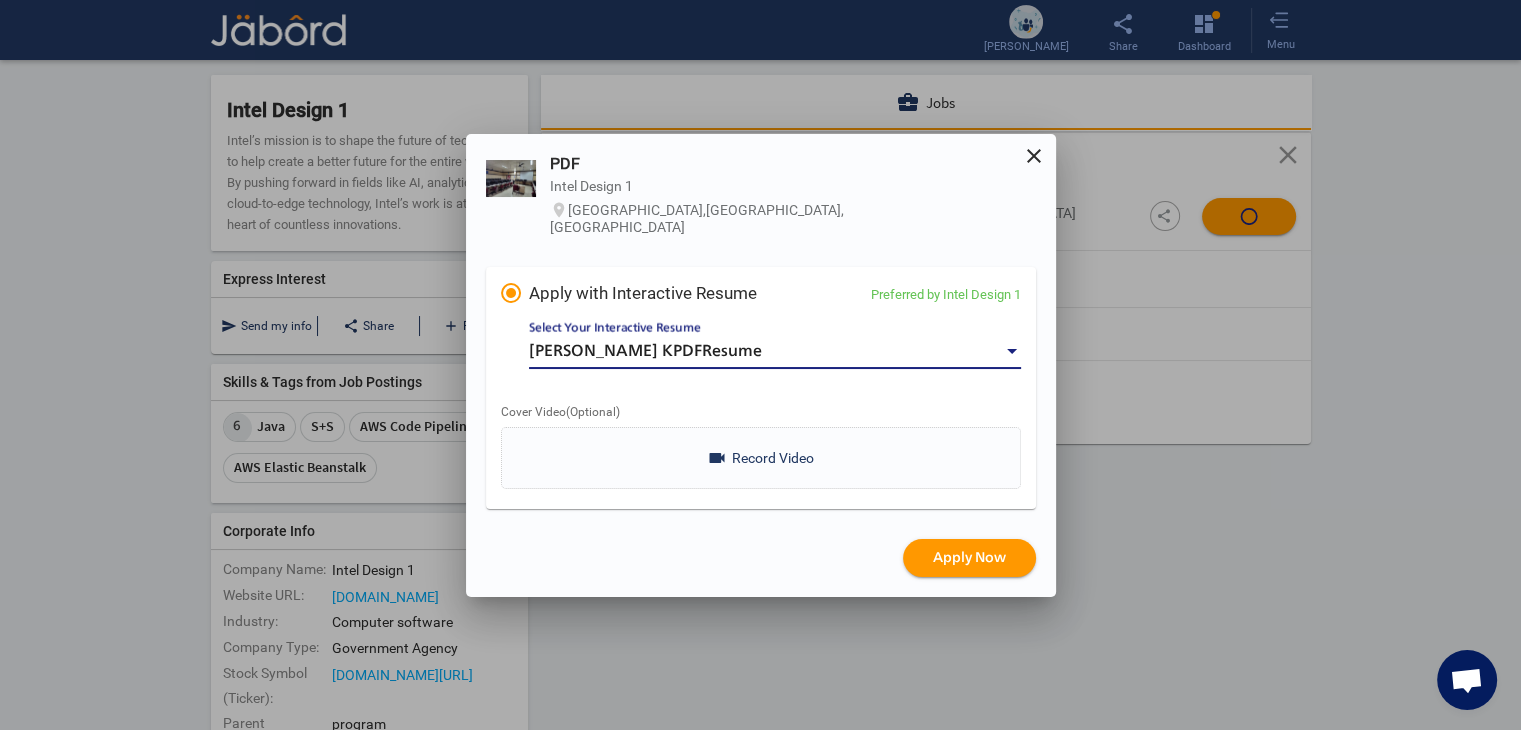 click on "[PERSON_NAME] KPDFResume" at bounding box center (766, 352) 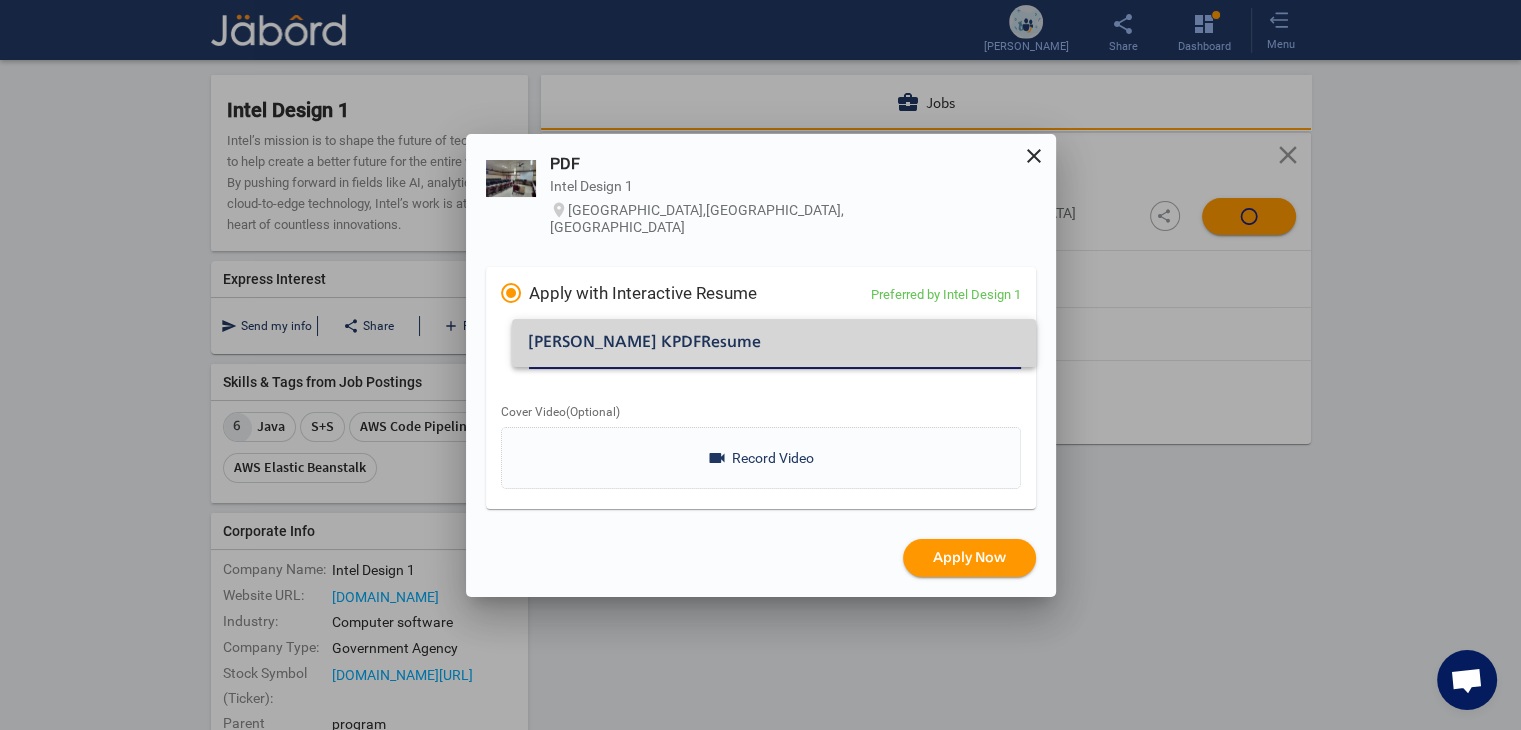 click on "[PERSON_NAME] KPDFResume" at bounding box center (774, 343) 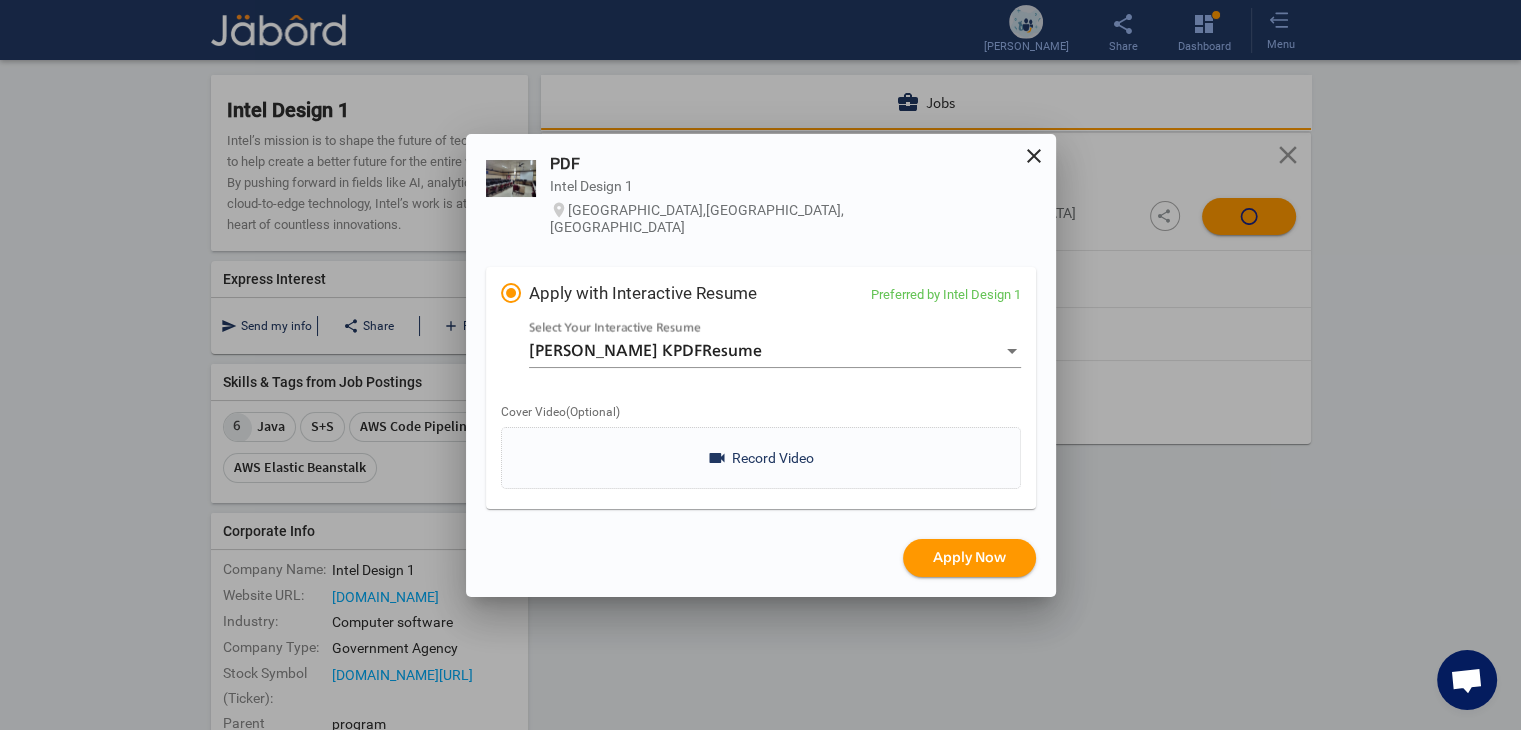 click on "close" at bounding box center [1034, 156] 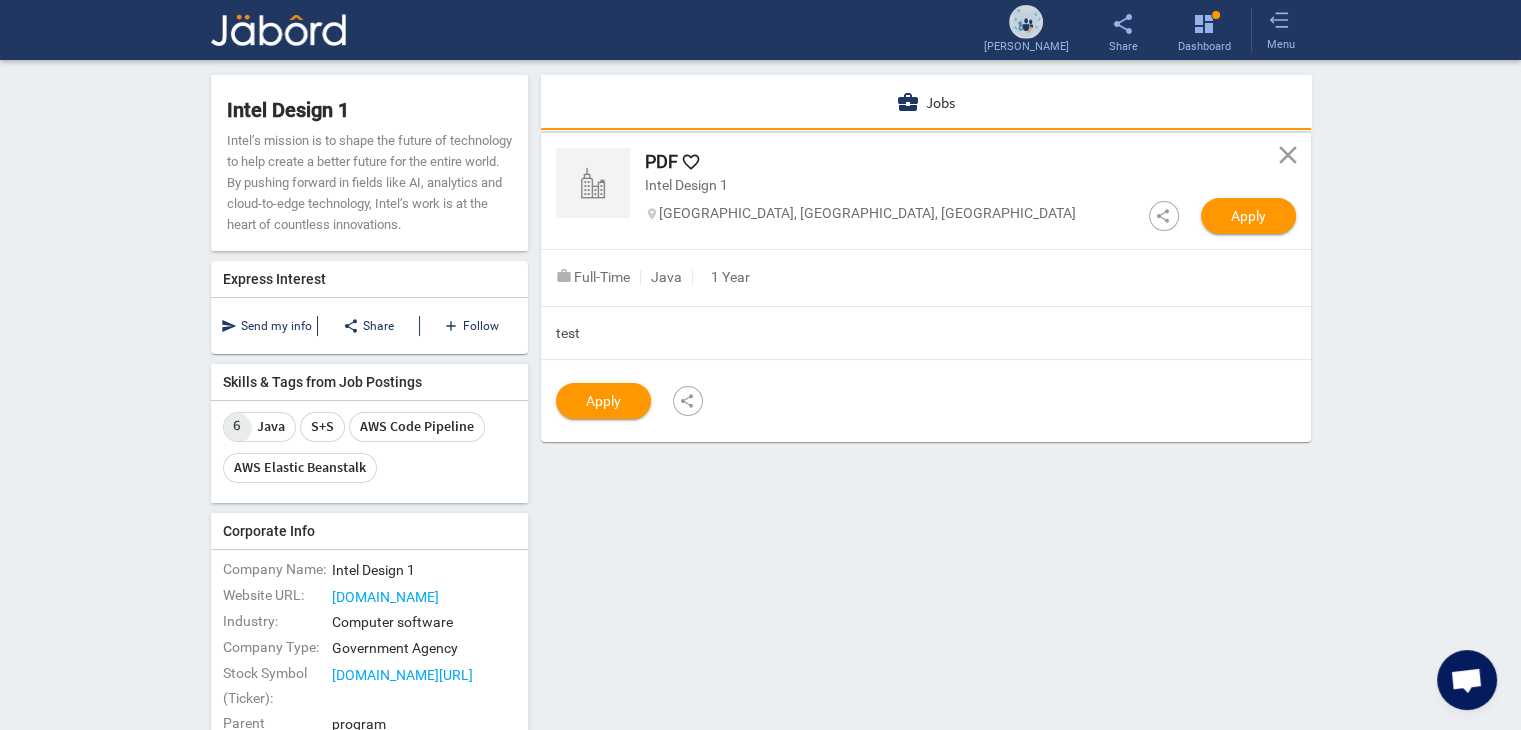 click on "favorite_border" at bounding box center [691, 162] 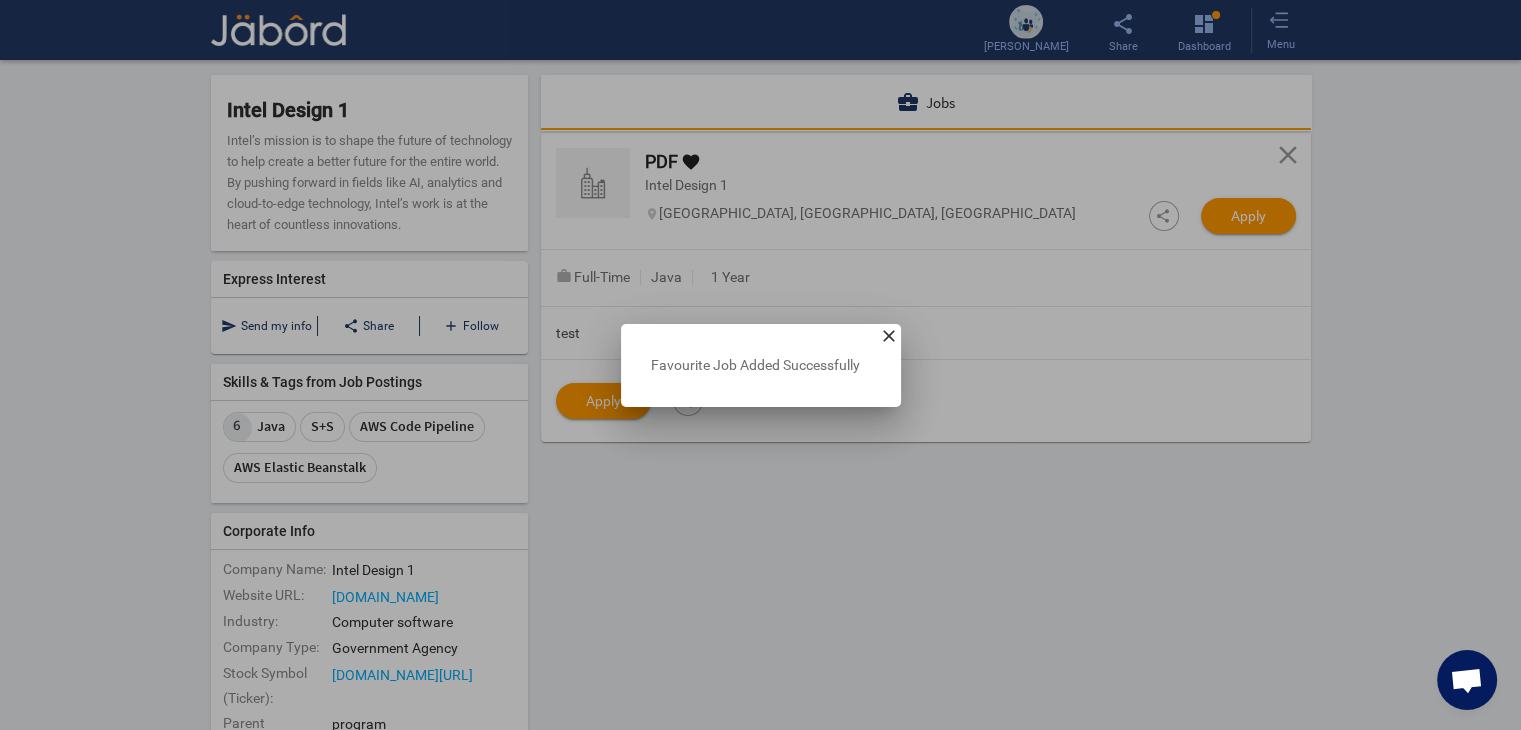 click on "close" at bounding box center (889, 336) 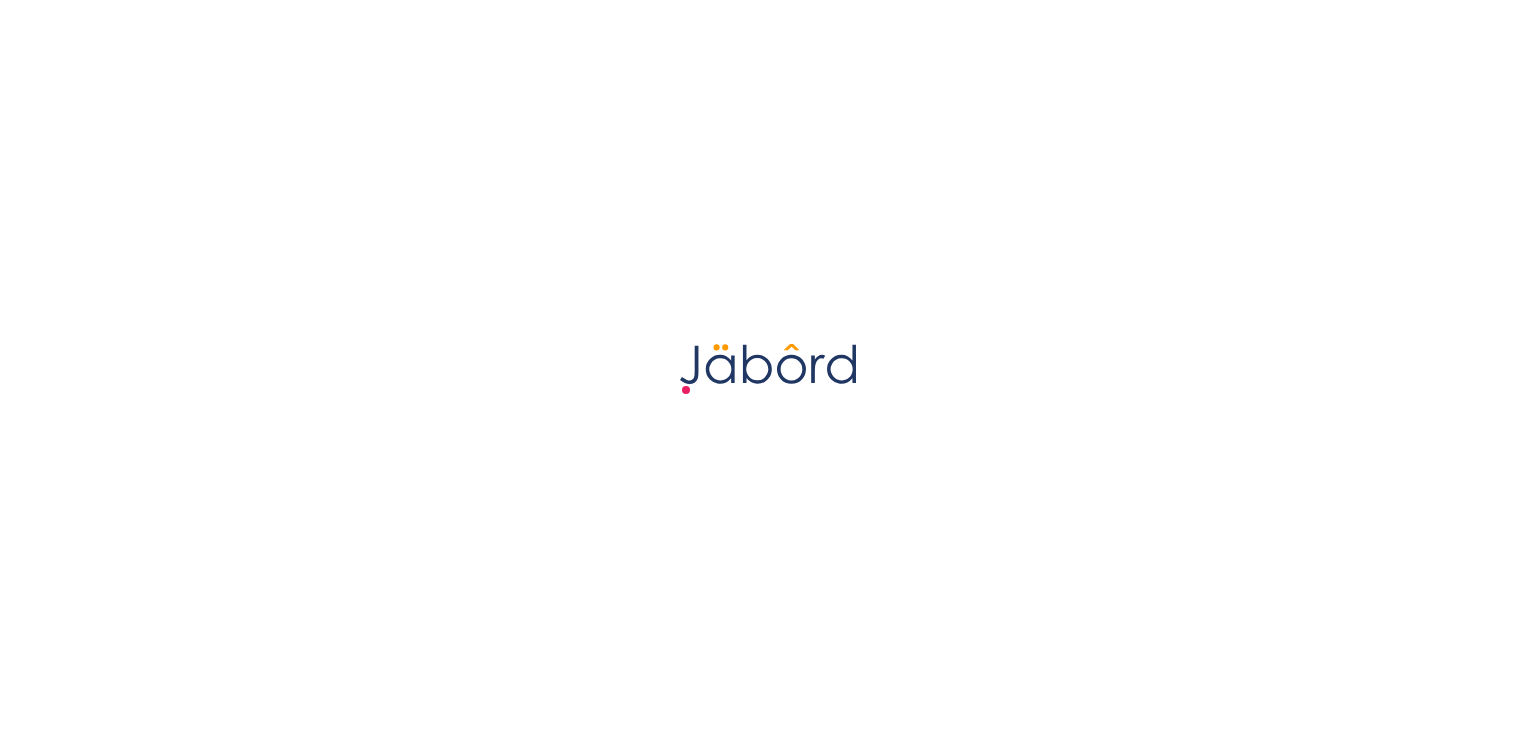 scroll, scrollTop: 0, scrollLeft: 0, axis: both 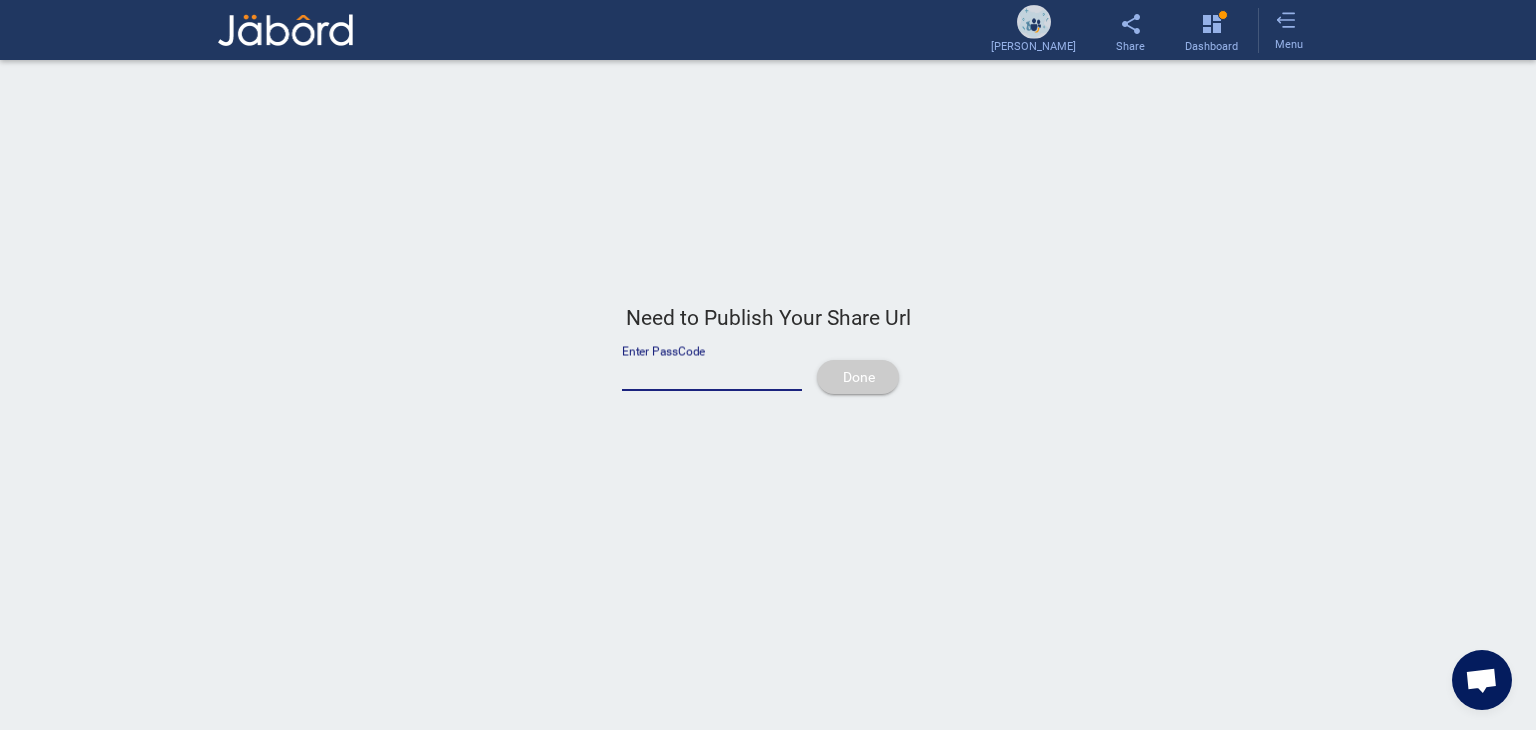 click on "Enter PassCode" at bounding box center (712, 374) 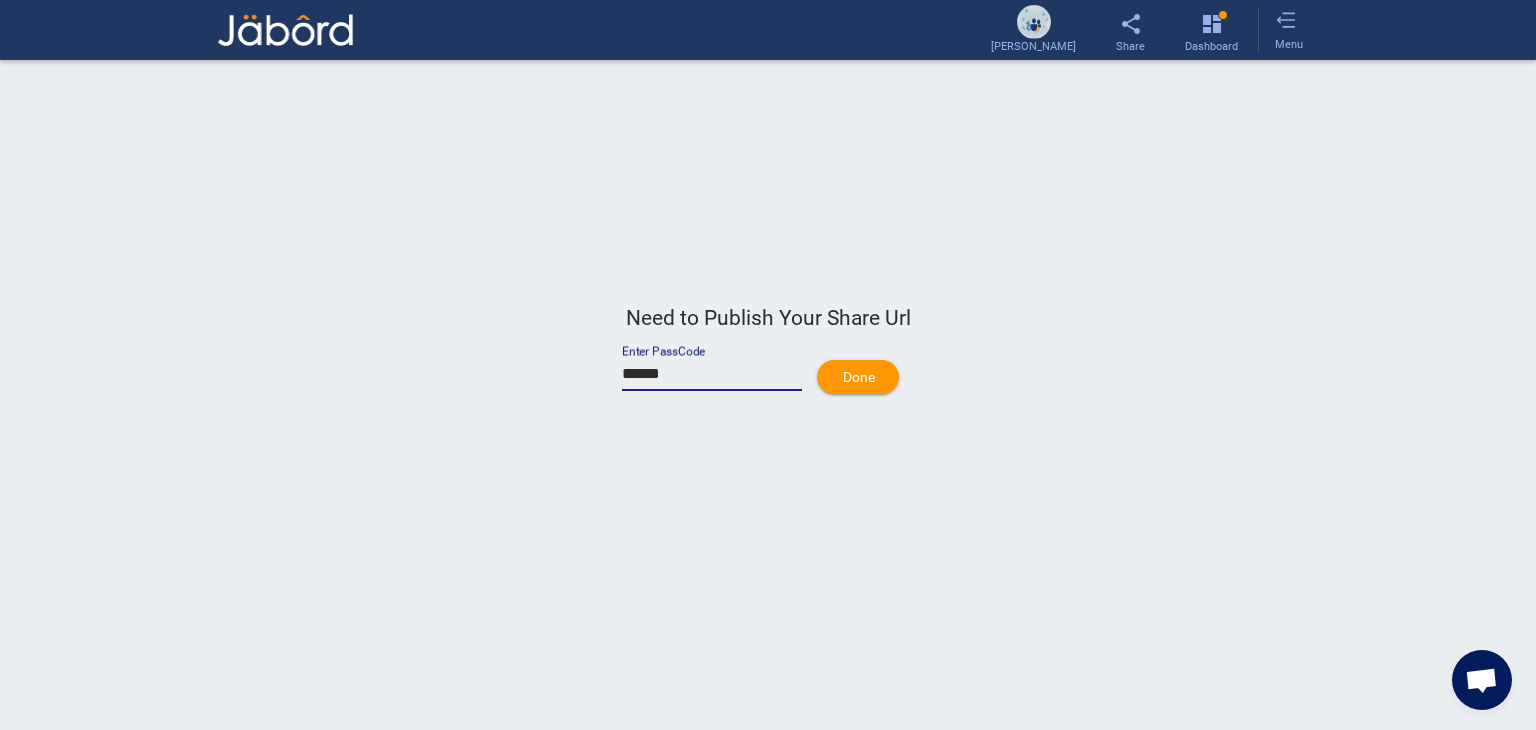 type on "******" 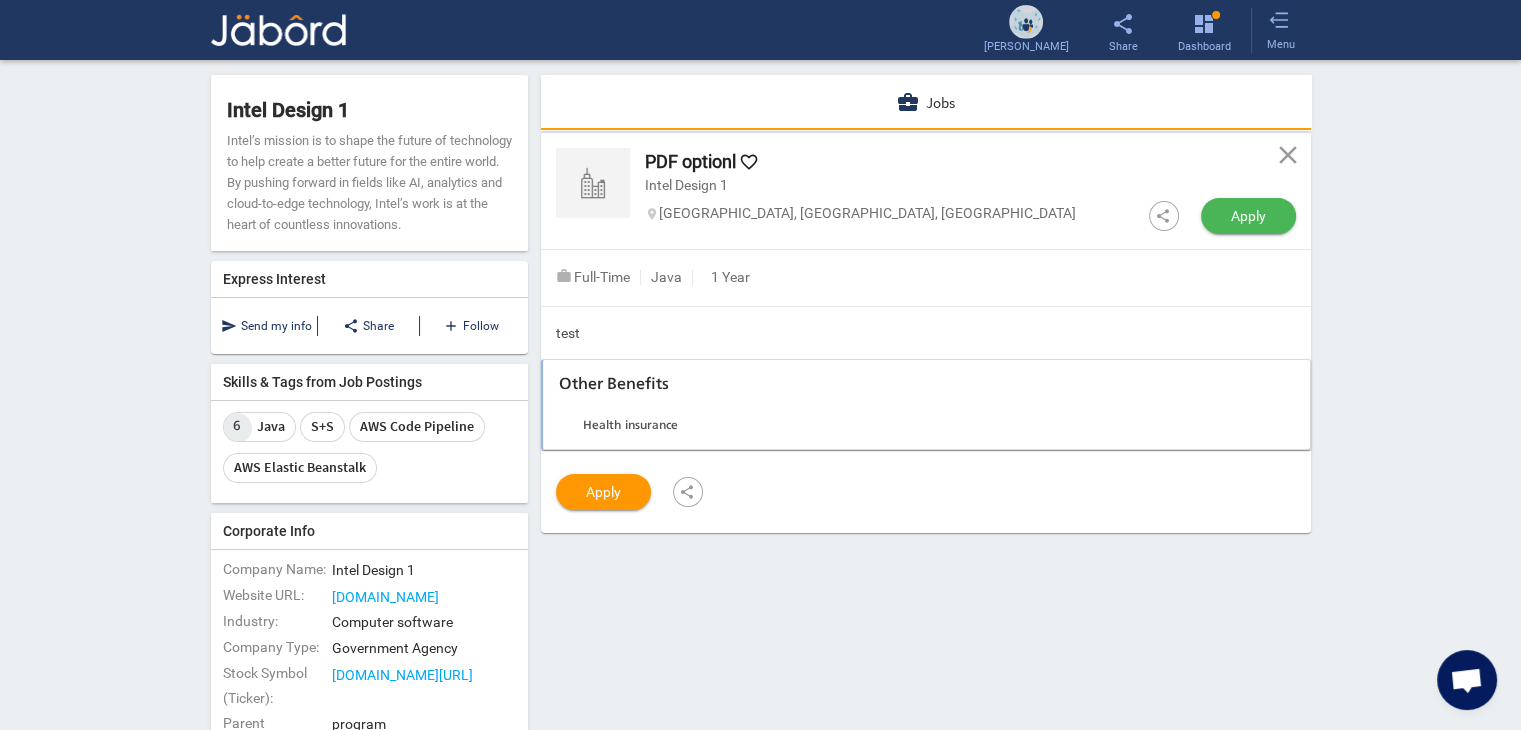 click on "Apply" at bounding box center (1248, 216) 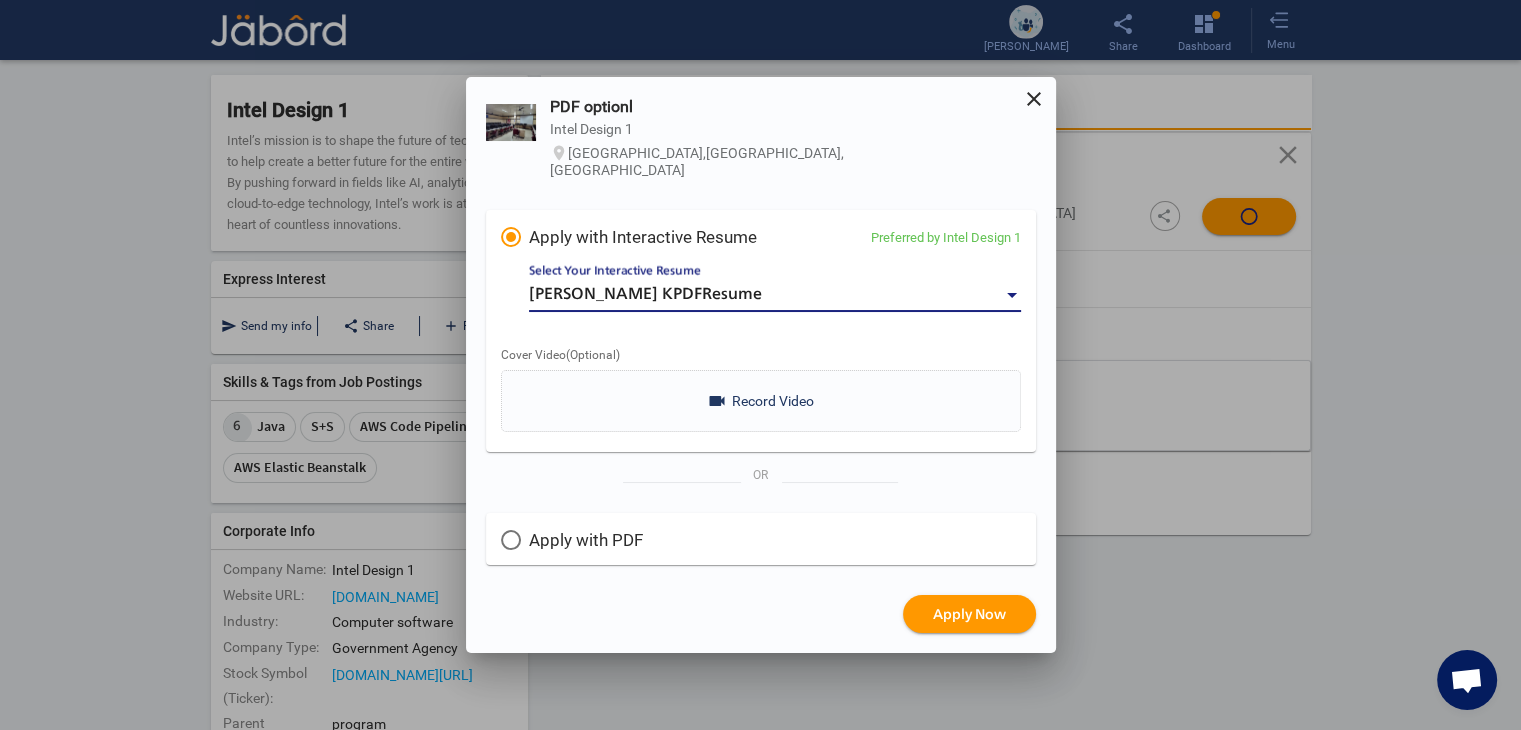 click on "Santhosh KPDFResume" at bounding box center [766, 295] 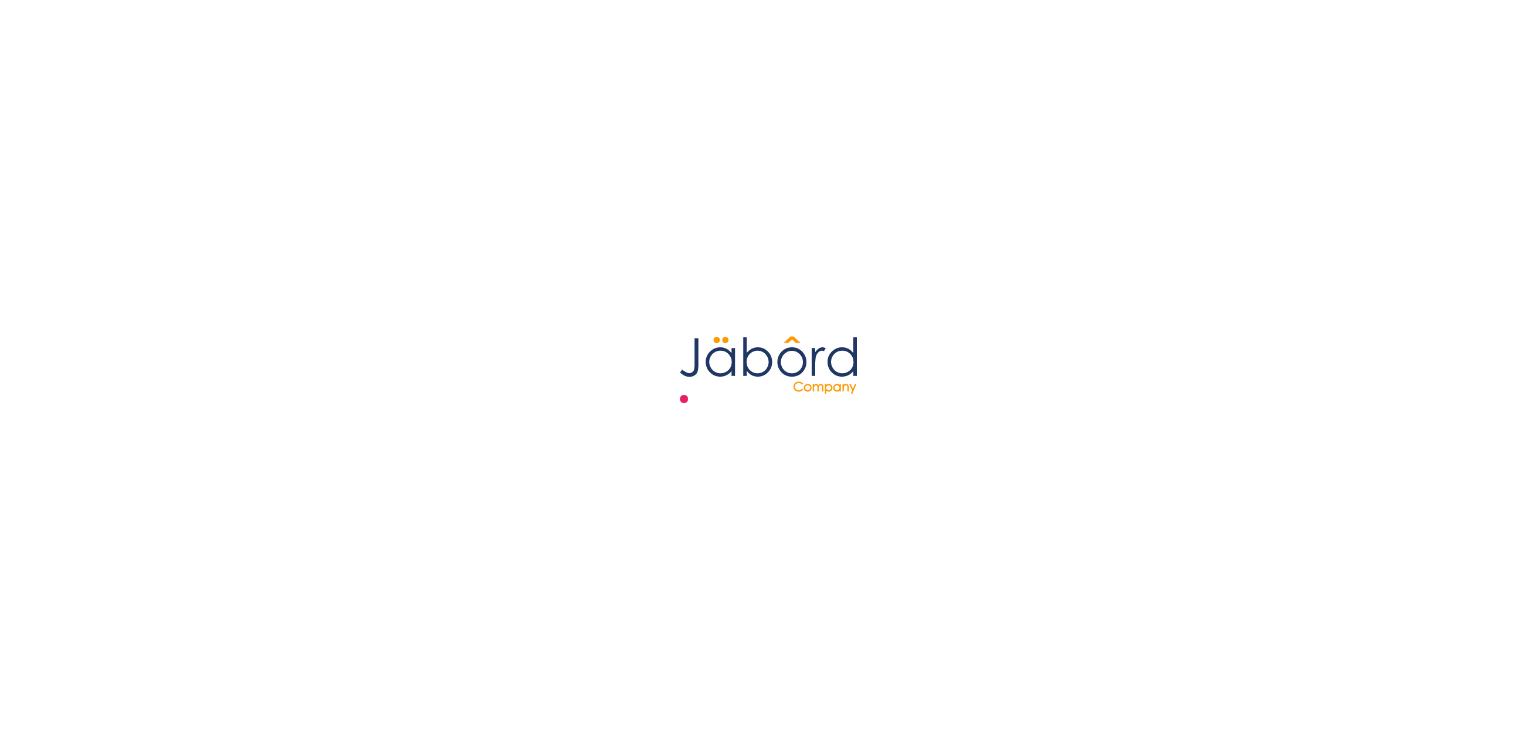 scroll, scrollTop: 0, scrollLeft: 0, axis: both 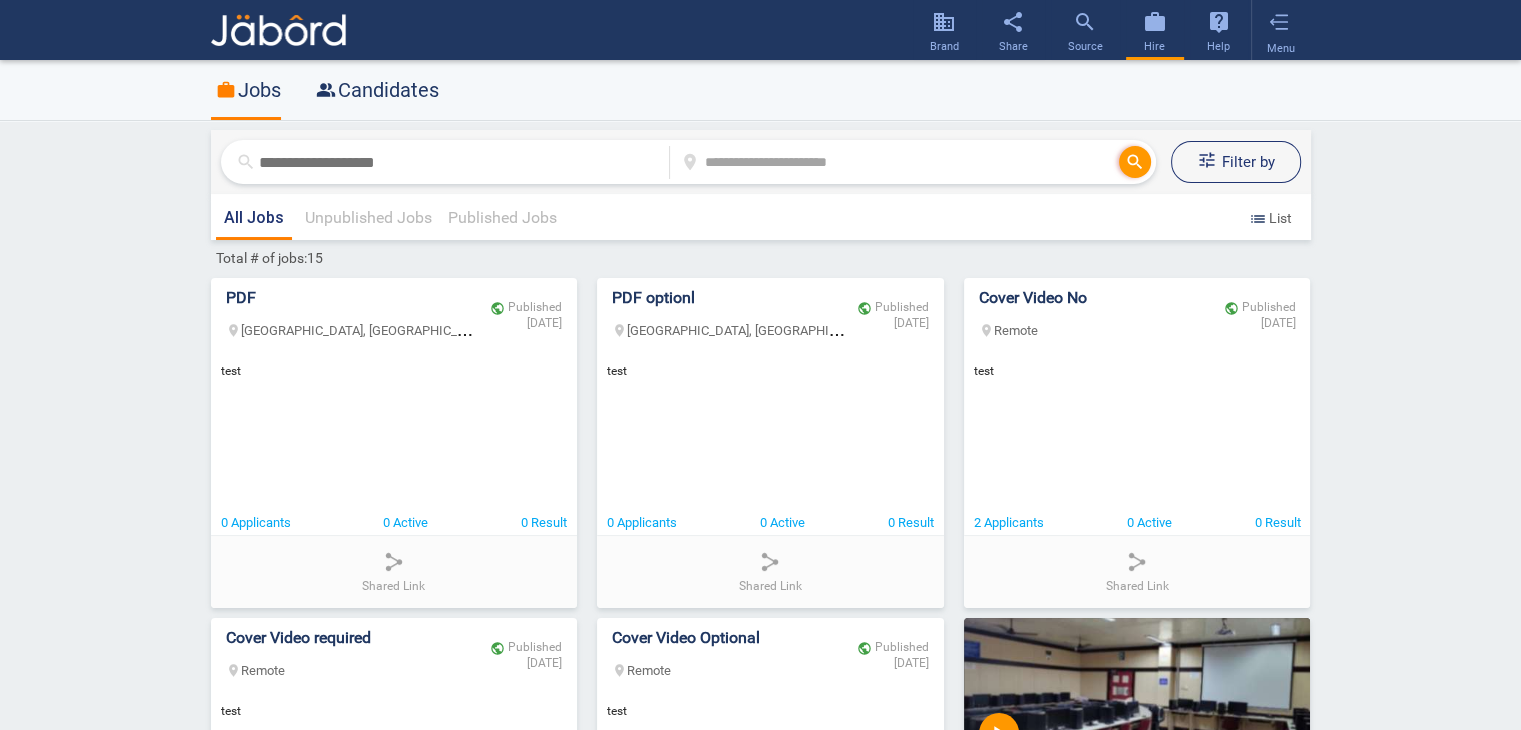 click on "0 Active" at bounding box center [782, 522] 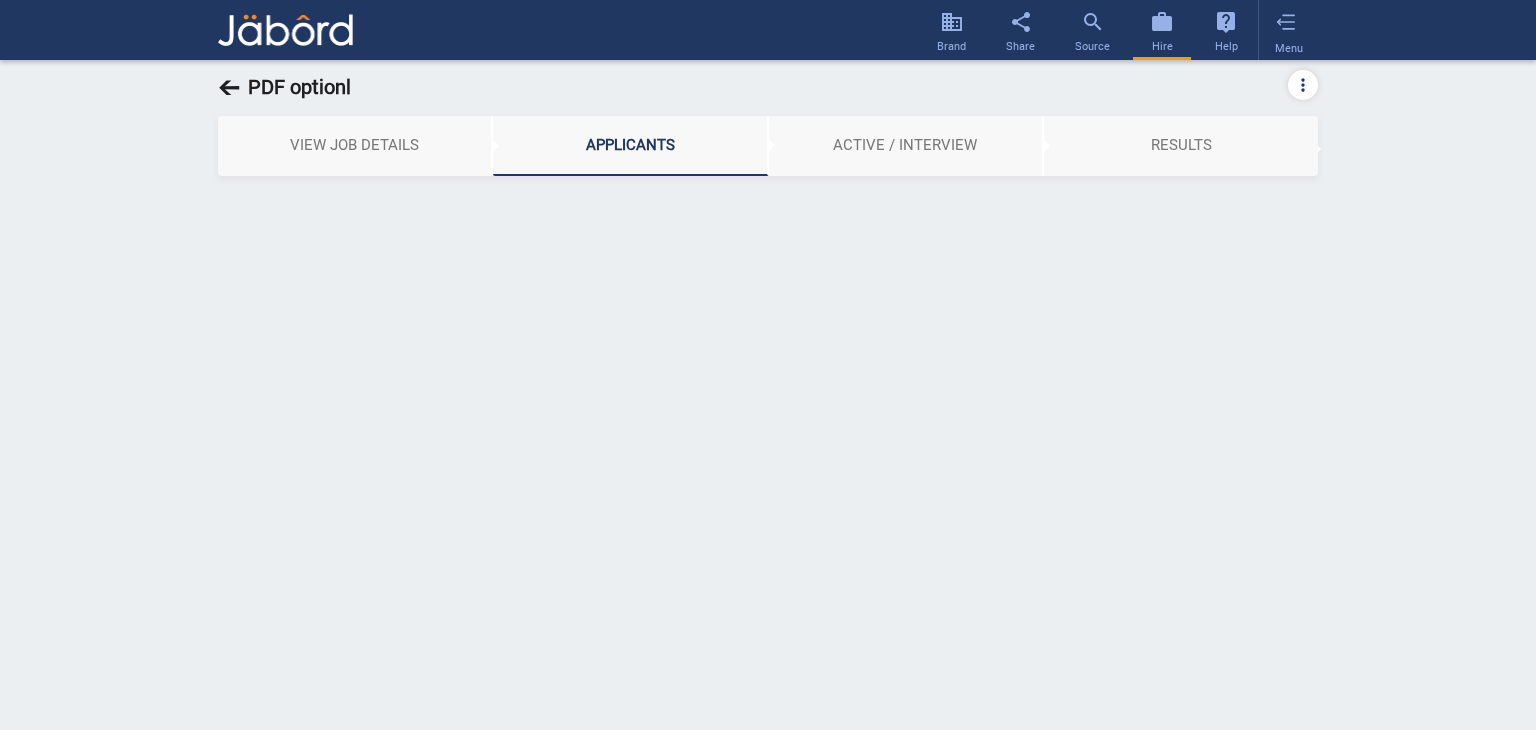 click on "APPLICANTS" at bounding box center [630, 146] 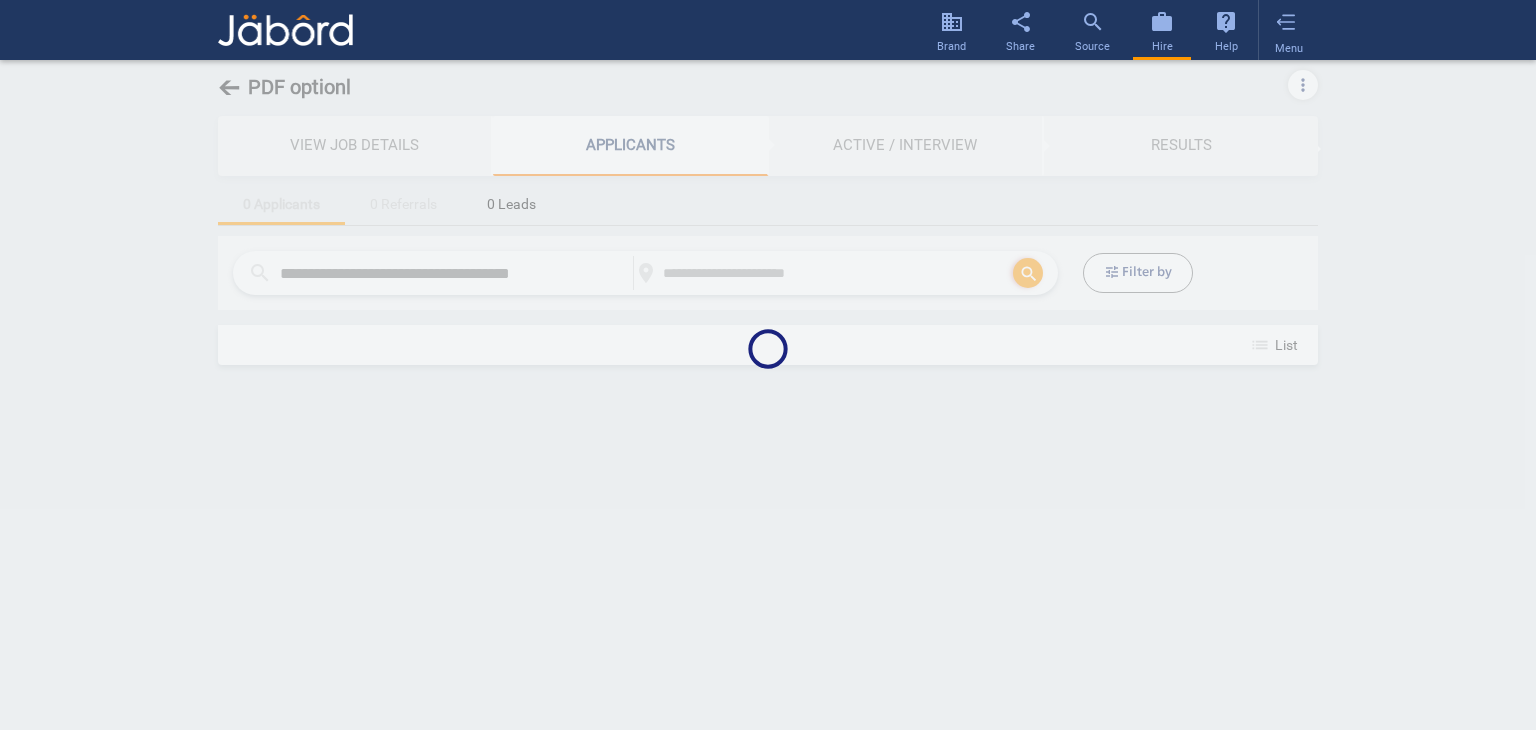 click 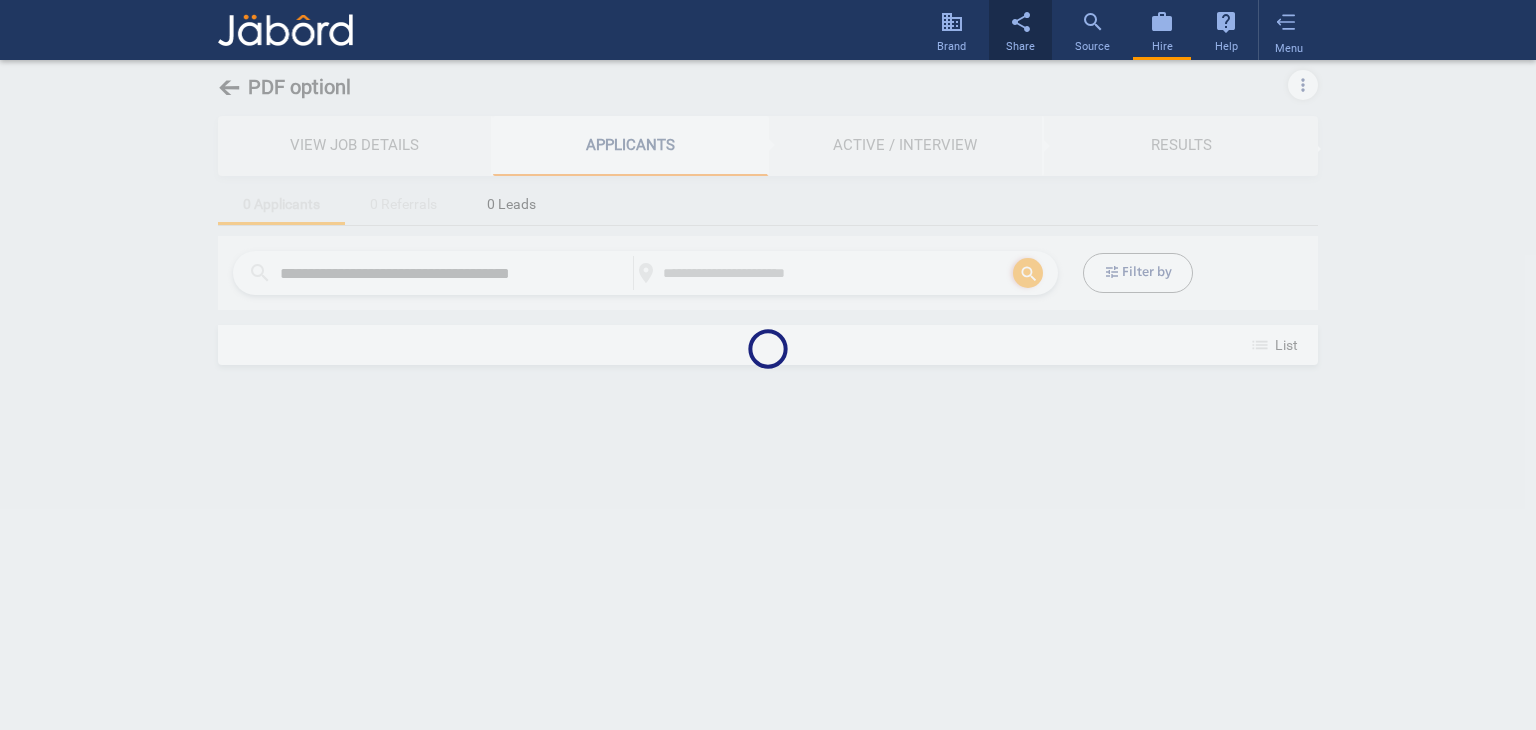 click on "share Share" 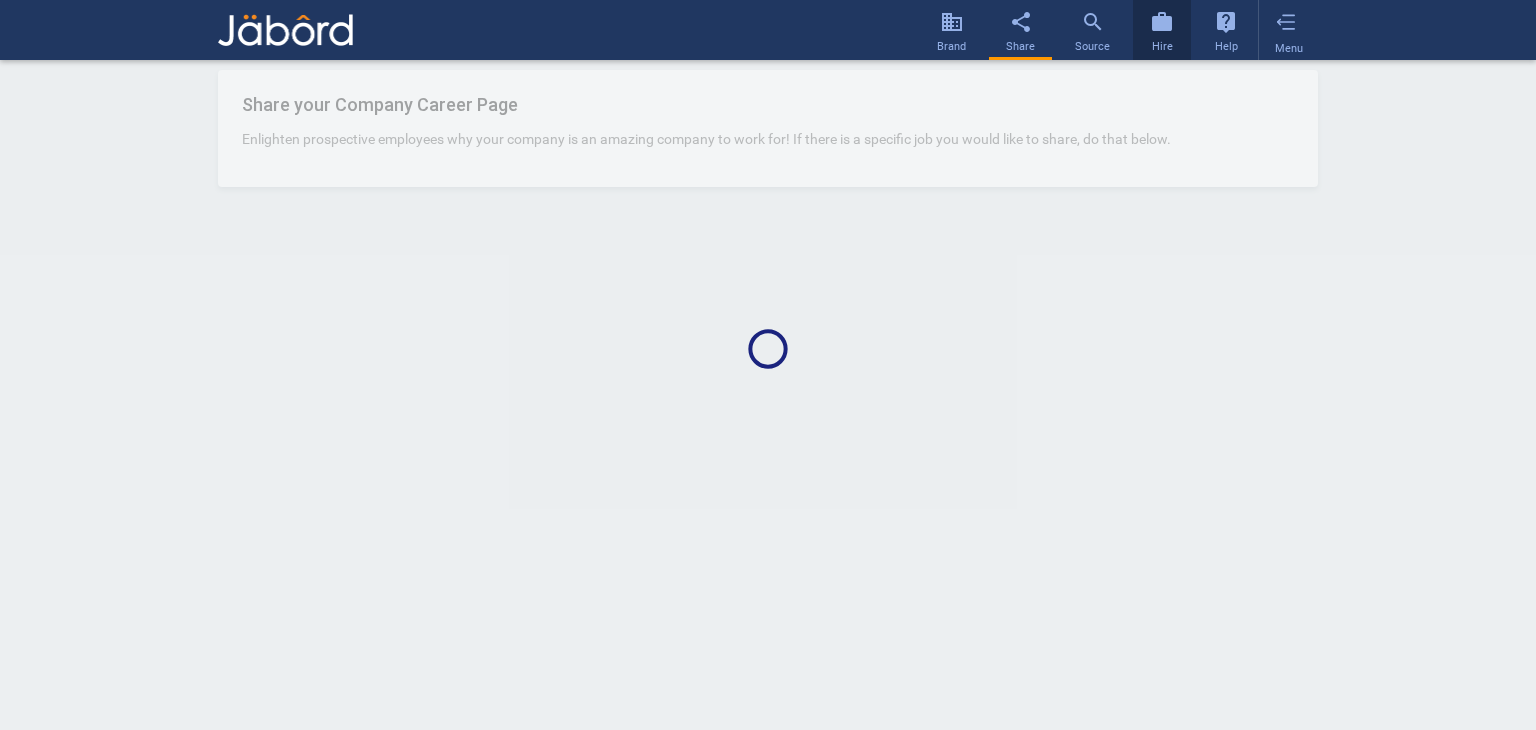 click on "work  Hire" 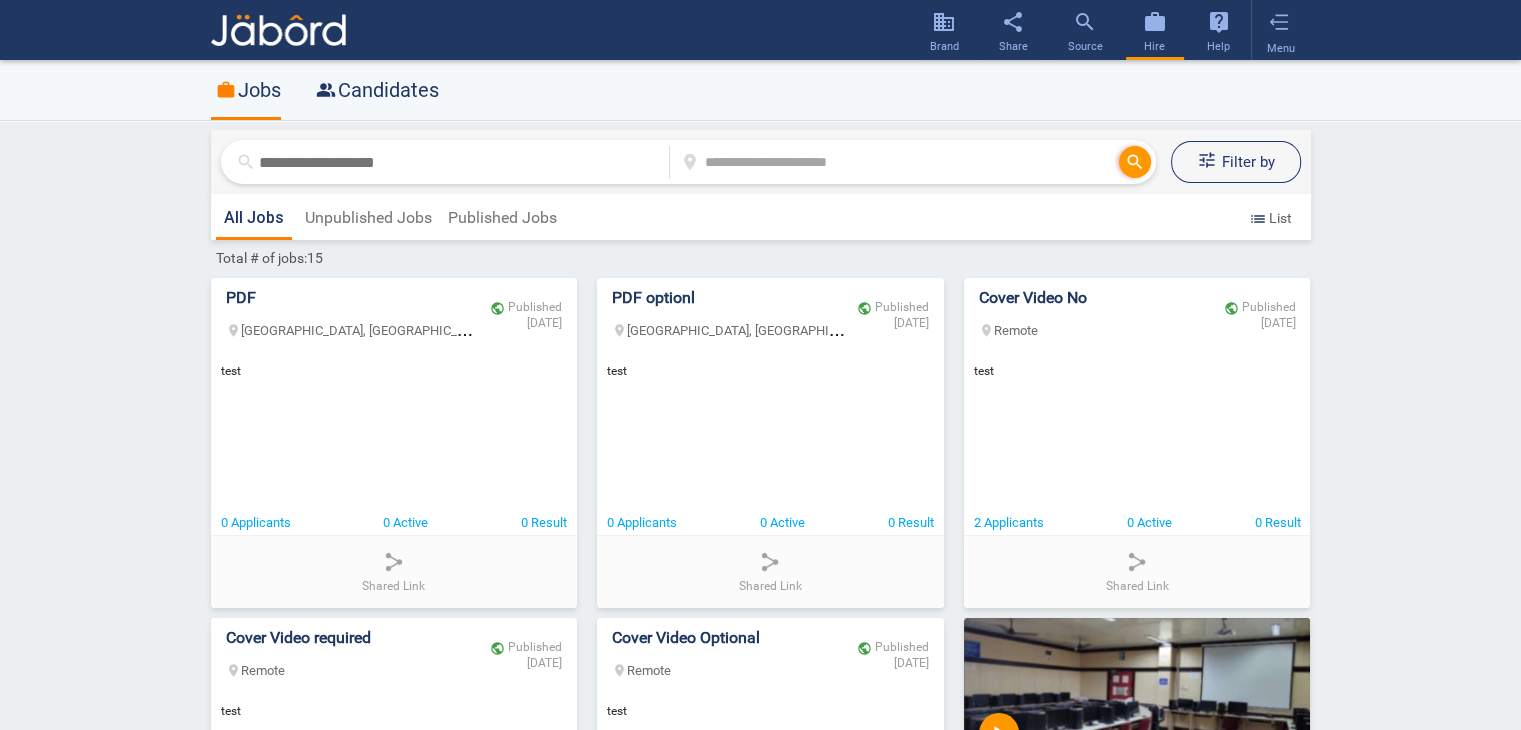 click on "0 Applicants" at bounding box center (256, 522) 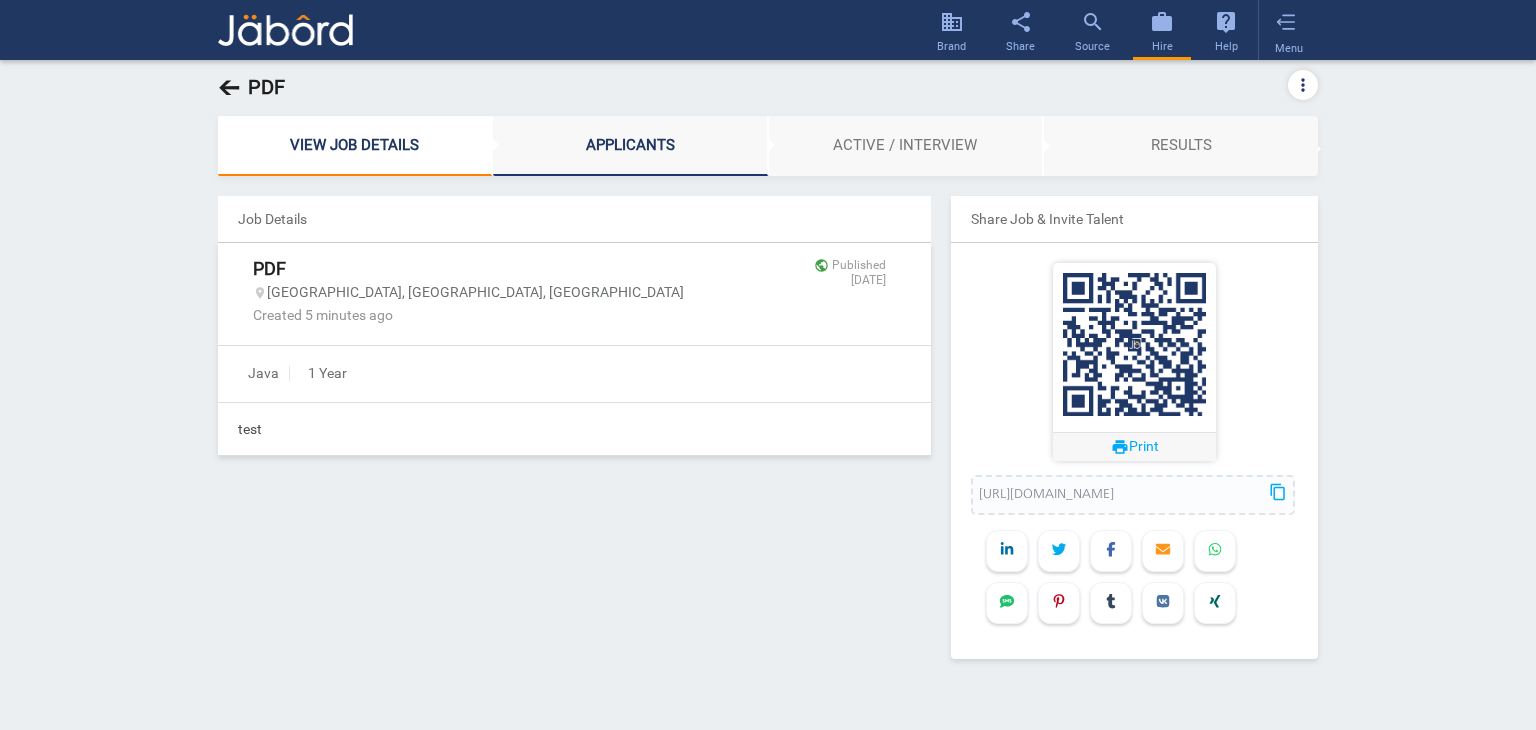 click on "APPLICANTS" at bounding box center (630, 146) 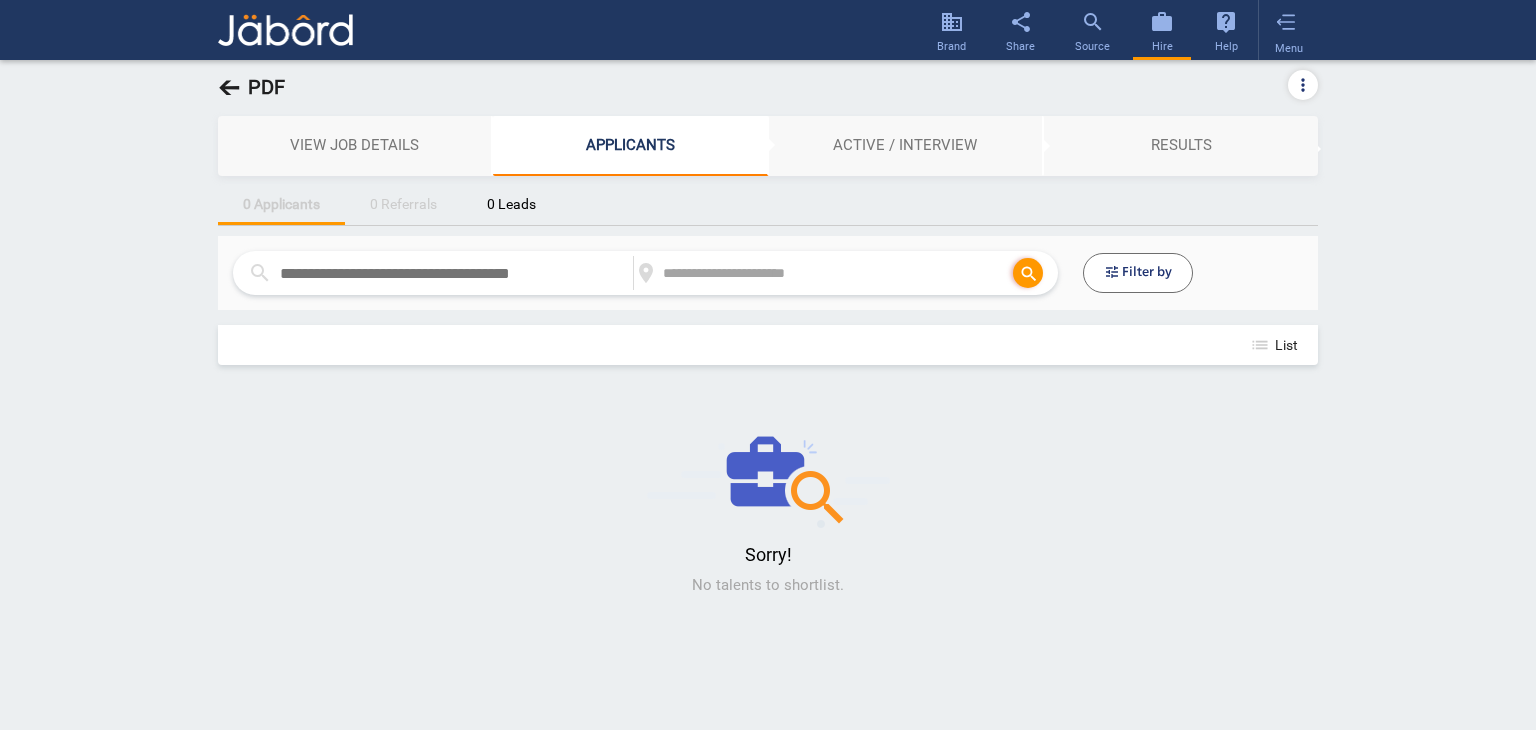 click on "0 Leads" at bounding box center (511, 204) 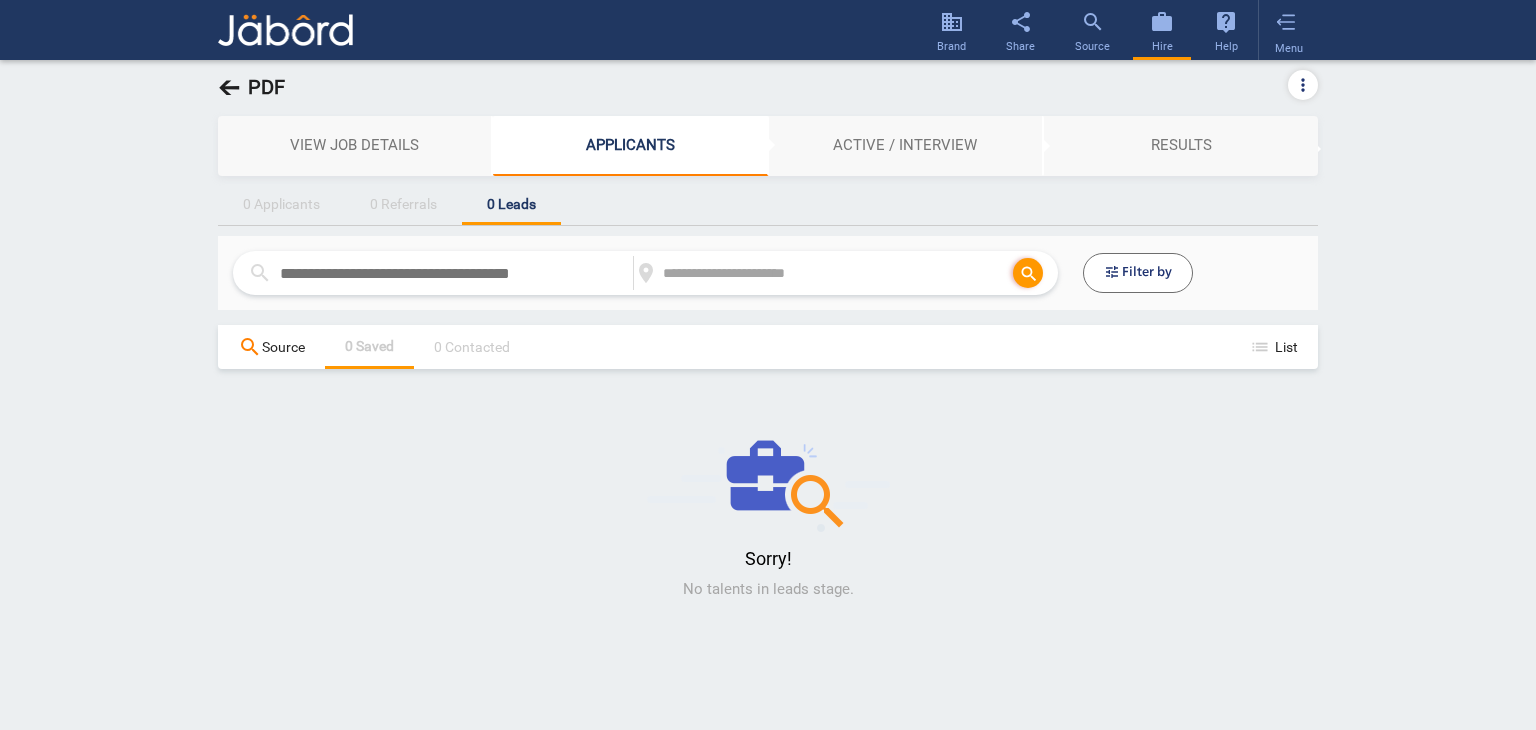 click on "search  Source" 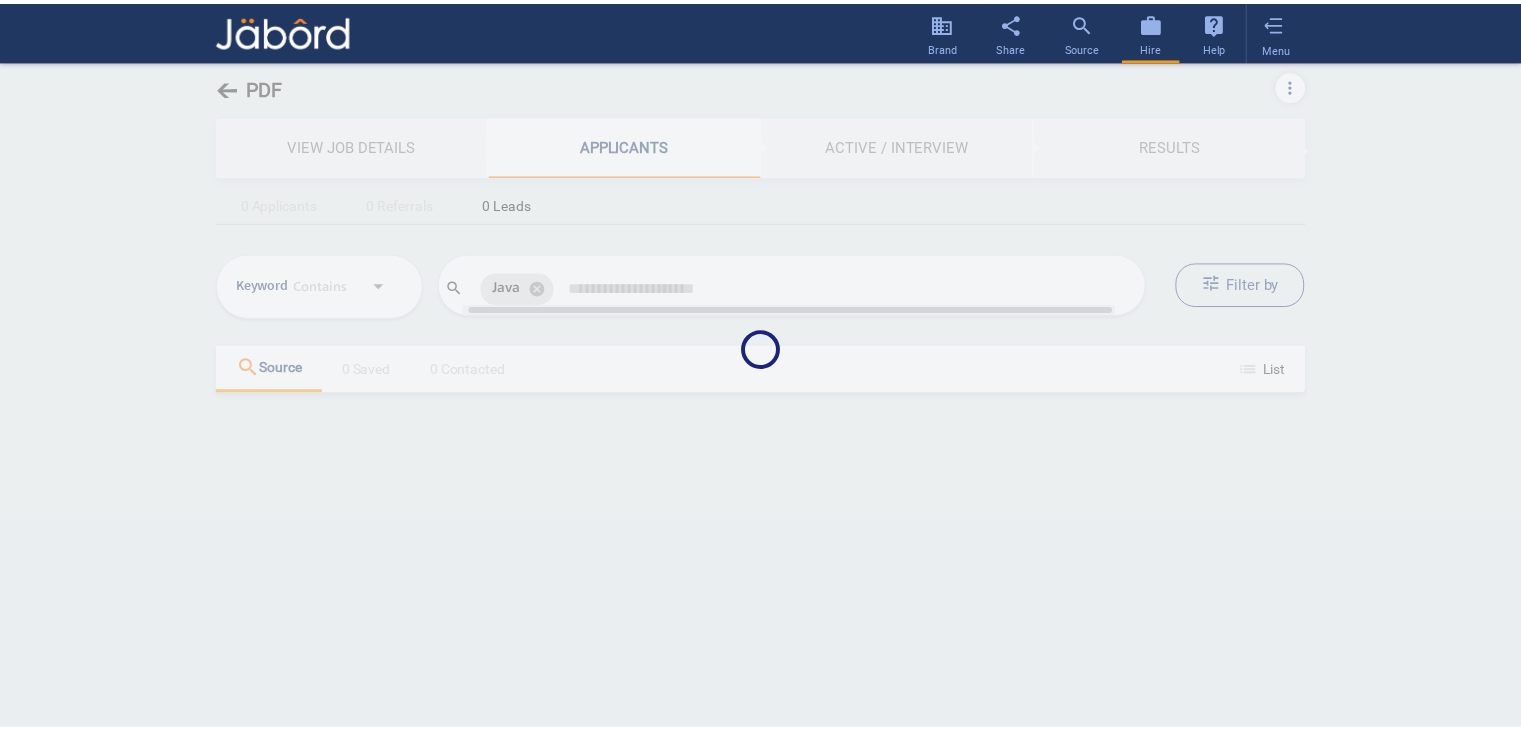 scroll, scrollTop: 0, scrollLeft: 6, axis: horizontal 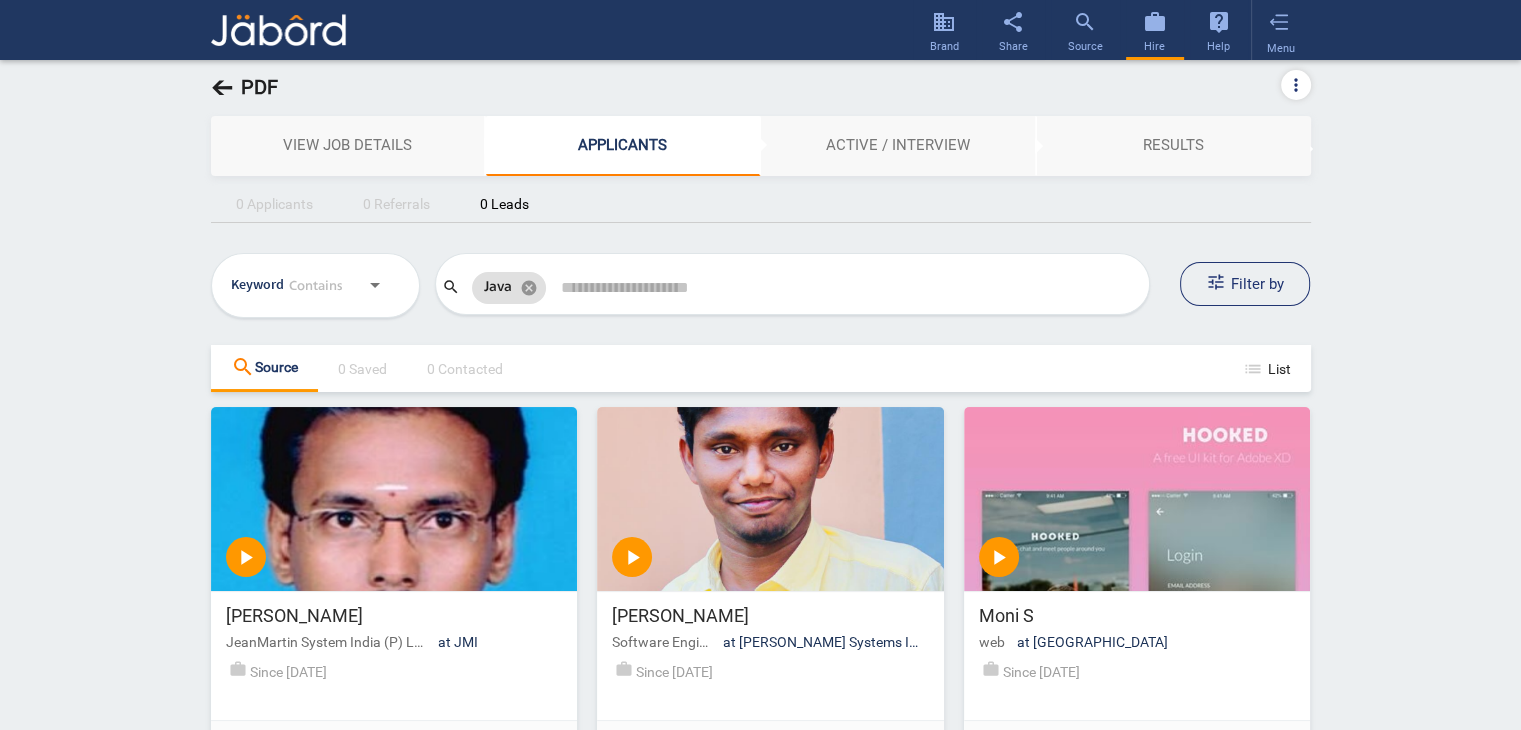 click on "work Jobs people_alt  Candidates search location_on search tune  Filter by search location_on search tune  Filter by save Save Search Job Type  keyboard_arrow_down Distance keyboard_arrow_down  Posted On  keyboard_arrow_down More filters  keyboard_arrow_down filter_list Filter by Saved Searches keyboard_arrow_down All Jobs Unpublished Jobs Published Jobs list  List Total # of jobs:15  PDF location_on Chennai, Tamil Nadu, India
public
Published
Jul 3, 2025
test  0 Applicants
0 Active
0 Result
share Shared Link  PDF optionl location_on Chennai, Tamil Nadu, India
public
Published
Jul 3, 2025
test  0 Applicants
0 Active
0 Result
share Shared Link  Cover Video No location_on  Remote
public
Published
Jun 27, 2025
test  2 Applicants
0 Active
0 Result
share Shared Link  Cover Video required location_on  Remote
public
Published
Jun 25, 2025
test  1 Applicants
0 Active
0 Result
share Shared Link  Cover Video Optional location_on  Remote
public
Published
Jun 25, 2025
test share" 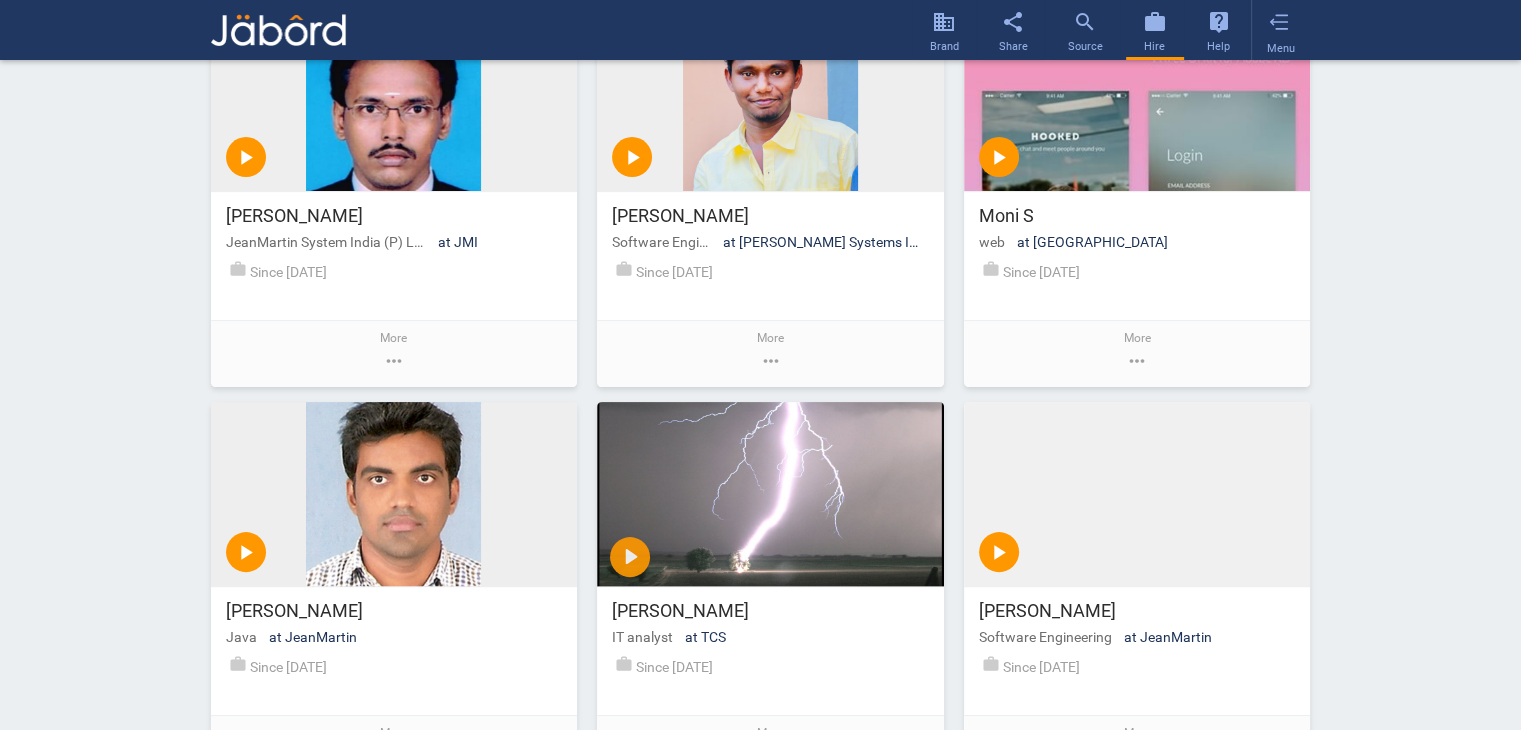 scroll, scrollTop: 497, scrollLeft: 0, axis: vertical 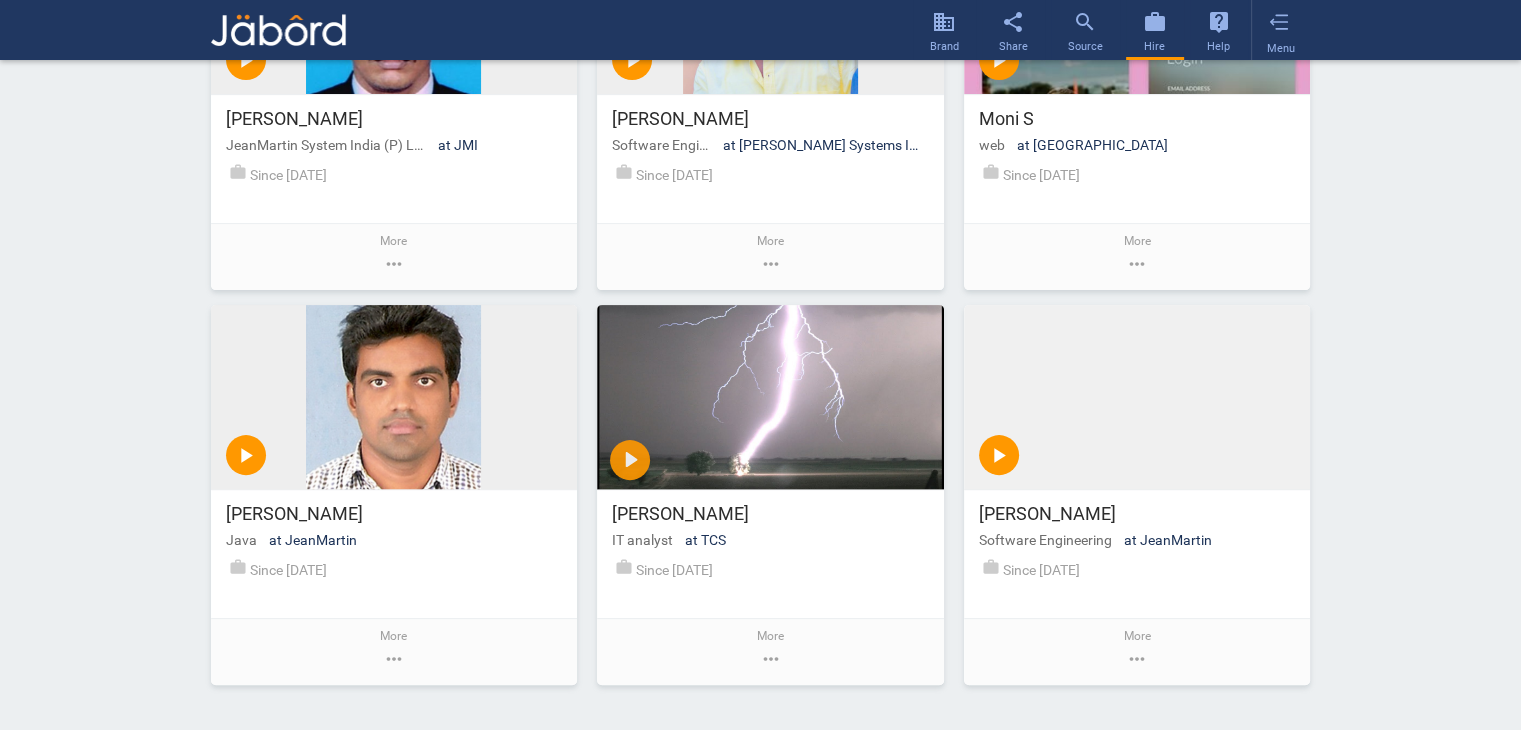click on "work Jobs people_alt  Candidates search location_on search tune  Filter by search location_on search tune  Filter by save Save Search Job Type  keyboard_arrow_down Distance keyboard_arrow_down  Posted On  keyboard_arrow_down More filters  keyboard_arrow_down filter_list Filter by Saved Searches keyboard_arrow_down All Jobs Unpublished Jobs Published Jobs list  List Total # of jobs:15  PDF location_on Chennai, Tamil Nadu, India
public
Published
Jul 3, 2025
test  0 Applicants
0 Active
0 Result
share Shared Link  PDF optionl location_on Chennai, Tamil Nadu, India
public
Published
Jul 3, 2025
test  0 Applicants
0 Active
0 Result
share Shared Link  Cover Video No location_on  Remote
public
Published
Jun 27, 2025
test  2 Applicants
0 Active
0 Result
share Shared Link  Cover Video required location_on  Remote
public
Published
Jun 25, 2025
test  1 Applicants
0 Active
0 Result
share Shared Link  Cover Video Optional location_on  Remote
public
Published
Jun 25, 2025
test share" 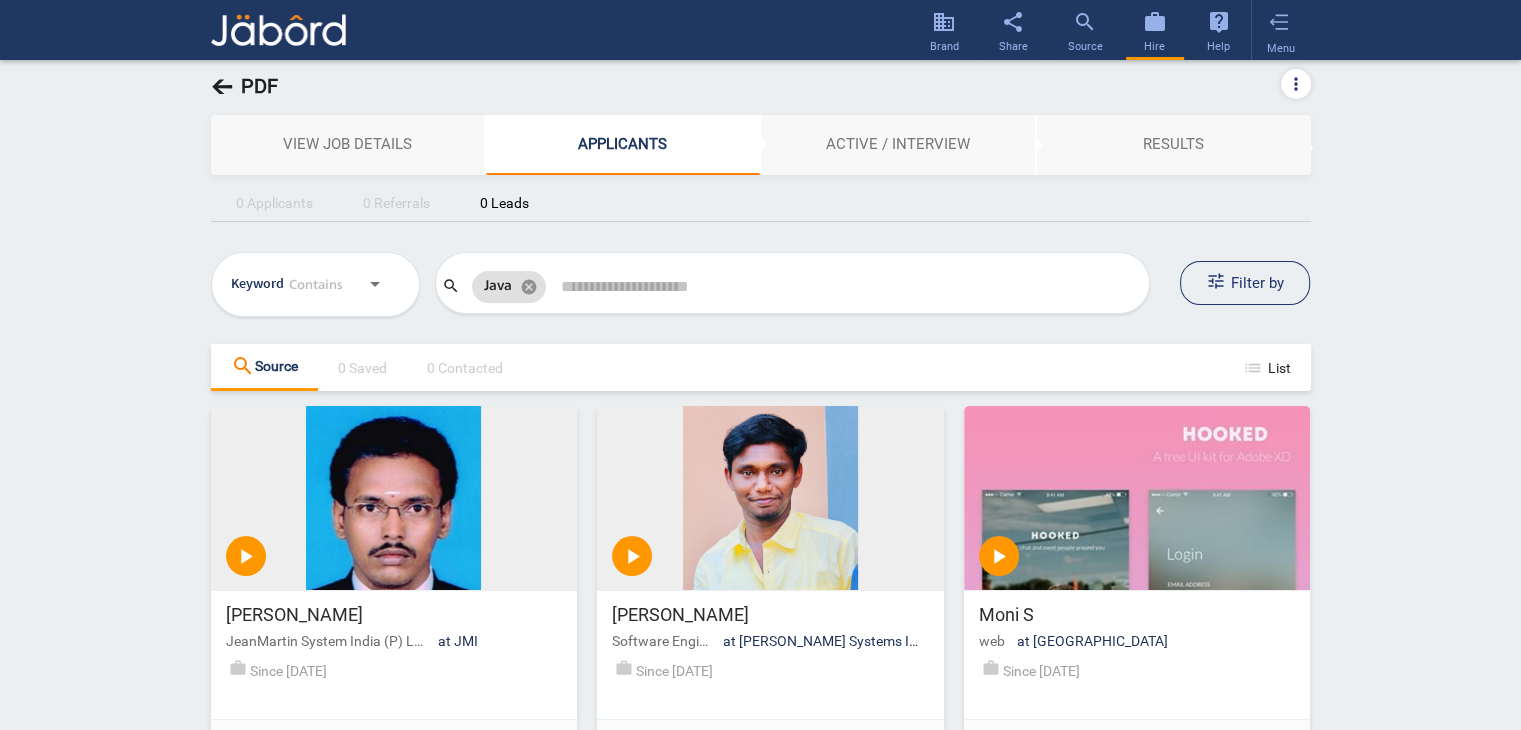 scroll, scrollTop: 0, scrollLeft: 0, axis: both 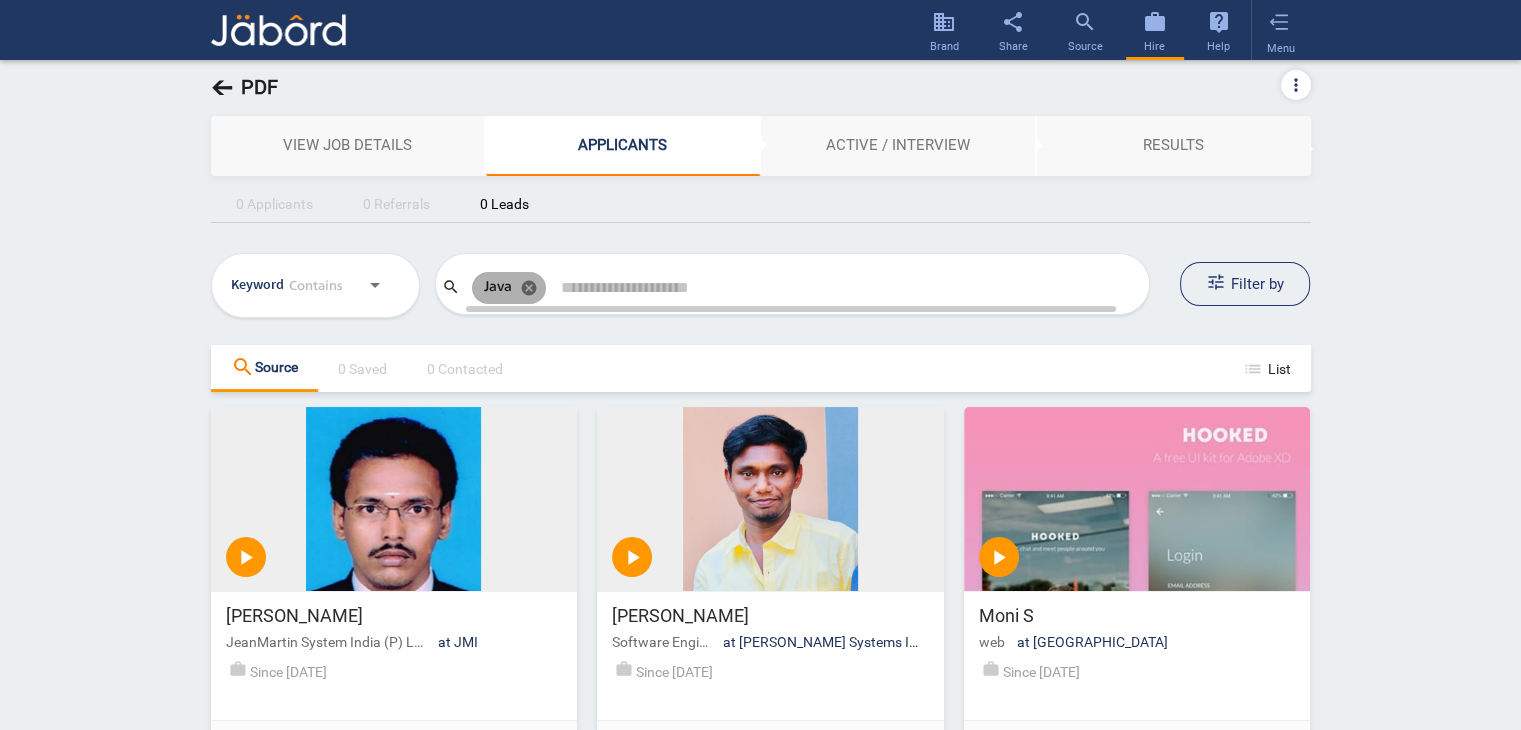 click on "cancel" at bounding box center [529, 288] 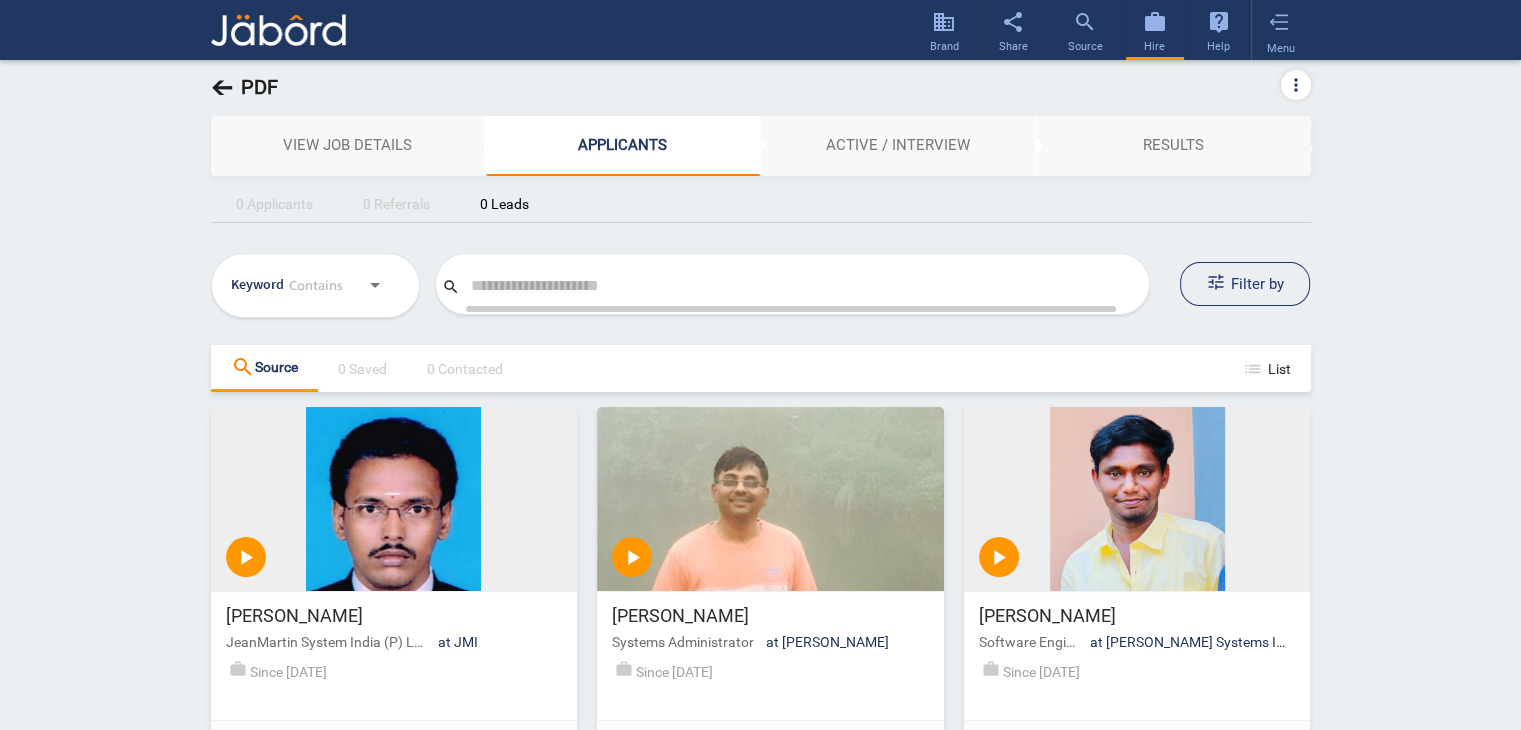 click on "←" 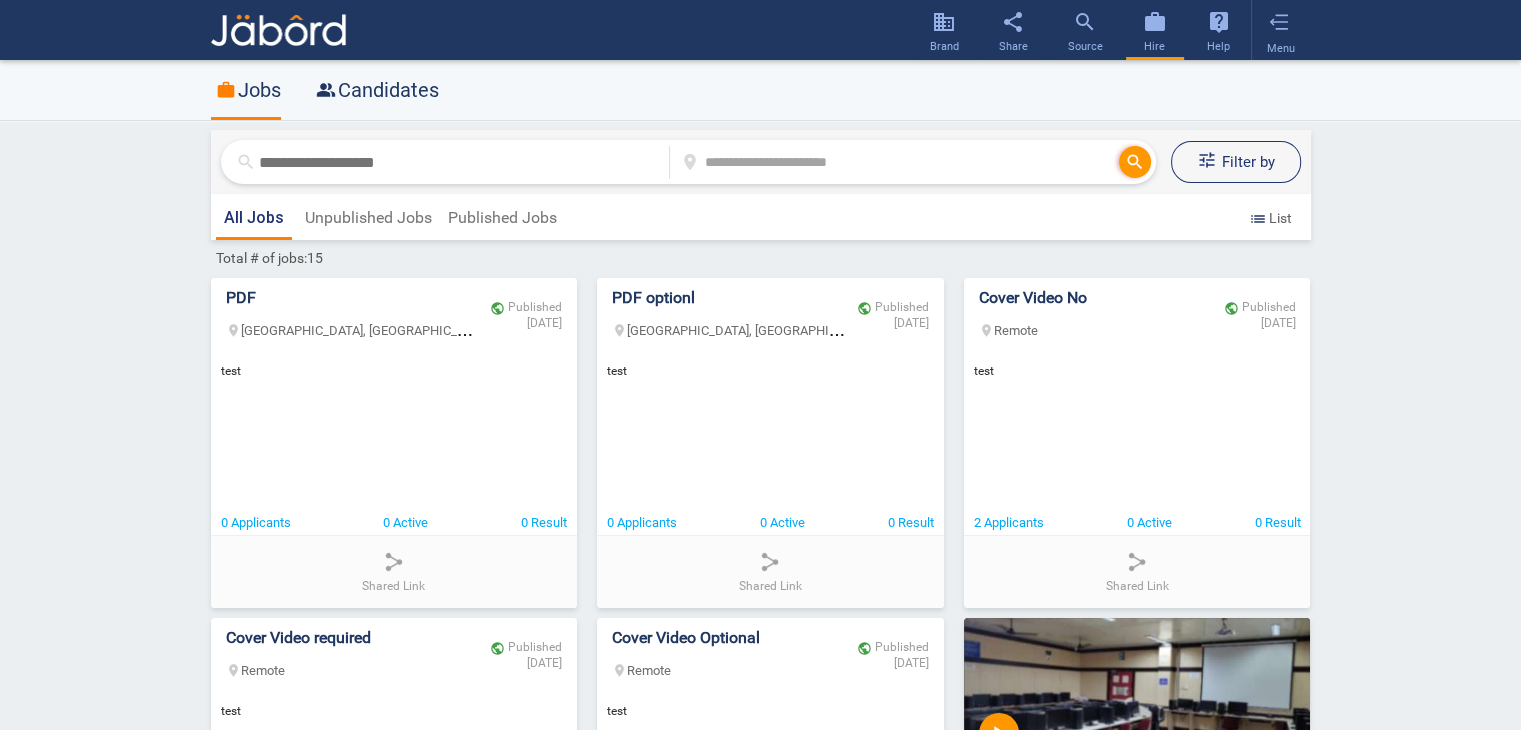 click on "work Jobs people_alt  Candidates search location_on search tune  Filter by search location_on search tune  Filter by save Save Search Job Type  keyboard_arrow_down Distance keyboard_arrow_down  Posted On  keyboard_arrow_down More filters  keyboard_arrow_down filter_list Filter by Saved Searches keyboard_arrow_down All Jobs Unpublished Jobs Published Jobs list  List Total # of jobs:15  PDF location_on Chennai, Tamil Nadu, India
public
Published
Jul 3, 2025
test  0 Applicants
0 Active
0 Result
share Shared Link  PDF optionl location_on Chennai, Tamil Nadu, India
public
Published
Jul 3, 2025
test  0 Applicants
0 Active
0 Result
share Shared Link  Cover Video No location_on  Remote
public
Published
Jun 27, 2025
test  2 Applicants
0 Active
0 Result
share Shared Link  Cover Video required location_on  Remote
public
Published
Jun 25, 2025
test  1 Applicants
0 Active
0 Result
share Shared Link  Cover Video Optional location_on  Remote
public
Published
Jun 25, 2025
test share" 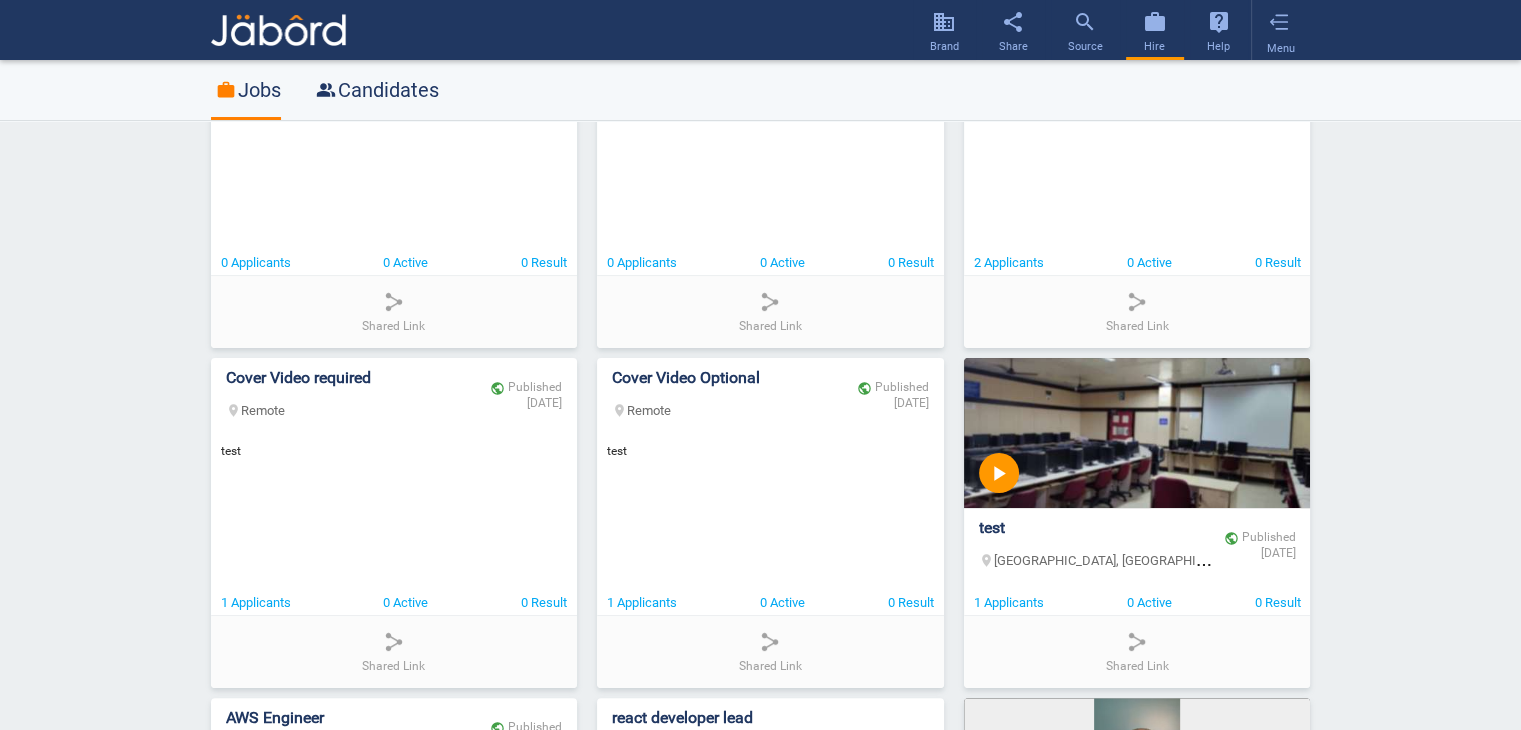 scroll, scrollTop: 280, scrollLeft: 0, axis: vertical 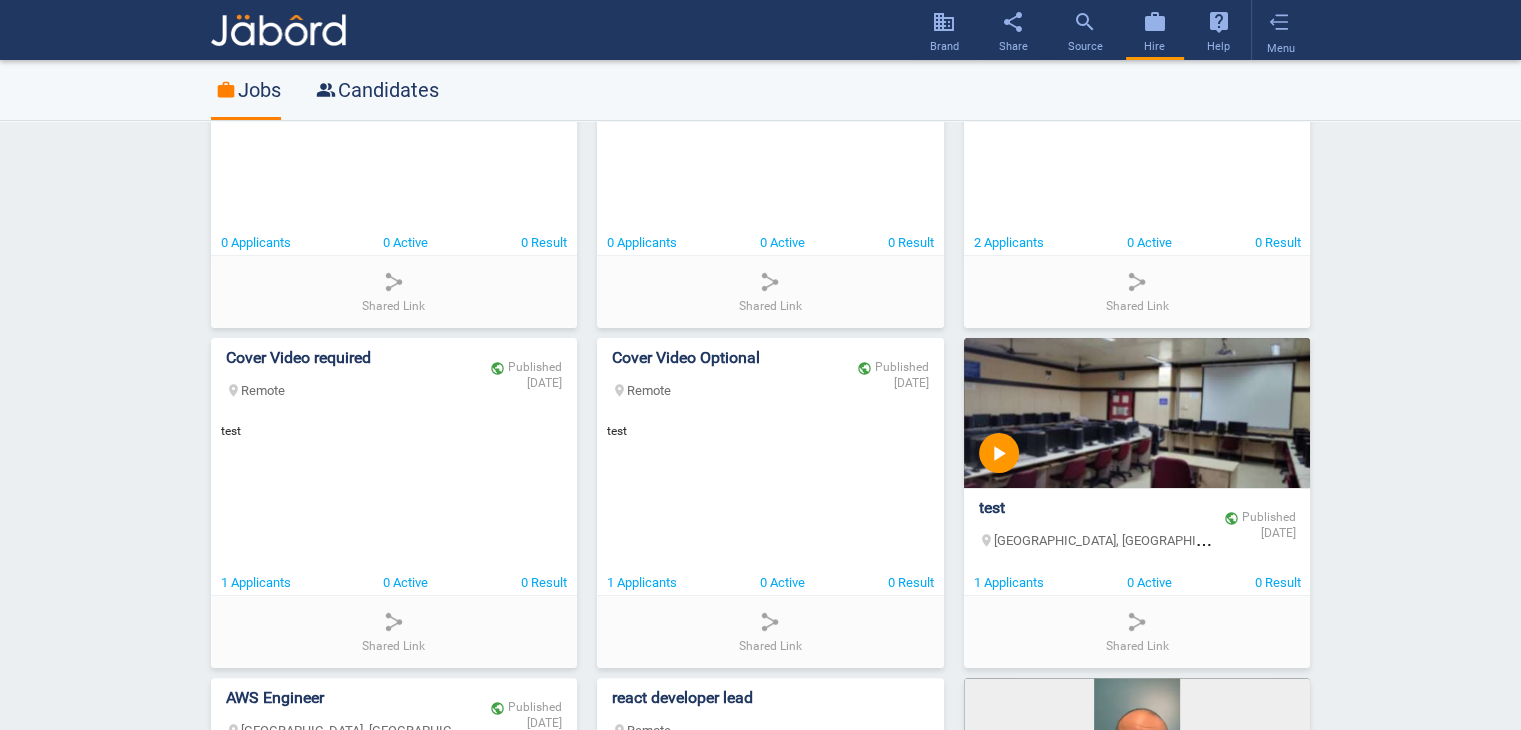 click on "Cover Video No location_on  Remote
public
Published
Jun 27, 2025
test  2 Applicants
0 Active
0 Result" at bounding box center (1137, 163) 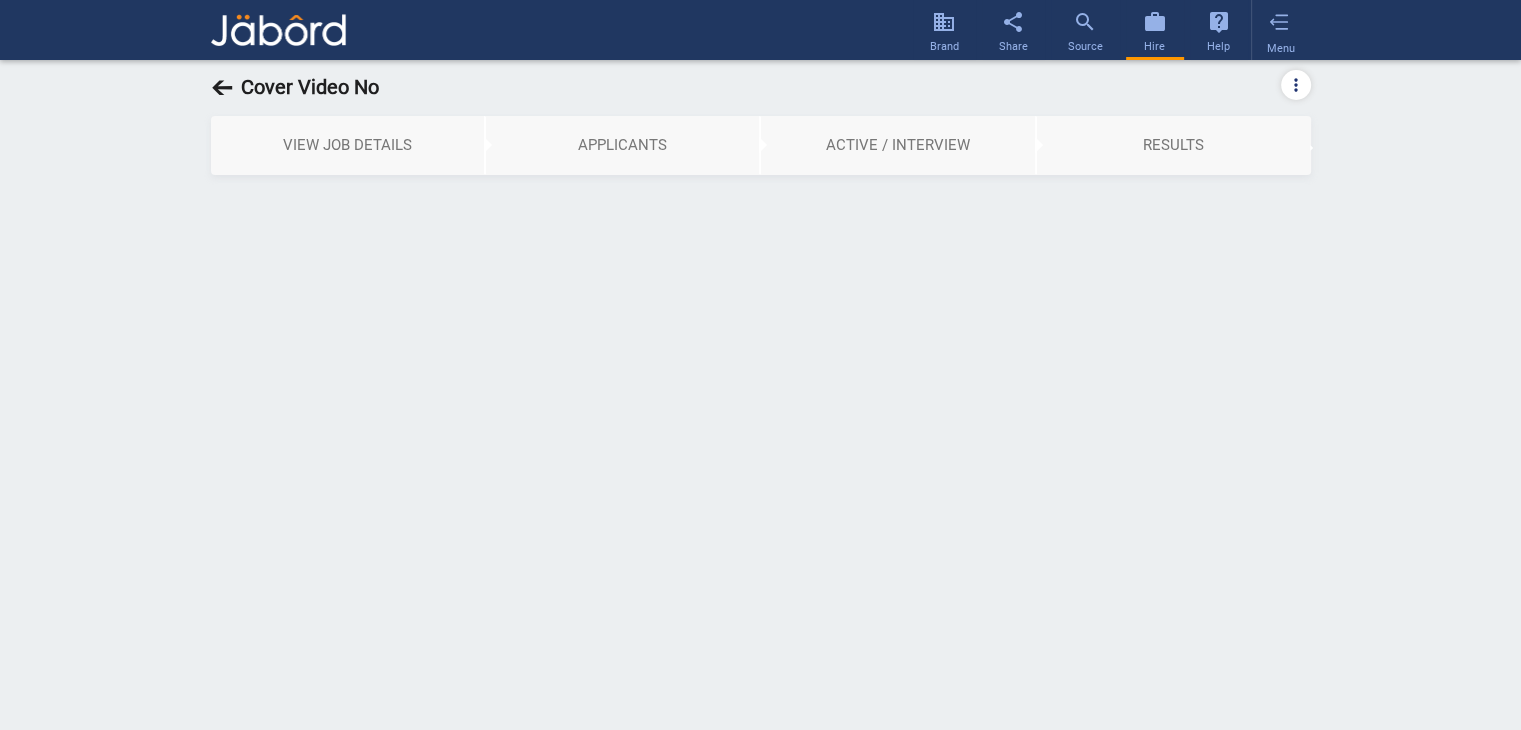 scroll, scrollTop: 0, scrollLeft: 0, axis: both 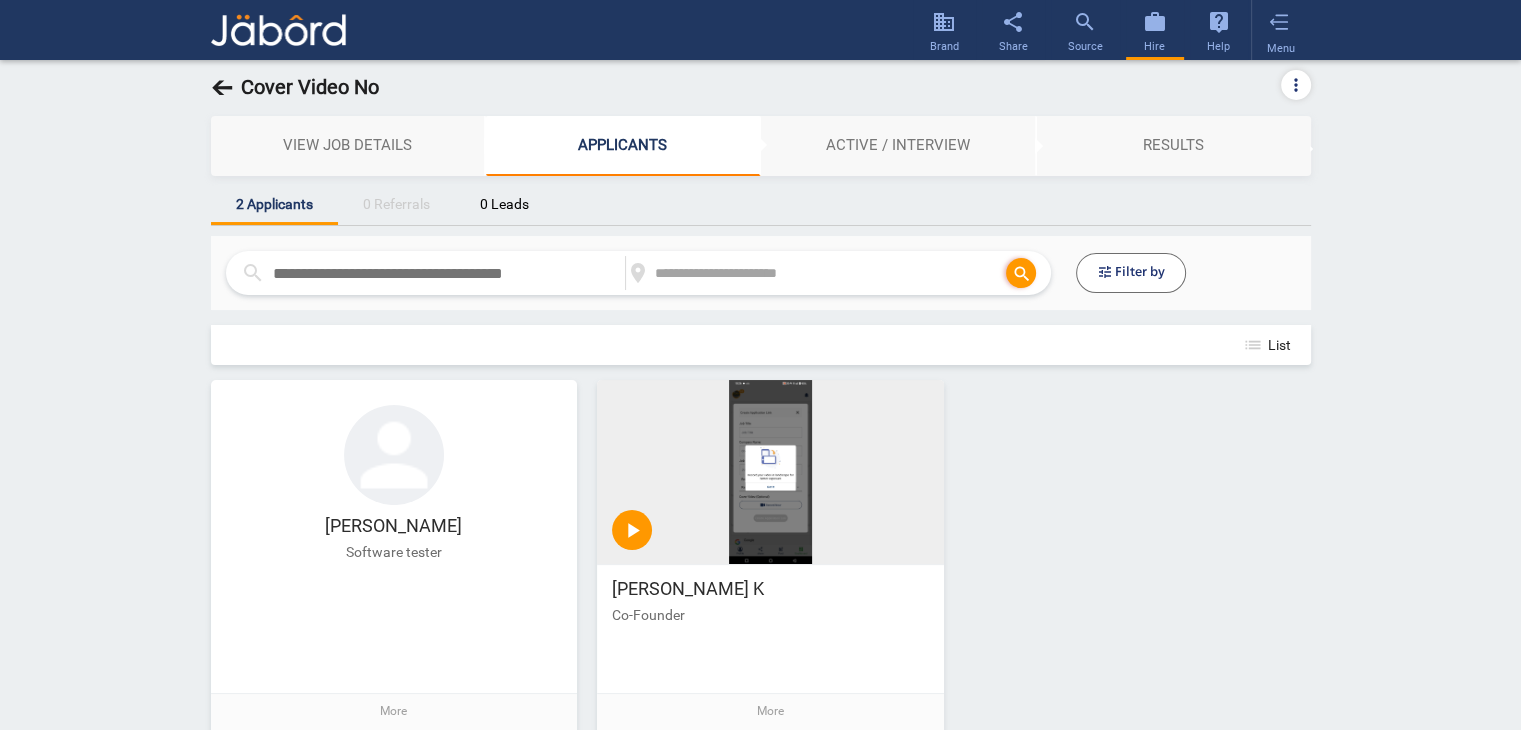 click on "VIEW JOB DETAILS APPLICANTS ACTIVE / INTERVIEW RESULTS" at bounding box center (761, 146) 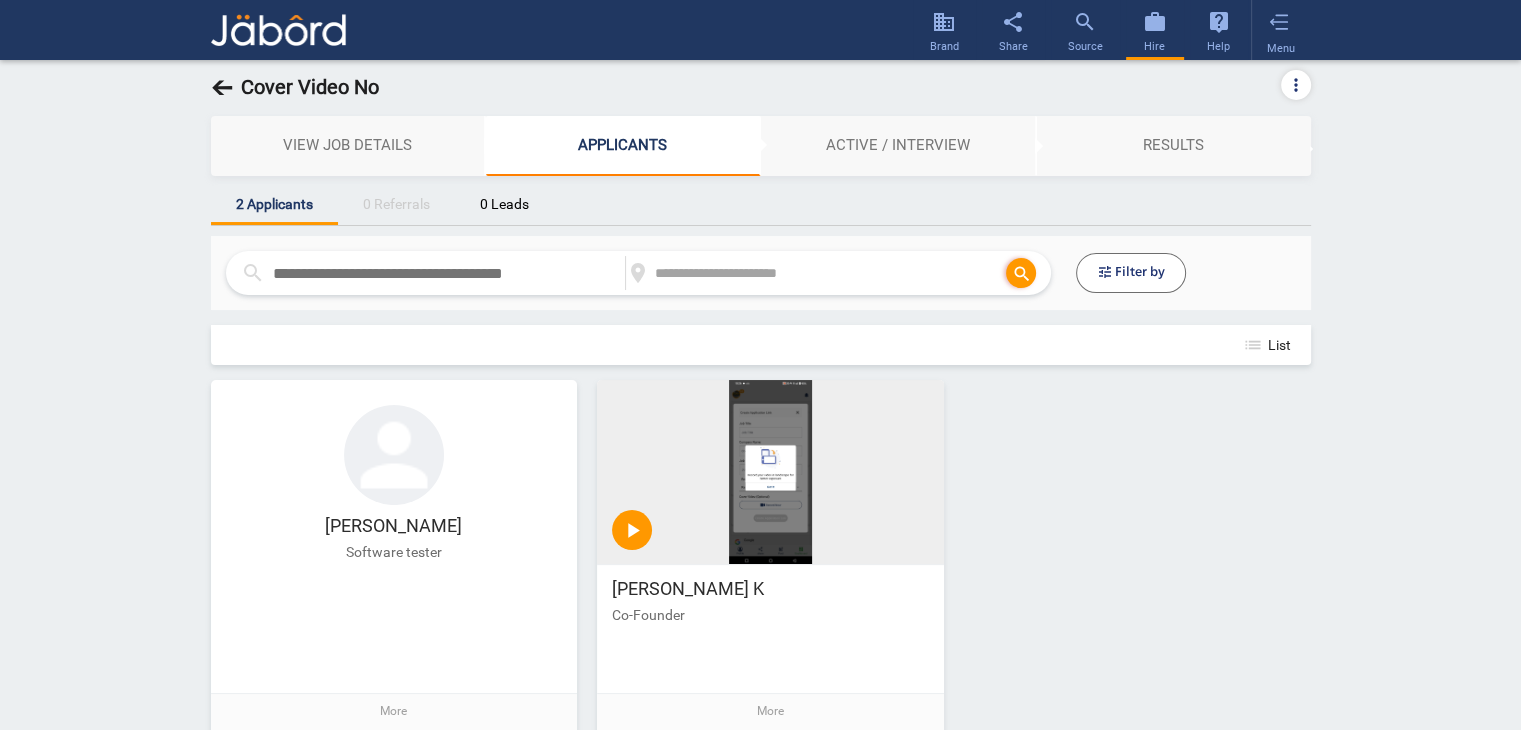click on "work Jobs people_alt  Candidates search location_on search tune  Filter by search location_on search tune  Filter by save Save Search Job Type  keyboard_arrow_down Distance keyboard_arrow_down  Posted On  keyboard_arrow_down More filters  keyboard_arrow_down filter_list Filter by Saved Searches keyboard_arrow_down All Jobs Unpublished Jobs Published Jobs list  List Total # of jobs:15  PDF location_on Chennai, Tamil Nadu, India
public
Published
Jul 3, 2025
test  0 Applicants
0 Active
0 Result
share Shared Link  PDF optionl location_on Chennai, Tamil Nadu, India
public
Published
Jul 3, 2025
test  0 Applicants
0 Active
0 Result
share Shared Link  Cover Video No location_on  Remote
public
Published
Jun 27, 2025
test  2 Applicants
0 Active
0 Result
share Shared Link  Cover Video required location_on  Remote
public
Published
Jun 25, 2025
test  1 Applicants
0 Active
0 Result
share Shared Link  Cover Video Optional location_on  Remote
public
Published
Jun 25, 2025
test share" 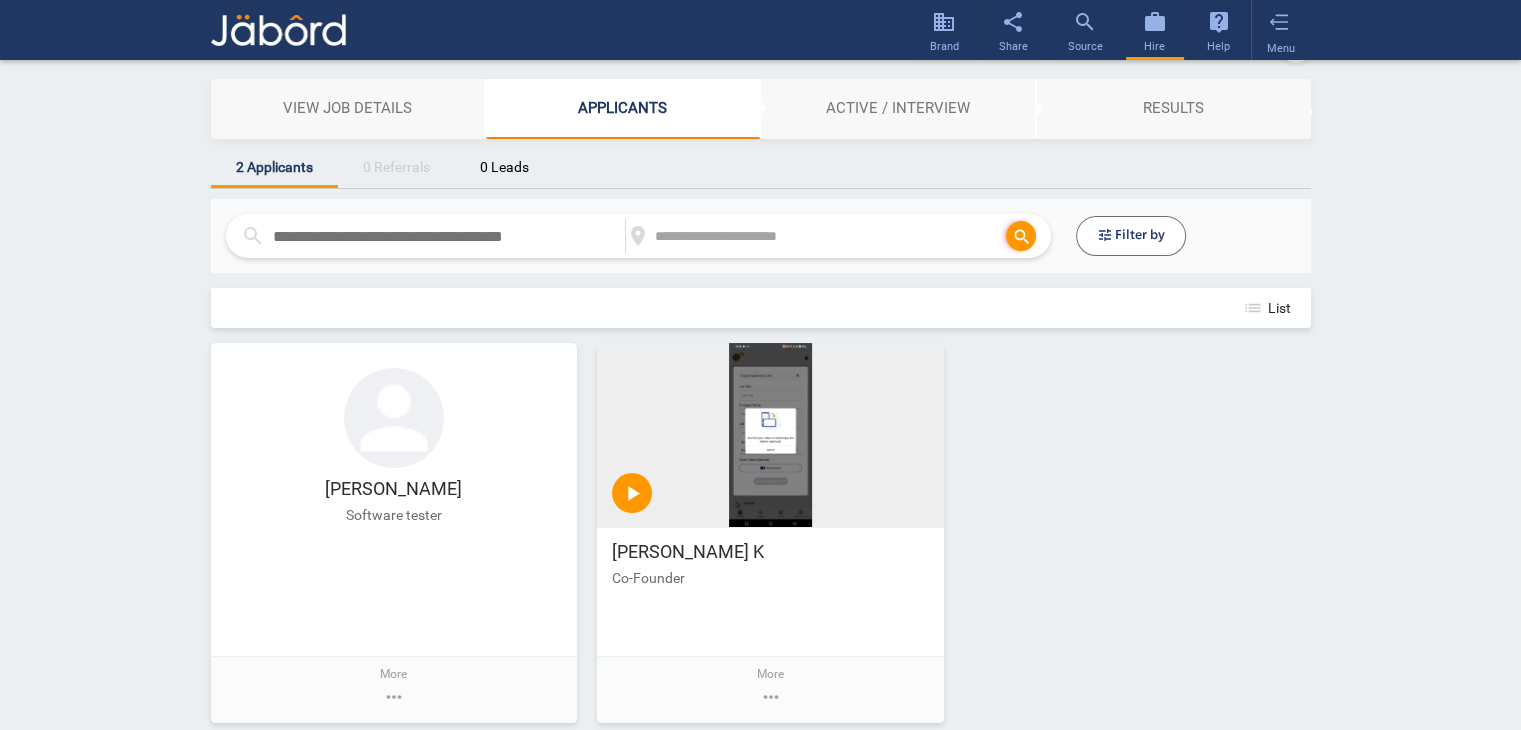 scroll, scrollTop: 36, scrollLeft: 0, axis: vertical 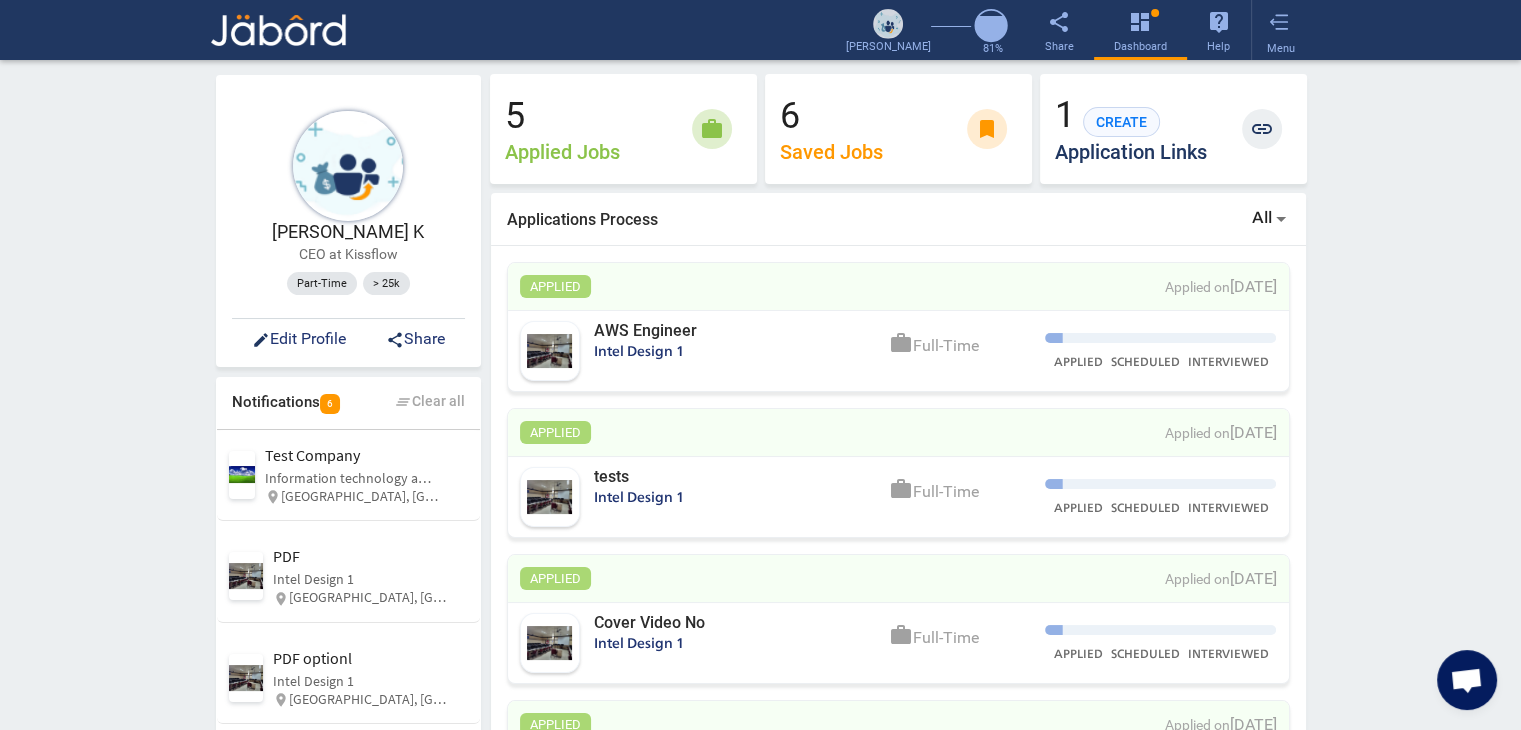 click on "[PERSON_NAME]  K   CEO at Kissflow  Part-Time  > 25k  edit  Edit Profile  share  Share   Notifications   6  clear_all  Clear all  PDF   Intel Design 1 PDF optionl   Intel Design 1  Test Company Information technology and services  location_on [GEOGRAPHIC_DATA], [GEOGRAPHIC_DATA]   PDF Intel Design 1 location_on [GEOGRAPHIC_DATA], [GEOGRAPHIC_DATA], [GEOGRAPHIC_DATA]   PDF optionl Intel Design 1 location_on [GEOGRAPHIC_DATA], [GEOGRAPHIC_DATA], [GEOGRAPHIC_DATA]   View all Notifications  north_east  Influencer Program  Your request has been submitted to our team member. We will mail your credentials once approved.  loop Request in progress   Following      No companies followed   You have not followed any companies yet.   5 Applied Jobs work 6 Saved Jobs bookmark 1  CREATE  Application Links link  Applications Process  All APPLIED Applied on [DATE]  AWS Engineer  Intel Design 1 work [DEMOGRAPHIC_DATA] APPLIED SCHEDULED INTERVIEWED APPLIED Applied on [DATE]  tests  Intel Design 1 work [DEMOGRAPHIC_DATA] APPLIED SCHEDULED INTERVIEWED APPLIED Applied on [DATE]  Cover Video No  work APPLIED" 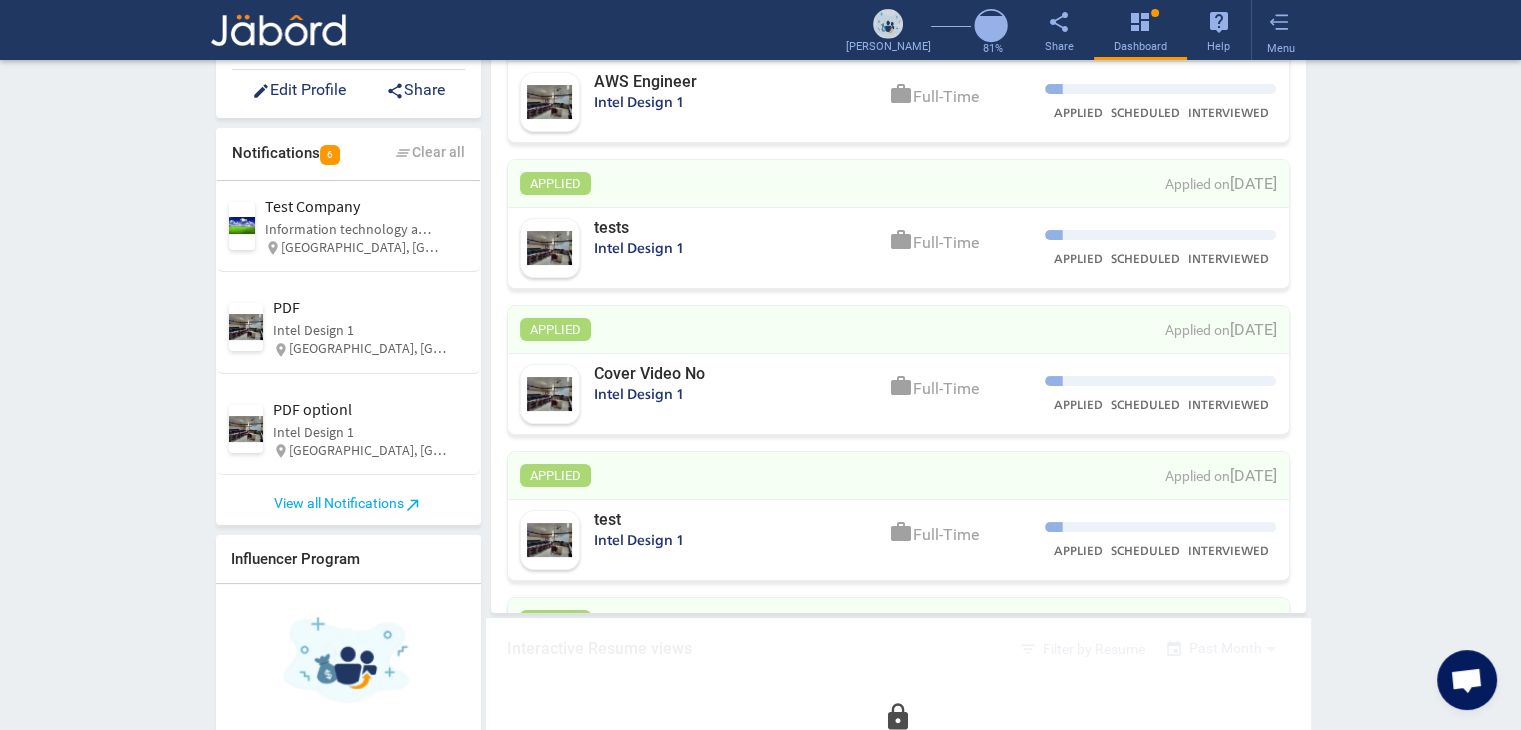 scroll, scrollTop: 280, scrollLeft: 0, axis: vertical 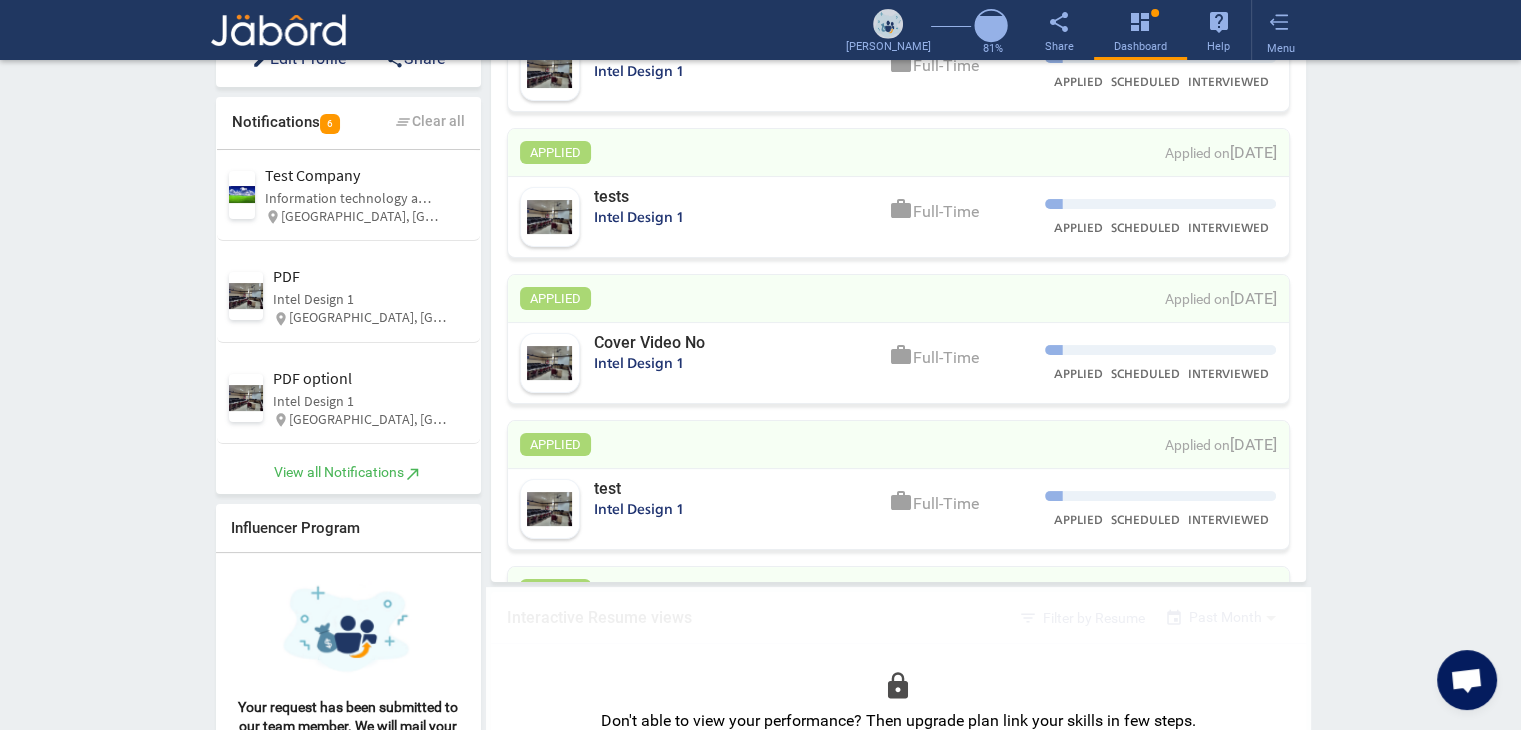 click on "View all Notifications  north_east" 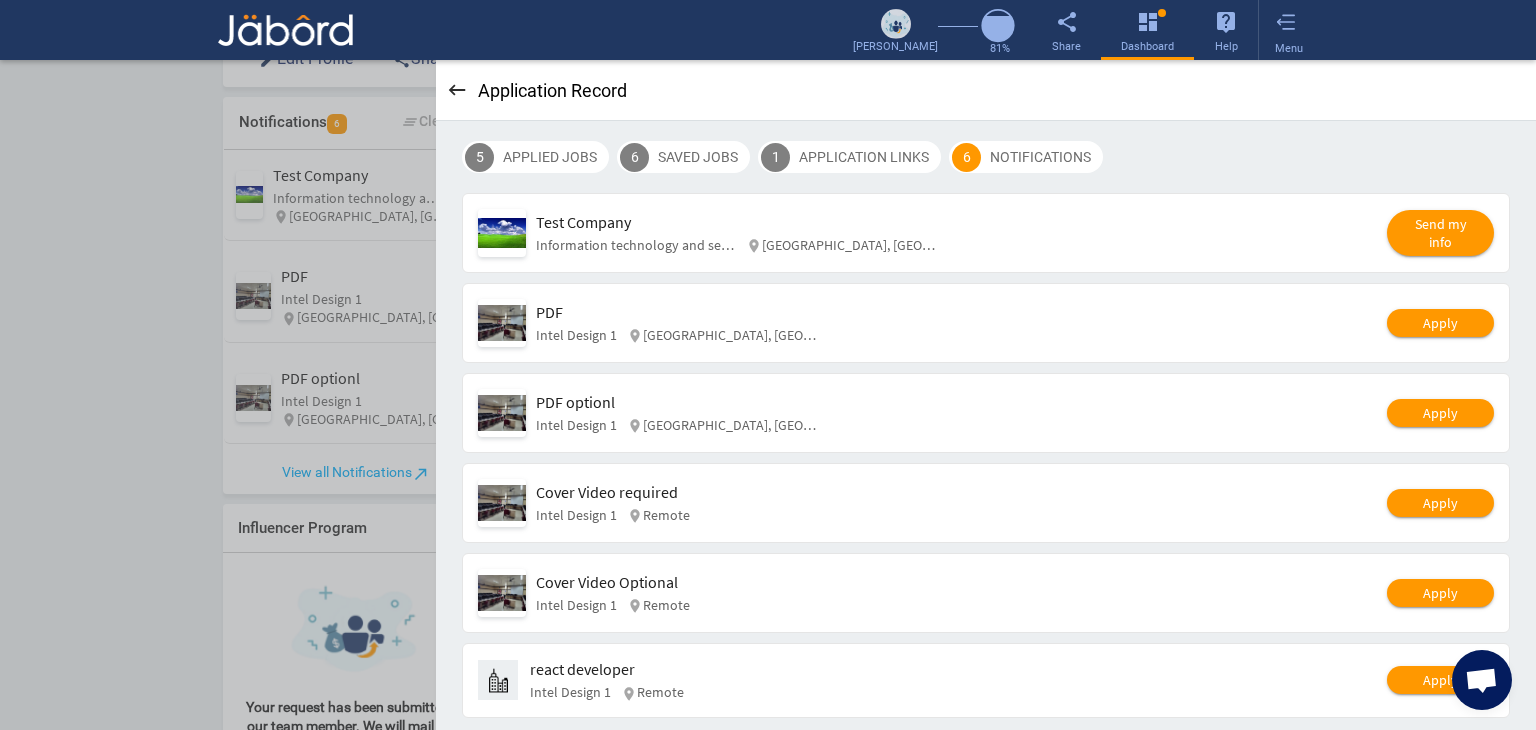 click on "keyboard_backspace" at bounding box center (457, 90) 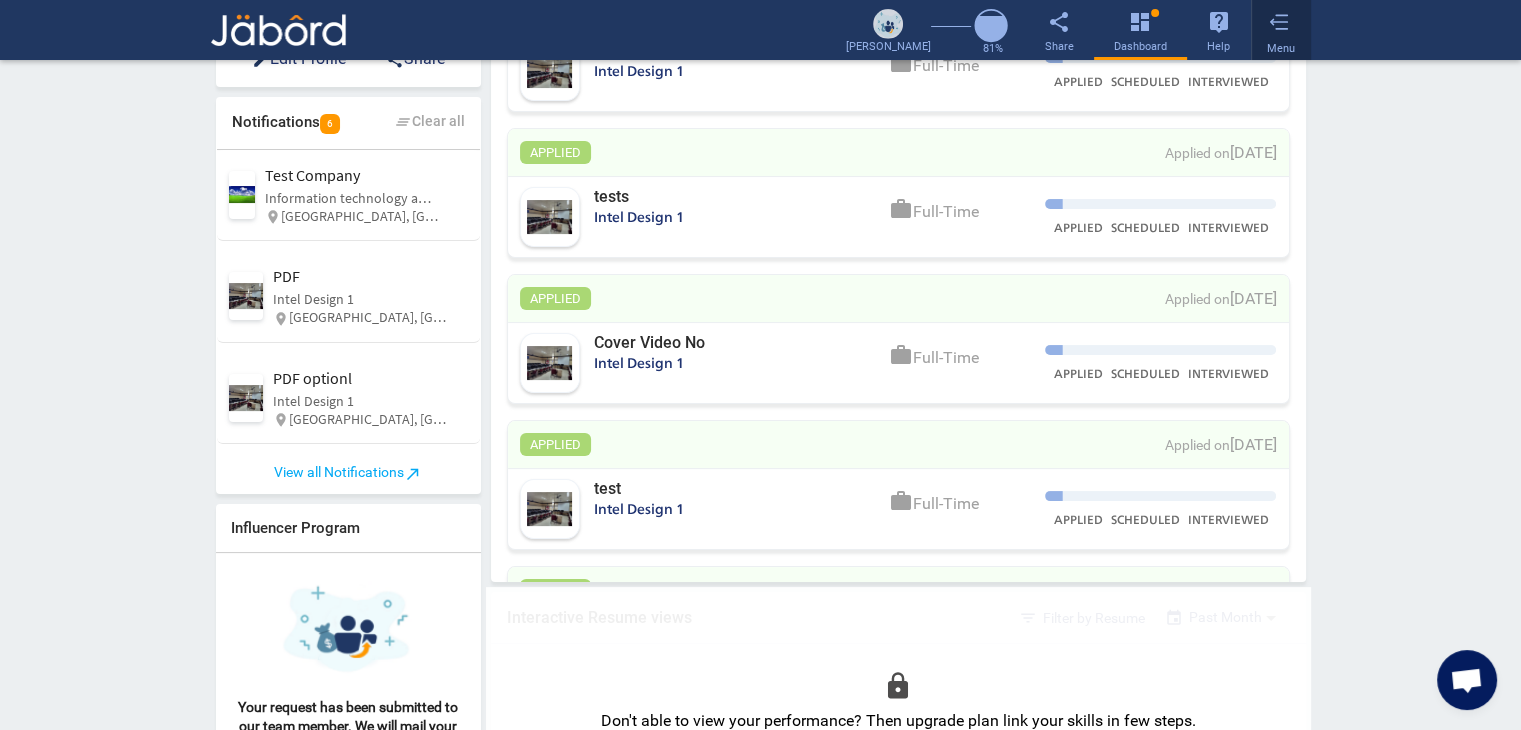 click 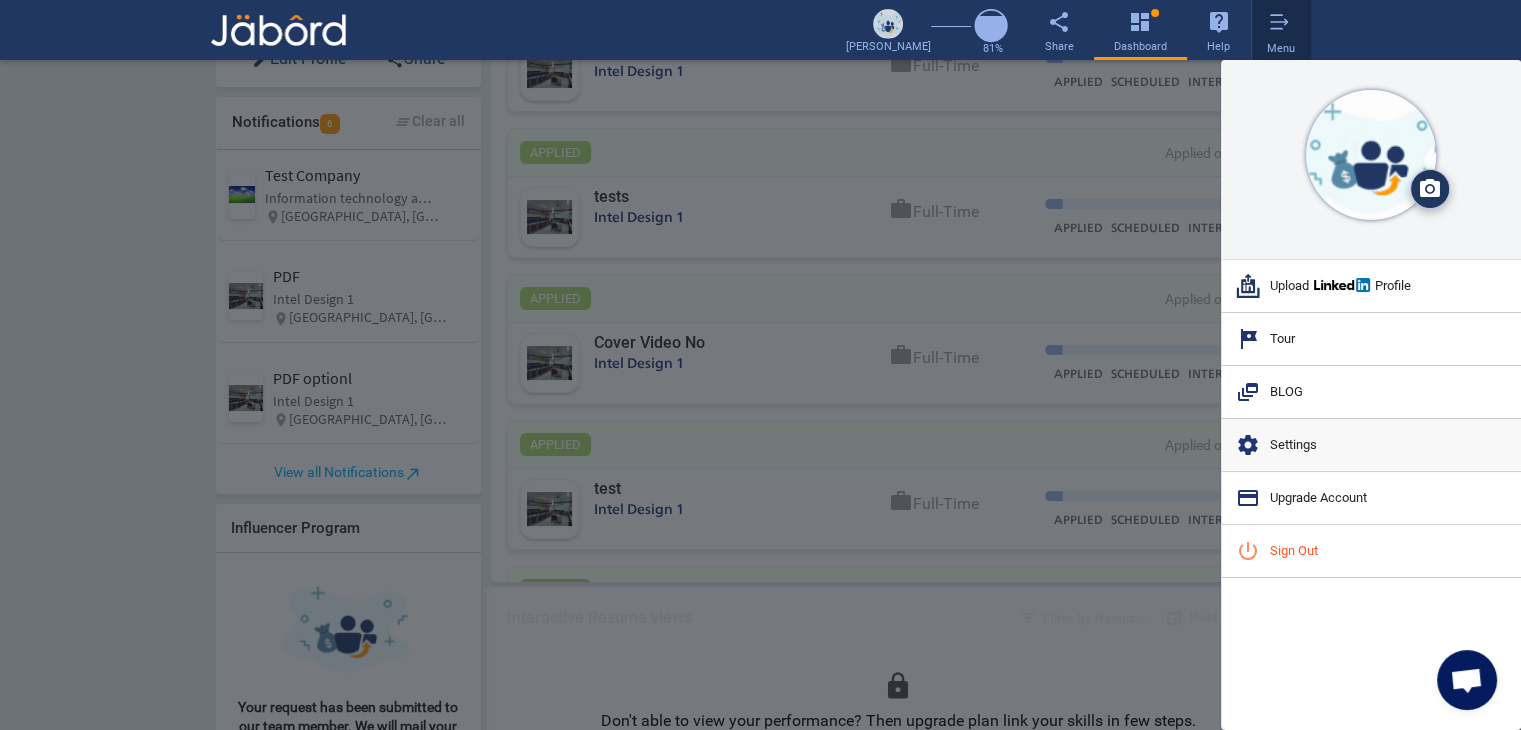 click on "settings  Settings" 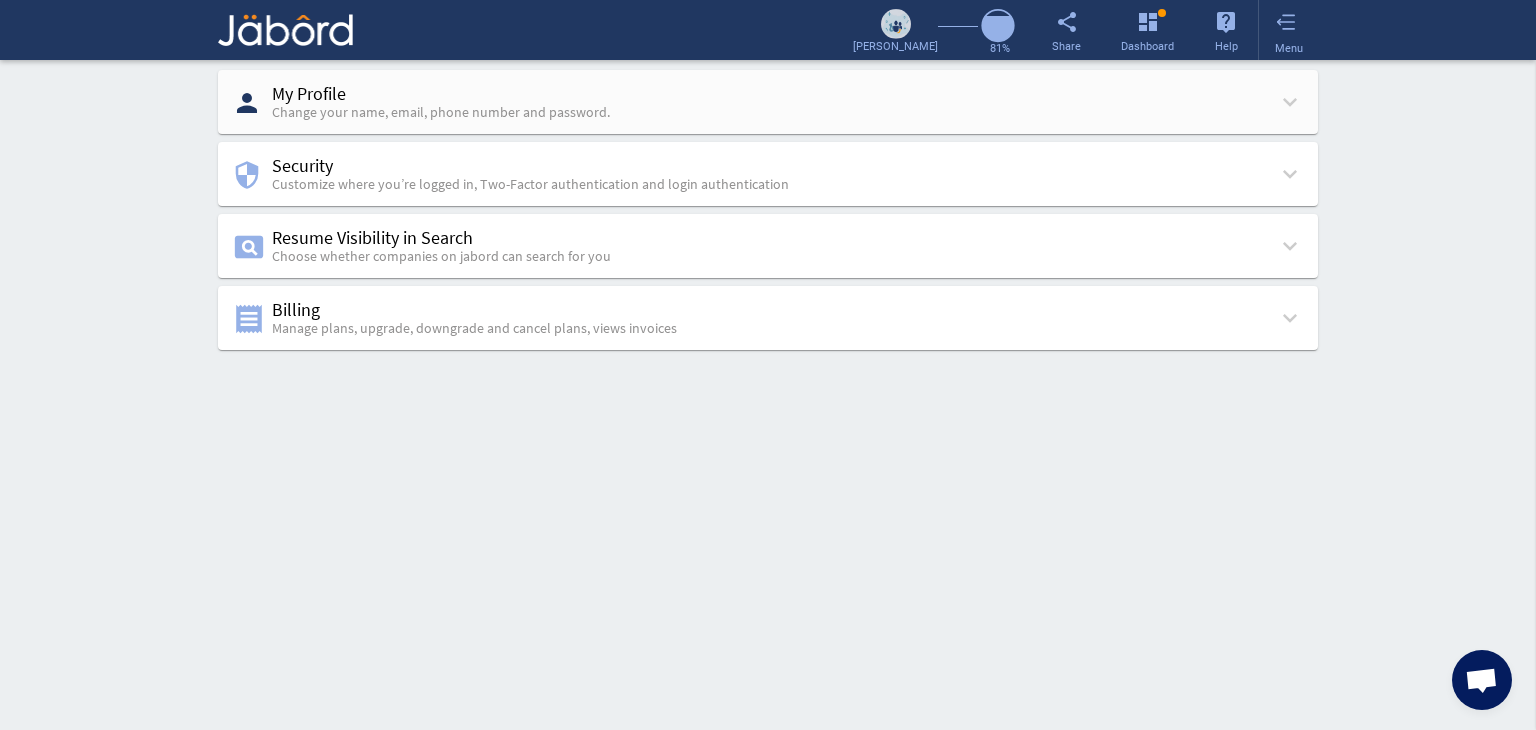 click on "person  My Profile  Change your name, email, phone number and password. keyboard_arrow_down" 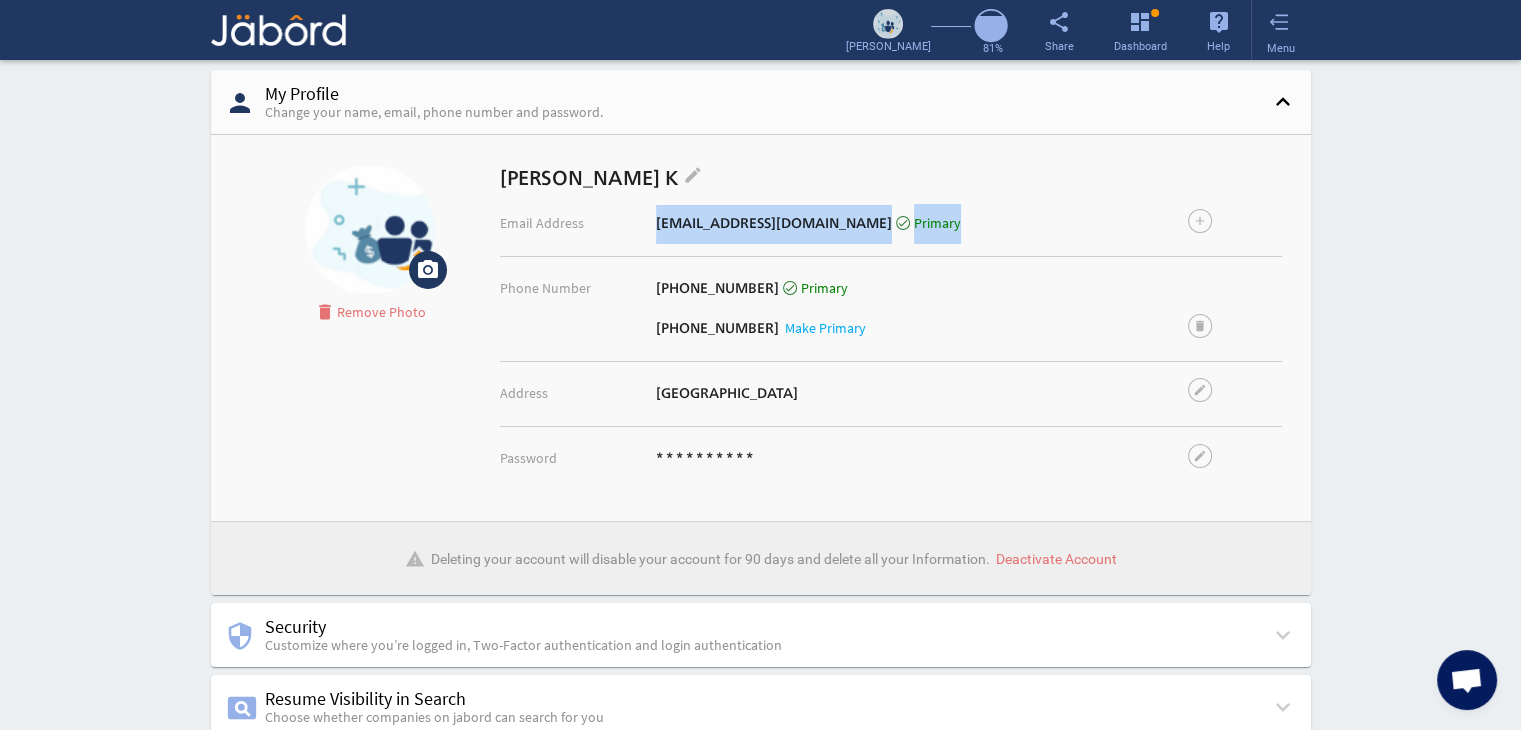 drag, startPoint x: 646, startPoint y: 224, endPoint x: 975, endPoint y: 213, distance: 329.18384 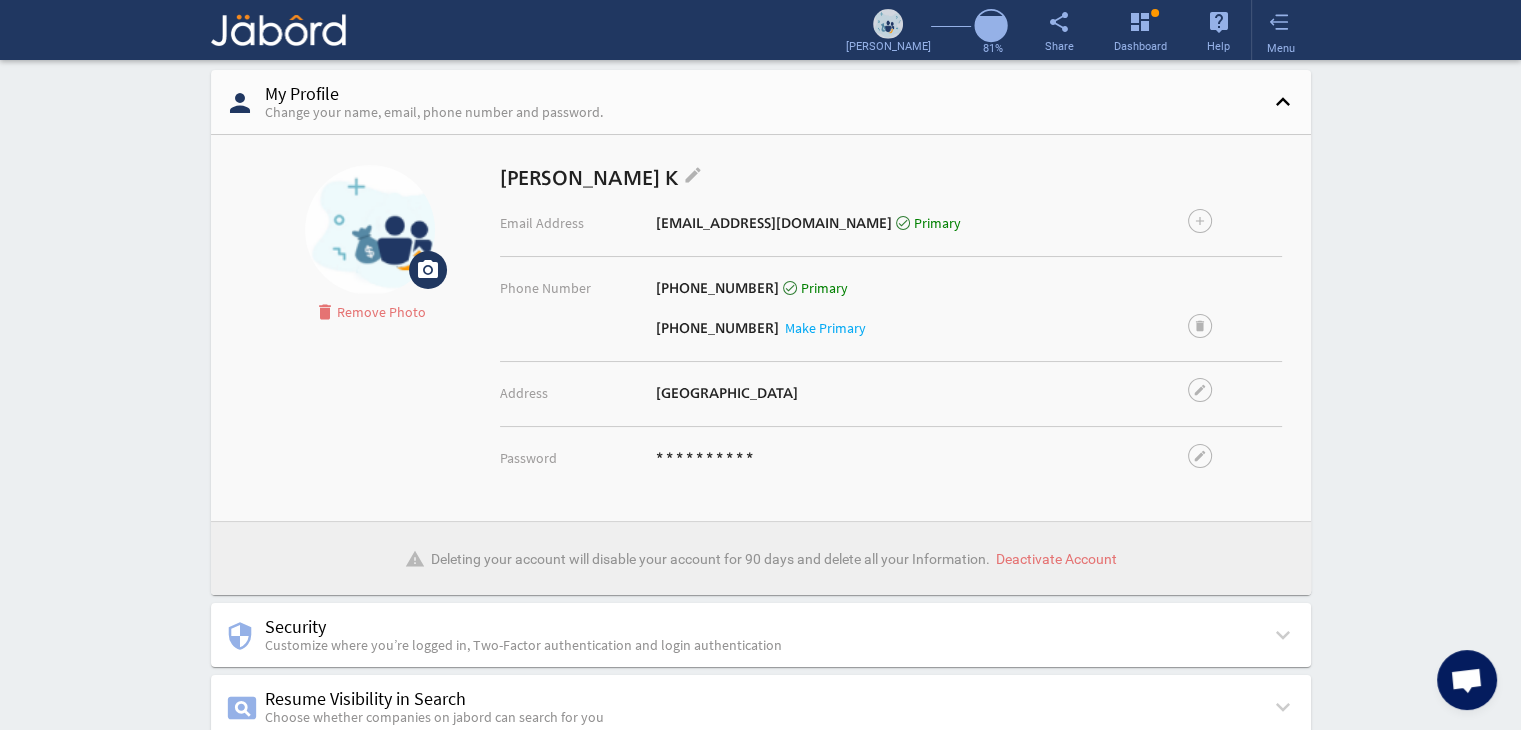 click on "[PERSON_NAME]  K  edit" 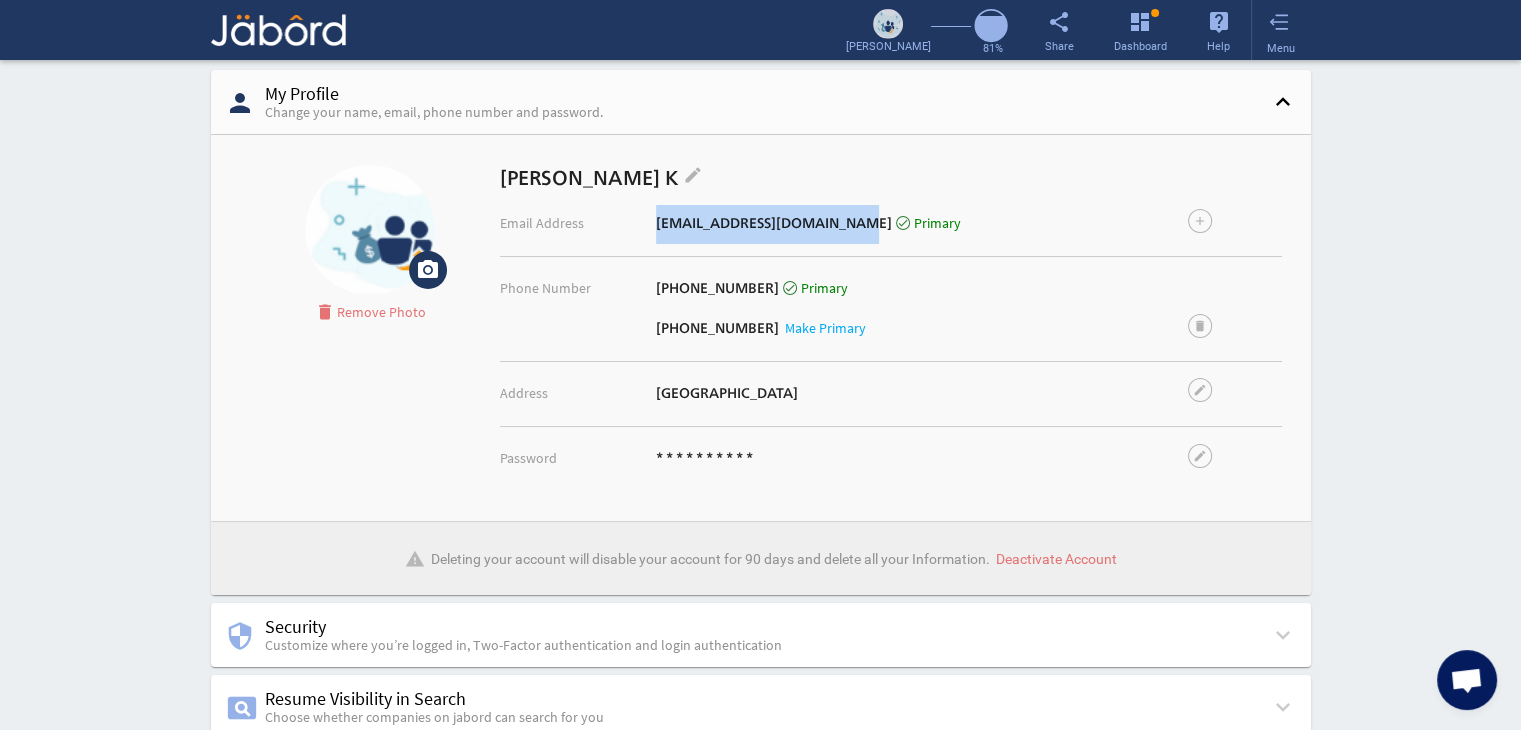 drag, startPoint x: 644, startPoint y: 219, endPoint x: 864, endPoint y: 221, distance: 220.0091 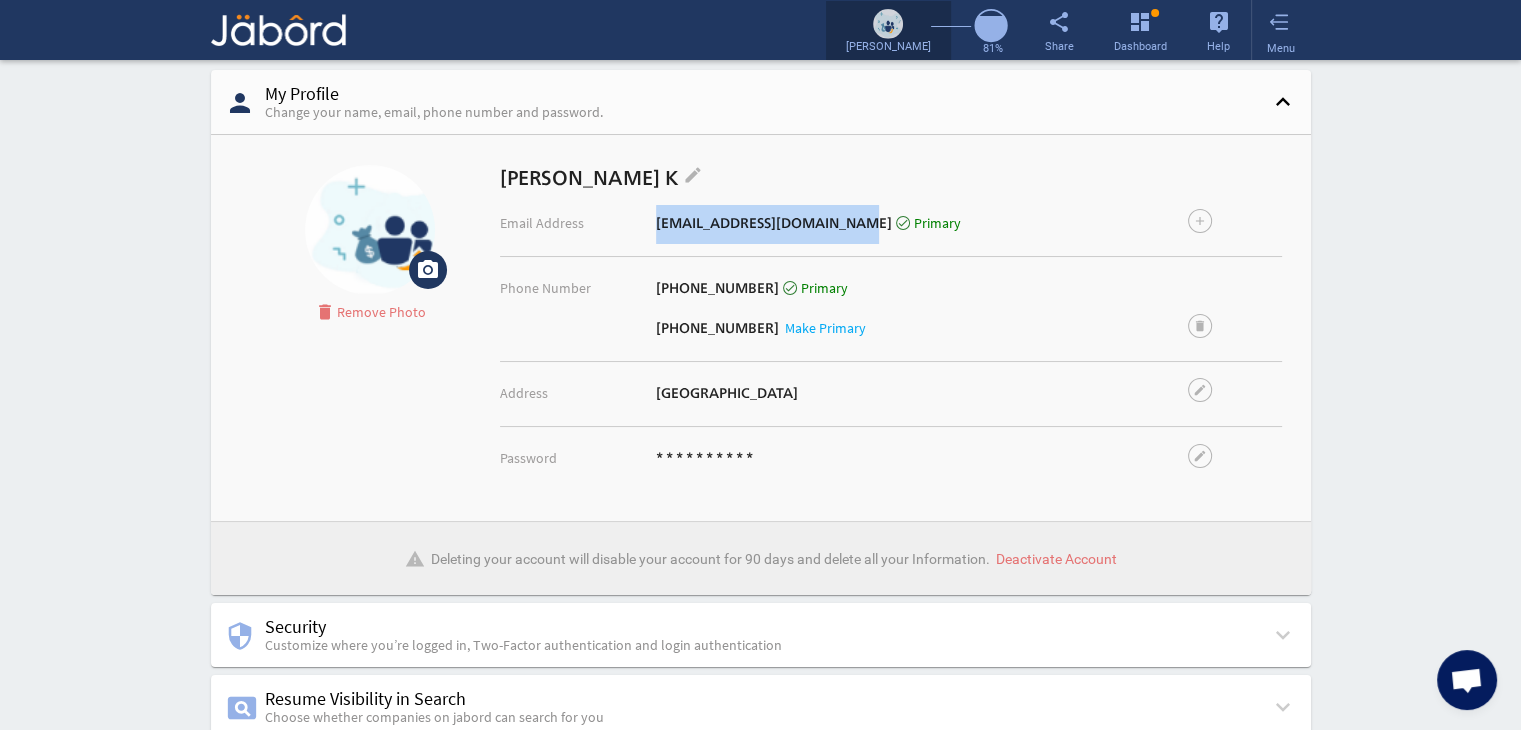 click 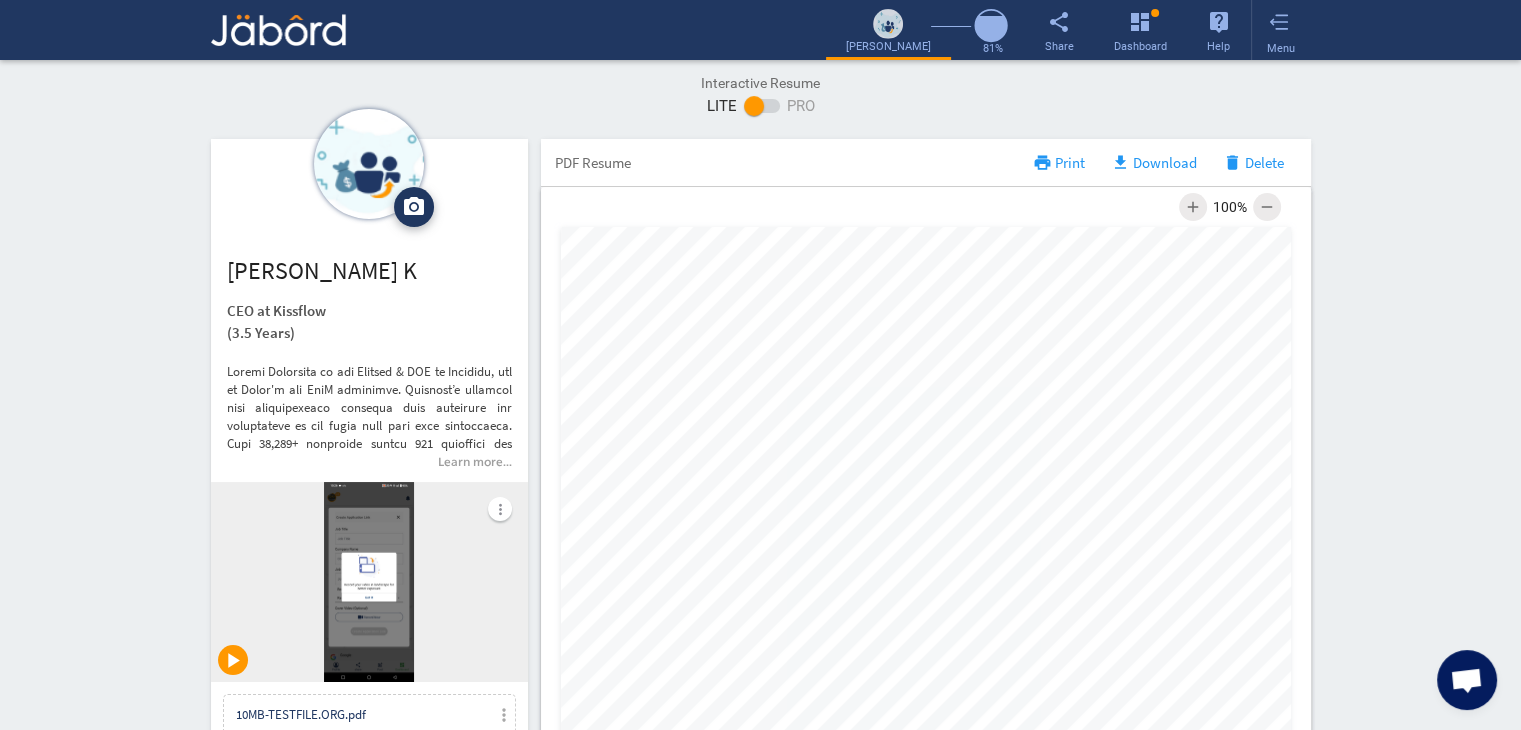 click on "play_arrow" 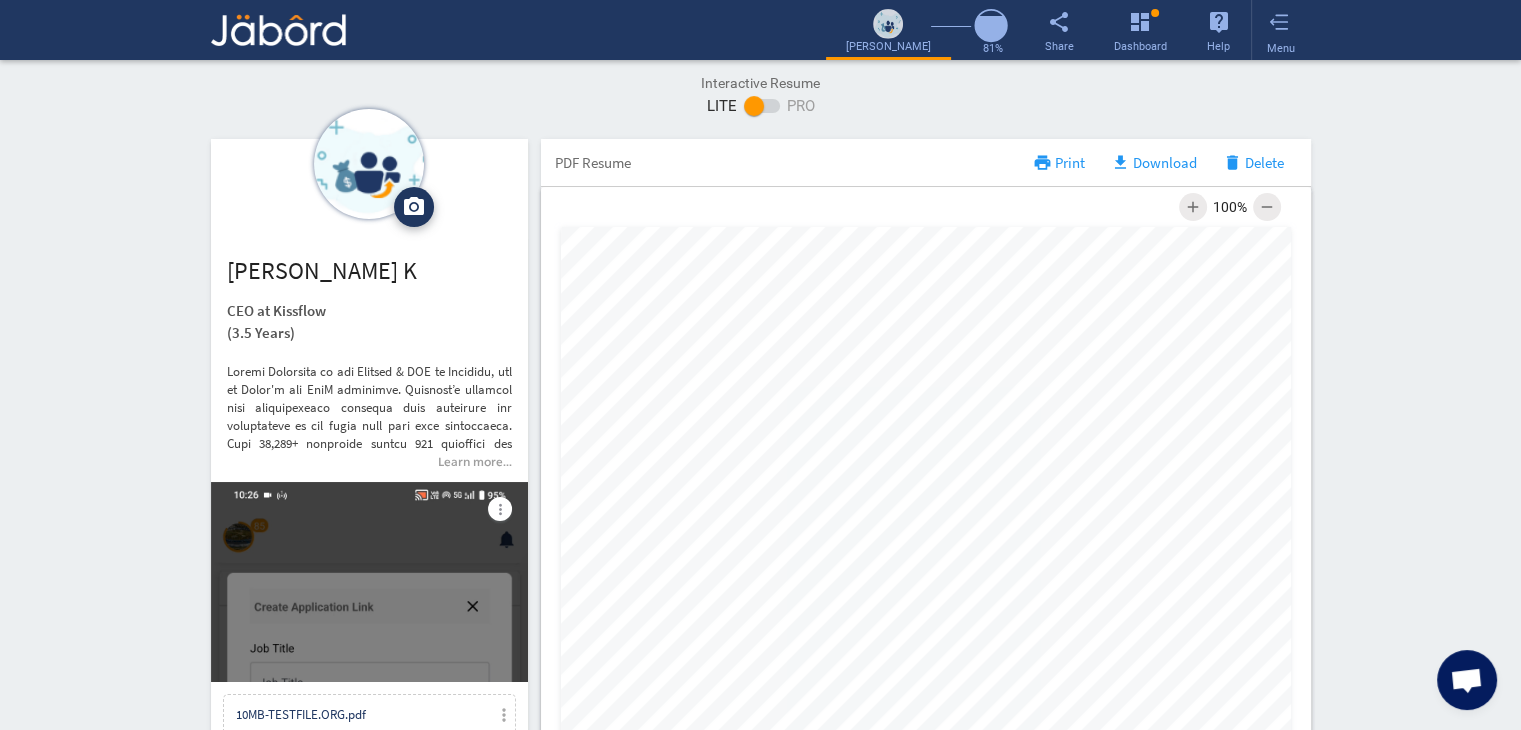 click on "Interactive Resume LITE   PRO" 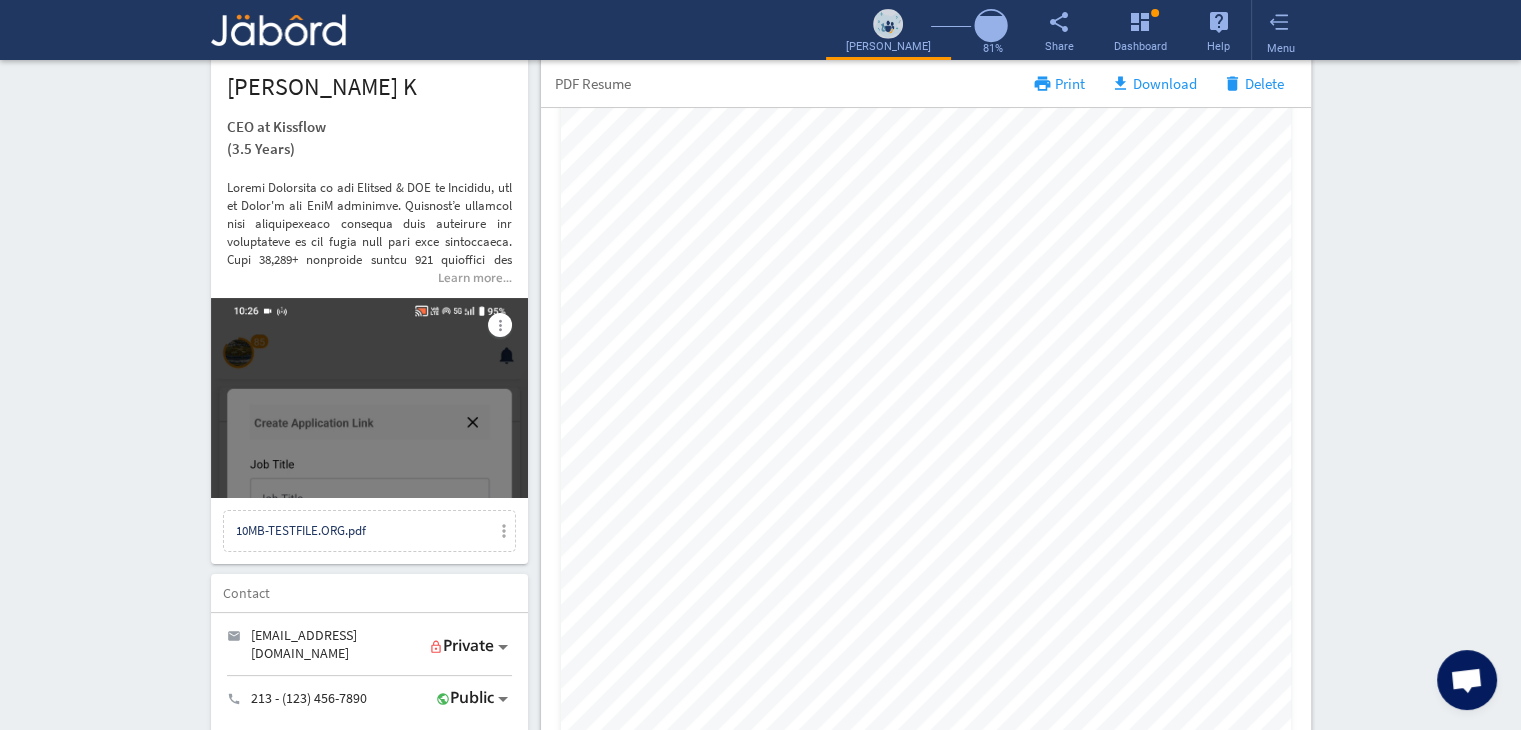 scroll, scrollTop: 160, scrollLeft: 0, axis: vertical 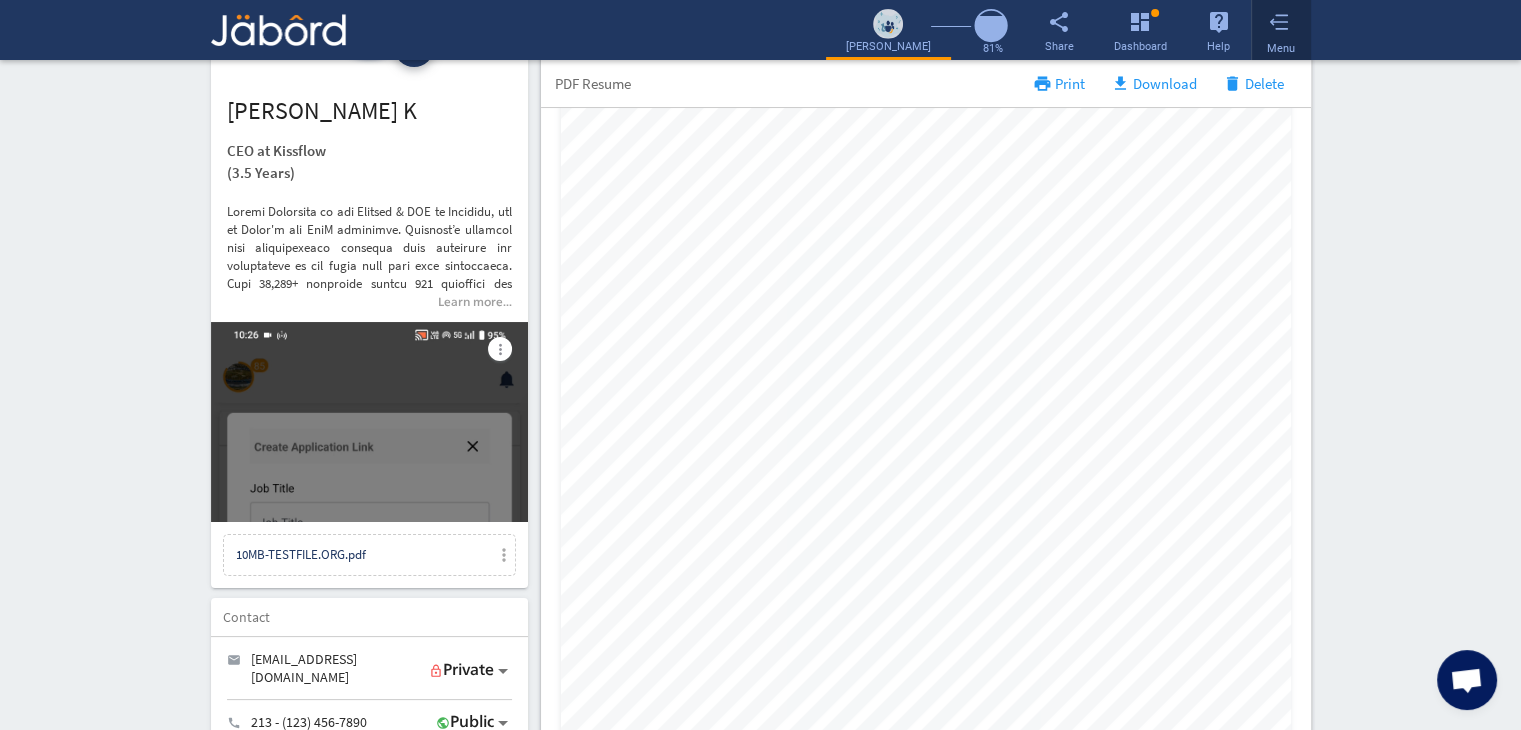 click on "Menu" 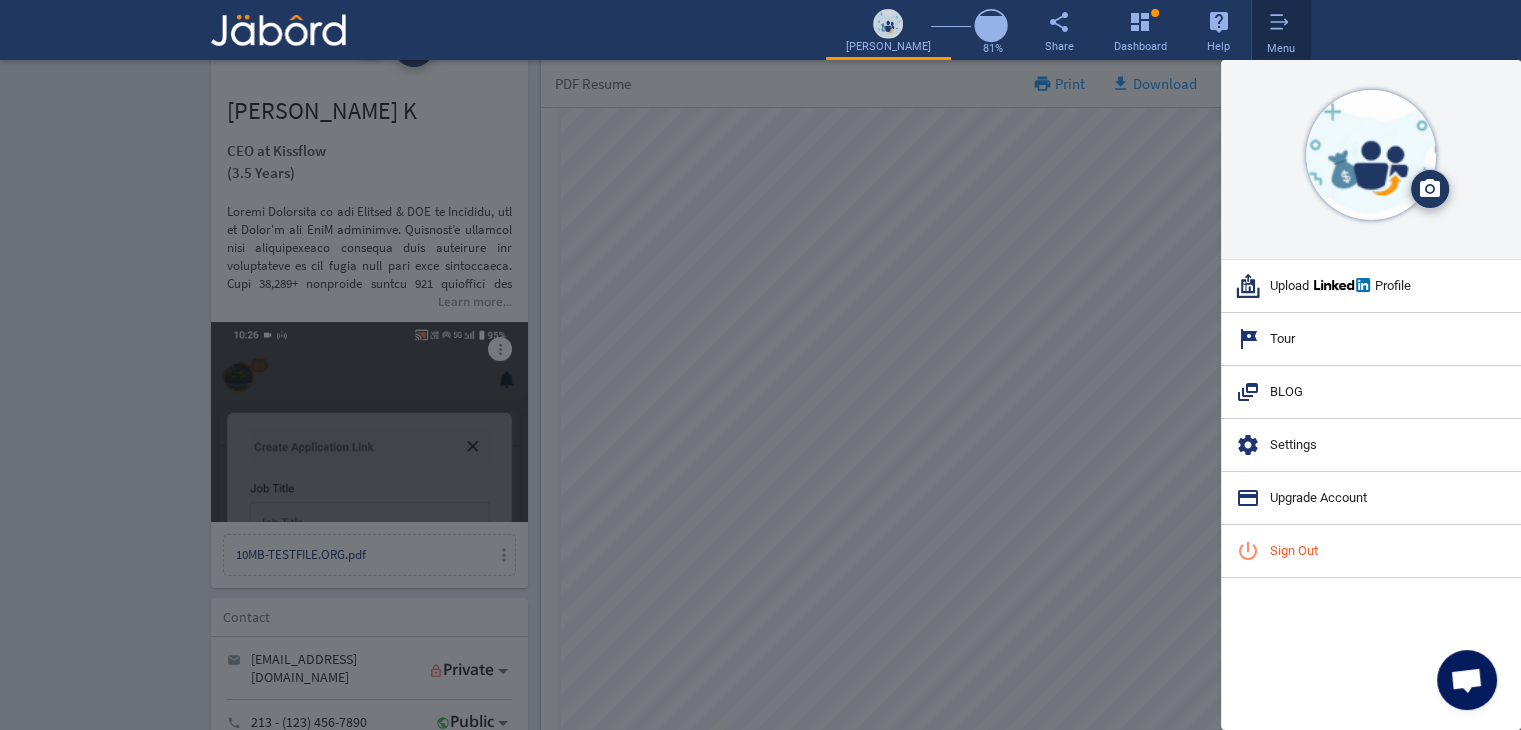type on "***" 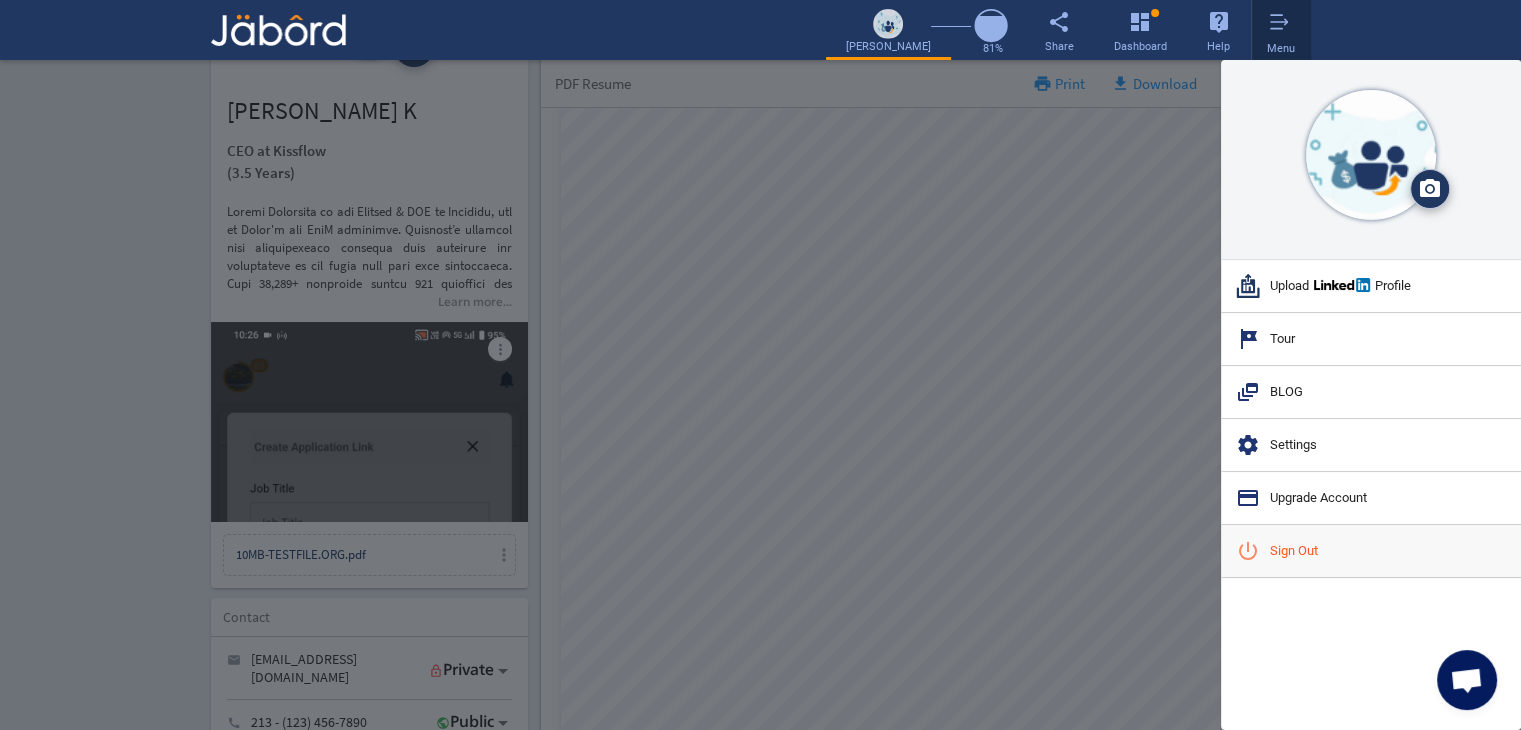 click on "power_settings_new  Sign Out" 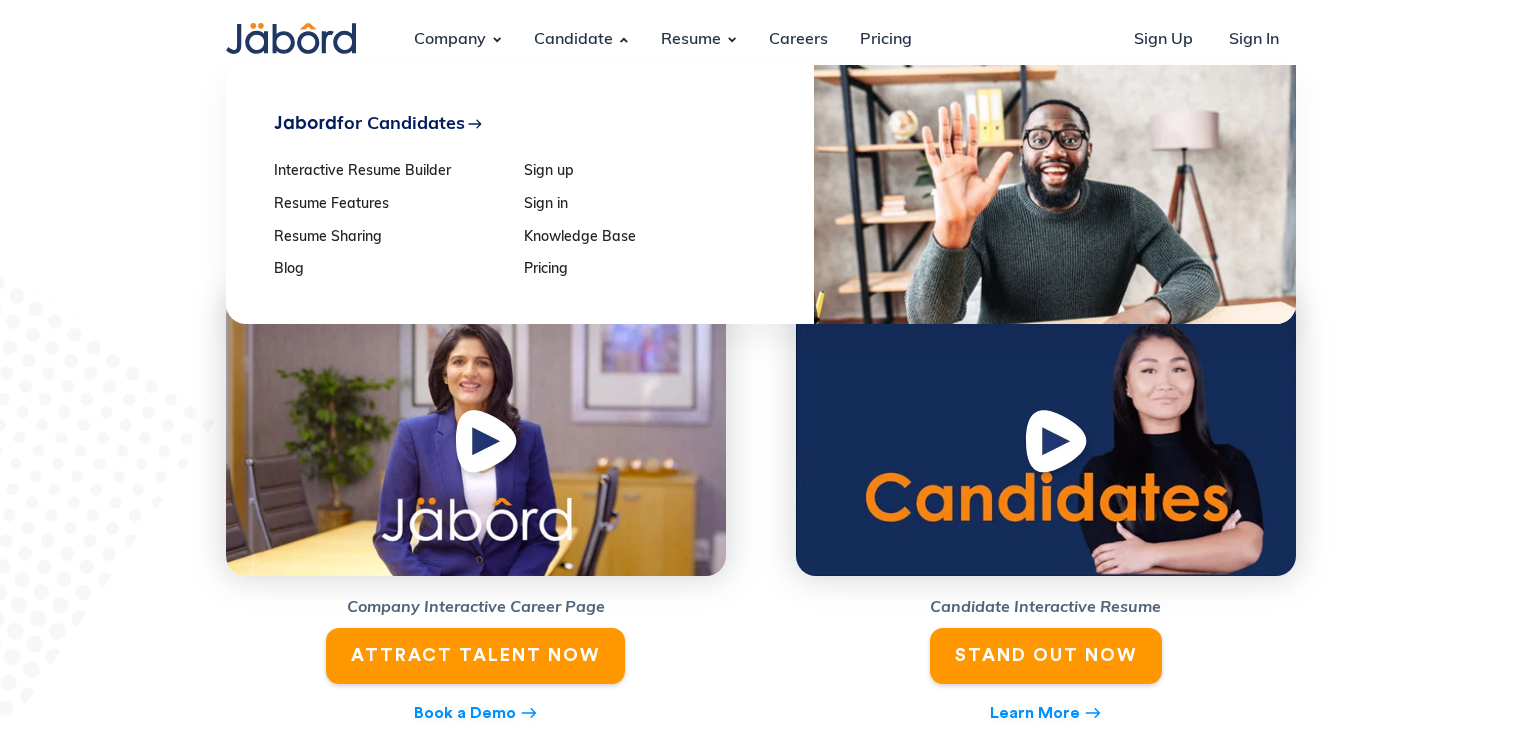 scroll, scrollTop: 0, scrollLeft: 0, axis: both 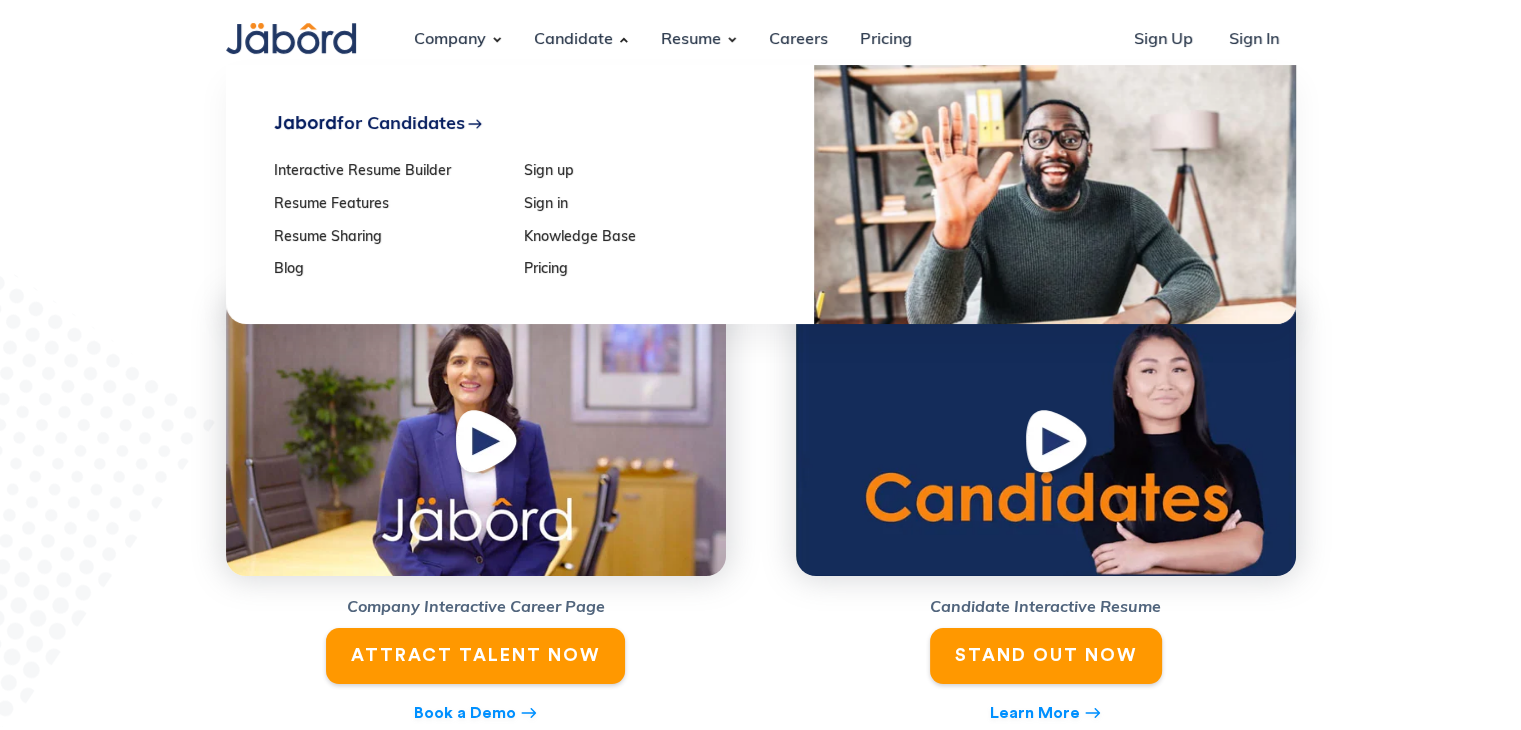 click on "Sign in" at bounding box center [642, 205] 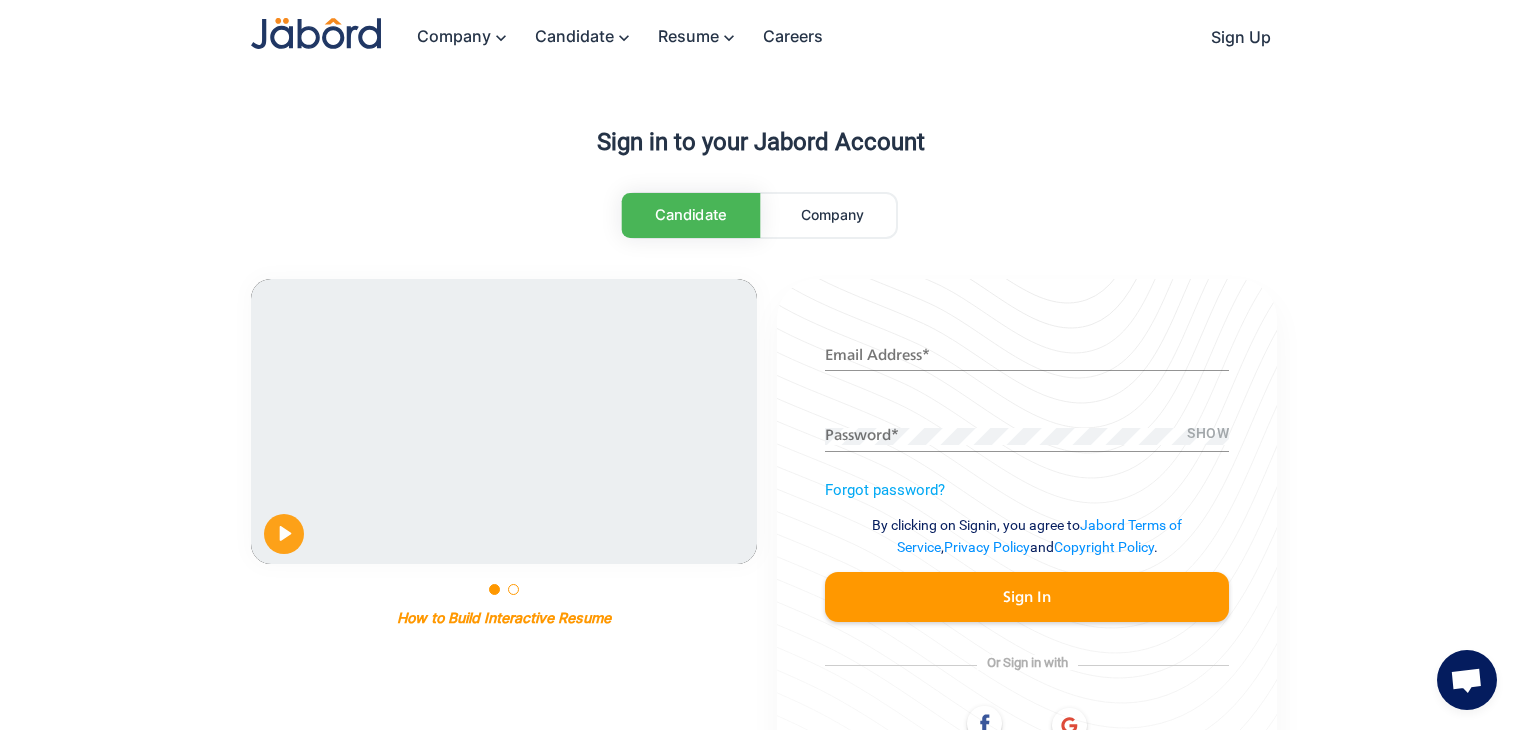 scroll, scrollTop: 0, scrollLeft: 0, axis: both 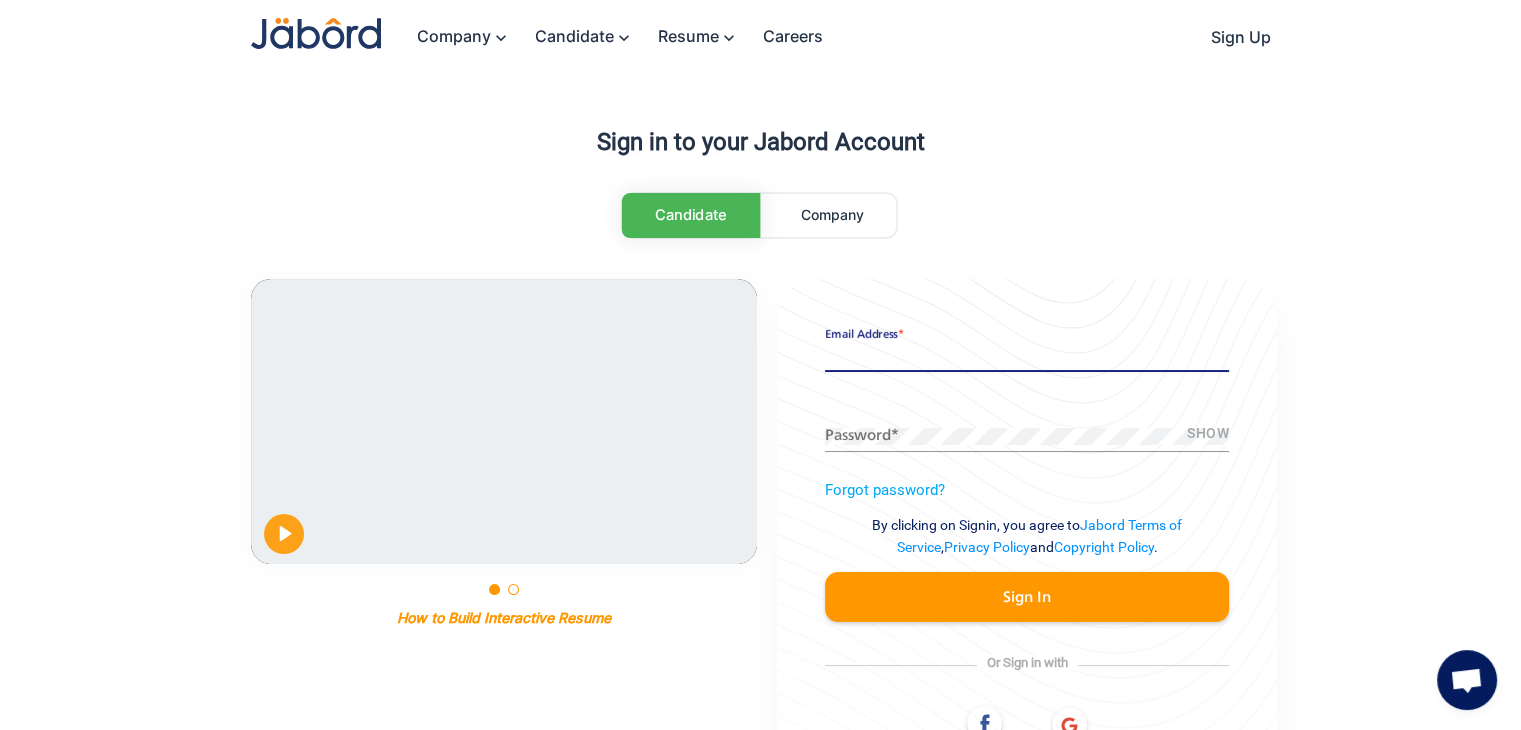 click on "Email Address  *" at bounding box center [1027, 356] 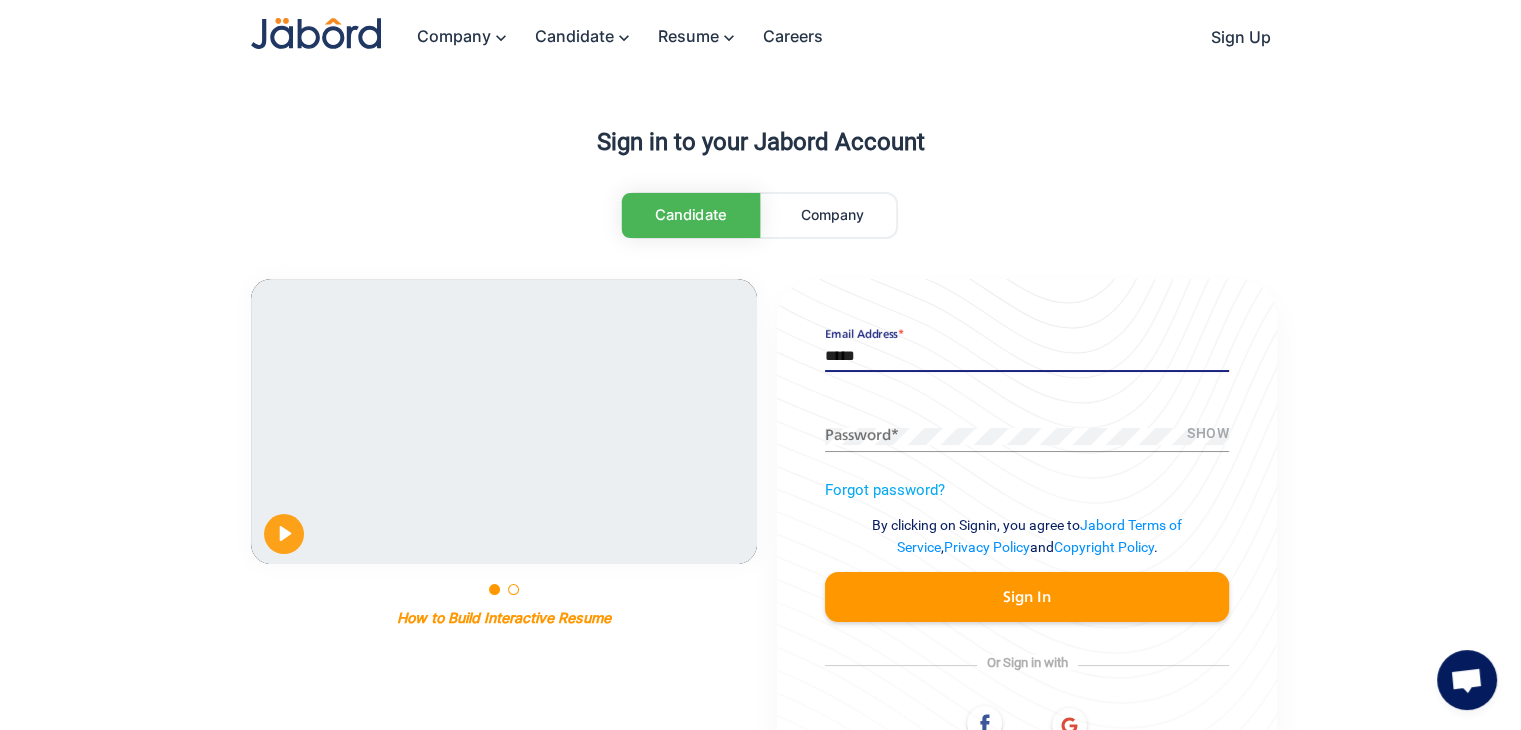 type on "**********" 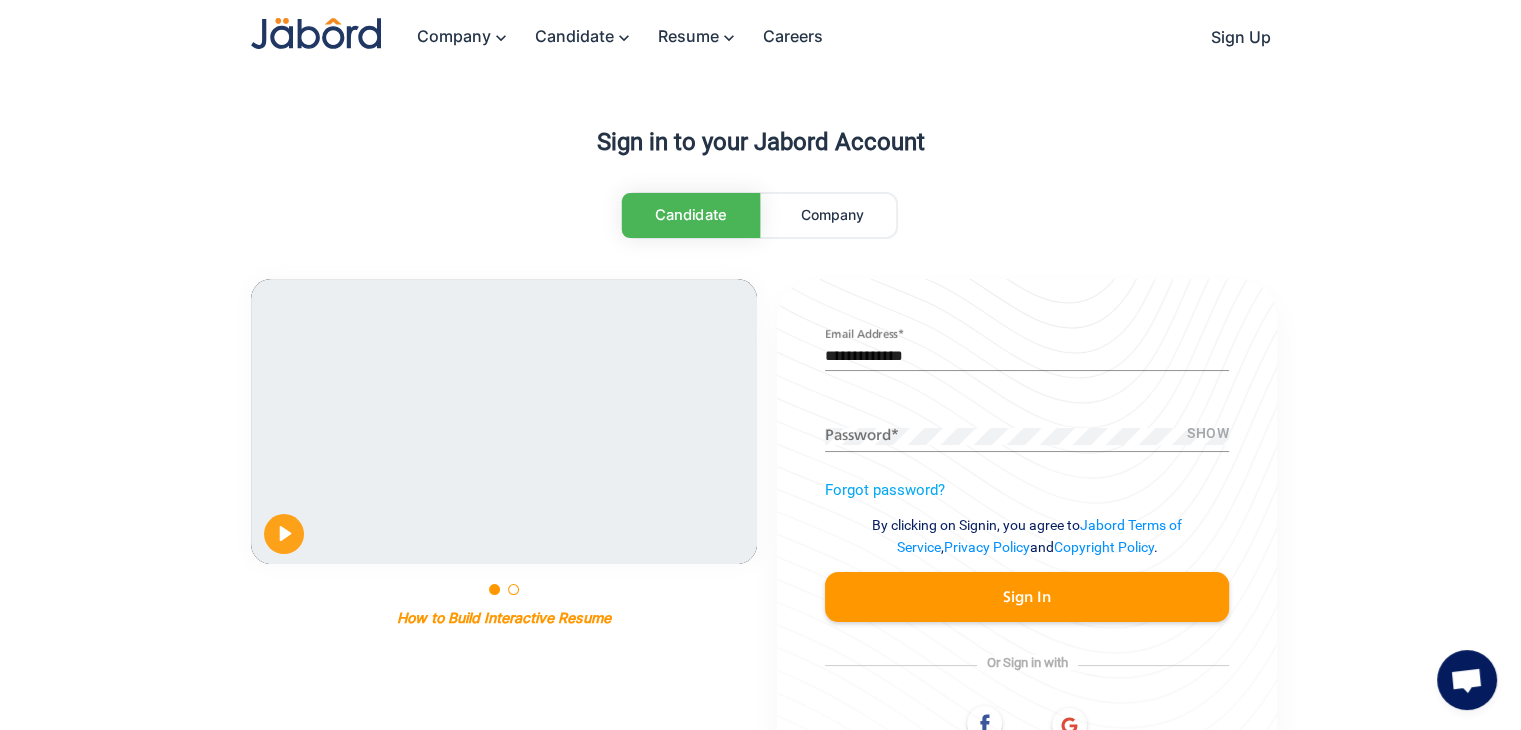 click on "SHOW Password  *" 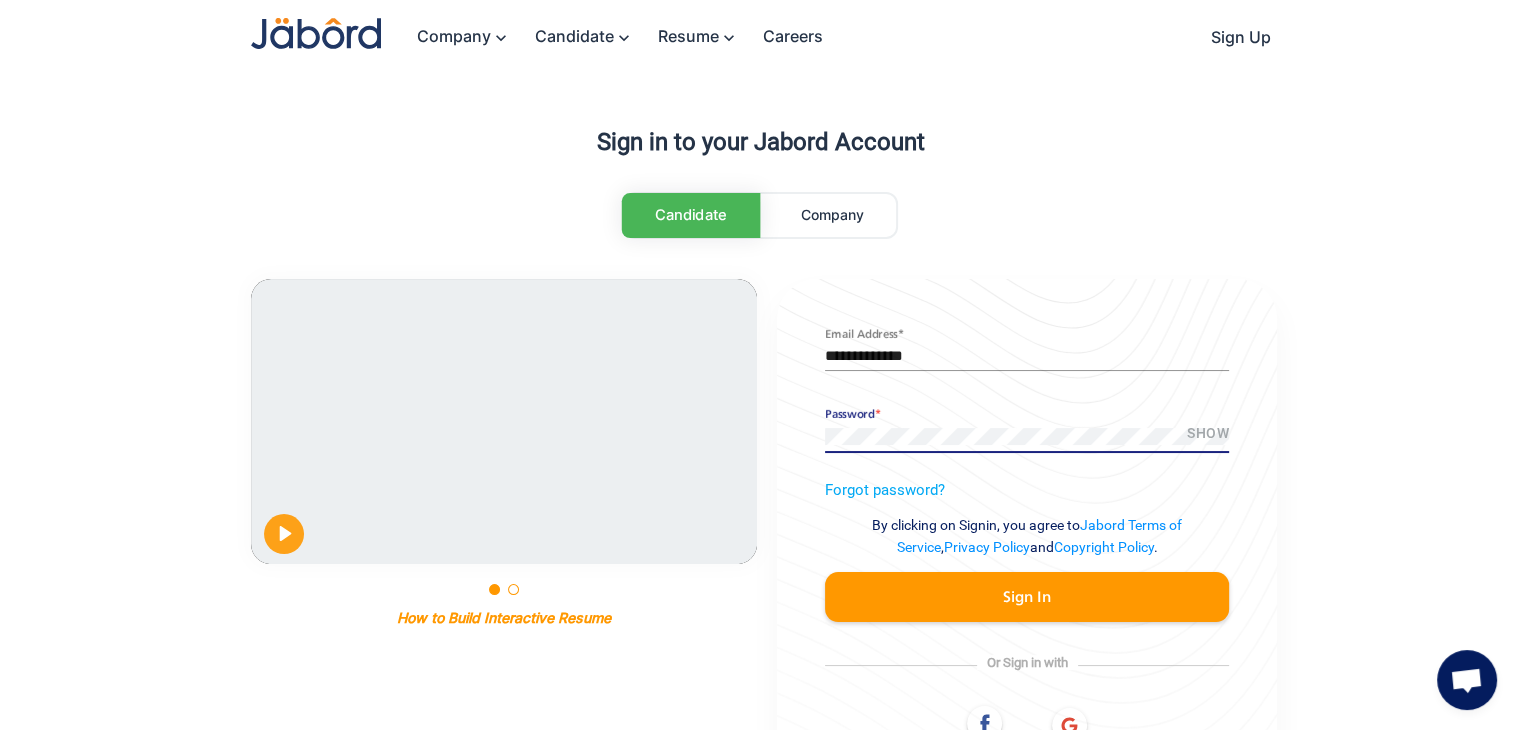 click on "Sign In" 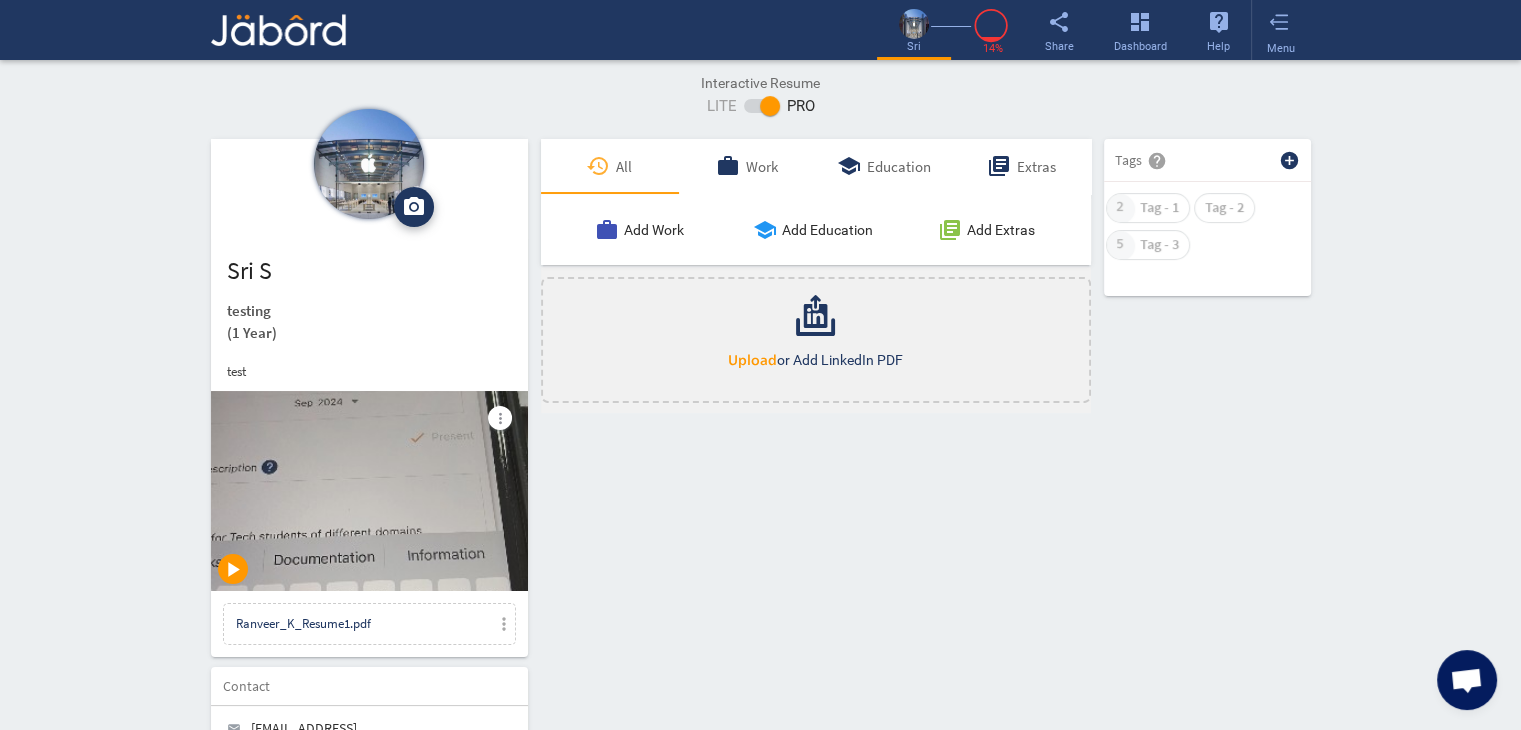 click on "Interactive Resume LITE   PRO Summary Experience camera_alt  Change Photo  Upload File delete Remove   edit  sri s   testing   (1 Year)  test more_vert play_arrow Ranveer_K_Resume1.pdf more_vert Contact edit email  [EMAIL_ADDRESS][DOMAIN_NAME]   lock_outline Private call  93 - [PHONE_NUMBER]   lock_outline Private location_on  chennai   lock_outline Private  Job Preferences  edit
Location  [GEOGRAPHIC_DATA] Work Status Work Status Holing [DEMOGRAPHIC_DATA], [DEMOGRAPHIC_DATA], J1, etc. More Details add Skills  help  more_horiz   Java  Expert delete edit  Pygame  Expert delete edit  Pyc  Expert delete edit  Degrees, Licenses & Certifications   add_circle   Achievement/Certificate title   Achievement/Certificate issuer   Achievement/Certificate number - year  add  Links  help add_circle add  Copy and paste URL links to your social media, blog, GitHub and others here   Books, PodCasts & Magazines   add_circle  test testing edit delete  Languages  add_circle add_circle  Tamil  close  Read   Write   Speak  history 2" 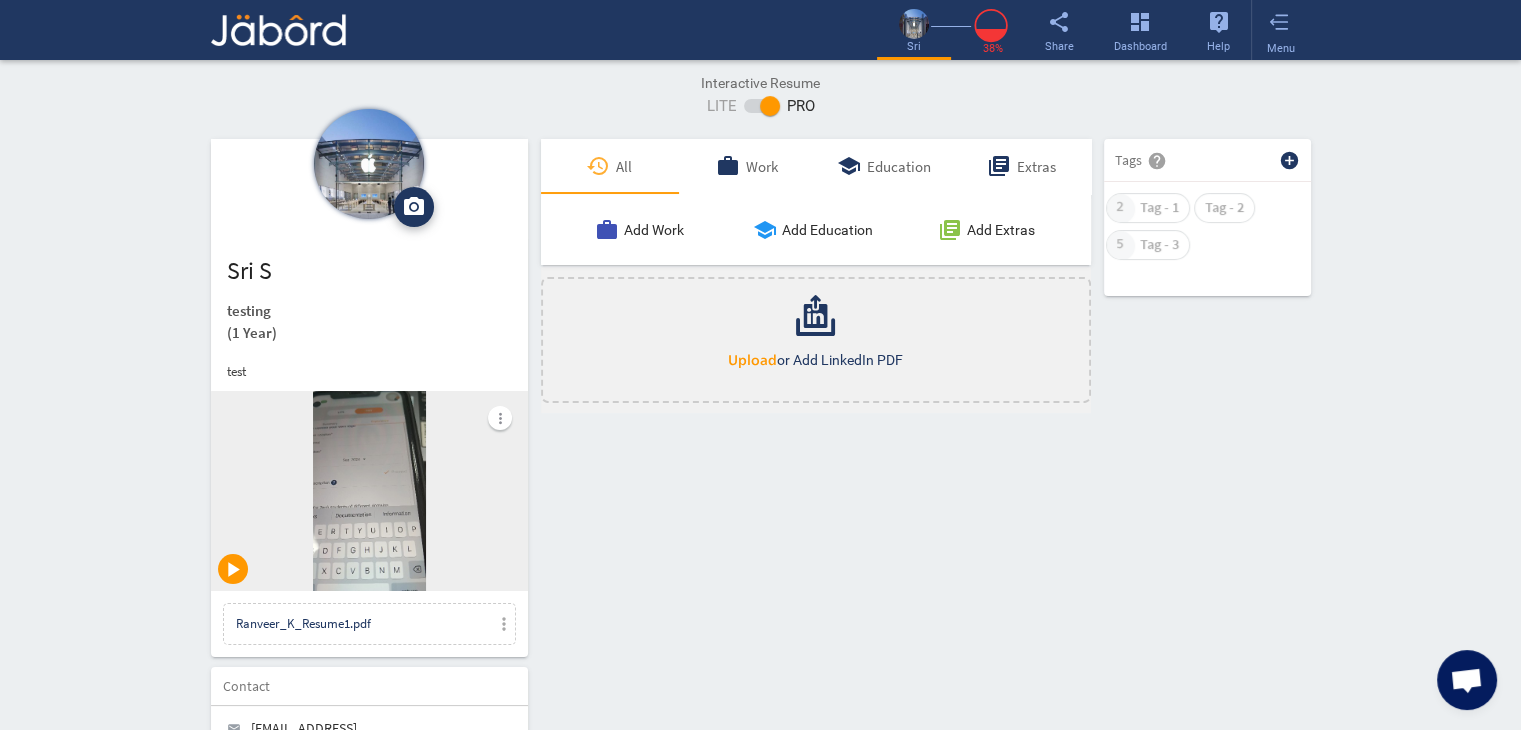 click on "Interactive Resume LITE   PRO Summary Experience camera_alt  Change Photo  Upload File delete Remove   edit  sri s   testing   (1 Year)  test more_vert play_arrow Ranveer_K_Resume1.pdf more_vert Contact edit email  [EMAIL_ADDRESS][DOMAIN_NAME]   lock_outline Private call  91 - [PHONE_NUMBER]   lock_outline Private location_on  chennai   lock_outline Private  Job Preferences  edit
Location  [GEOGRAPHIC_DATA] Work Status Work Status Holing [DEMOGRAPHIC_DATA], [DEMOGRAPHIC_DATA], J1, etc. More Details add Skills  help  more_horiz   Java  Expert delete edit  Pygame  Expert delete edit  Pyc  Expert delete edit  Degrees, Licenses & Certifications   add_circle   Achievement/Certificate title   Achievement/Certificate issuer   Achievement/Certificate number - year  add  Links  help add_circle add  Copy and paste URL links to your social media, blog, GitHub and others here   Books, PodCasts & Magazines   add_circle  test testing edit delete  Languages  add_circle add_circle  Tamil  close  Read   Write   Speak  history 2" 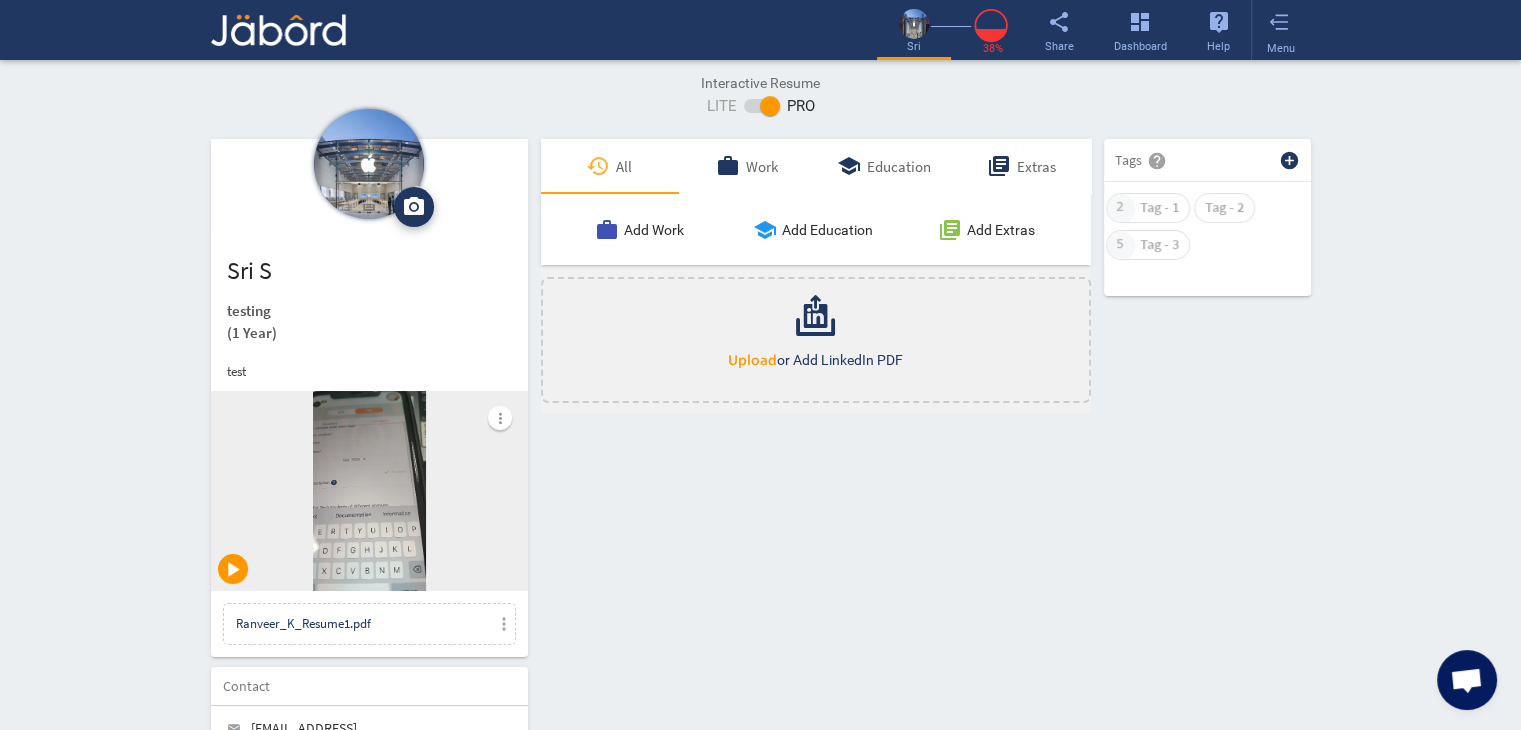 click on "Interactive Resume LITE   PRO Summary Experience camera_alt  Change Photo  Upload File delete Remove   edit  sri s   testing   (1 Year)  test more_vert play_arrow Ranveer_K_Resume1.pdf more_vert Contact edit email  [EMAIL_ADDRESS][DOMAIN_NAME]   lock_outline Private call  91 - [PHONE_NUMBER]   lock_outline Private location_on  chennai   lock_outline Private  Job Preferences  edit
Location  [GEOGRAPHIC_DATA] Work Status Work Status Holing [DEMOGRAPHIC_DATA], [DEMOGRAPHIC_DATA], J1, etc. More Details add Skills  help  more_horiz   Java  Expert delete edit  Pygame  Expert delete edit  Pyc  Expert delete edit  Degrees, Licenses & Certifications   add_circle   Achievement/Certificate title   Achievement/Certificate issuer   Achievement/Certificate number - year  add  Links  help add_circle add  Copy and paste URL links to your social media, blog, GitHub and others here   Books, PodCasts & Magazines   add_circle  test testing edit delete  Languages  add_circle add_circle  Tamil  close  Read   Write   Speak  history 2" 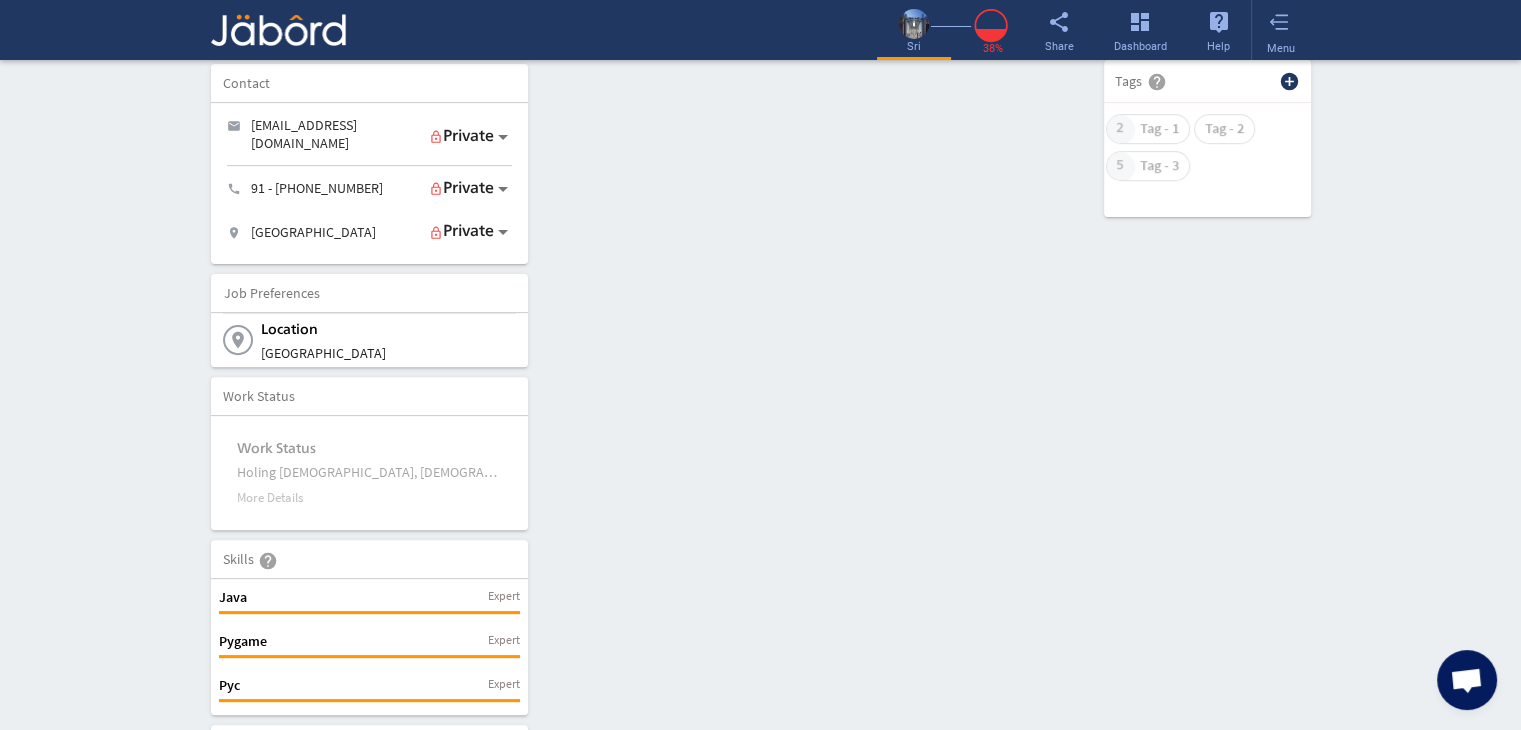 scroll, scrollTop: 600, scrollLeft: 0, axis: vertical 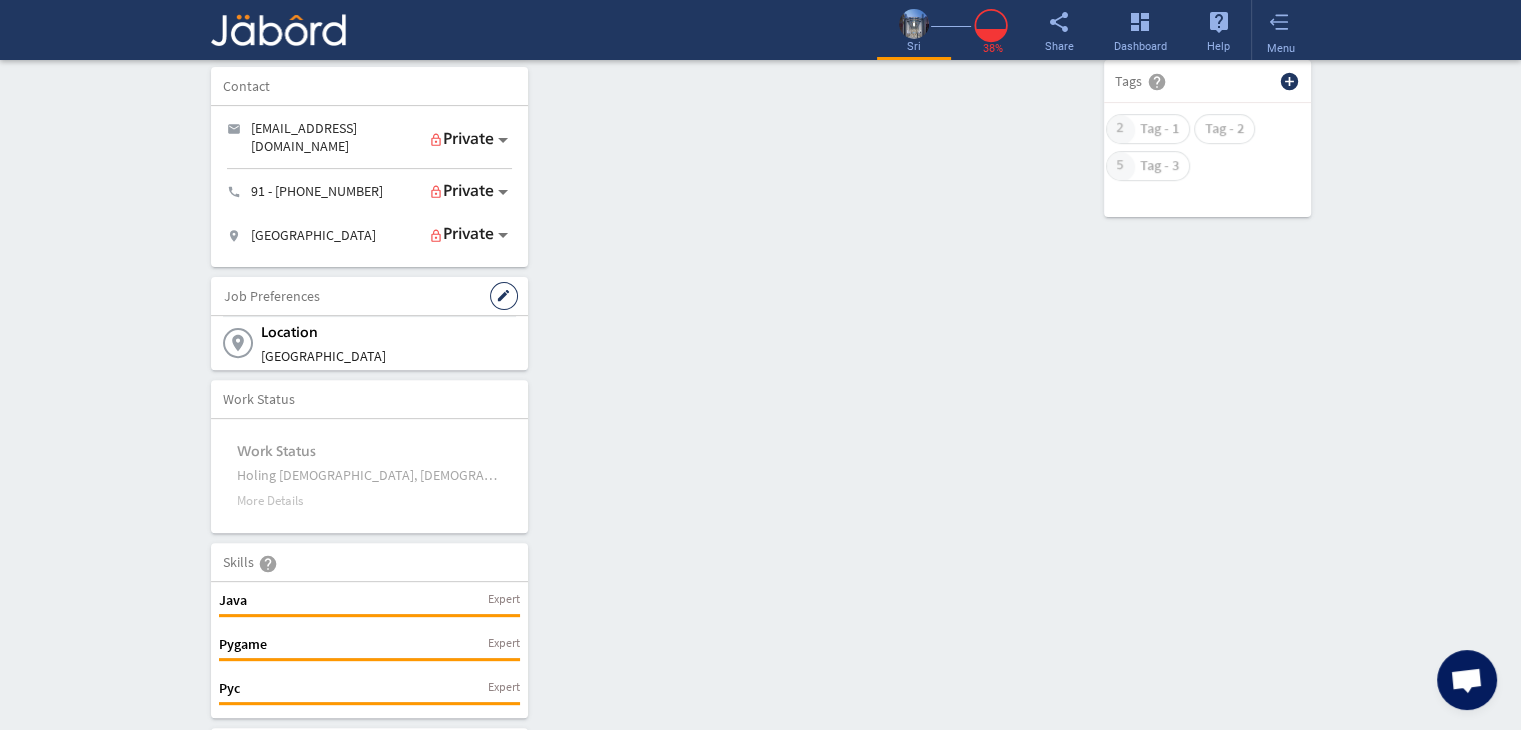 click on "edit" 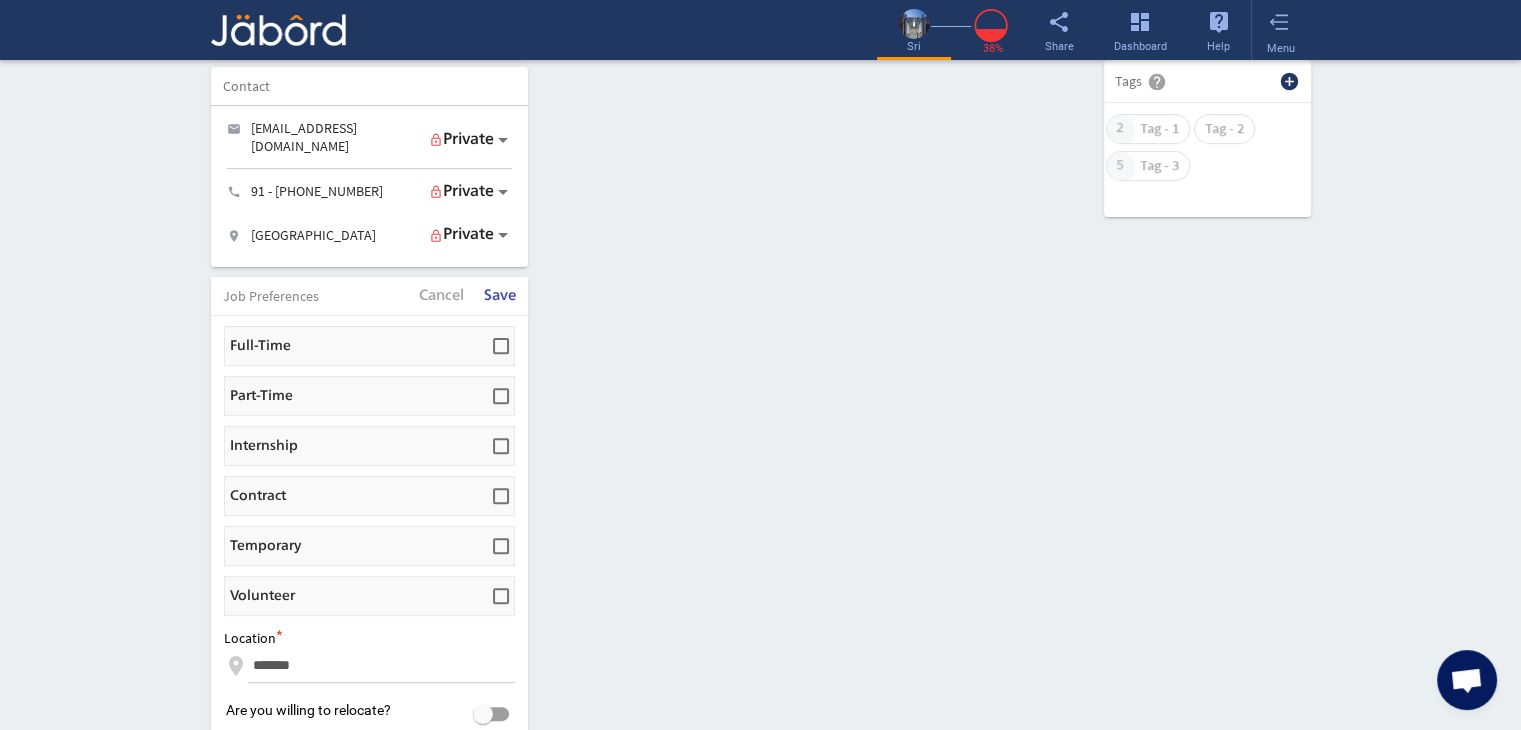 click on "Interactive Resume LITE   PRO Summary Experience camera_alt  Change Photo  Upload File delete Remove   edit  sri s   testing   (1 Year)  test more_vert play_arrow Ranveer_K_Resume1.pdf more_vert Contact edit email  [EMAIL_ADDRESS][DOMAIN_NAME]   lock_outline Private call  91 - [PHONE_NUMBER]   lock_outline Private location_on  [GEOGRAPHIC_DATA]   lock_outline Private Job Preferences Cancel Save Full-Time   Part-Time   Internship   Contract   Temporary   Volunteer    Location  * location_on    ******* Are you willing to relocate?   Open to Remote?   Currency Type *** *** *** *** *** *** *** *** *** *** *** *** *** *** *** *** *** *** *** *** *** *** *** *** *** *** *** *** *** *** *** *** *** *** *** *** *** *** *** *** *** *** *** *** *** *** *** *** *** *** *** *** *** *** *** *** *** *** *** *** *** *** *** *** *** *** *** *** *** *** *** *** *** *** *** *** *** *** *** *** *** *** *** *** *** *** *** *** *** *** *** *** *** *** *** *** *** *** *** *** *** *** *** *** *** *** *** *** *** *** *** *** *** *** *** *** ***" 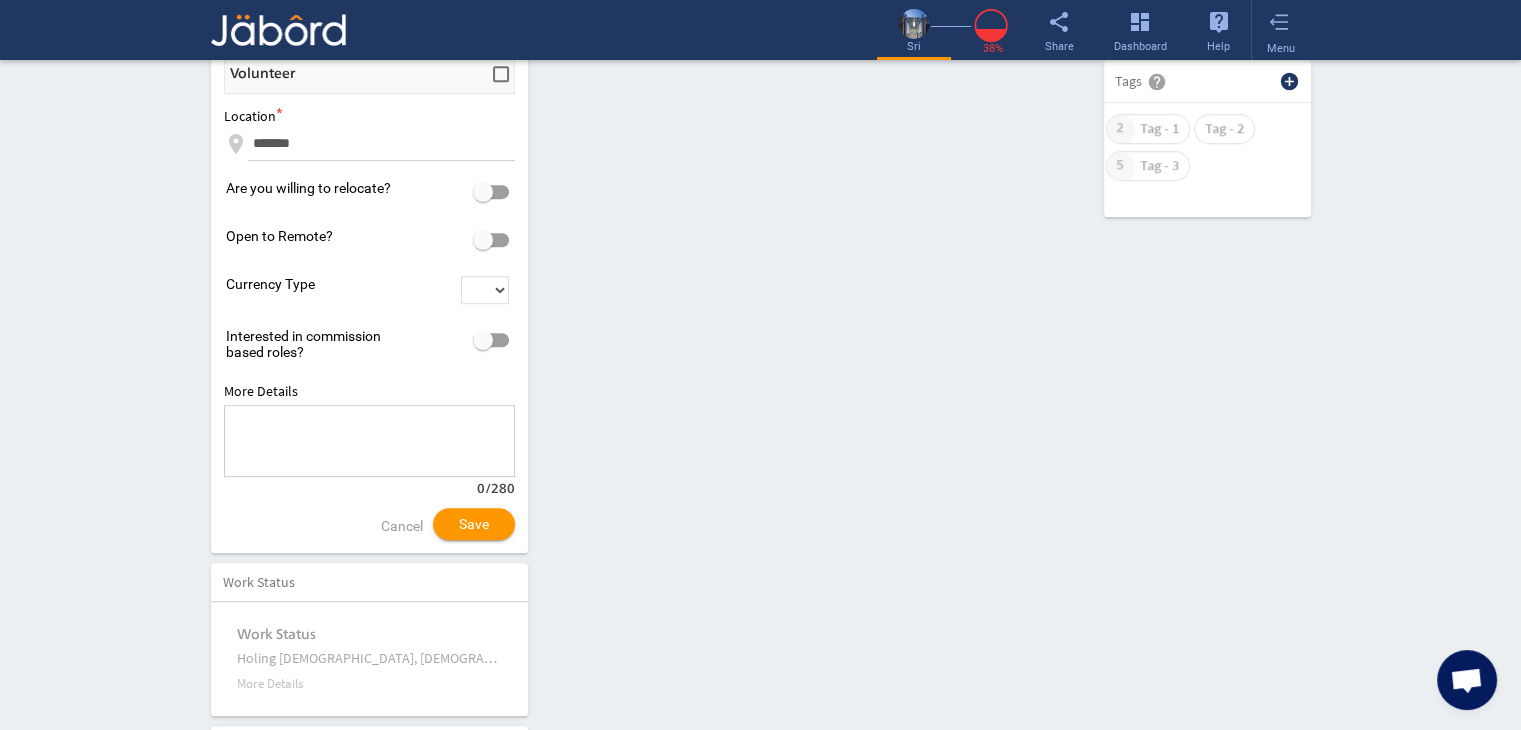 scroll, scrollTop: 1120, scrollLeft: 0, axis: vertical 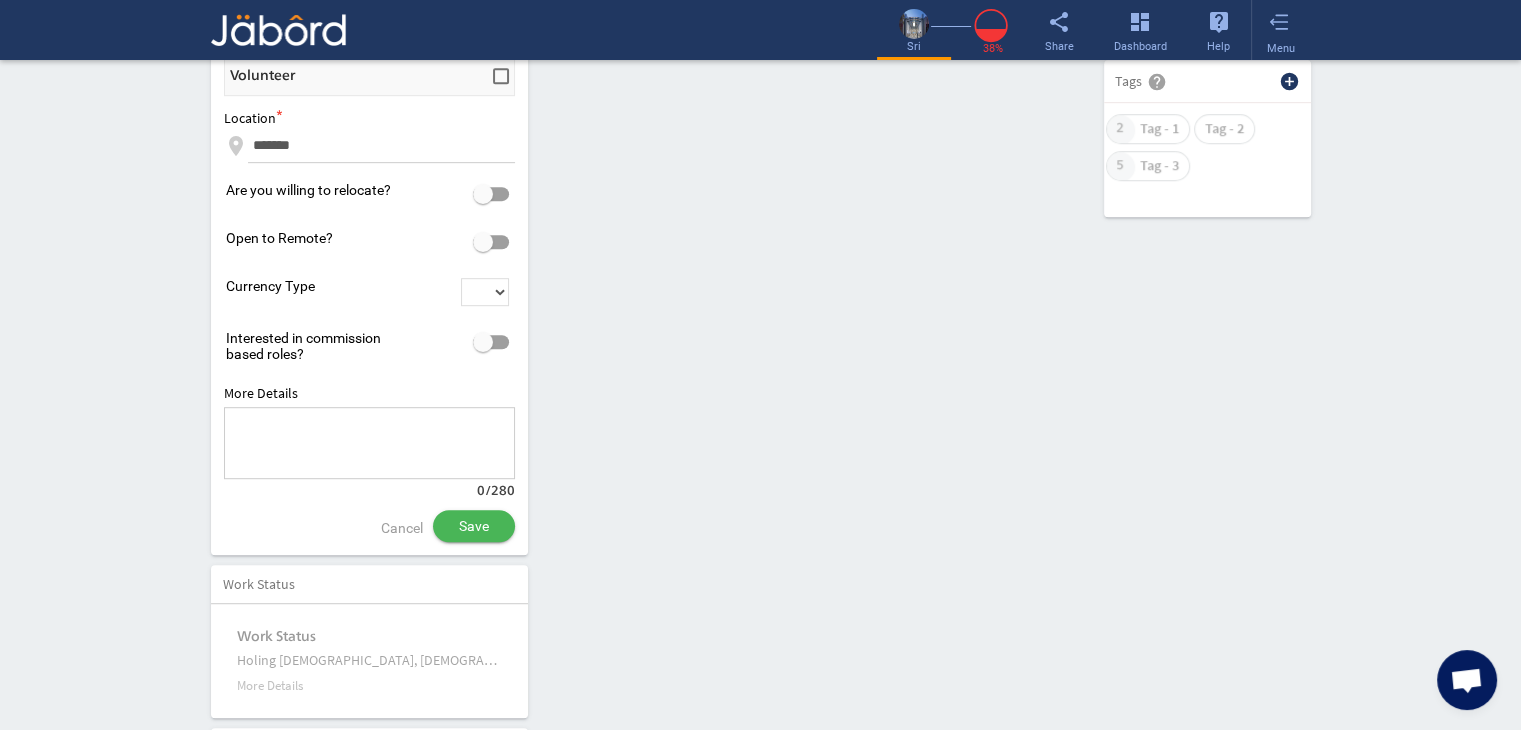 click on "Save" 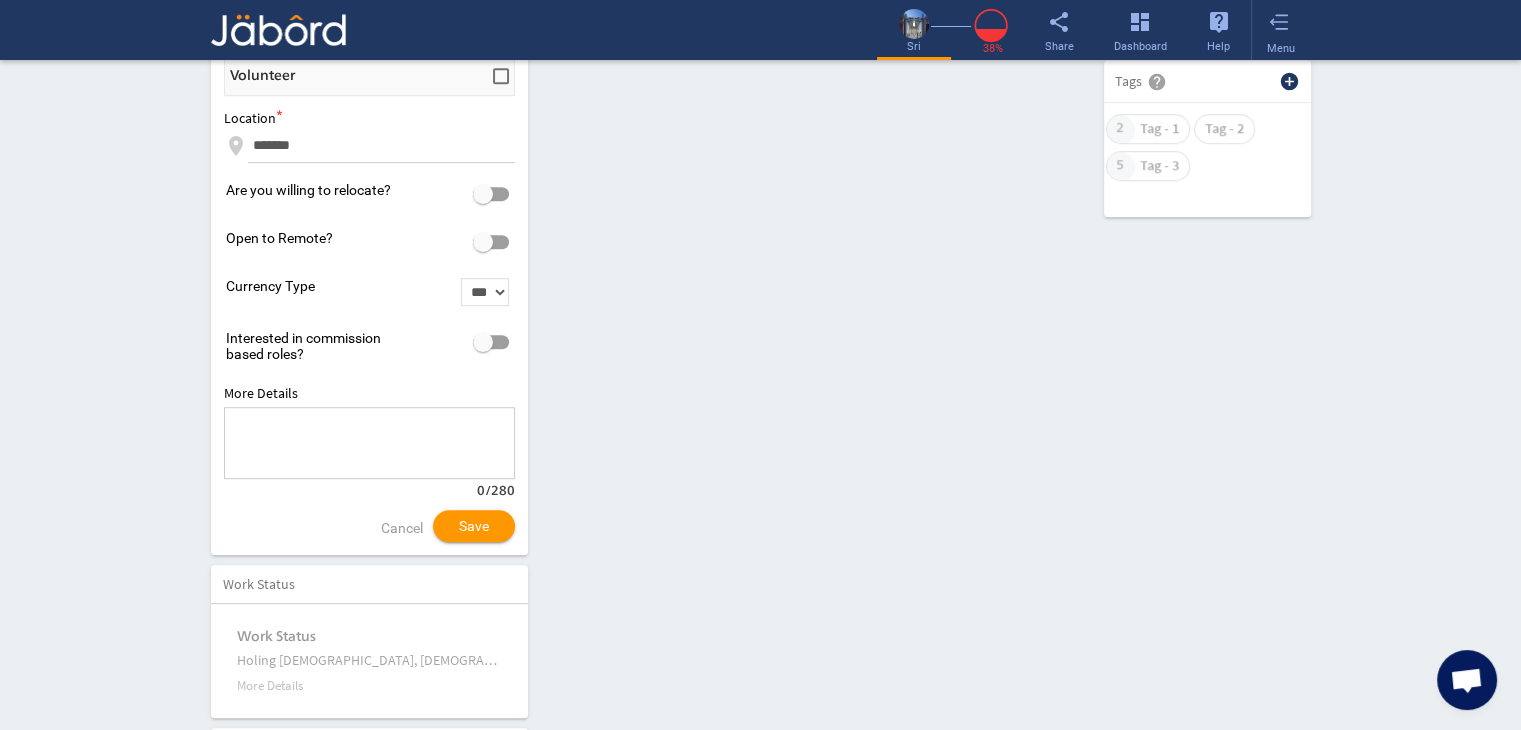 click on "Interactive Resume LITE   PRO Summary Experience camera_alt  Change Photo  Upload File delete Remove   edit  sri s   testing   (1 Year)  test more_vert play_arrow Ranveer_K_Resume1.pdf more_vert Contact edit email  [EMAIL_ADDRESS][DOMAIN_NAME]   lock_outline Private call  91 - [PHONE_NUMBER]   lock_outline Private location_on  [GEOGRAPHIC_DATA]   lock_outline Private Job Preferences Cancel Save Full-Time   Part-Time   Internship   Contract   Temporary   Volunteer    Location  * location_on    ******* Are you willing to relocate?   Open to Remote?   Currency Type *** *** *** *** *** *** *** *** *** *** *** *** *** *** *** *** *** *** *** *** *** *** *** *** *** *** *** *** *** *** *** *** *** *** *** *** *** *** *** *** *** *** *** *** *** *** *** *** *** *** *** *** *** *** *** *** *** *** *** *** *** *** *** *** *** *** *** *** *** *** *** *** *** *** *** *** *** *** *** *** *** *** *** *** *** *** *** *** *** *** *** *** *** *** *** *** *** *** *** *** *** *** *** *** *** *** *** *** *** *** *** *** *** *** *** *** ***" 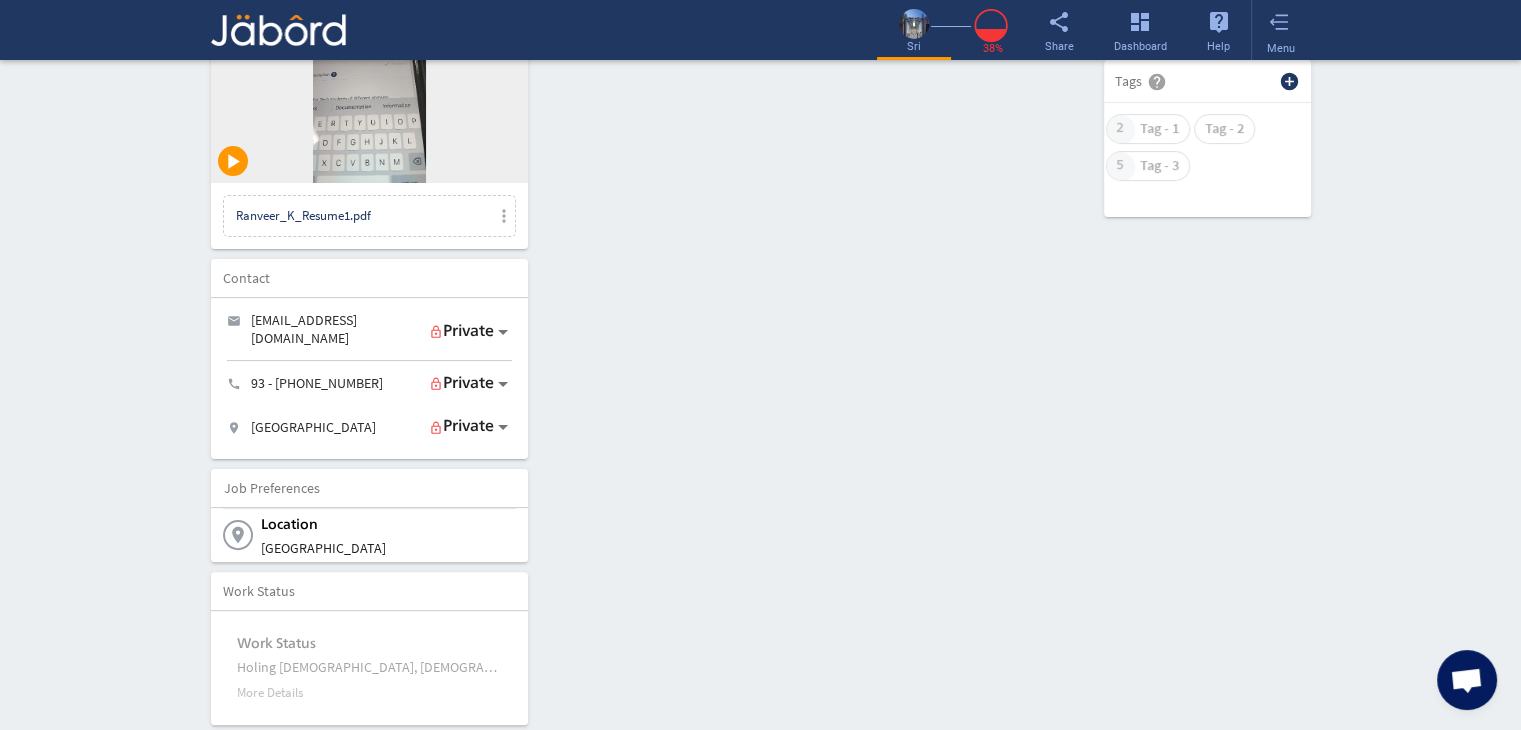 scroll, scrollTop: 368, scrollLeft: 0, axis: vertical 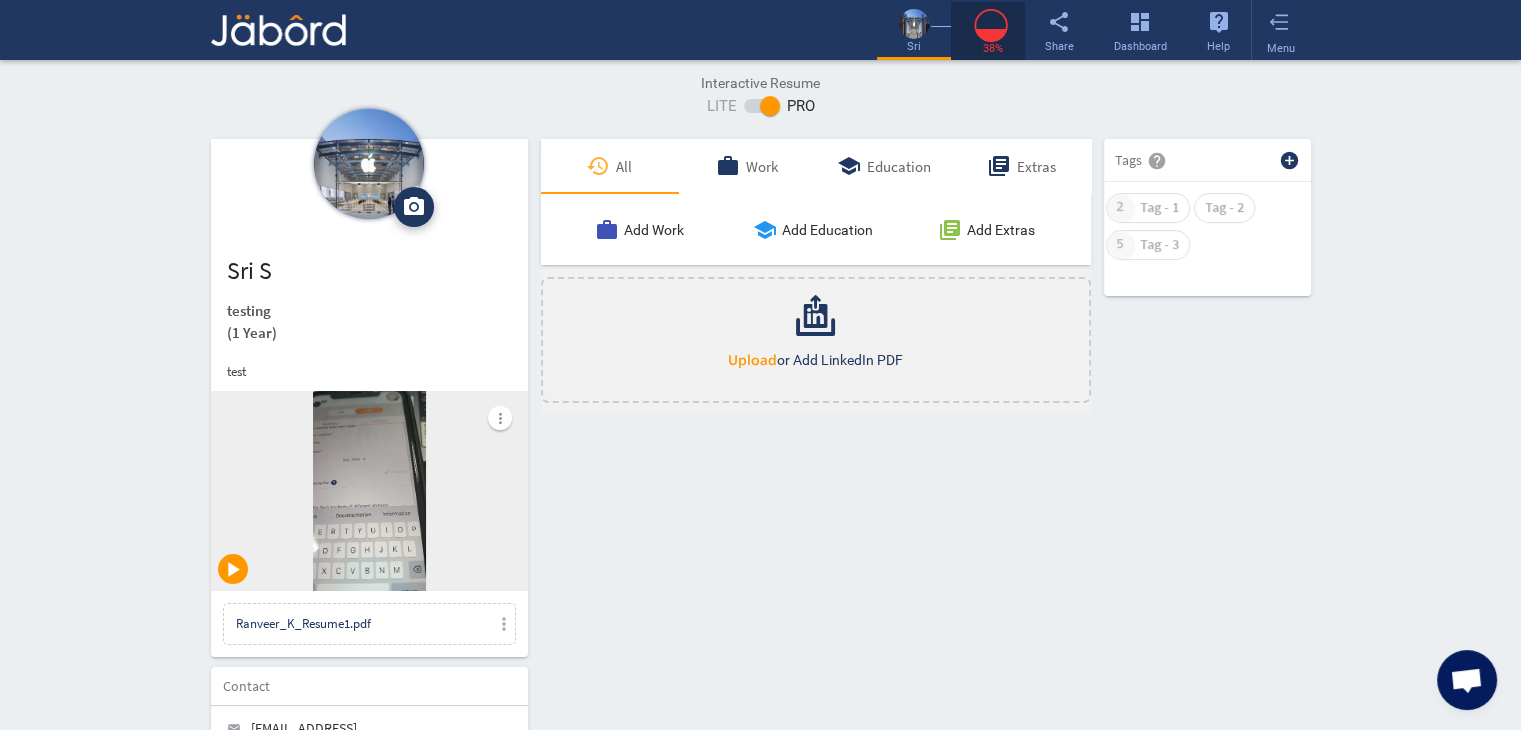 click 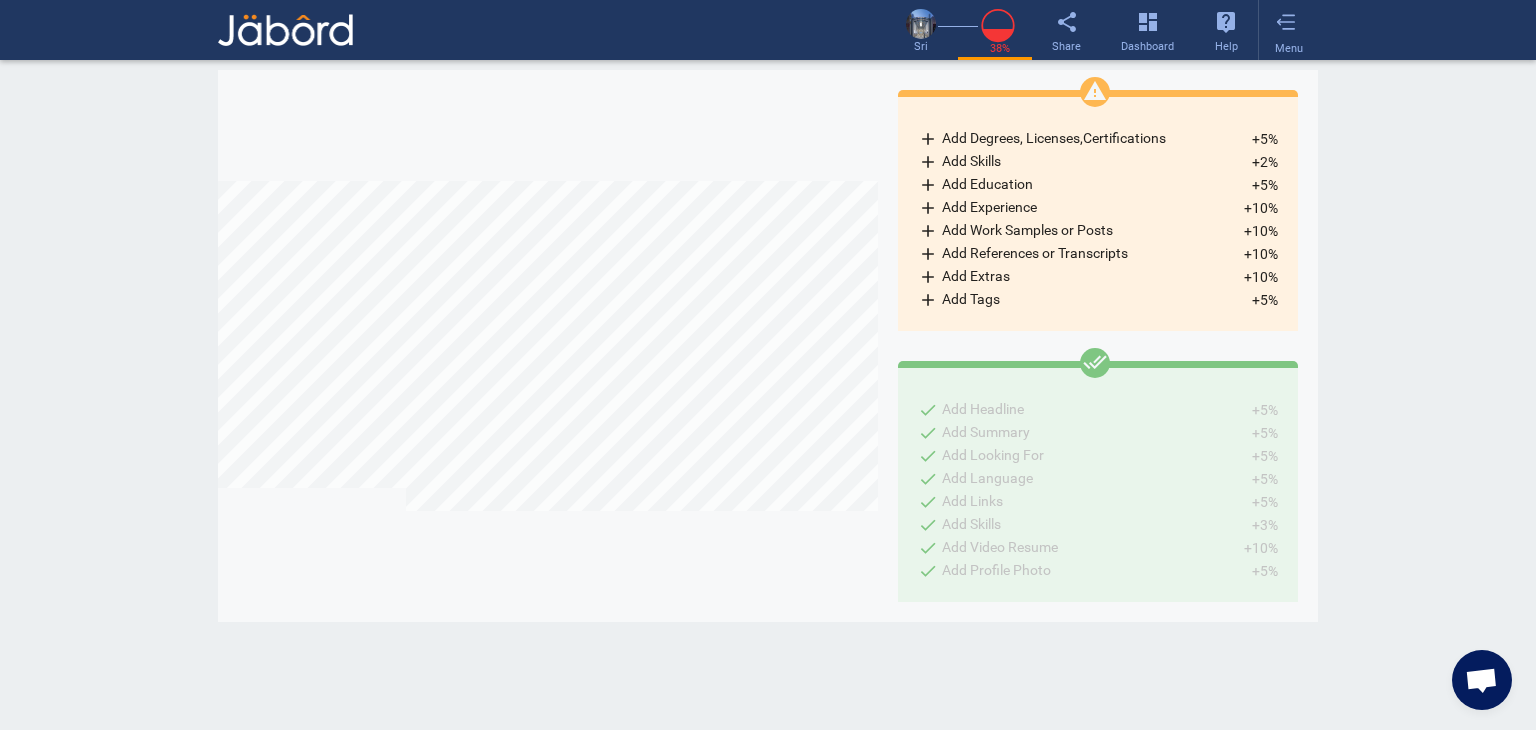scroll, scrollTop: 999669, scrollLeft: 999340, axis: both 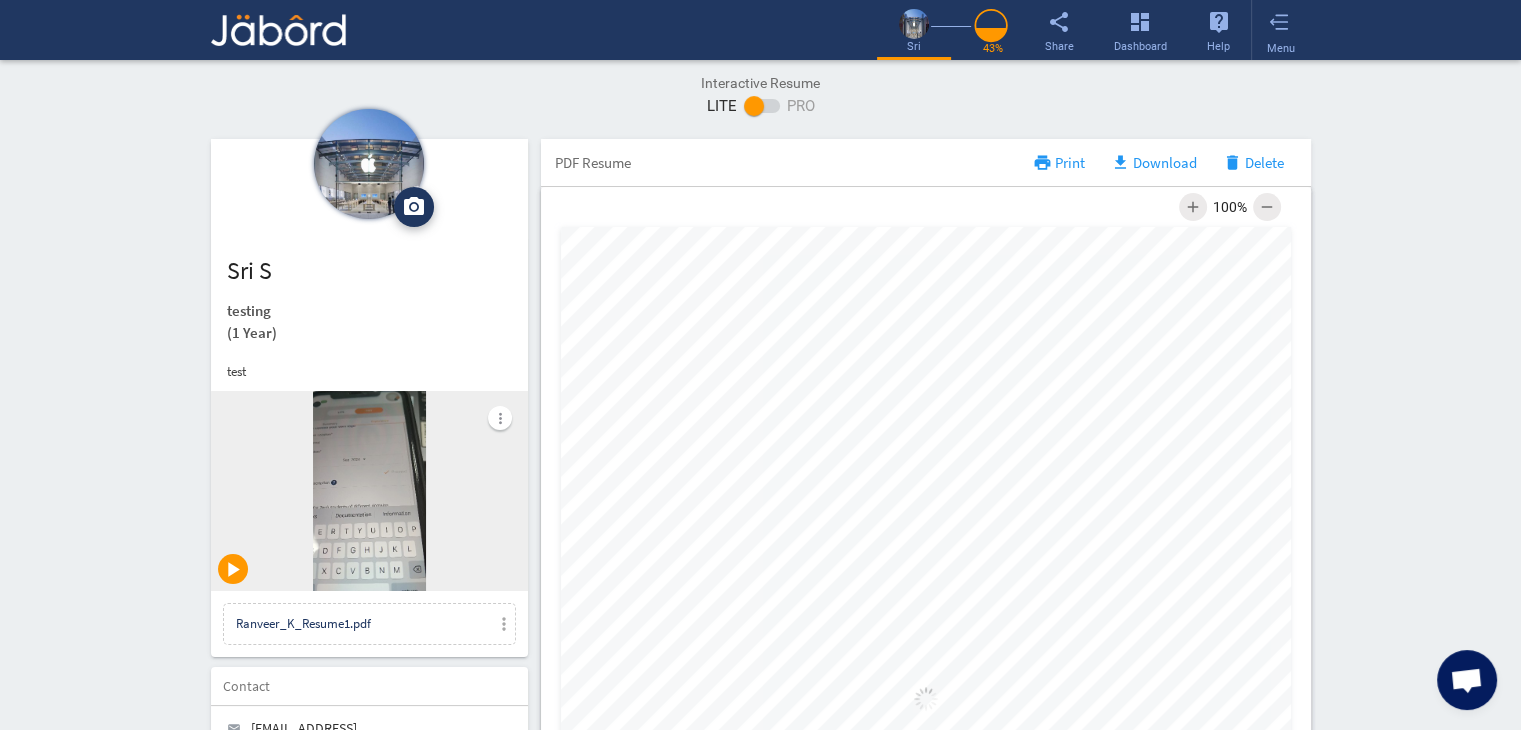 click at bounding box center (926, 699) 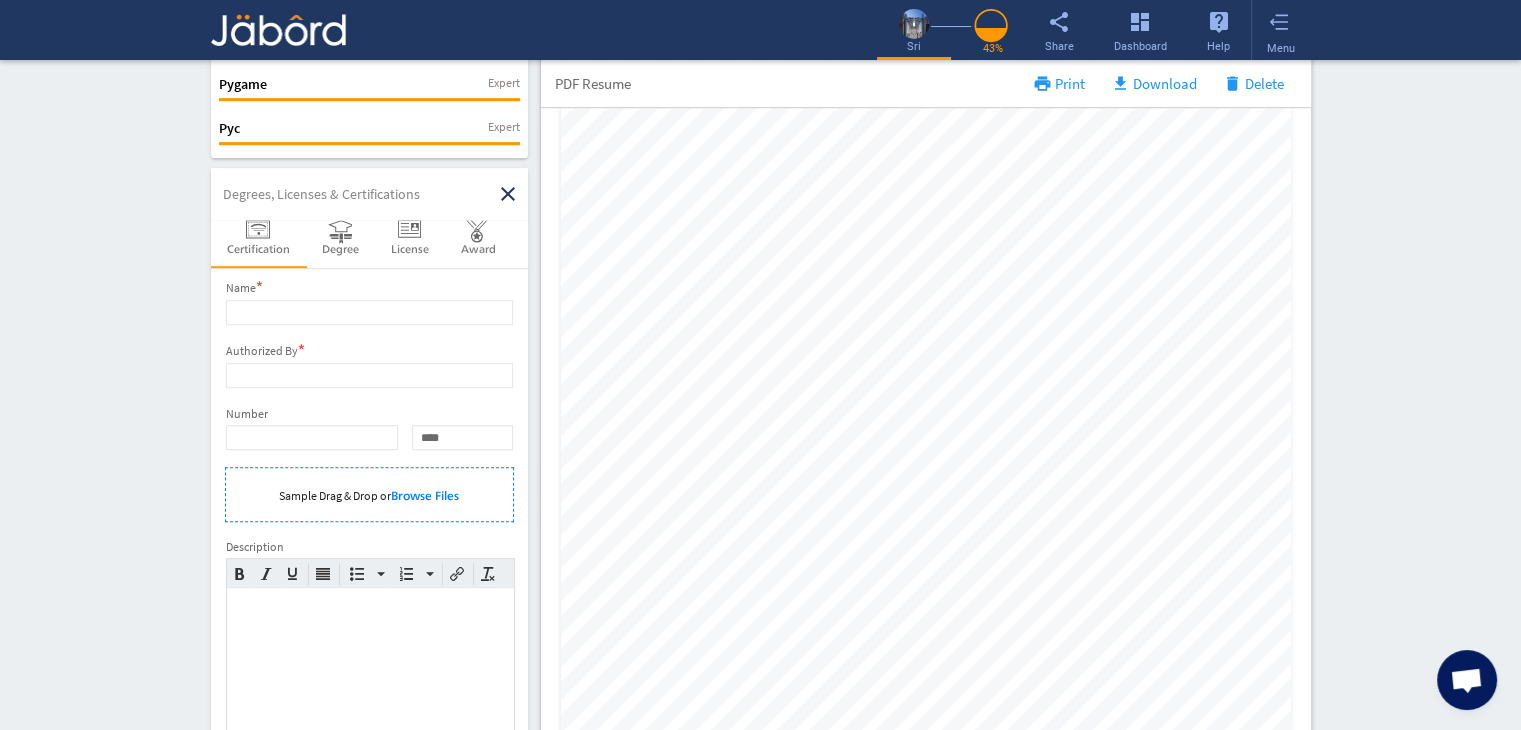 scroll, scrollTop: 1120, scrollLeft: 0, axis: vertical 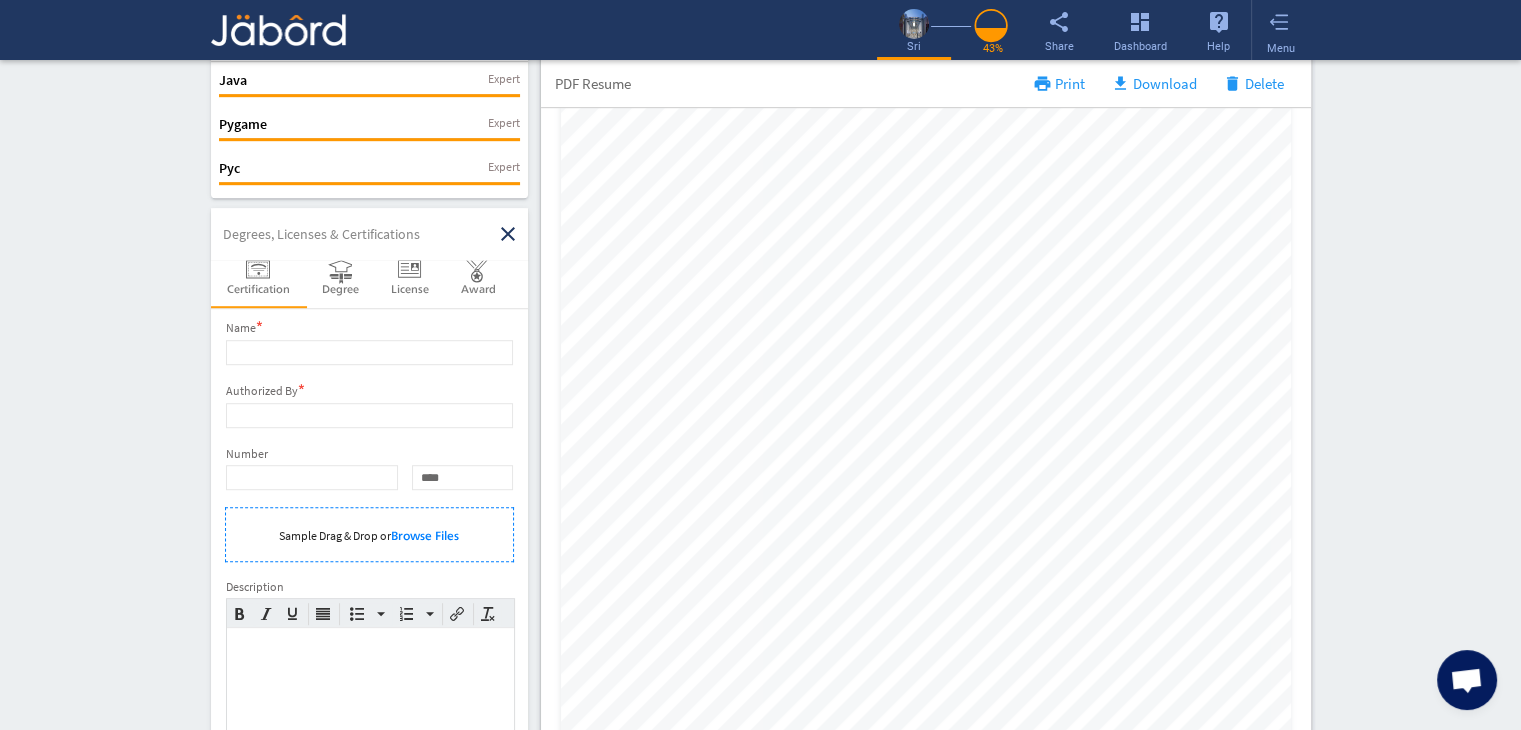 click on "close" 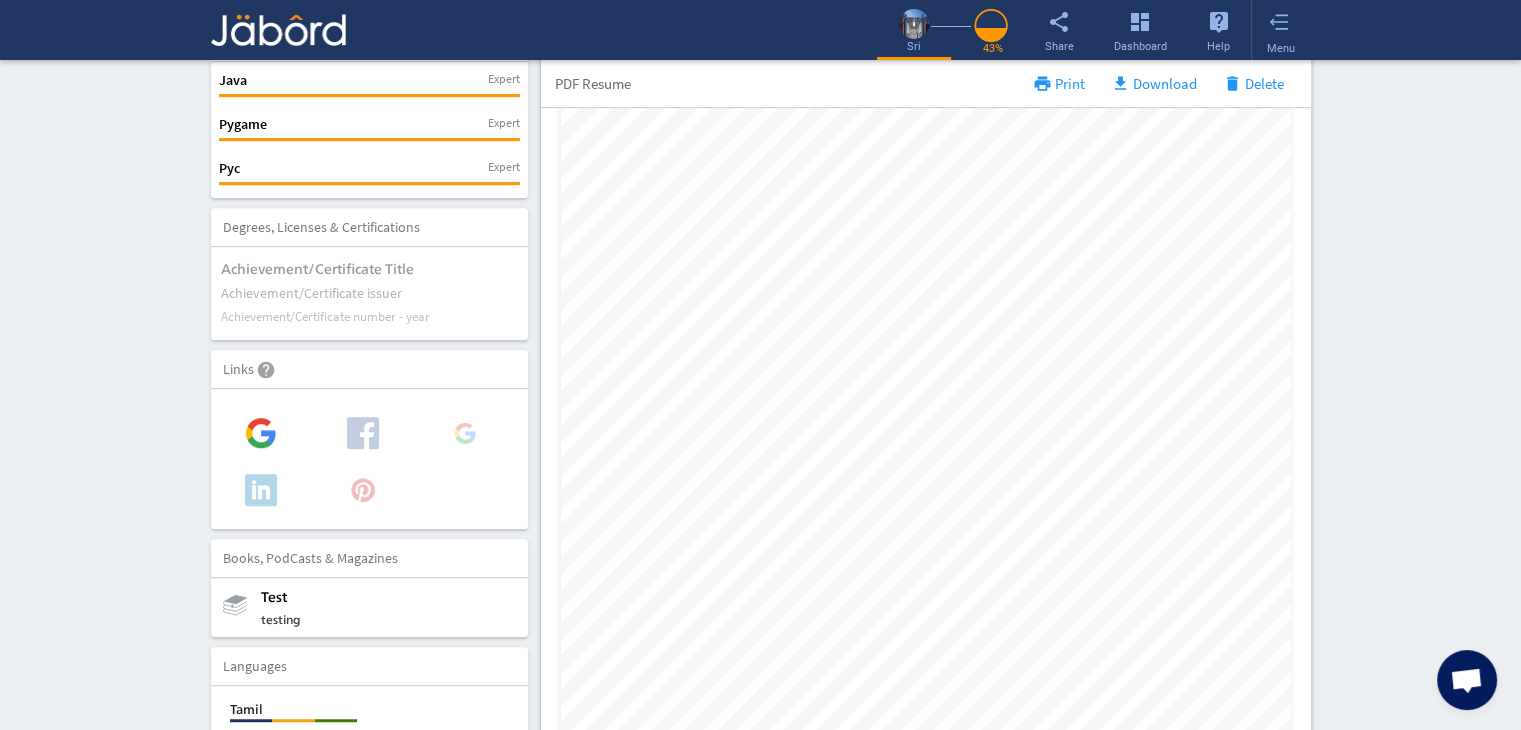 click on "Interactive Resume LITE   PRO Summary Profile PDF camera_alt  Change Photo  Upload File delete Remove   edit  sri s   testing   (1 Year)  test more_vert play_arrow Ranveer_K_Resume1.pdf more_vert Contact edit email  [EMAIL_ADDRESS][DOMAIN_NAME]   lock_outline Private call  93 - [PHONE_NUMBER]   lock_outline Private location_on  chennai   lock_outline Private  Job Preferences  edit
Location  [GEOGRAPHIC_DATA] Work Status Work Status Holing [DEMOGRAPHIC_DATA], [DEMOGRAPHIC_DATA], J1, etc. More Details add Skills  help  more_horiz   Java  Expert delete edit  Pygame  Expert delete edit  Pyc  Expert delete edit  Degrees, Licenses & Certifications   add_circle   Achievement/Certificate title   Achievement/Certificate issuer   Achievement/Certificate number - year  add  Links  help add_circle add_circle close  Books, PodCasts & Magazines   add_circle  test testing edit delete  Languages  add_circle add_circle  Tamil  close  Read   Write   Speak   PDF Resume  print Print file_download  Download  delete  Delete add" 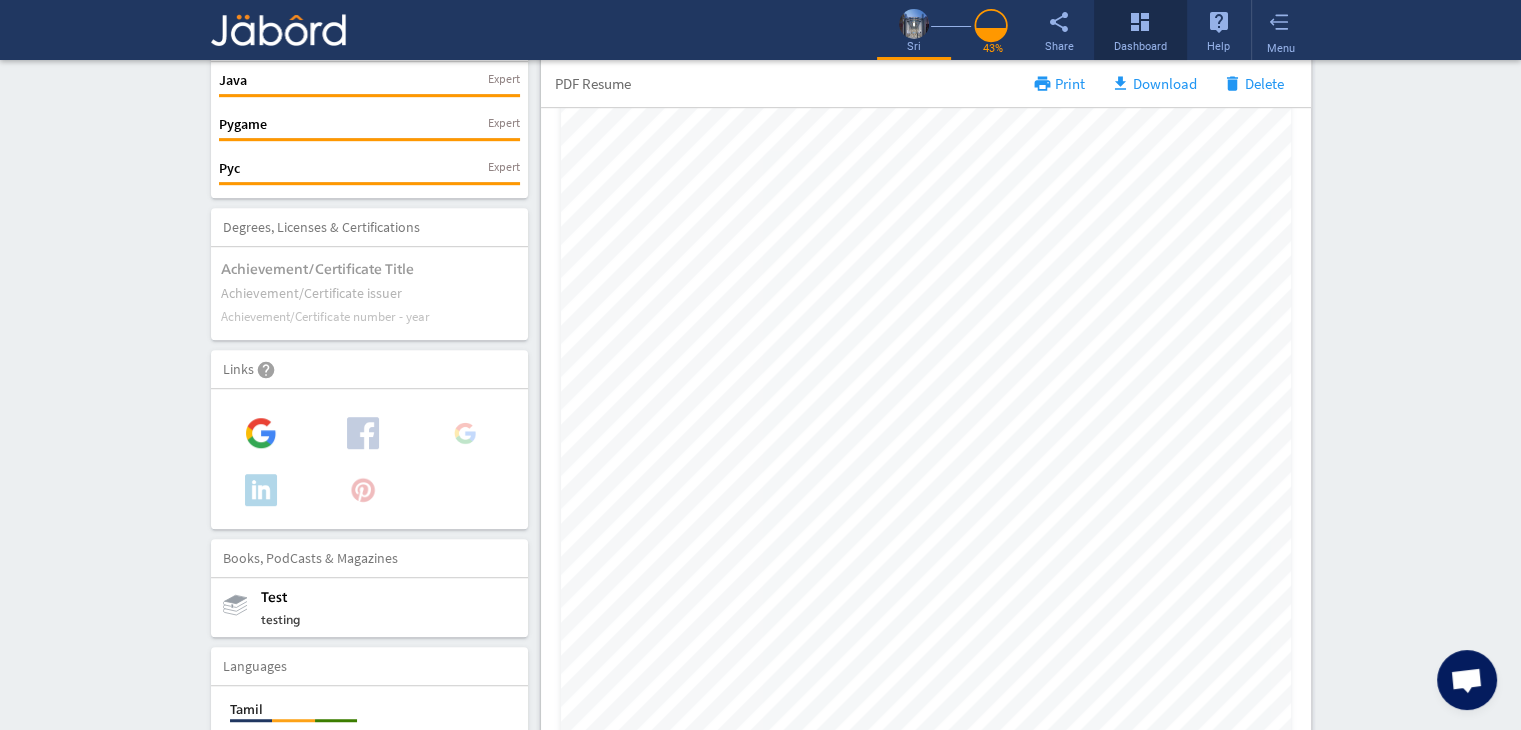 click on "dashboard" 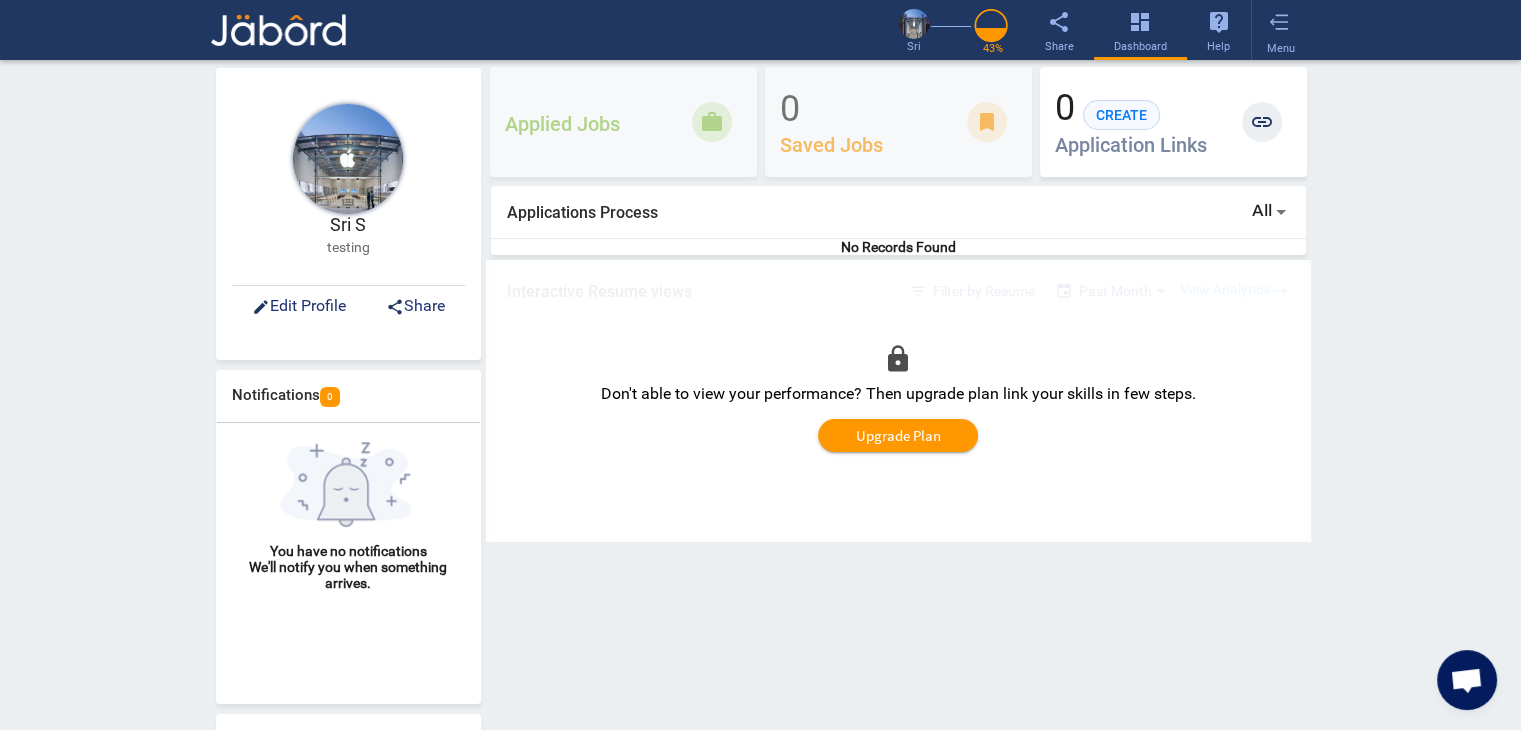 scroll, scrollTop: 0, scrollLeft: 0, axis: both 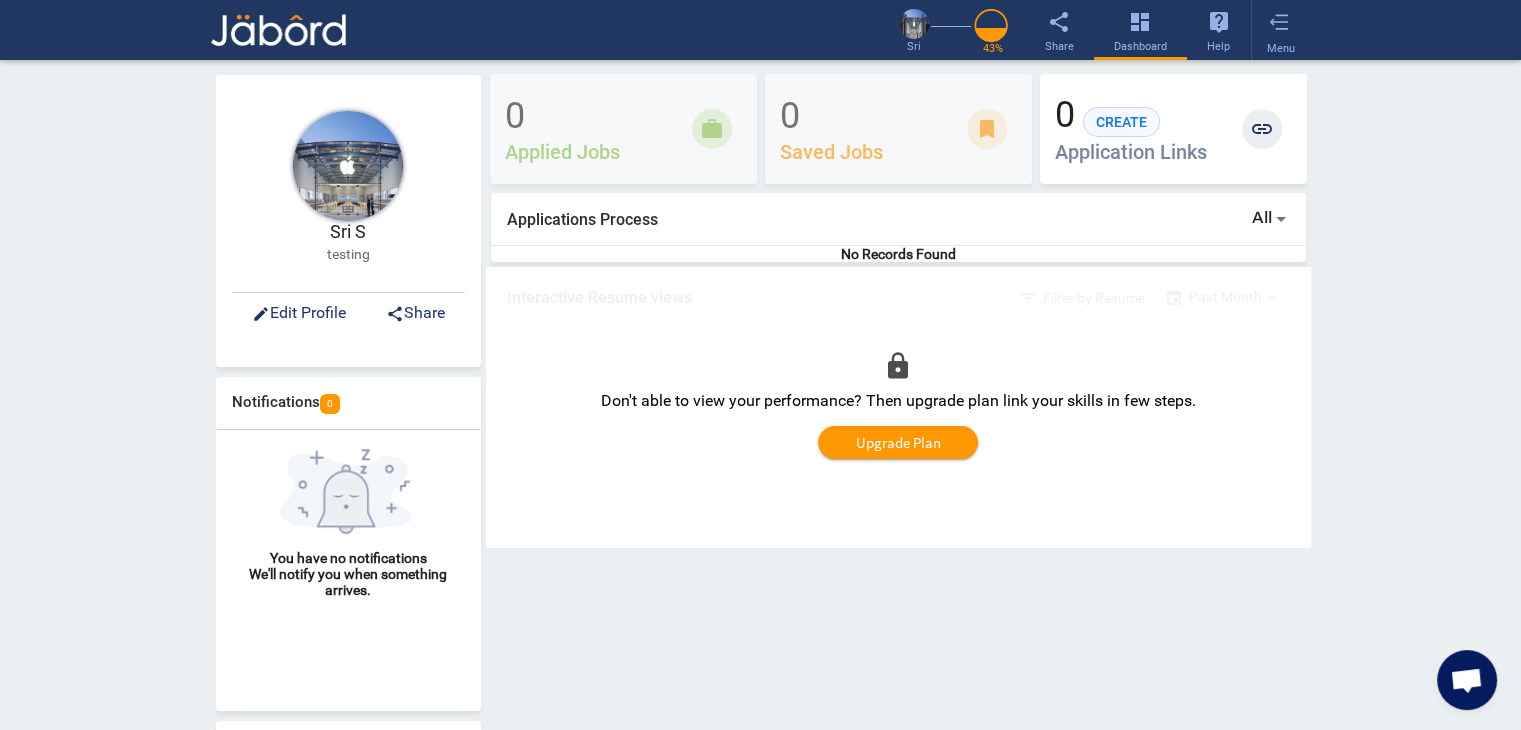 click on "sri s   testing  edit  Edit Profile  share  Share   Notifications   0   You have no notifications   We'll notify you when something  arrives.   Refer a friend  Now you can earn money with Jabord Influencer Program  Know More  keyboard_arrow_right  Following      No companies followed   You have not followed any companies yet.   0 Applied Jobs work 0 Saved Jobs bookmark 0  CREATE  Application Links link  Applications Process  All No Records Found  Interactive Resume views  filter_list  Filter by Resume  event Past Month No Records Found lock Don't able to view your performance? Then upgrade plan link your skills in few steps. Upgrade Plan" 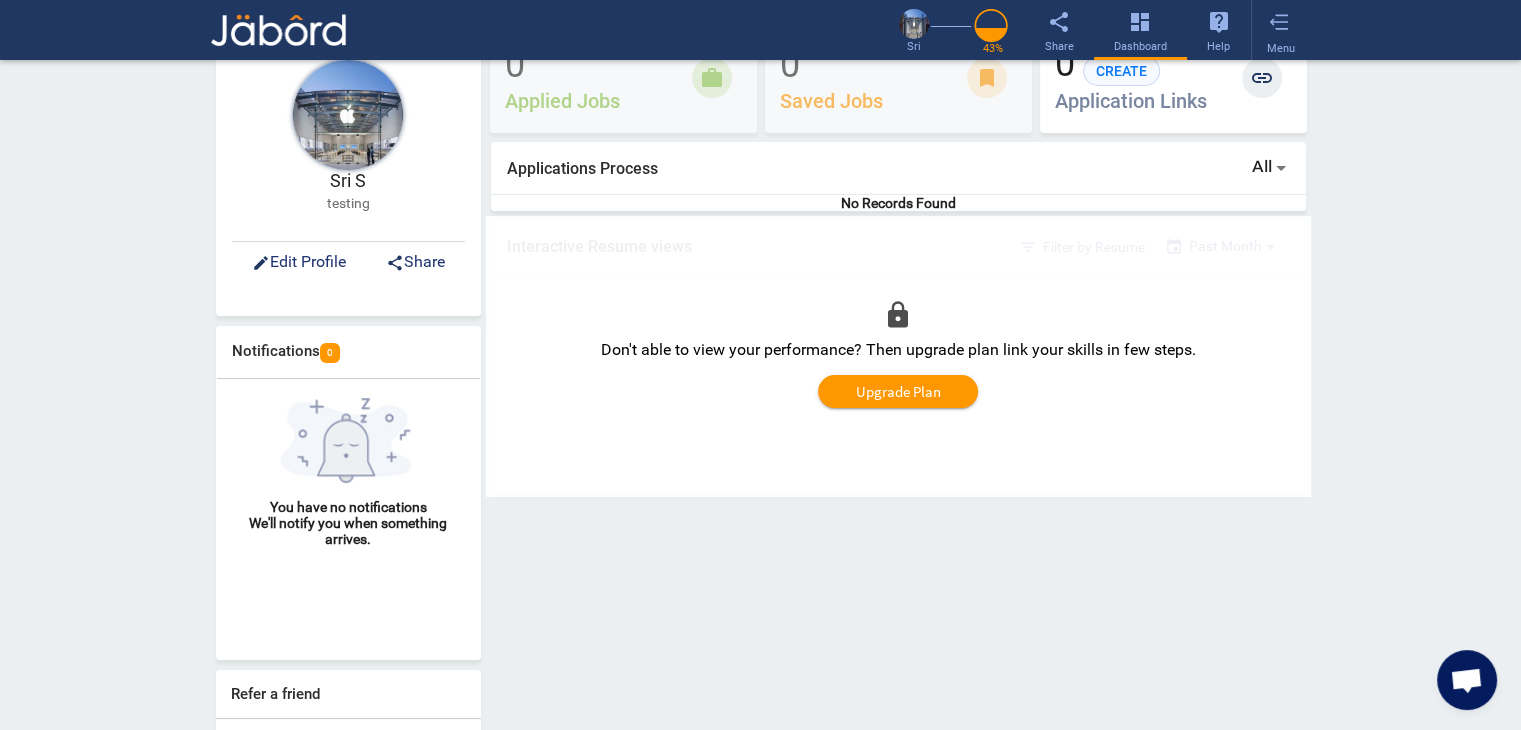 scroll, scrollTop: 0, scrollLeft: 0, axis: both 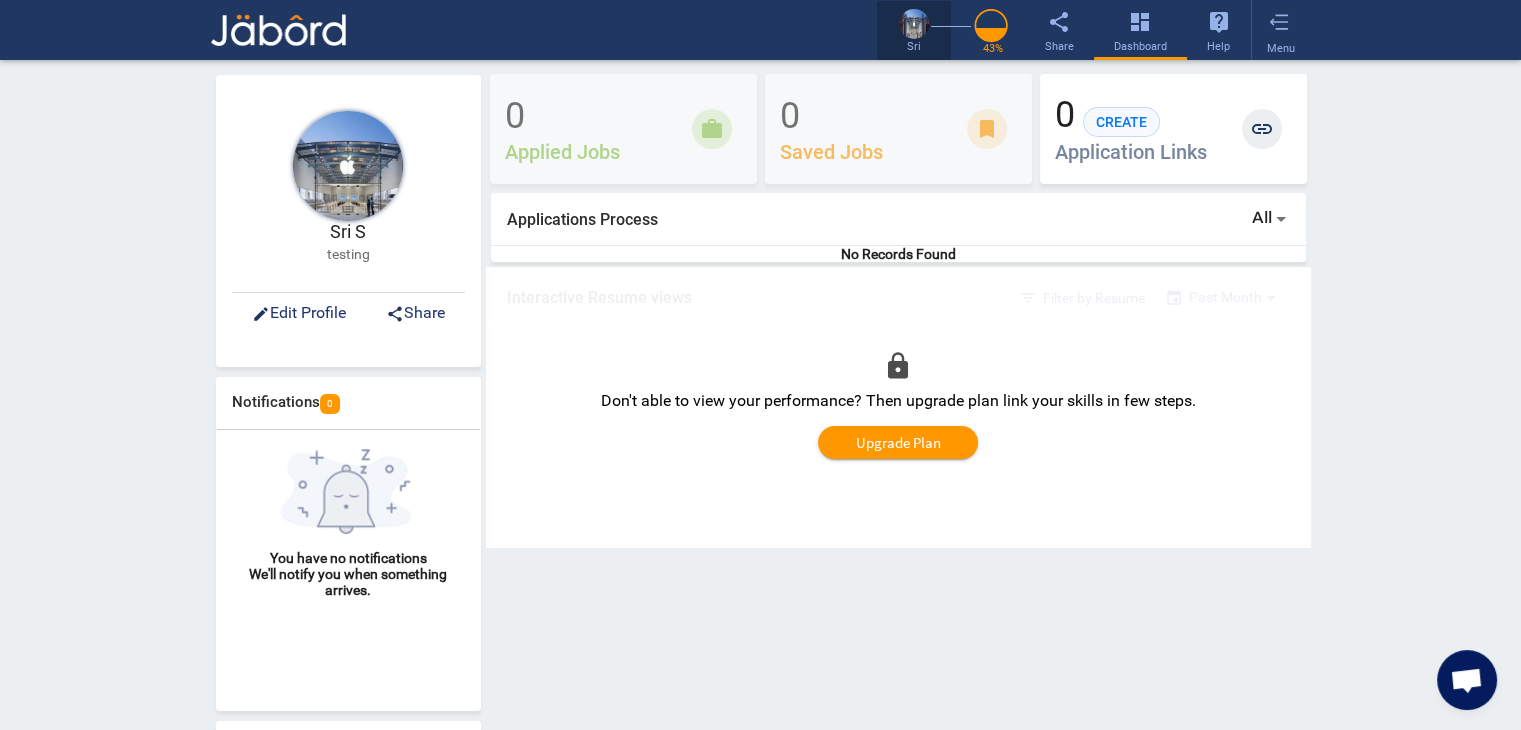 click 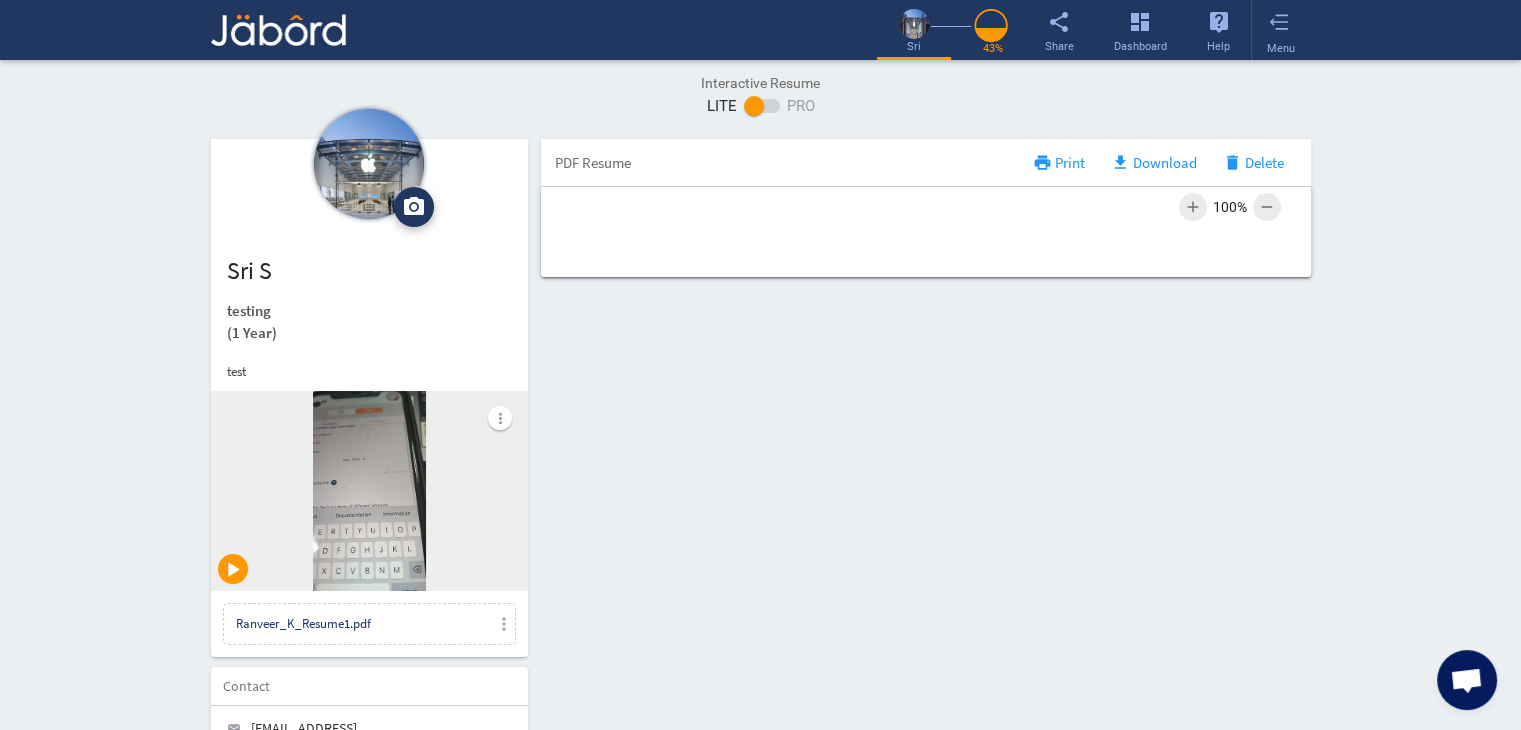 click on "Interactive Resume LITE   PRO Summary Profile PDF camera_alt  Change Photo  Upload File delete Remove   edit  sri s   testing   (1 Year)  test more_vert play_arrow Ranveer_K_Resume1.pdf more_vert Contact edit email  [EMAIL_ADDRESS][DOMAIN_NAME]   lock_outline Private call  93 - [PHONE_NUMBER]   public Public location_on  chennai   lock_outline Private  Job Preferences  edit
Location  [GEOGRAPHIC_DATA] Work Status Work Status Holing [DEMOGRAPHIC_DATA], [DEMOGRAPHIC_DATA], J1, etc. More Details add Skills  help  more_horiz   Java  Expert delete edit  Pygame  Expert delete edit  Pyc  Expert delete edit  Degrees, Licenses & Certifications   add_circle   Achievement/Certificate title   Achievement/Certificate issuer   Achievement/Certificate number - year  add  Links  help add_circle add_circle close  Books, PodCasts & Magazines   add_circle  test testing edit delete  Languages  add_circle add_circle  Tamil  close  Read   Write   Speak   PDF Resume  print Print file_download  Download  delete  Delete add  100%" 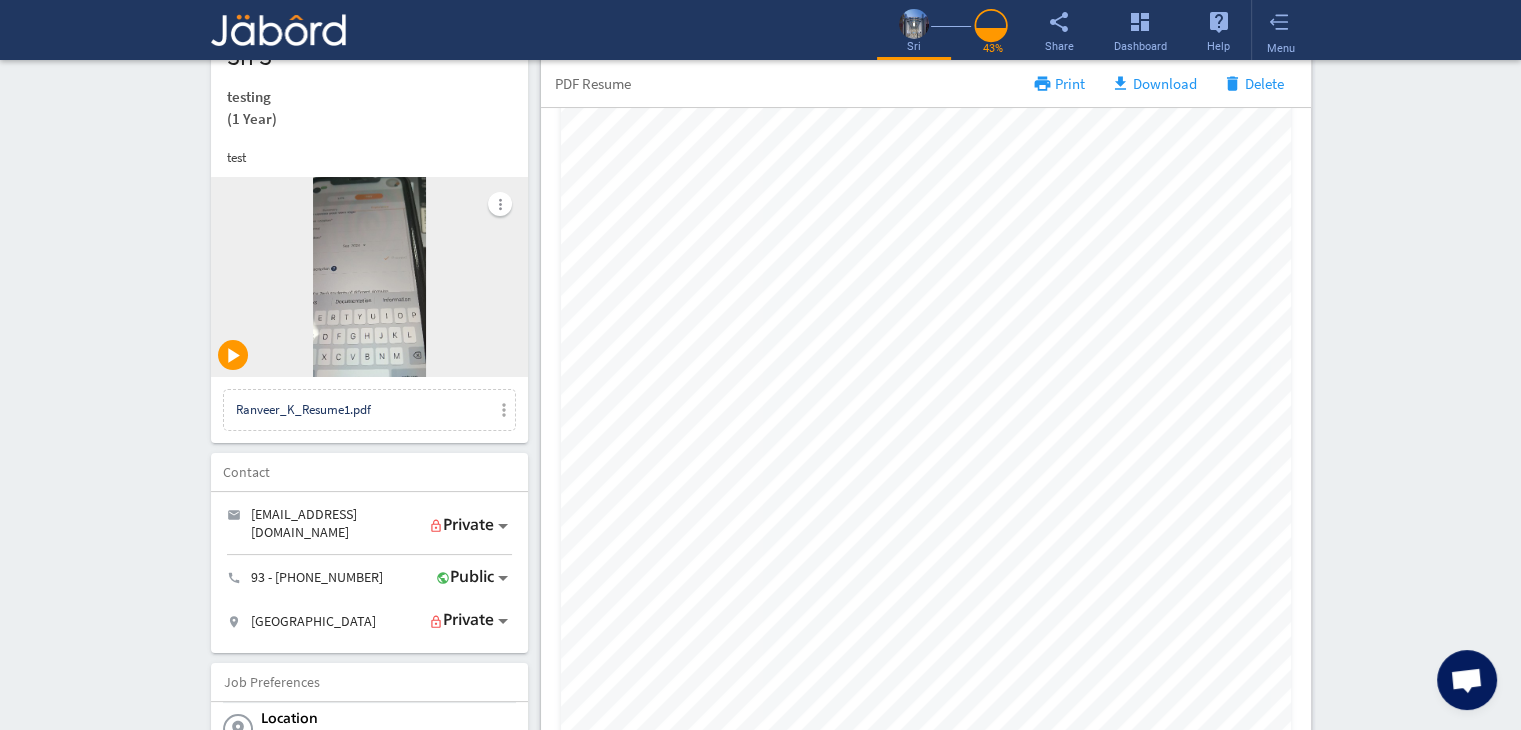 scroll, scrollTop: 160, scrollLeft: 0, axis: vertical 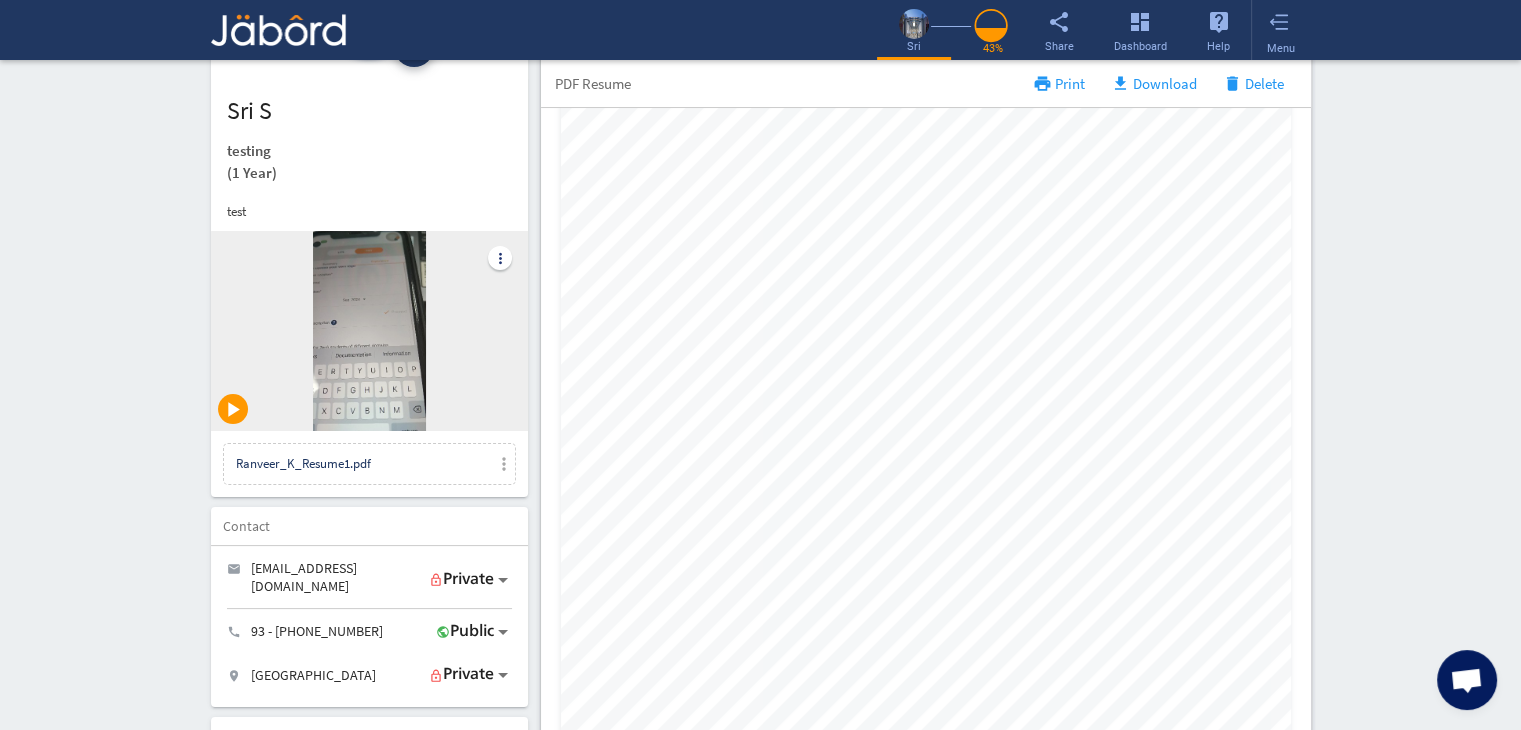 click on "more_vert" 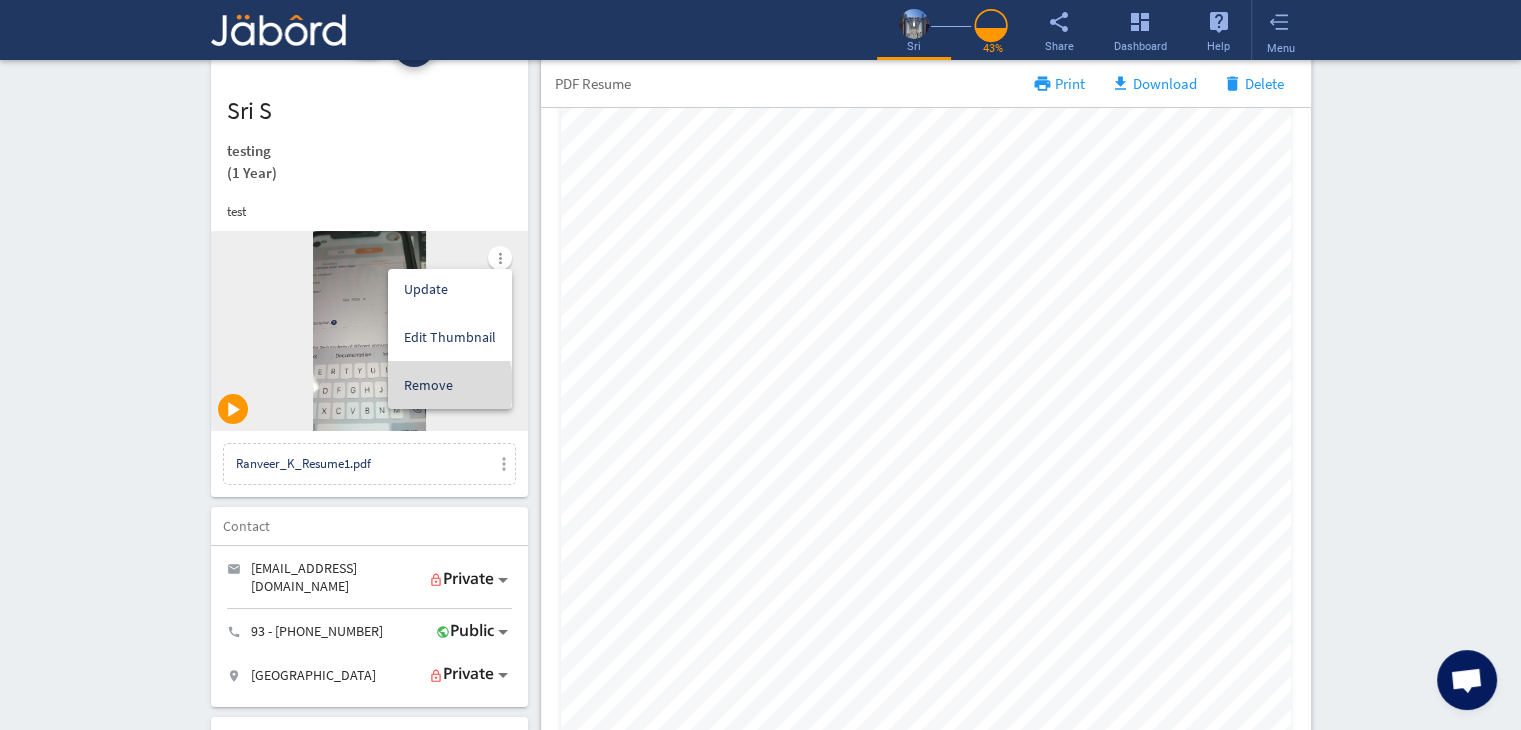 click on "Remove" at bounding box center [428, 385] 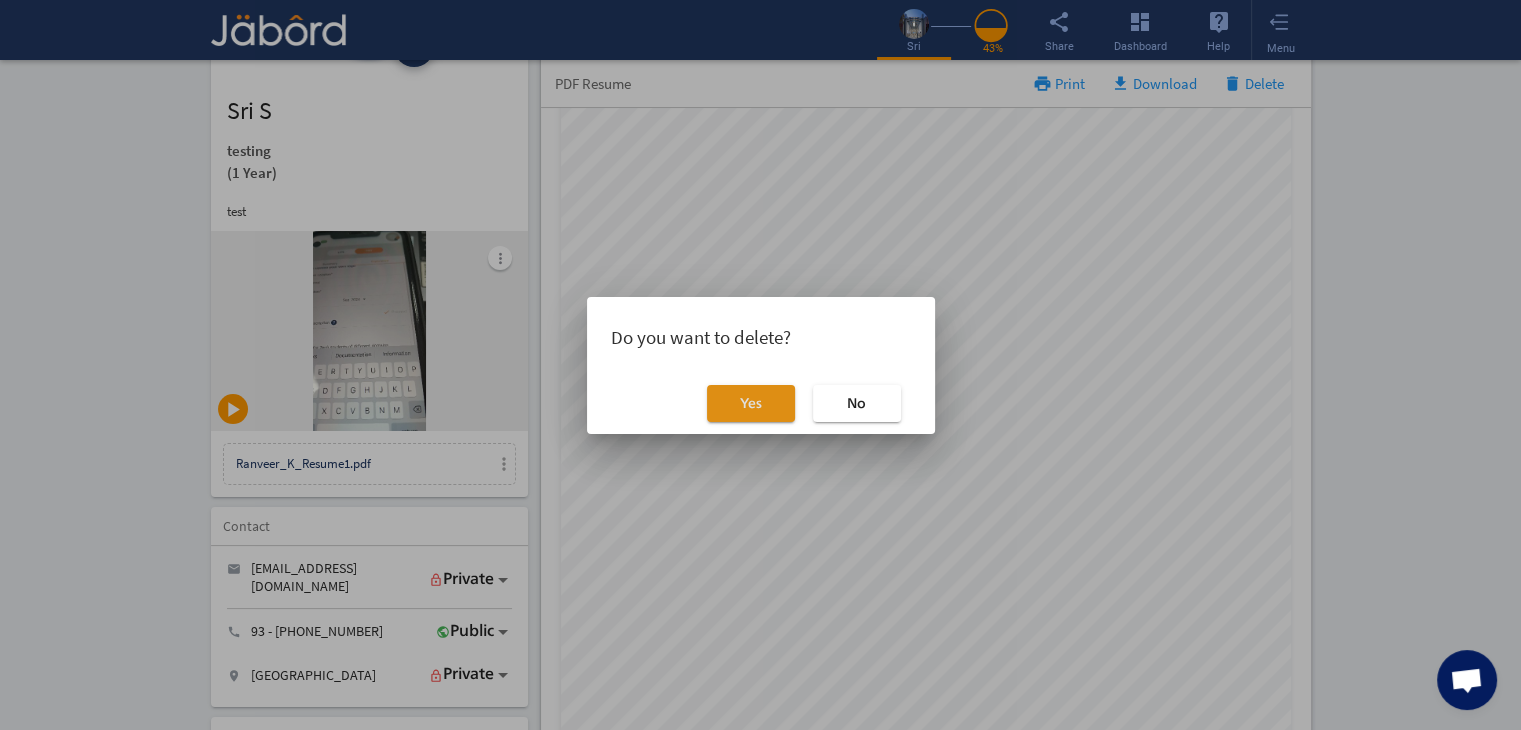 click on "Yes" at bounding box center [751, 403] 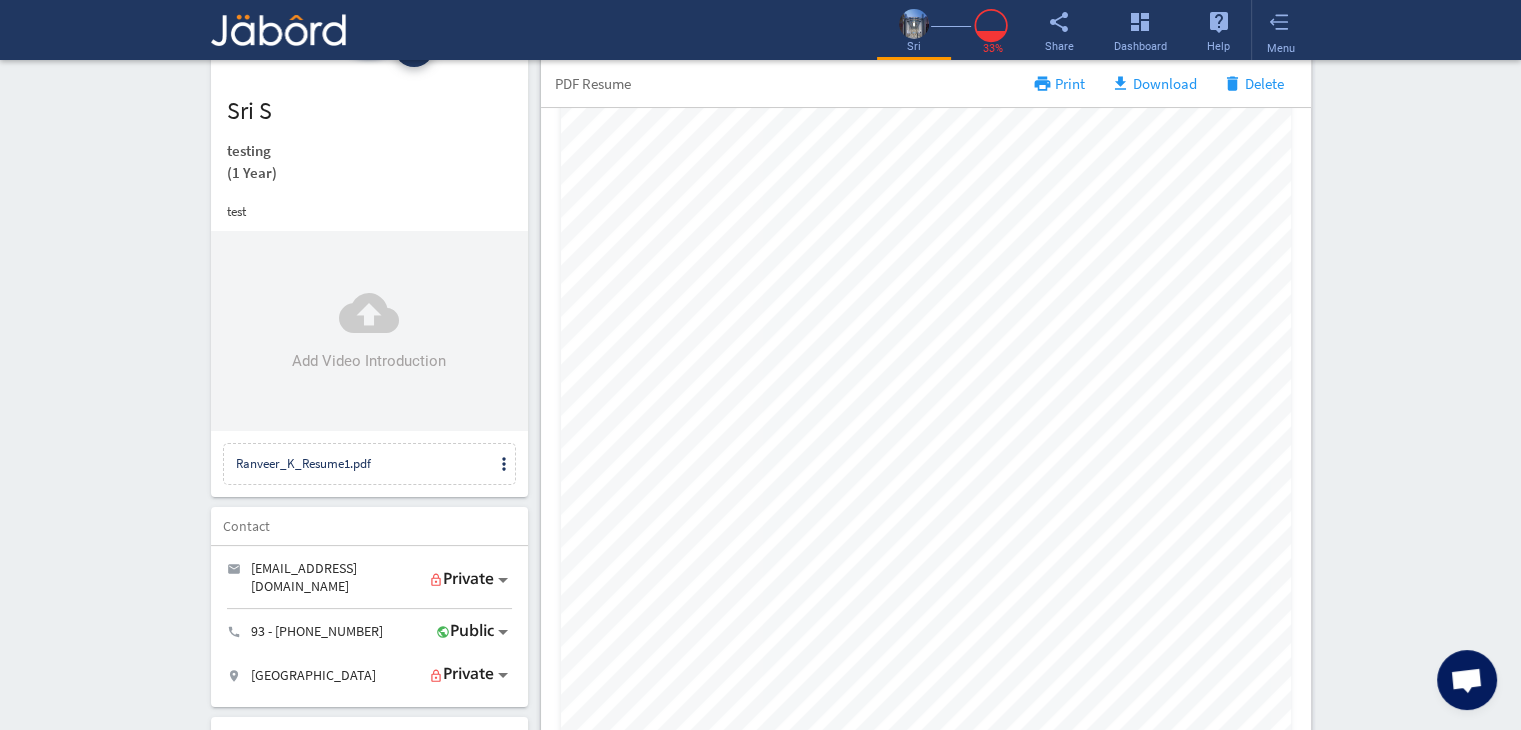 click on "more_vert" 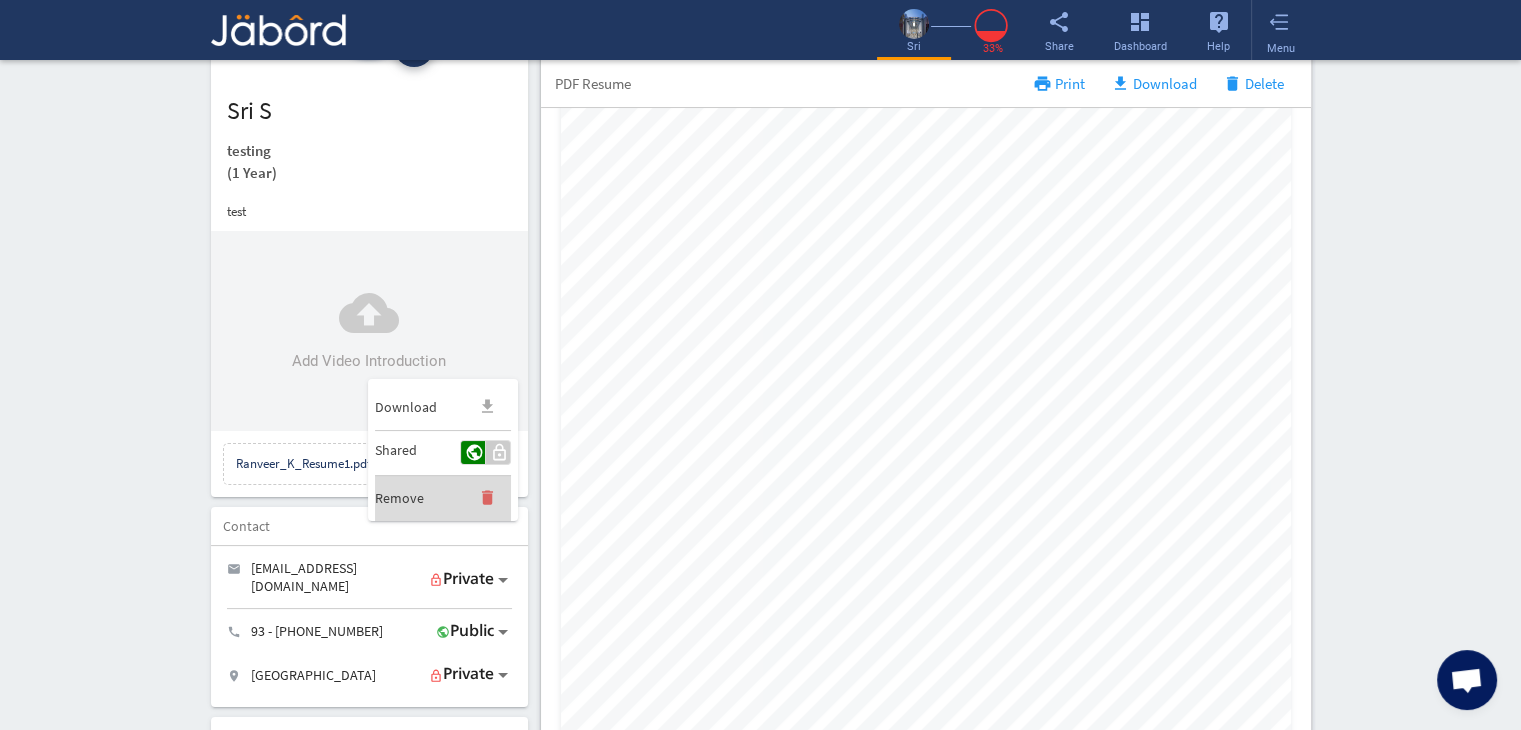 click on "delete" 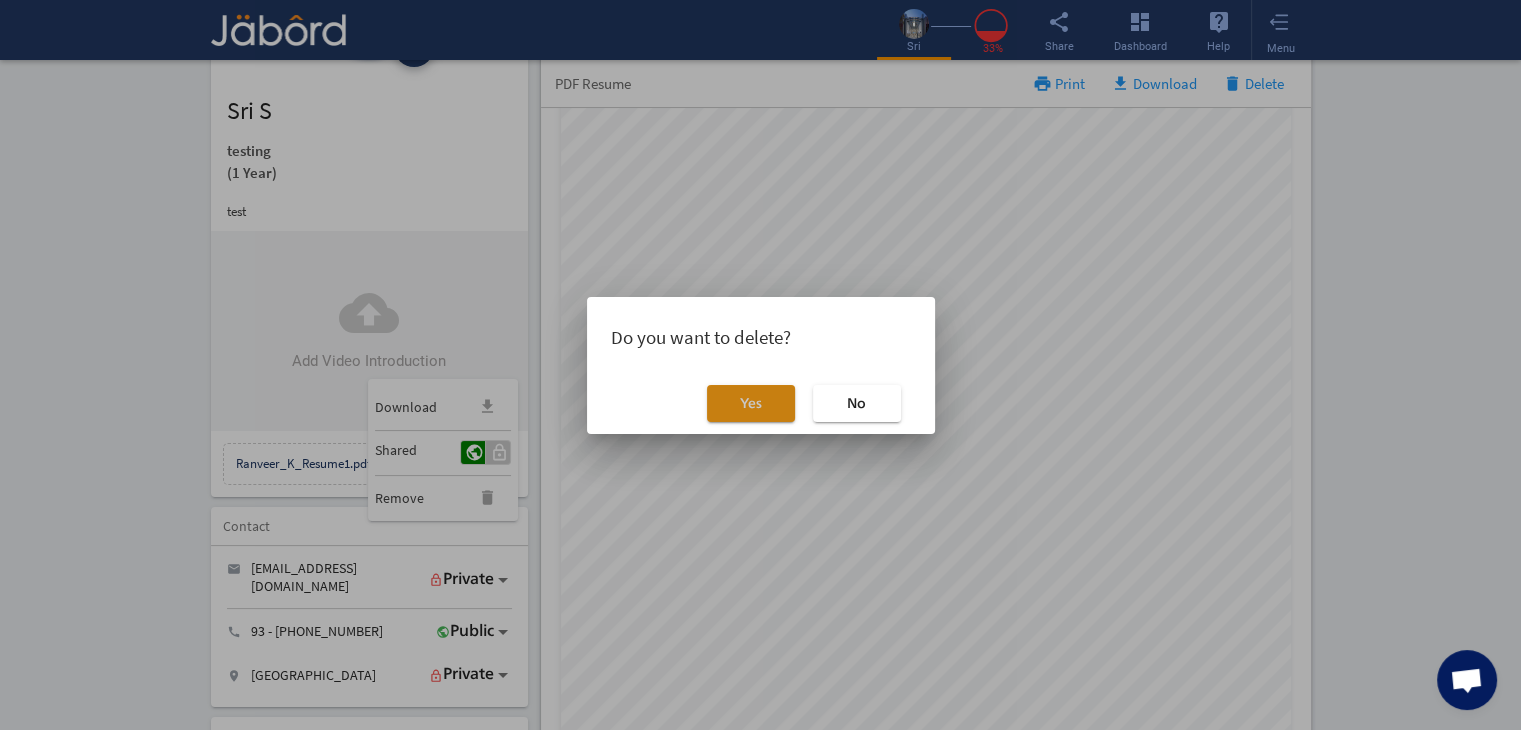 click on "Yes" at bounding box center (751, 403) 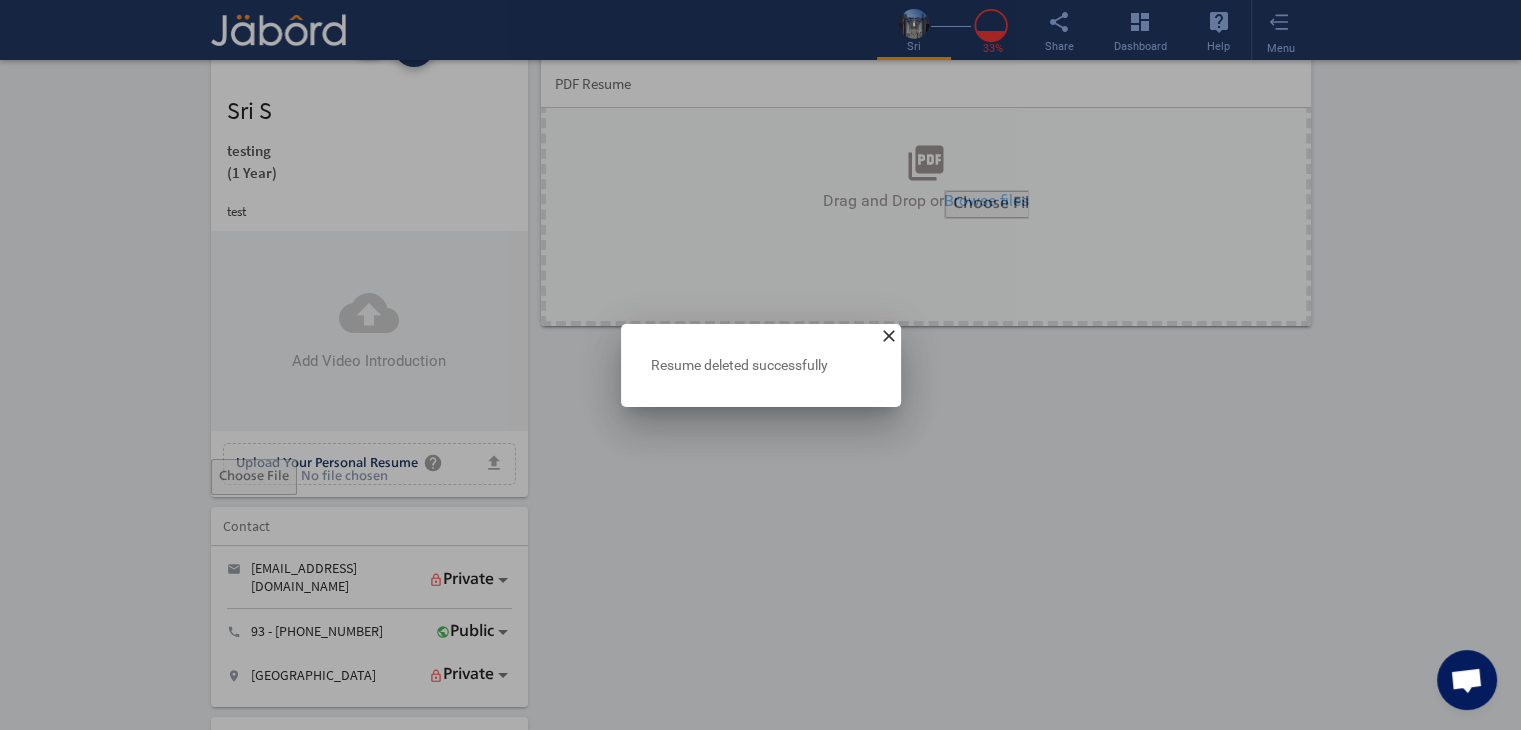 click on "close" at bounding box center [889, 336] 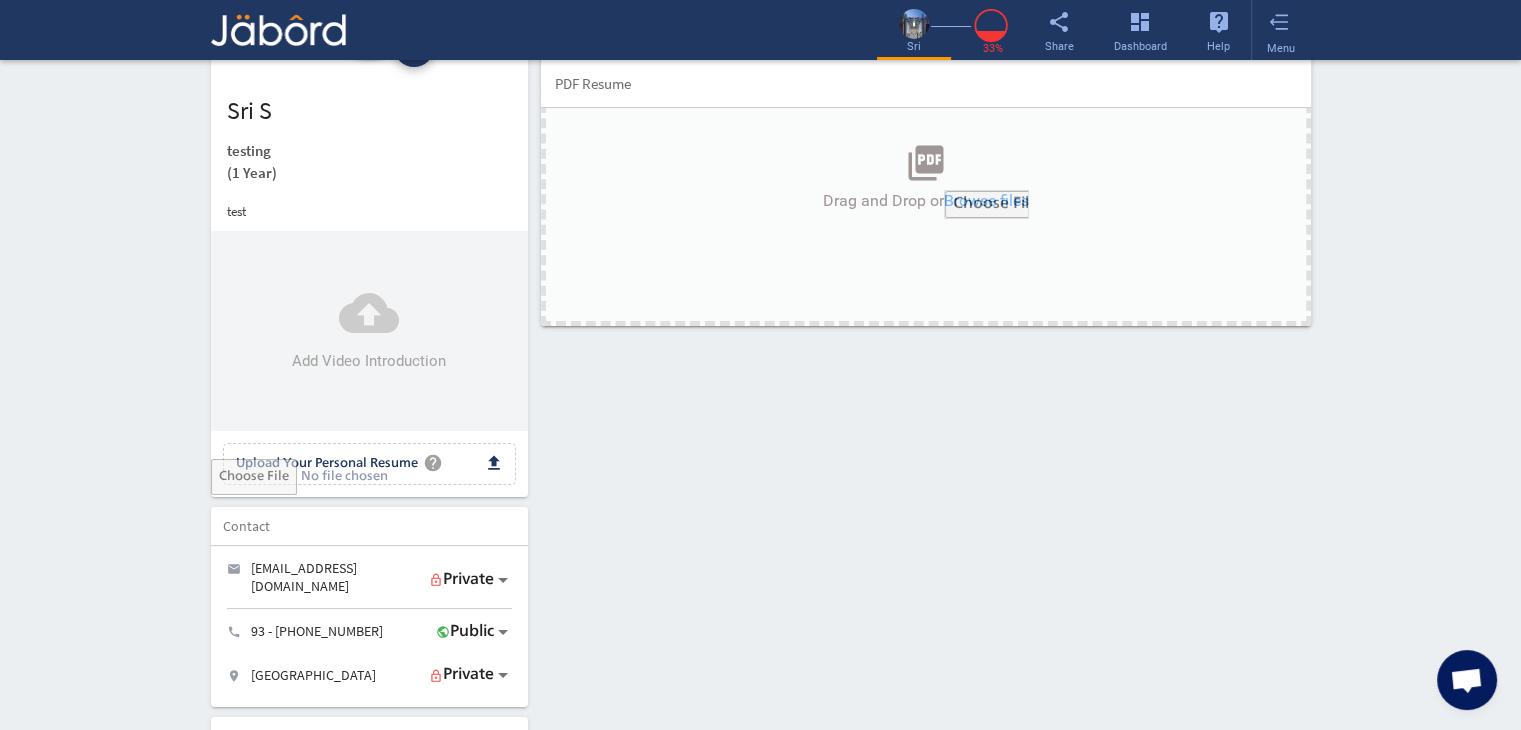 click on "file_upload Upload Your Personal Resume help Upload File" 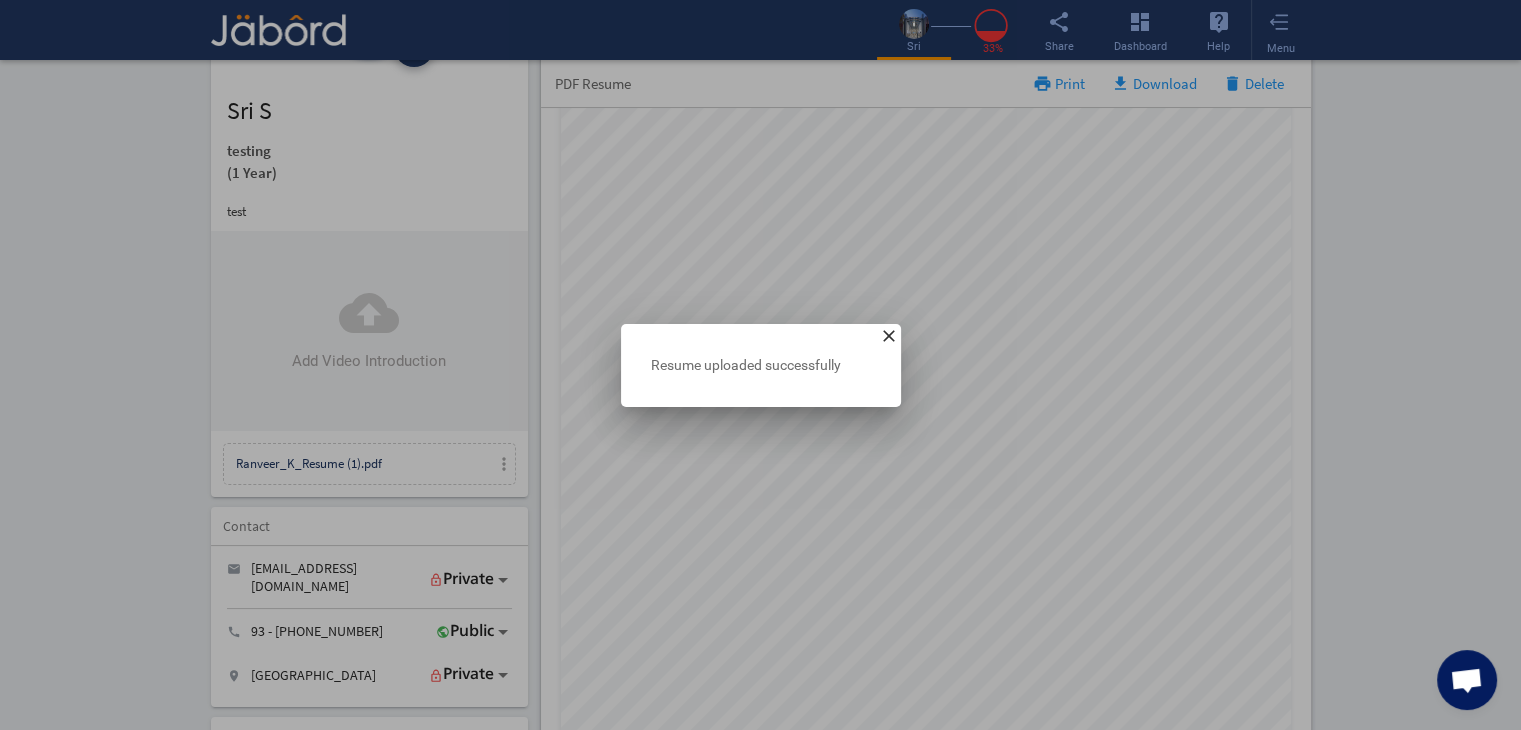 click on "close" at bounding box center [889, 336] 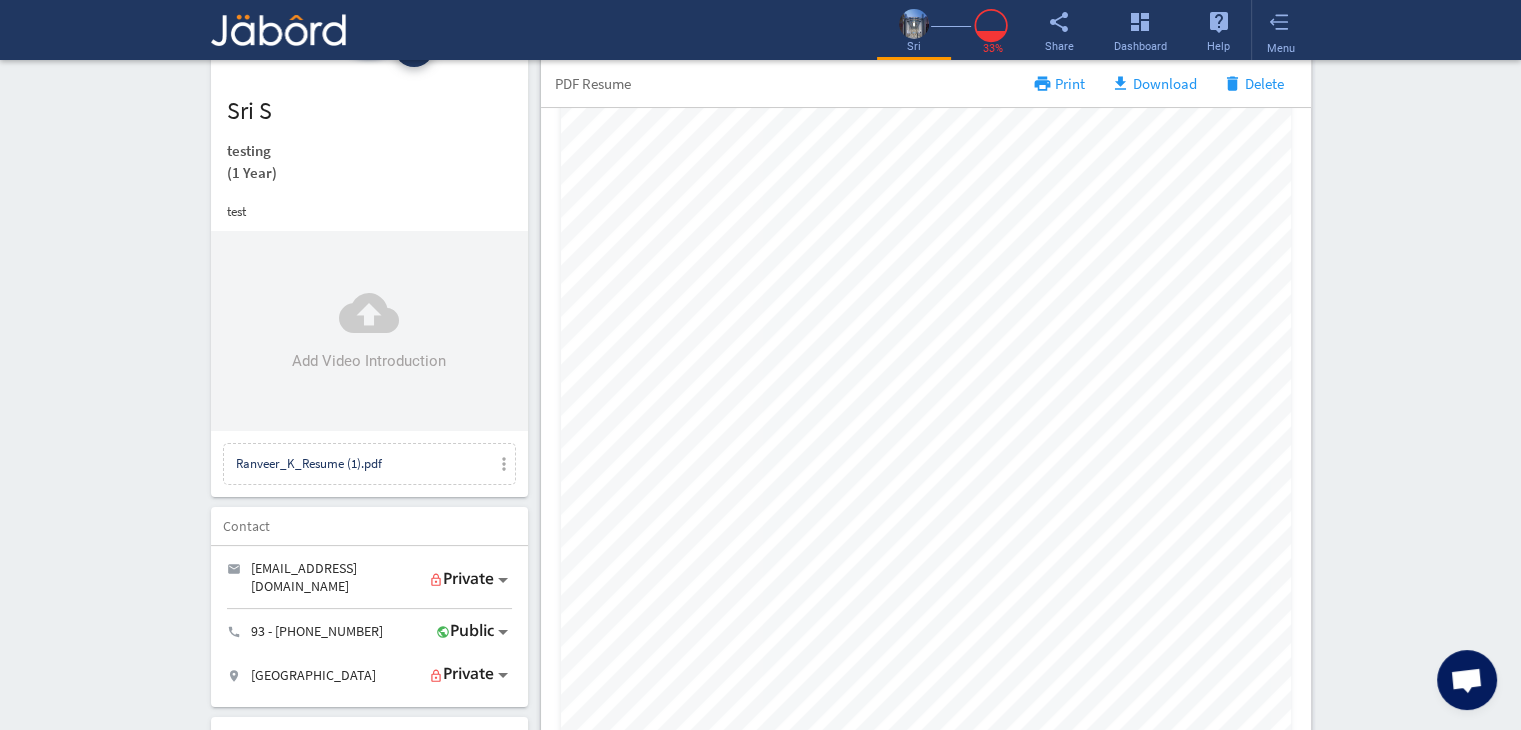 click on "Interactive Resume LITE   PRO Summary Profile PDF camera_alt  Change Photo  Upload File delete Remove   edit  sri s   testing   (1 Year)  test cloud_upload Add Video Introduction Ranveer_K_Resume (1).pdf more_vert Contact edit email  [EMAIL_ADDRESS][DOMAIN_NAME]   lock_outline Private call  93 - [PHONE_NUMBER]   public Public location_on  chennai   lock_outline Private  Job Preferences  edit
Location  [GEOGRAPHIC_DATA] Work Status Work Status Holing [DEMOGRAPHIC_DATA], [DEMOGRAPHIC_DATA], J1, etc. More Details add Skills  help  more_horiz   Java  Expert delete edit  Pygame  Expert delete edit  Pyc  Expert delete edit  Degrees, Licenses & Certifications   add_circle   Achievement/Certificate title   Achievement/Certificate issuer   Achievement/Certificate number - year  add  Links  help add_circle add_circle close  Books, PodCasts & Magazines   add_circle  test testing edit delete  Languages  add_circle add_circle  Tamil  close  Read   Write   Speak   PDF Resume  print Print file_download  Download  delete add" 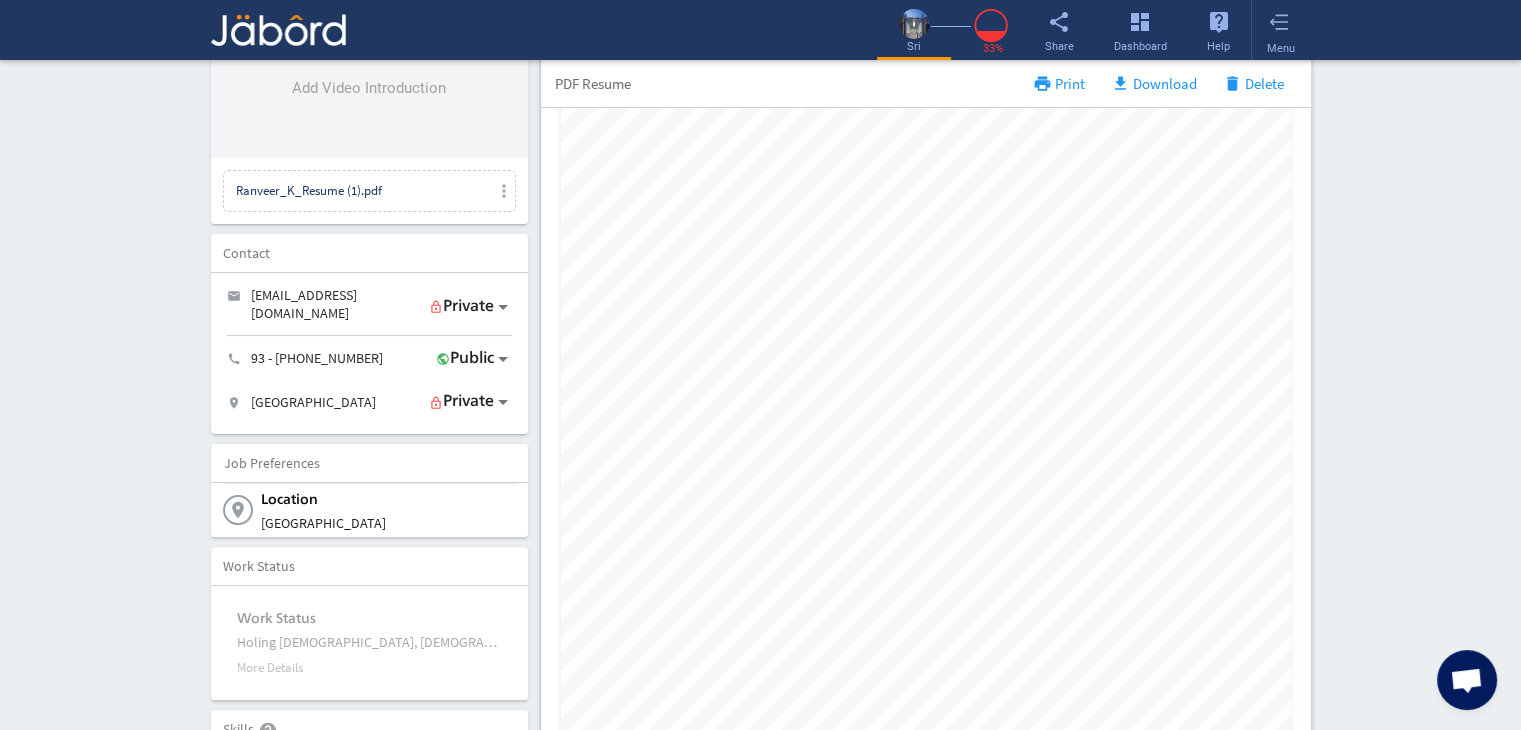scroll, scrollTop: 520, scrollLeft: 0, axis: vertical 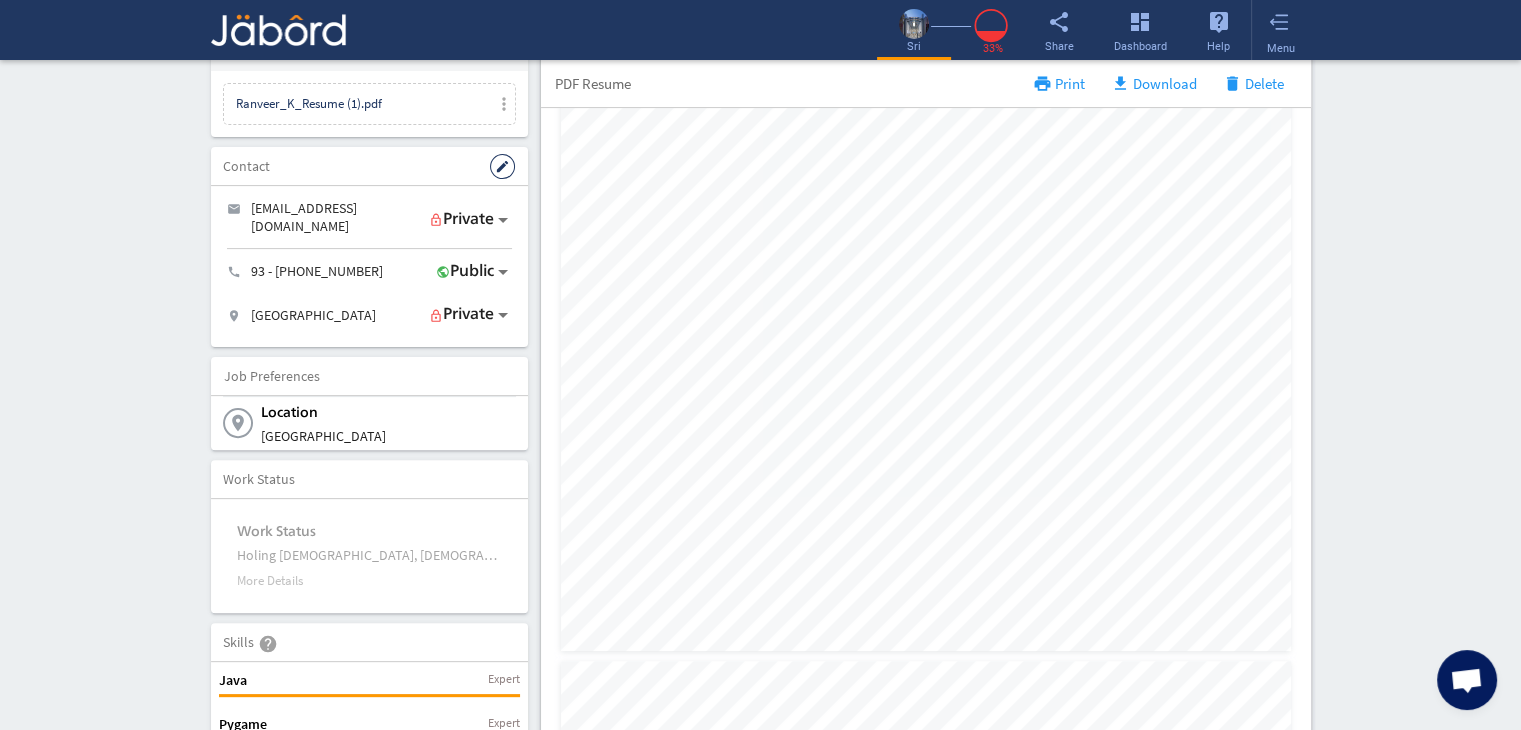 click on "edit" 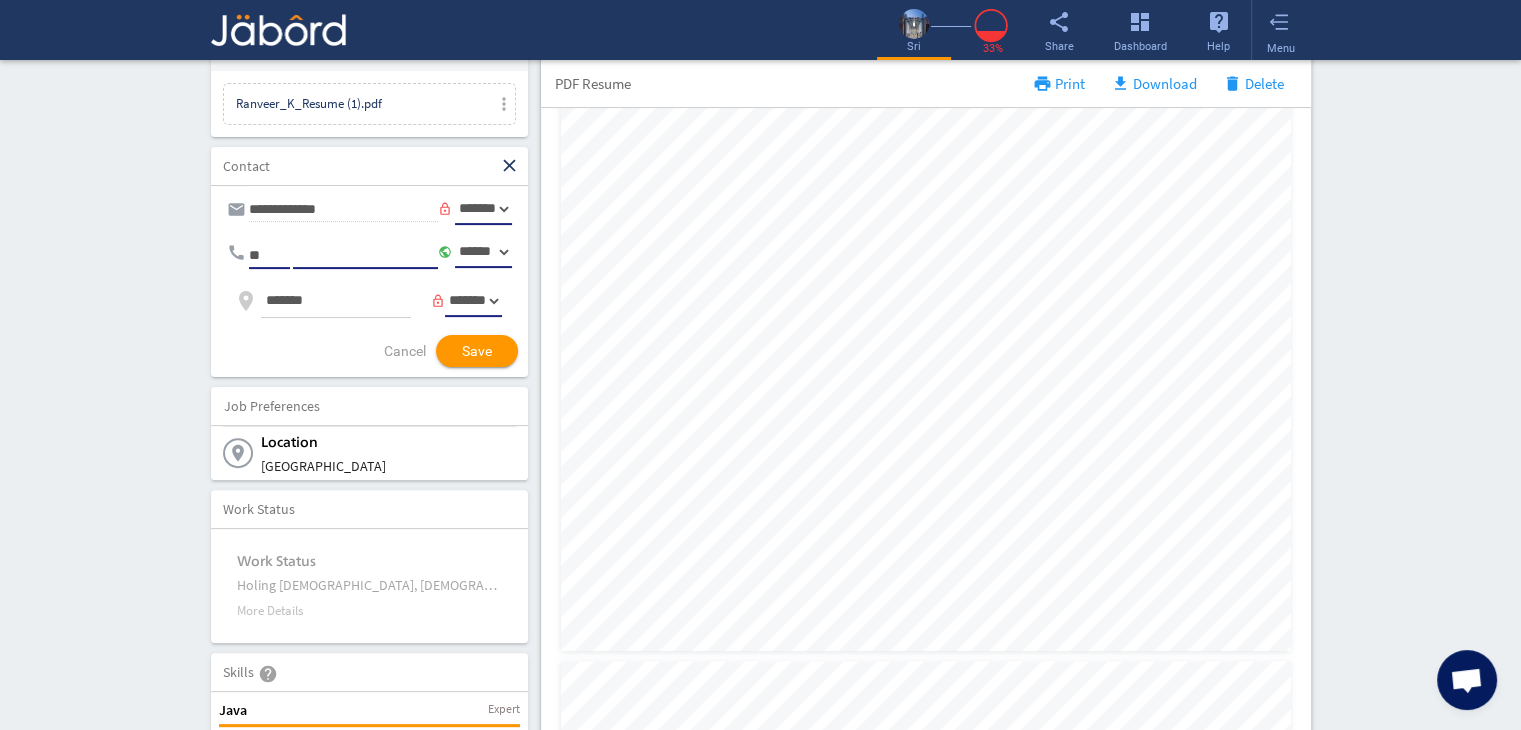click on "close" 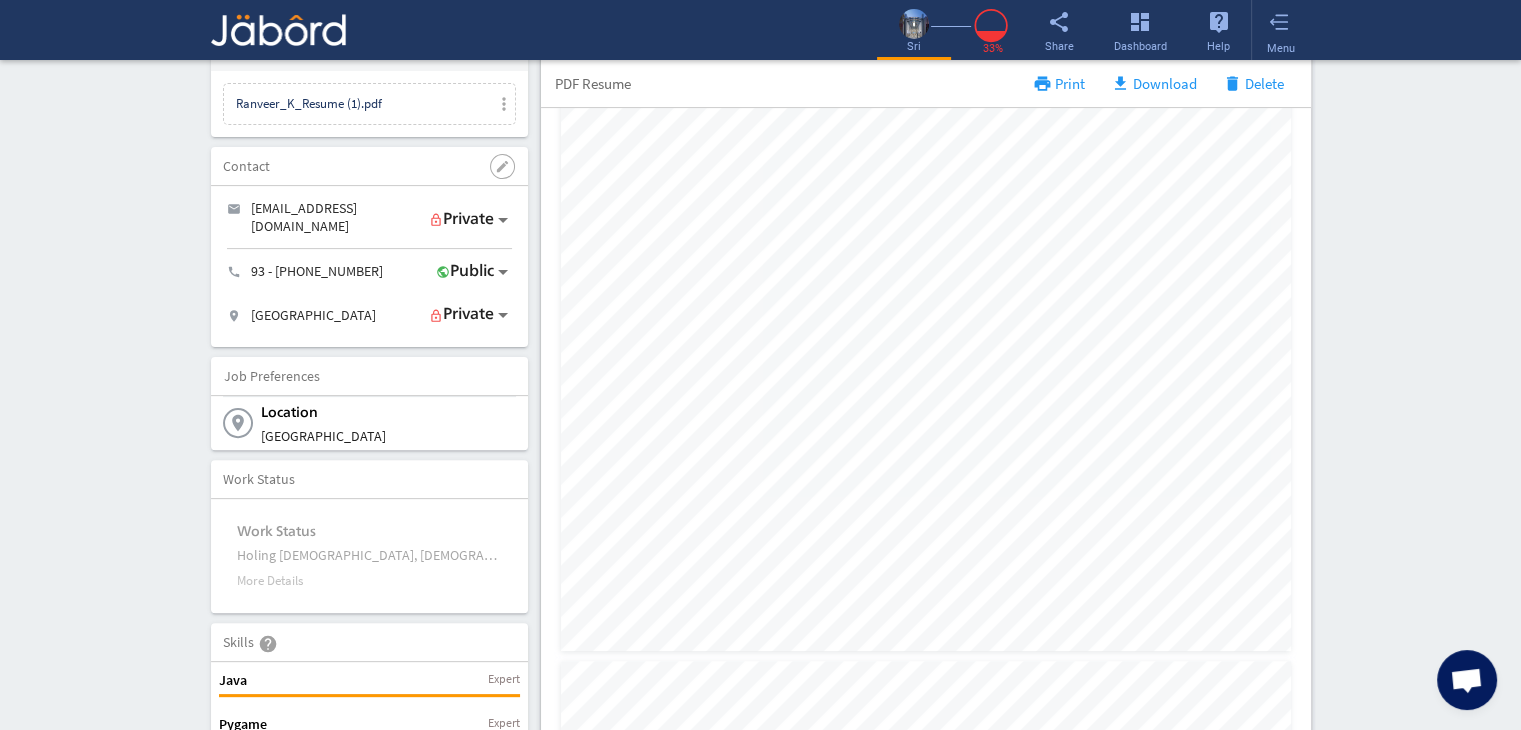click on "Interactive Resume LITE   PRO Summary Profile PDF camera_alt  Change Photo  Upload File delete Remove   edit  sri s   testing   (1 Year)  test cloud_upload Add Video Introduction Ranveer_K_Resume (1).pdf more_vert Contact edit email  [EMAIL_ADDRESS][DOMAIN_NAME]   lock_outline Private call  93 - [PHONE_NUMBER]   public Public location_on  chennai   lock_outline Private  Job Preferences  edit
Location  [GEOGRAPHIC_DATA] Work Status Work Status Holing [DEMOGRAPHIC_DATA], [DEMOGRAPHIC_DATA], J1, etc. More Details add Skills  help  more_horiz   Java  Expert delete edit  Pygame  Expert delete edit  Pyc  Expert delete edit  Degrees, Licenses & Certifications   add_circle   Achievement/Certificate title   Achievement/Certificate issuer   Achievement/Certificate number - year  add  Links  help add_circle add_circle close  Books, PodCasts & Magazines   add_circle  test testing edit delete  Languages  add_circle add_circle  Tamil  close  Read   Write   Speak   PDF Resume  print Print file_download  Download  delete add" 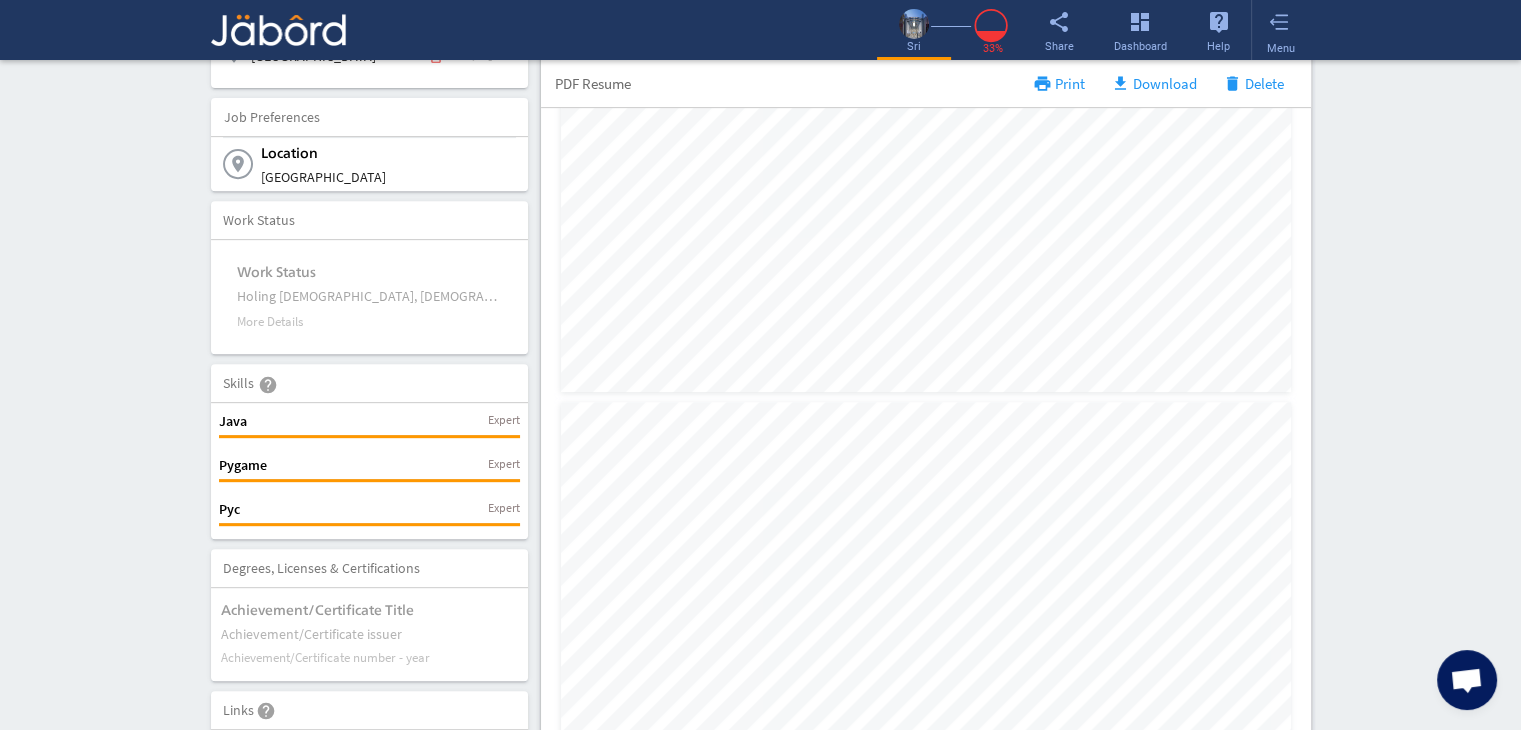 scroll, scrollTop: 880, scrollLeft: 0, axis: vertical 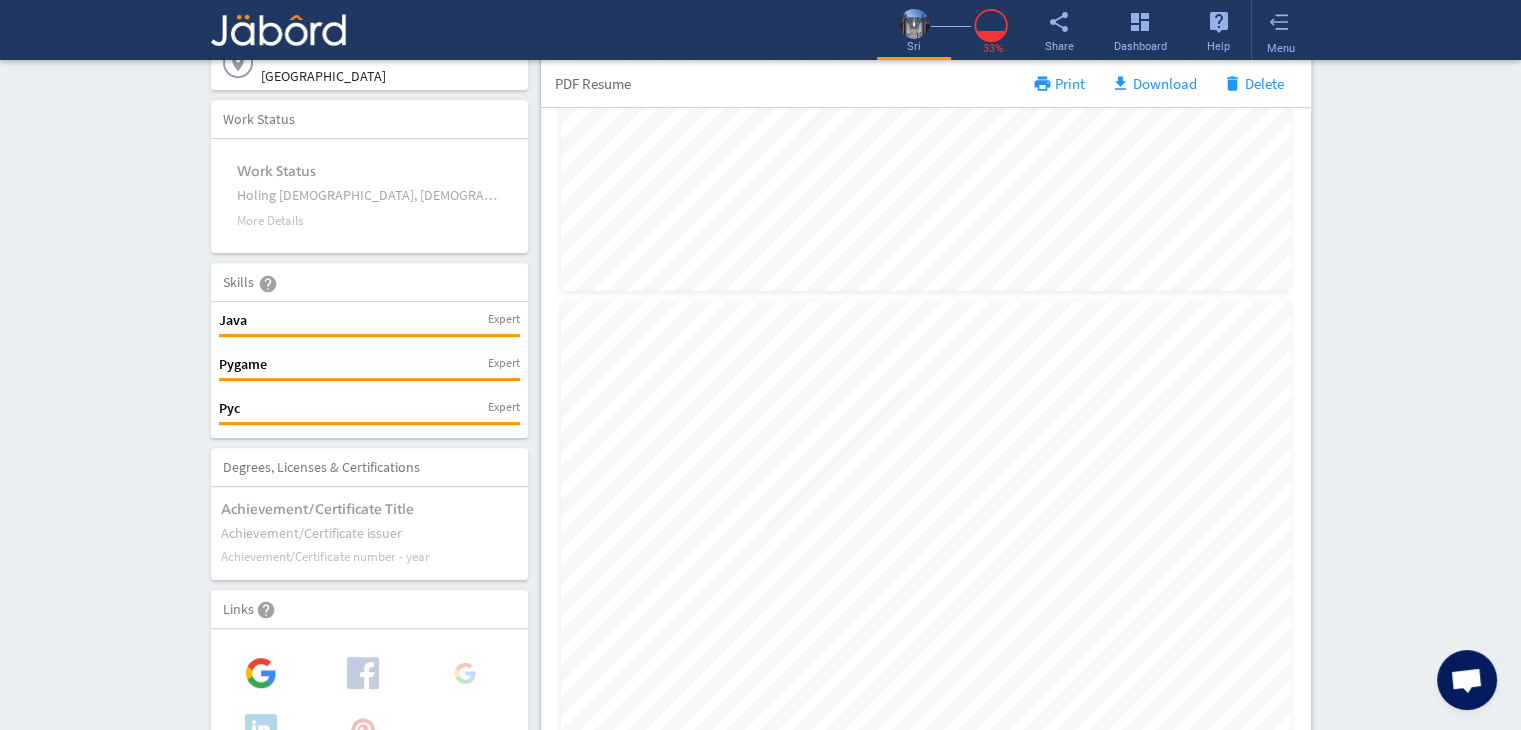 click on "Interactive Resume LITE   PRO Summary Profile PDF camera_alt  Change Photo  Upload File delete Remove   edit  sri s   testing   (1 Year)  test cloud_upload Add Video Introduction Ranveer_K_Resume (1).pdf more_vert Contact edit email  [EMAIL_ADDRESS][DOMAIN_NAME]   lock_outline Private call  93 - [PHONE_NUMBER]   public Public location_on  chennai   lock_outline Private  Job Preferences  edit
Location  [GEOGRAPHIC_DATA] Work Status Work Status Holing [DEMOGRAPHIC_DATA], [DEMOGRAPHIC_DATA], J1, etc. More Details add Skills  help  more_horiz   Java  Expert delete edit  Pygame  Expert delete edit  Pyc  Expert delete edit  Degrees, Licenses & Certifications   add_circle   Achievement/Certificate title   Achievement/Certificate issuer   Achievement/Certificate number - year  add  Links  help add_circle add_circle close  Books, PodCasts & Magazines   add_circle  test testing edit delete  Languages  add_circle add_circle  Tamil  close  Read   Write   Speak   PDF Resume  print Print file_download  Download  delete add" 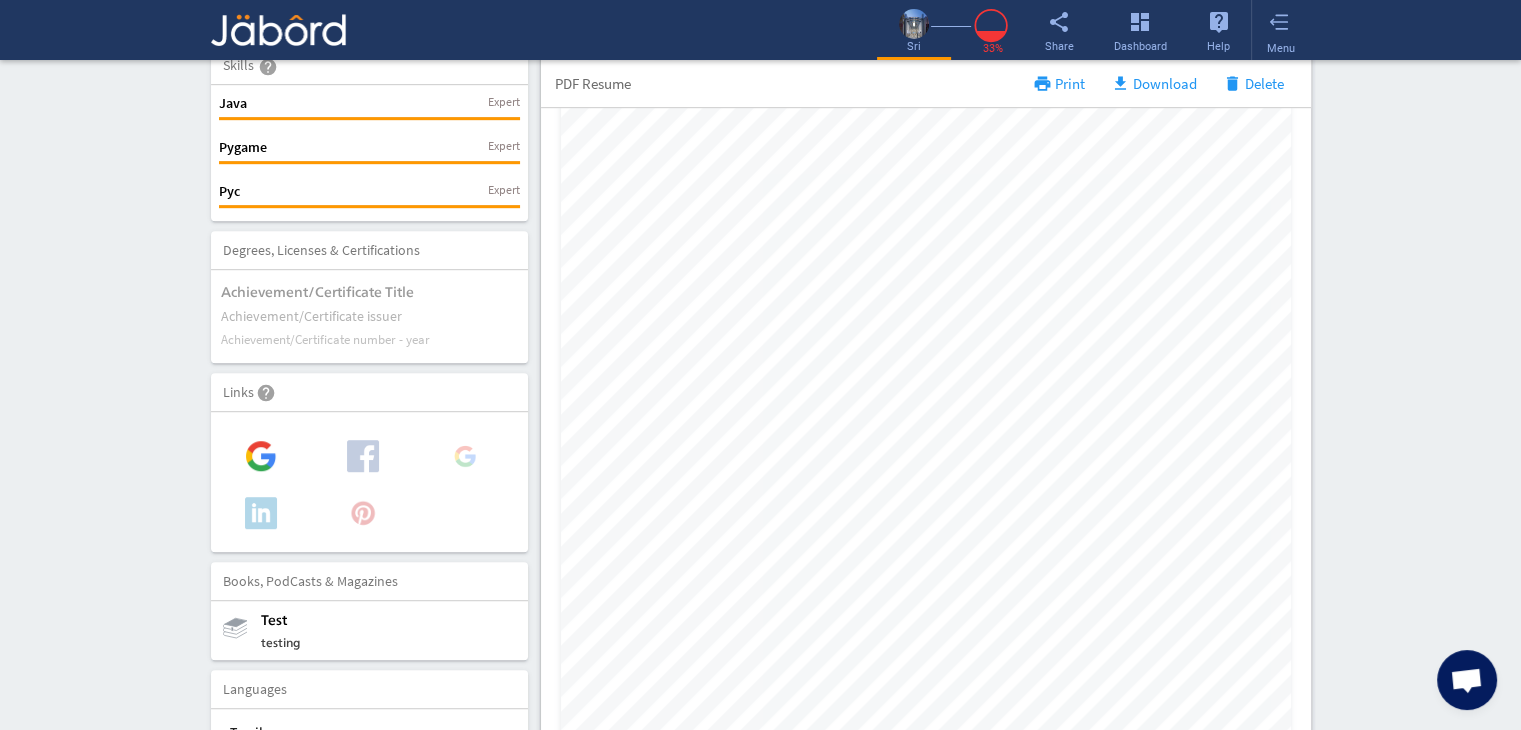 scroll, scrollTop: 1120, scrollLeft: 0, axis: vertical 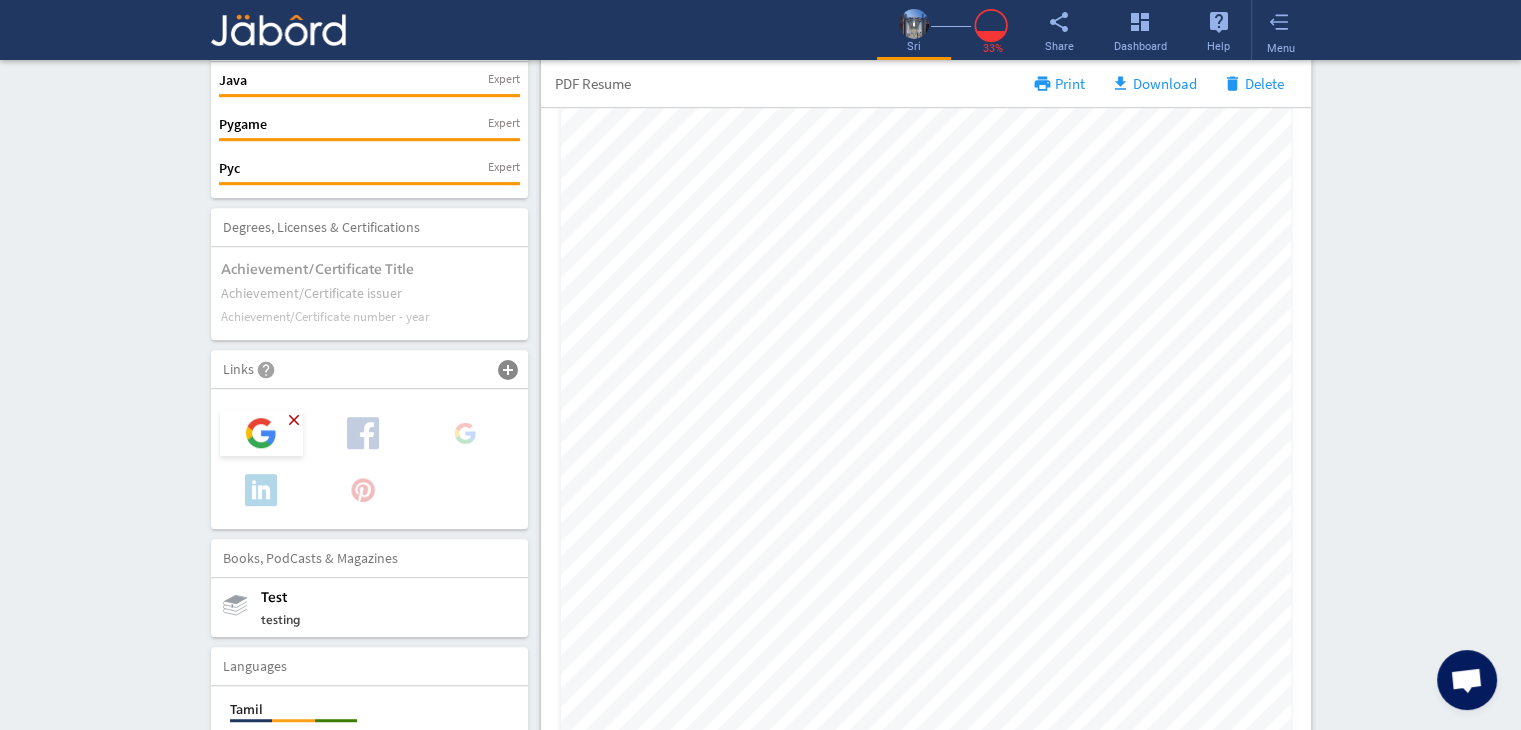 click on "close" 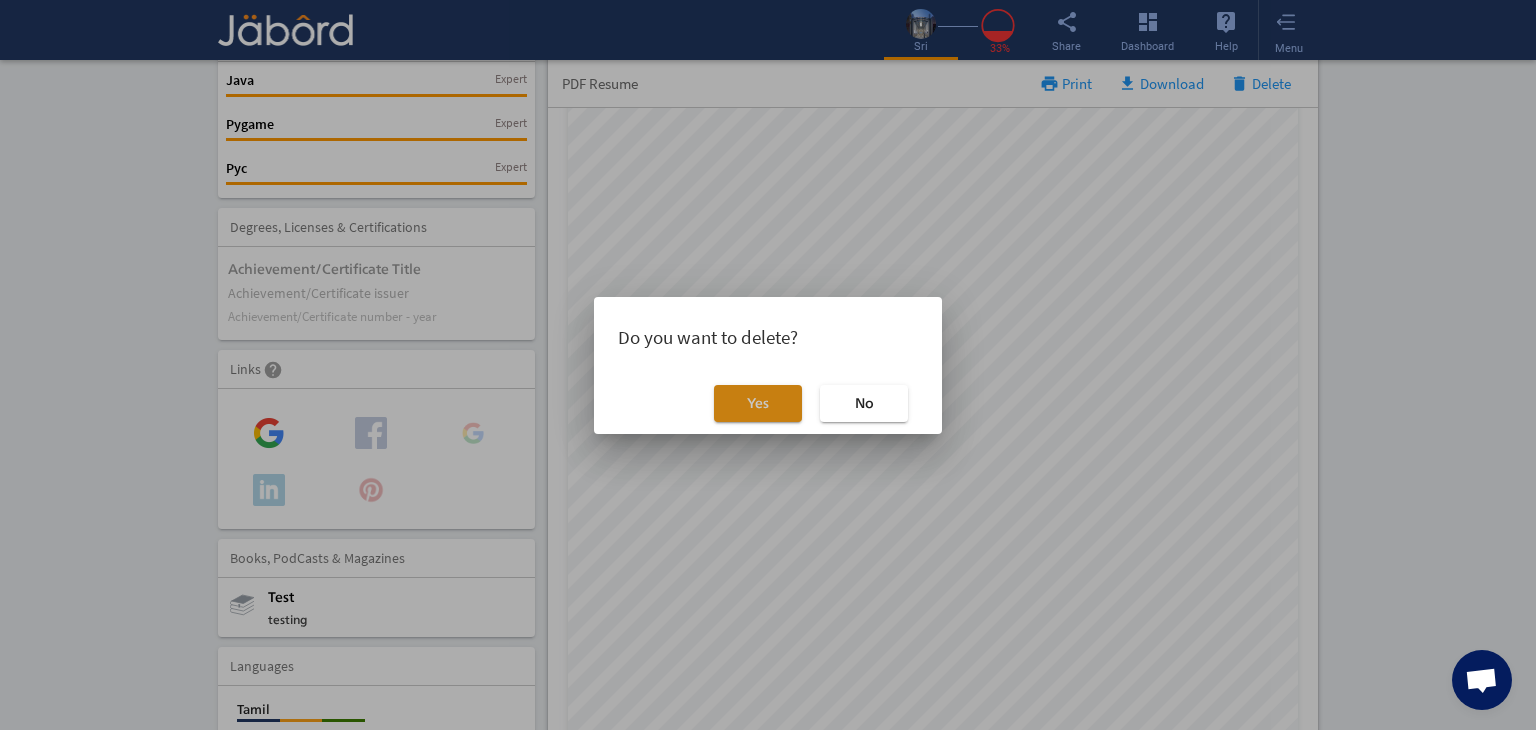 click on "Yes" at bounding box center (758, 404) 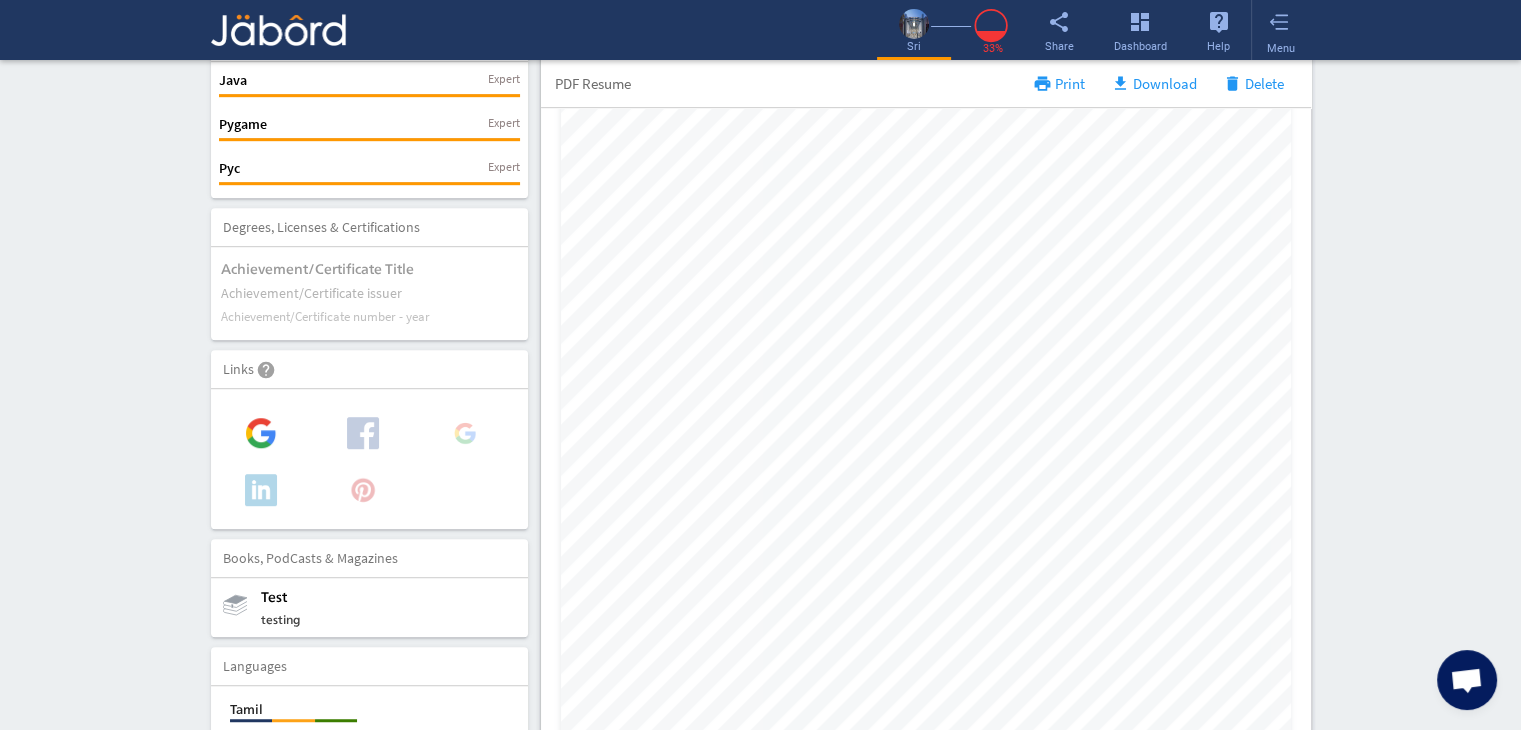 click on "Interactive Resume LITE   PRO Summary Profile PDF camera_alt  Change Photo  Upload File delete Remove   edit  sri s   testing   (1 Year)  test cloud_upload Add Video Introduction Ranveer_K_Resume (1).pdf more_vert Contact edit email  [EMAIL_ADDRESS][DOMAIN_NAME]   lock_outline Private call  93 - [PHONE_NUMBER]   public Public location_on  chennai   lock_outline Private  Job Preferences  edit
Location  [GEOGRAPHIC_DATA] Work Status Work Status Holing [DEMOGRAPHIC_DATA], [DEMOGRAPHIC_DATA], J1, etc. More Details add Skills  help  more_horiz   Java  Expert delete edit  Pygame  Expert delete edit  Pyc  Expert delete edit  Degrees, Licenses & Certifications   add_circle   Achievement/Certificate title   Achievement/Certificate issuer   Achievement/Certificate number - year  add  Links  help add_circle add_circle close  Books, PodCasts & Magazines   add_circle  test testing edit delete  Languages  add_circle add_circle  Tamil  close  Read   Write   Speak   PDF Resume  print Print file_download  Download  delete add" 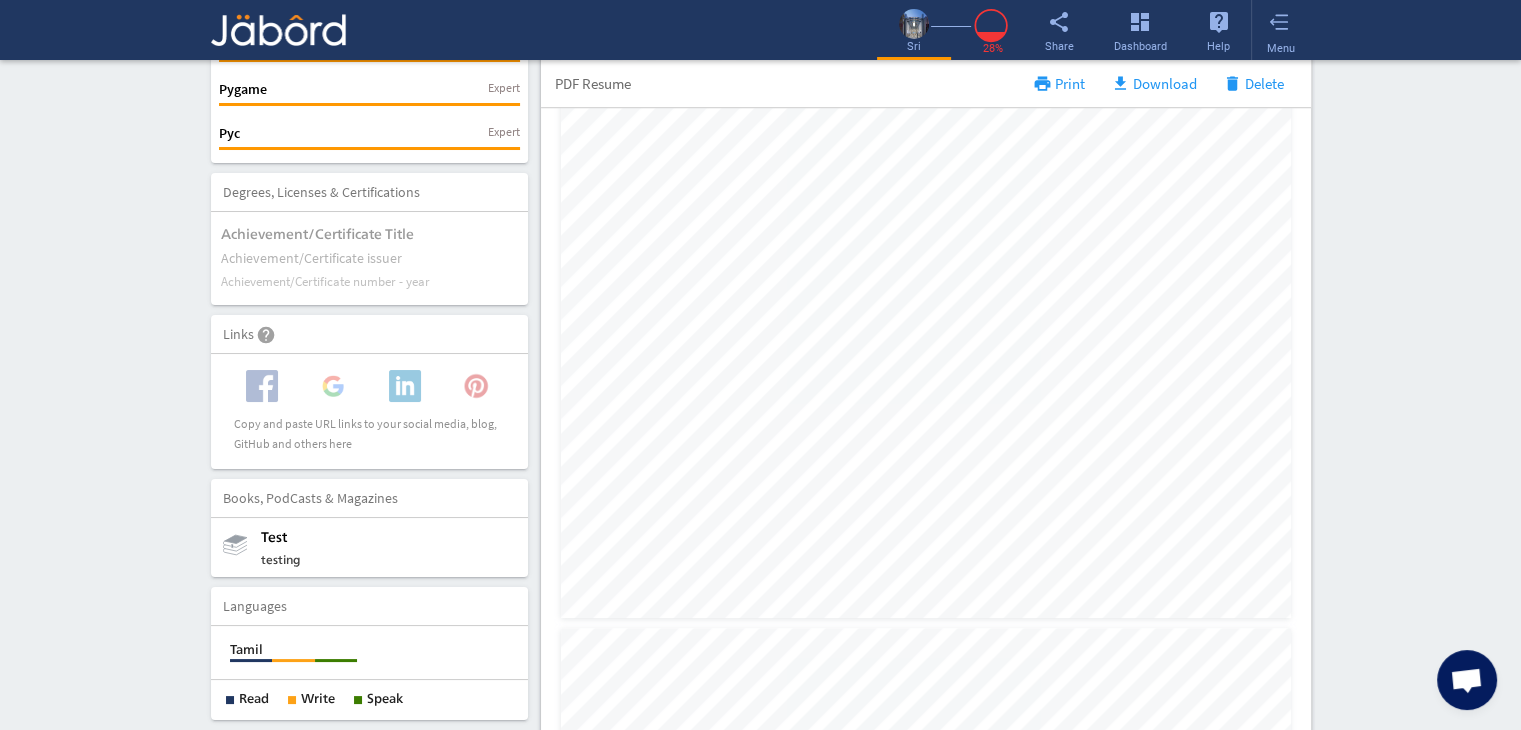 scroll, scrollTop: 1520, scrollLeft: 0, axis: vertical 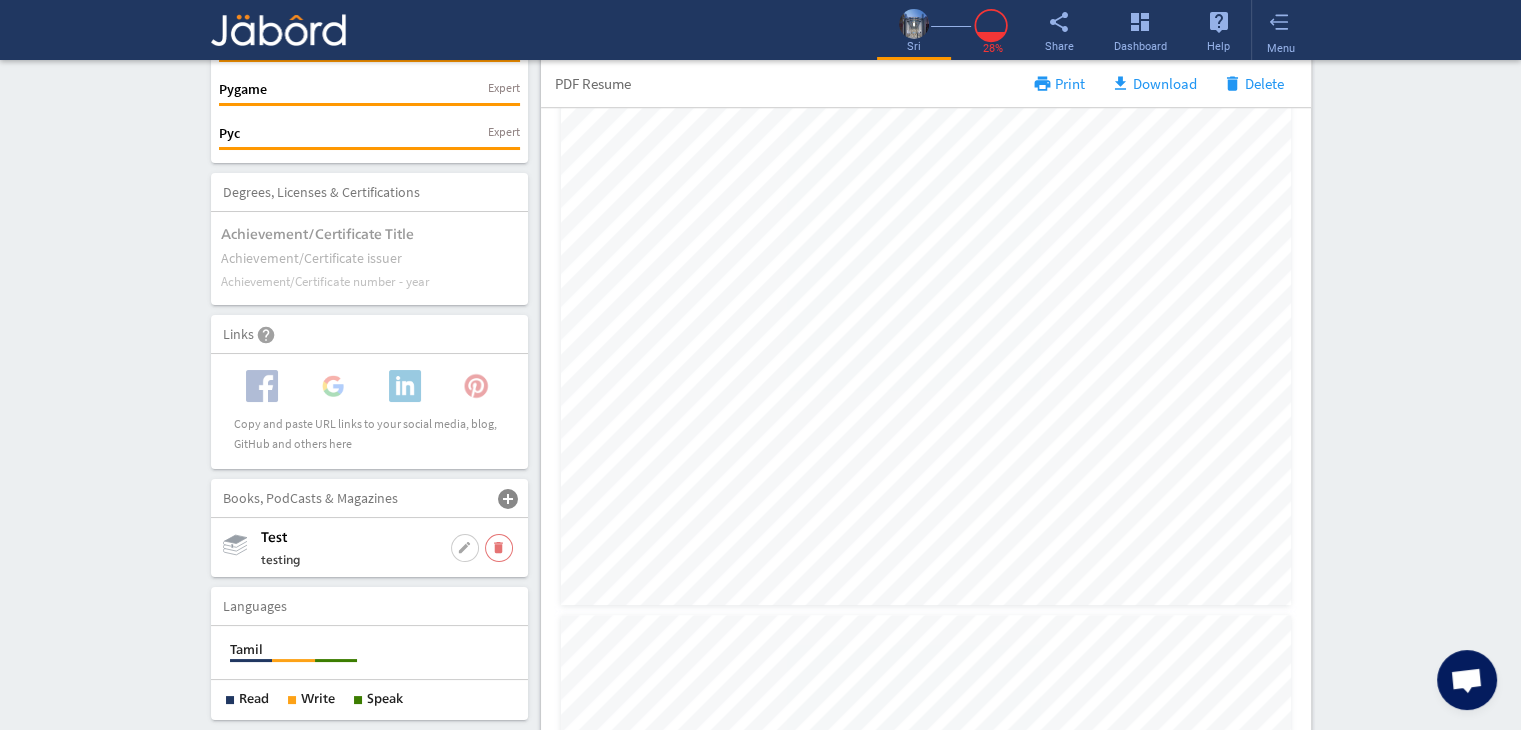 click on "delete" 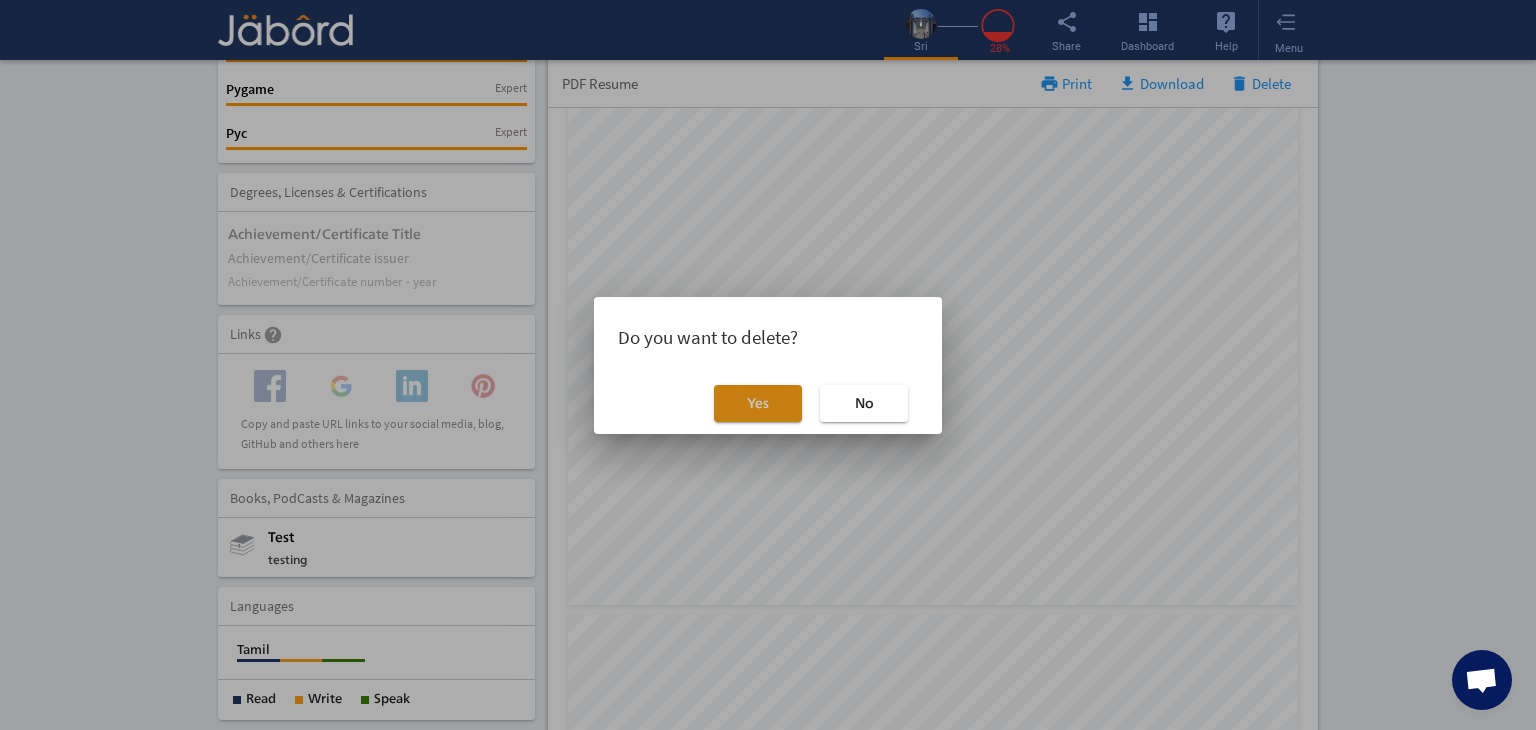 click on "Yes" at bounding box center (758, 404) 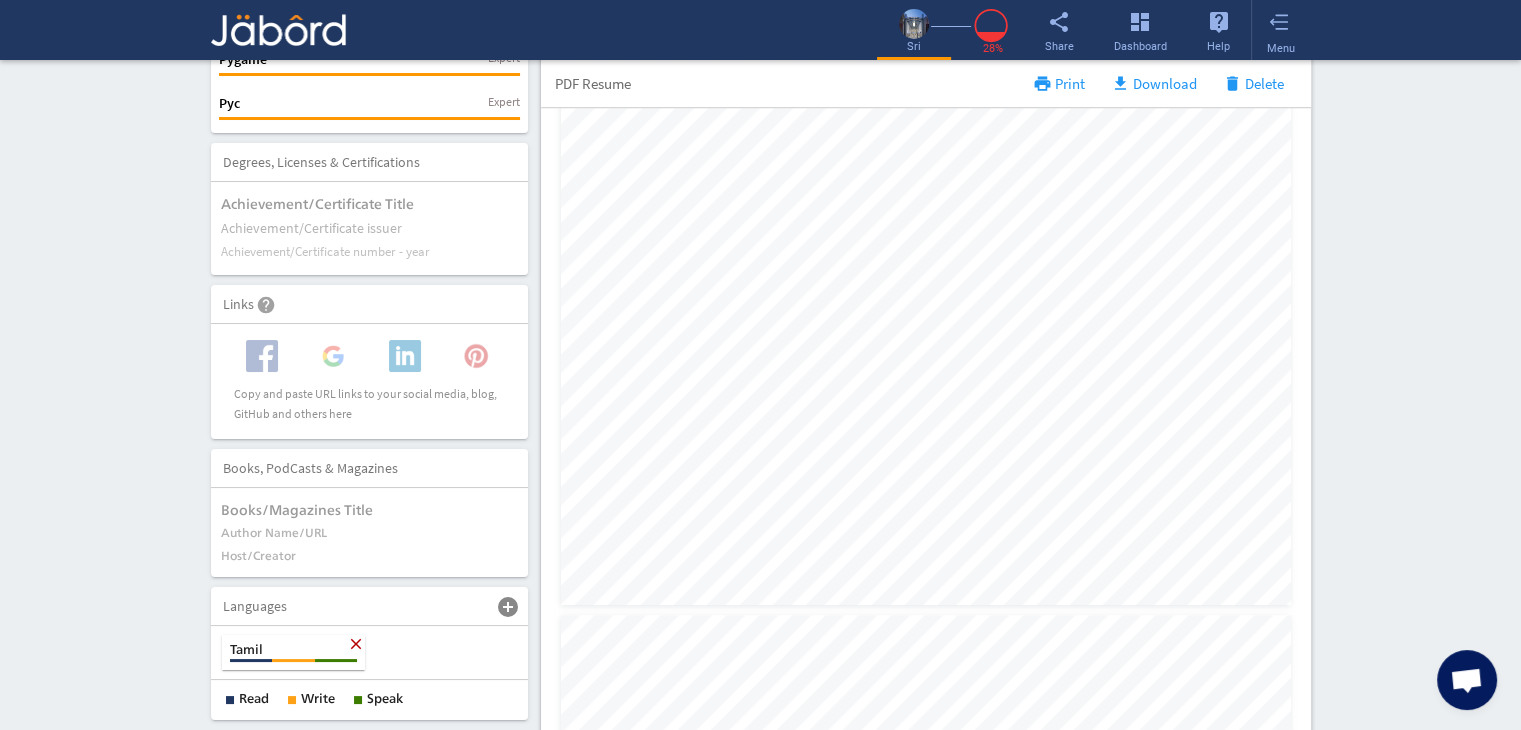 click on "close" 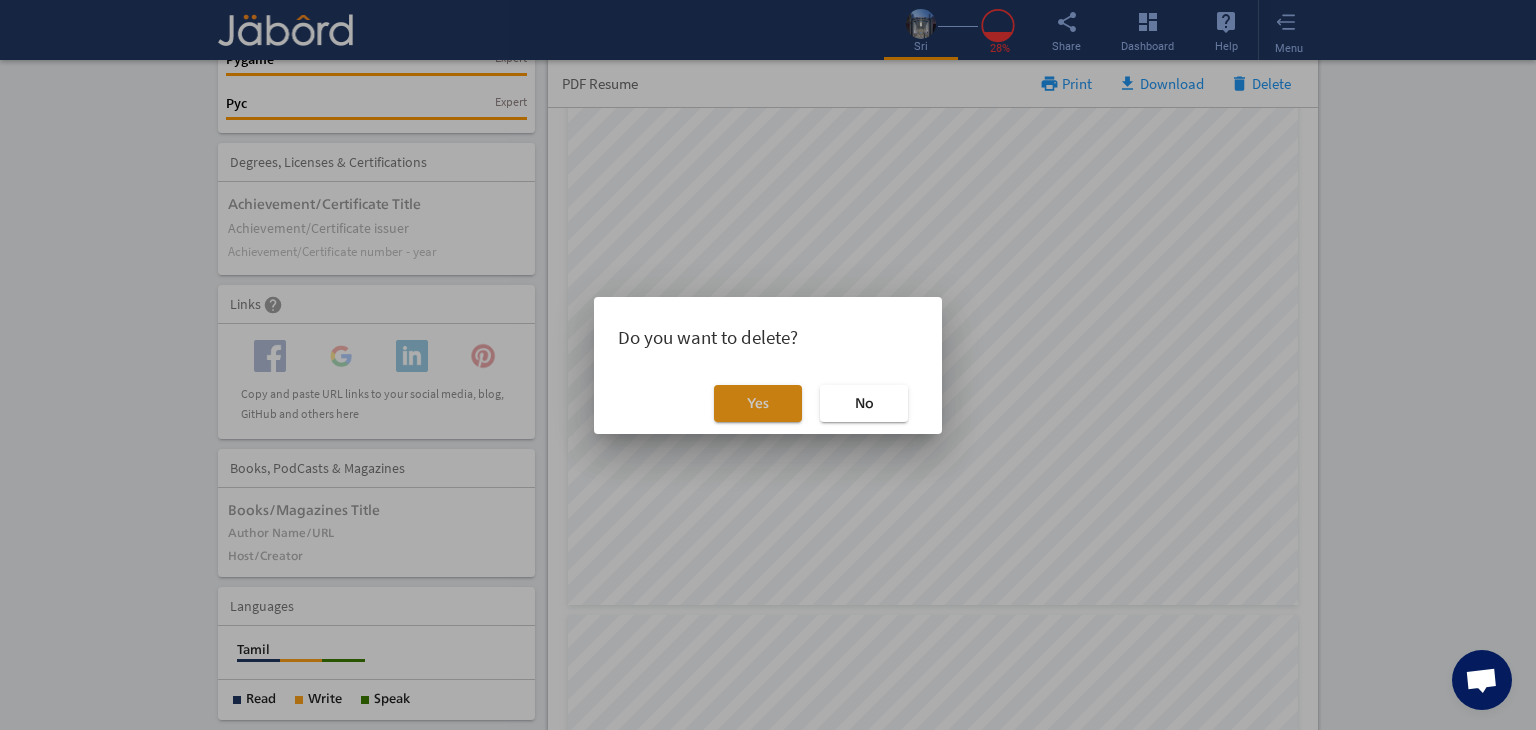 click on "Yes" at bounding box center (758, 404) 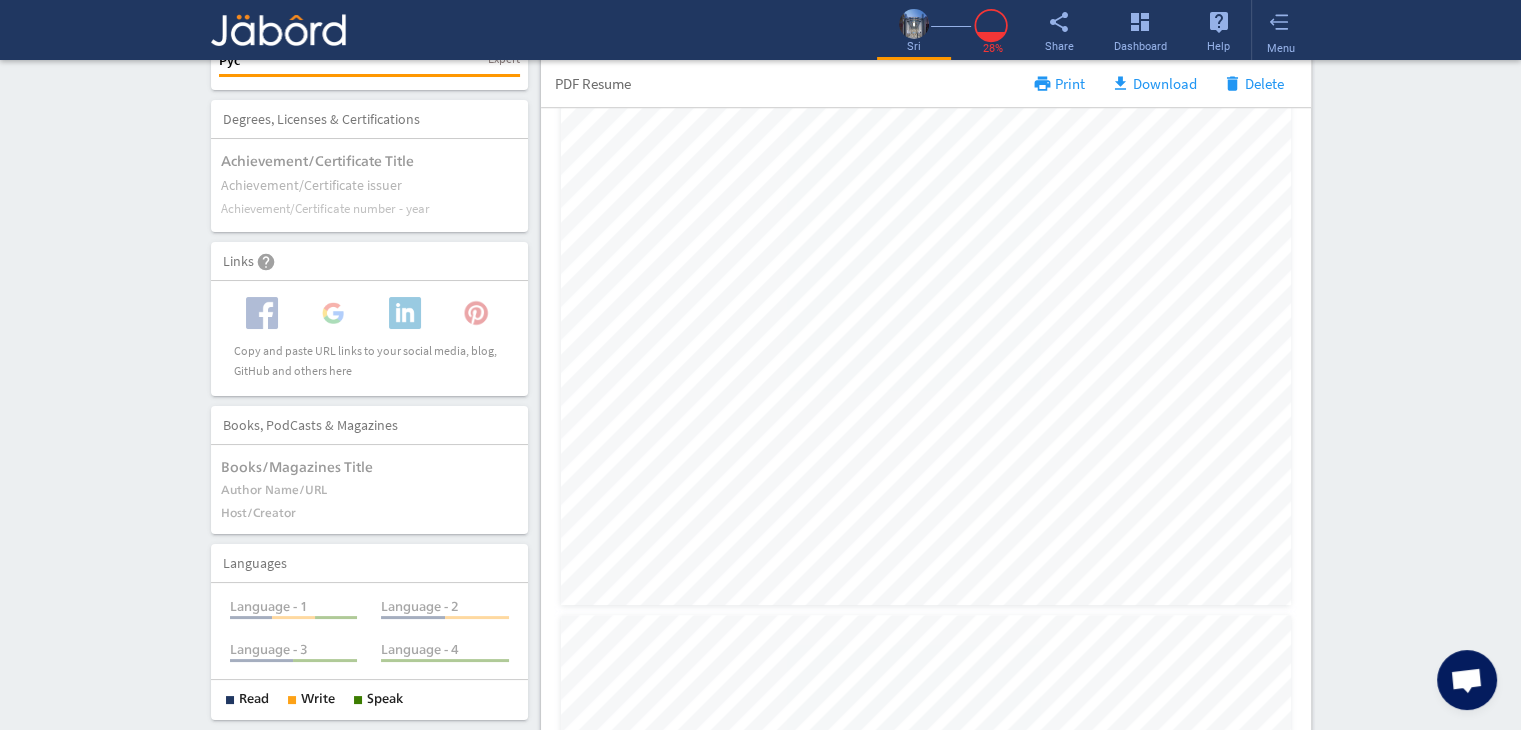 click on "Interactive Resume LITE   PRO Summary Profile PDF camera_alt  Change Photo  Upload File delete Remove   edit  sri s   testing   (1 Year)  test cloud_upload Add Video Introduction Ranveer_K_Resume (1).pdf more_vert Contact edit email  [EMAIL_ADDRESS][DOMAIN_NAME]   lock_outline Private call  93 - [PHONE_NUMBER]   public Public location_on  chennai   lock_outline Private  Job Preferences  edit
Location  [GEOGRAPHIC_DATA] Work Status Work Status Holing [DEMOGRAPHIC_DATA], [DEMOGRAPHIC_DATA], J1, etc. More Details add Skills  help  more_horiz   Java  Expert delete edit  Pygame  Expert delete edit  Pyc  Expert delete edit  Degrees, Licenses & Certifications   add_circle   Achievement/Certificate title   Achievement/Certificate issuer   Achievement/Certificate number - year  add  Links  help add_circle add  Copy and paste URL links to your social media, blog, GitHub and others here   Books, PodCasts & Magazines   add_circle   Books/Magazines Title   Author Name/URL   Host/Creator  add  Languages  add_circle add  Read" 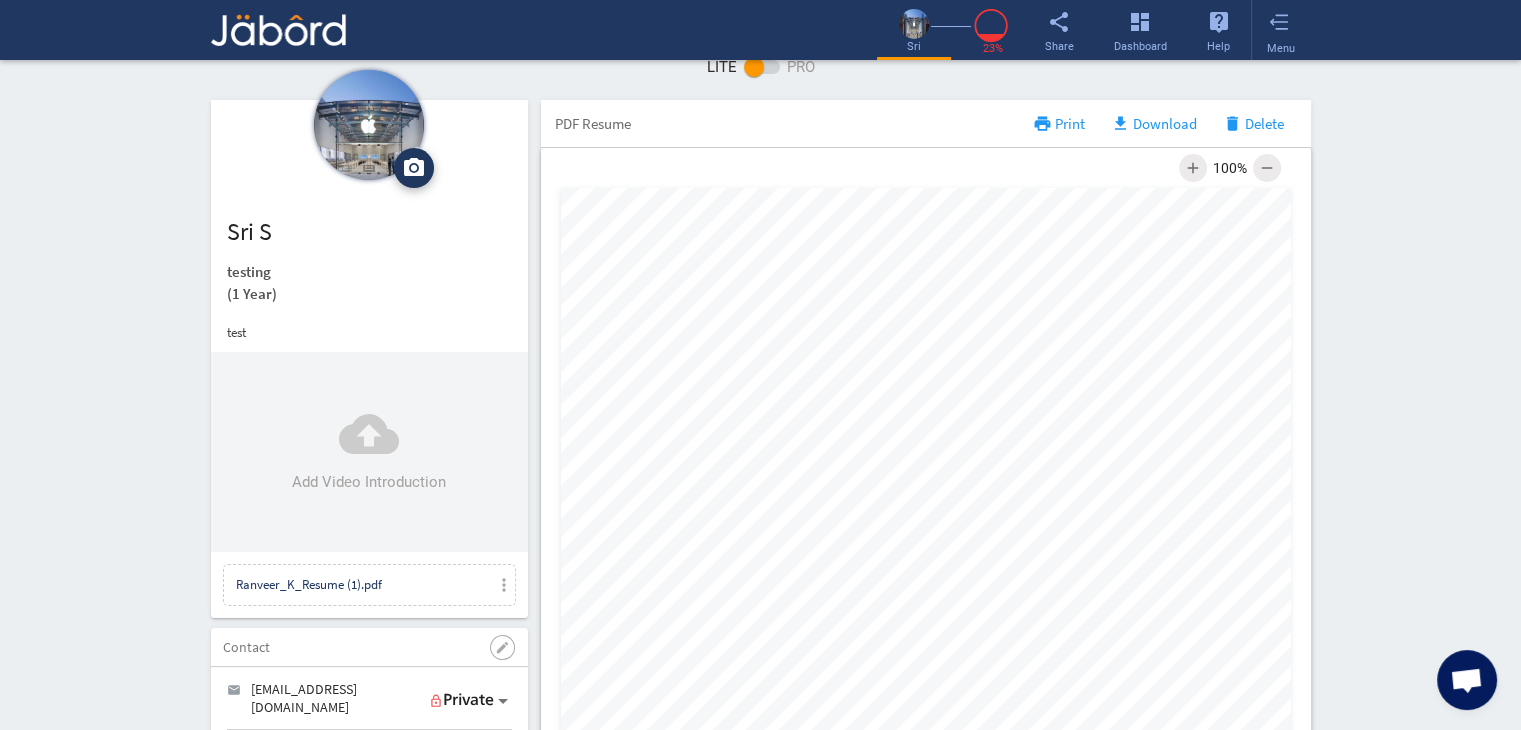 scroll, scrollTop: 0, scrollLeft: 0, axis: both 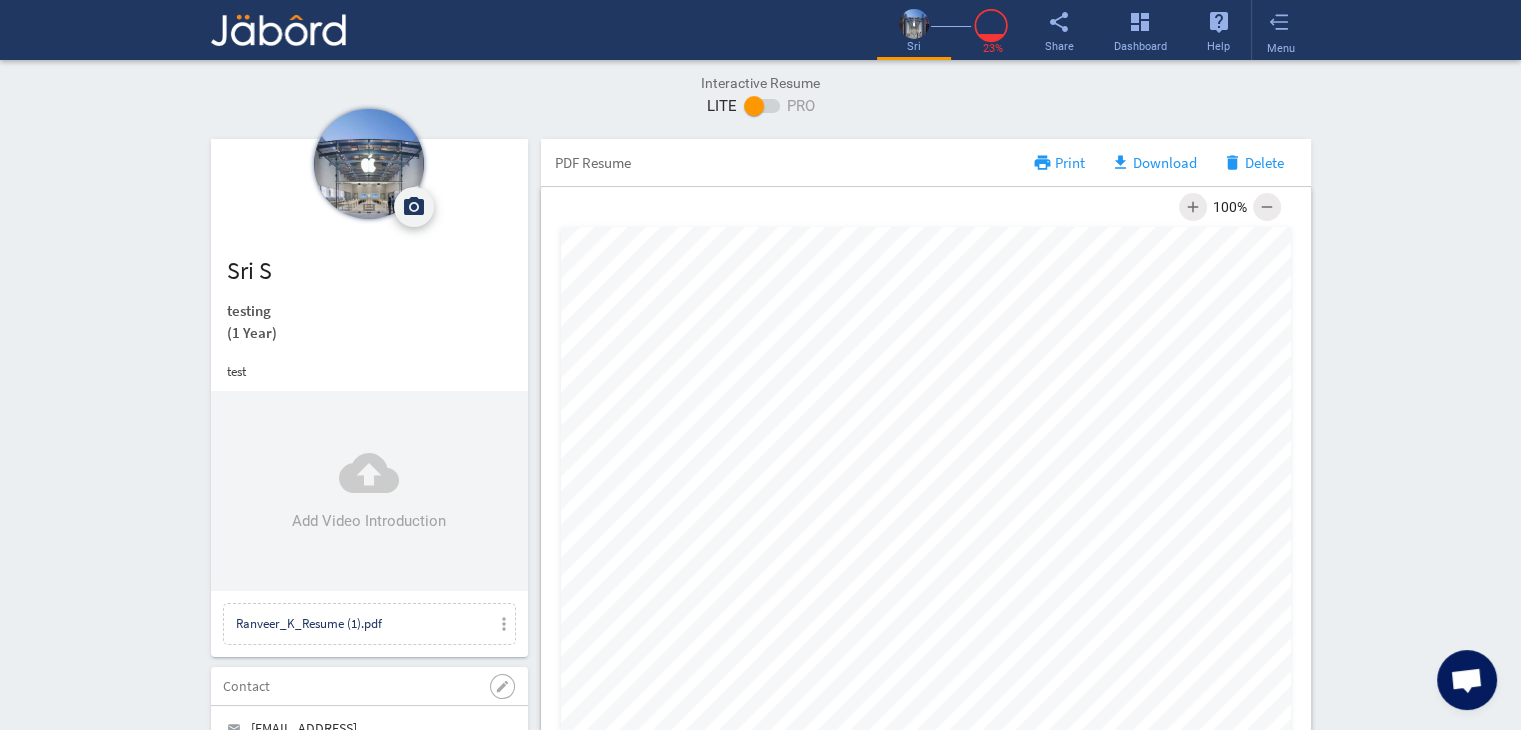 click on "camera_alt" 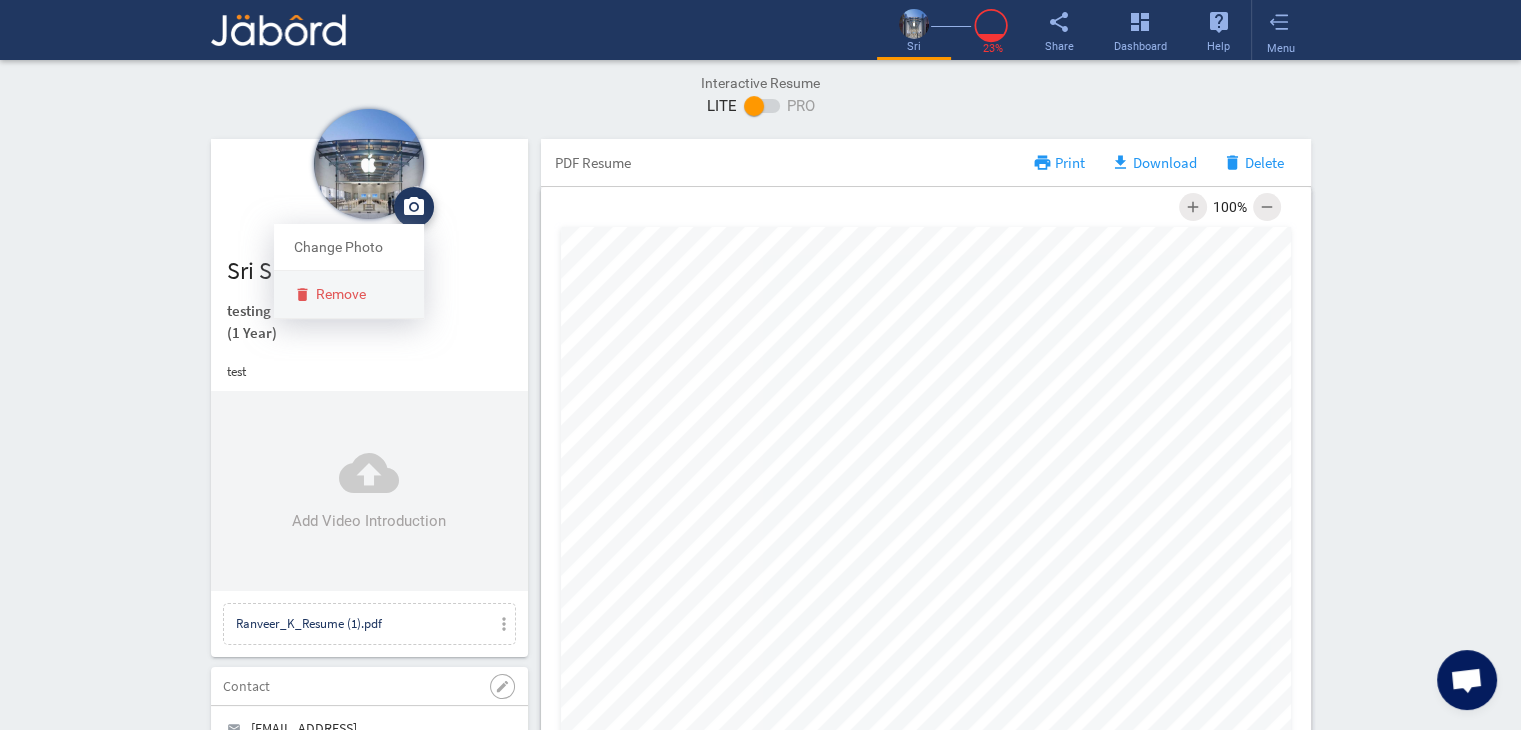 click on "delete Remove" 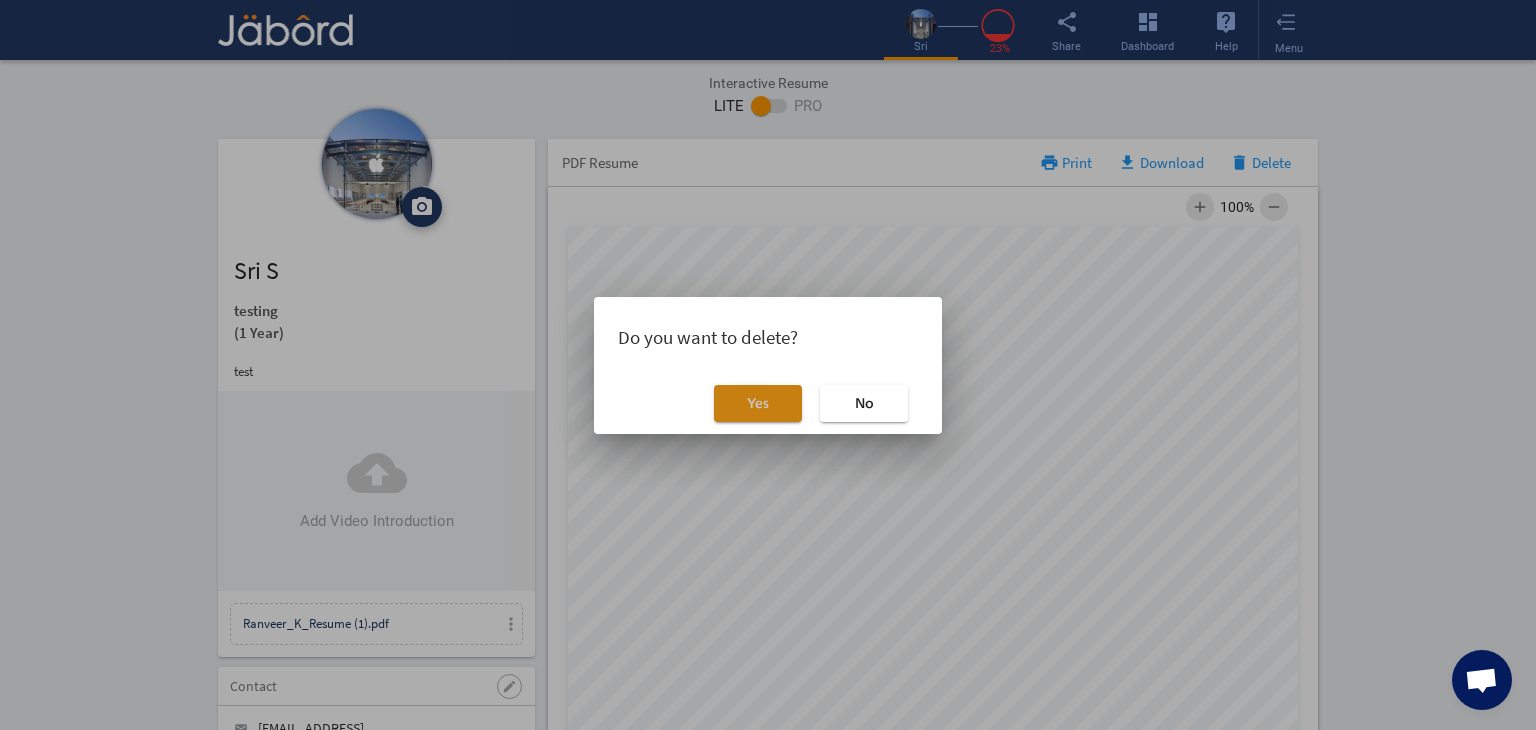 click on "Yes" at bounding box center [758, 403] 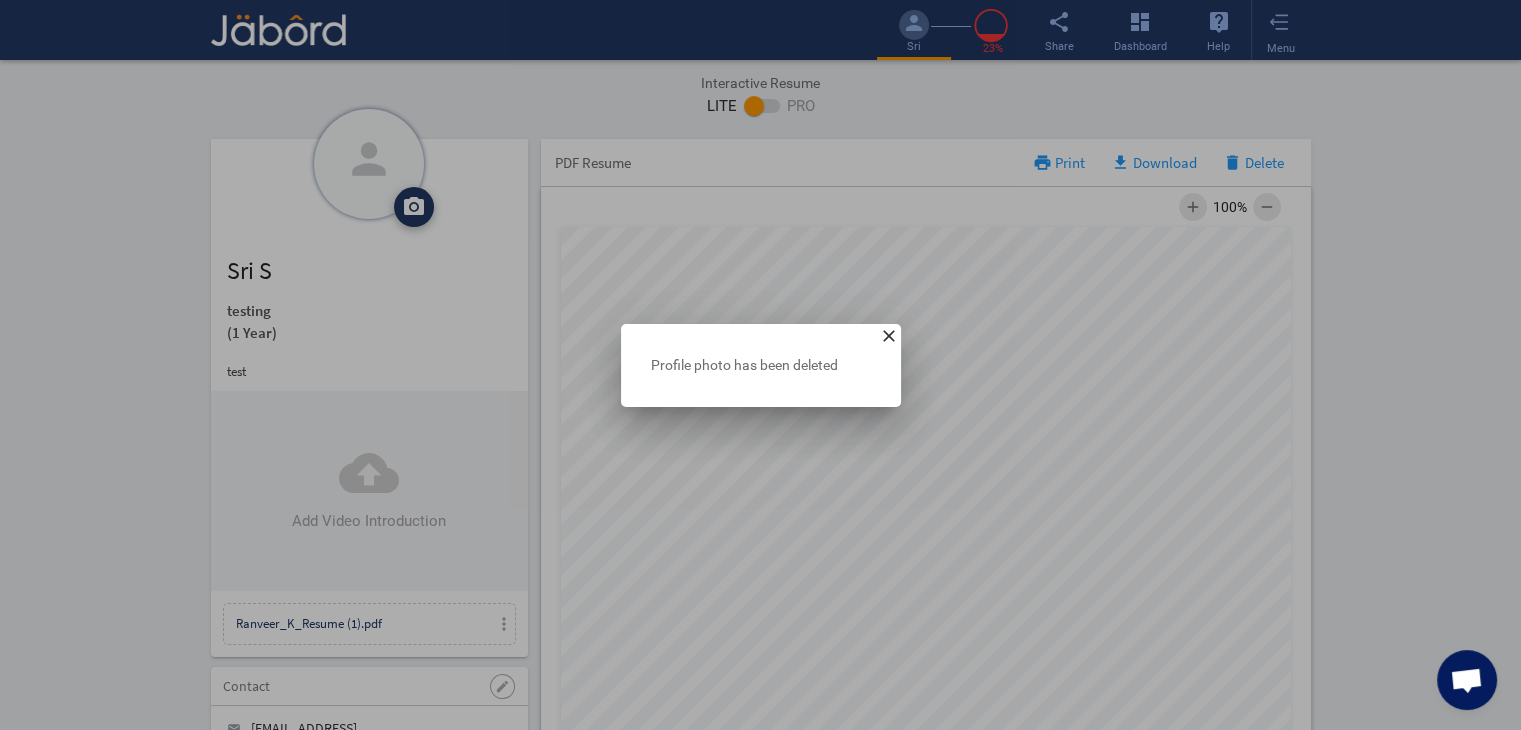 click at bounding box center [760, 365] 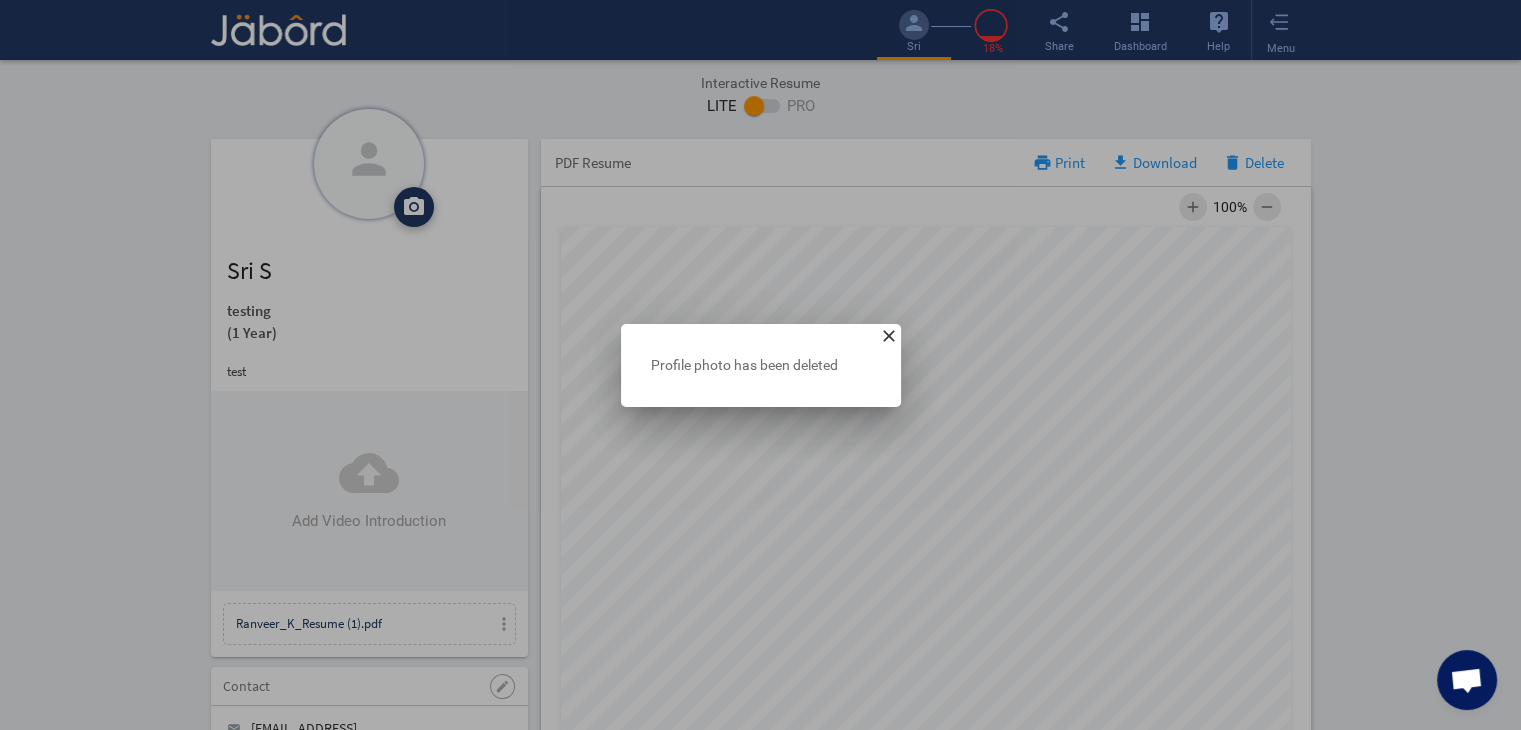 click on "close" at bounding box center (889, 336) 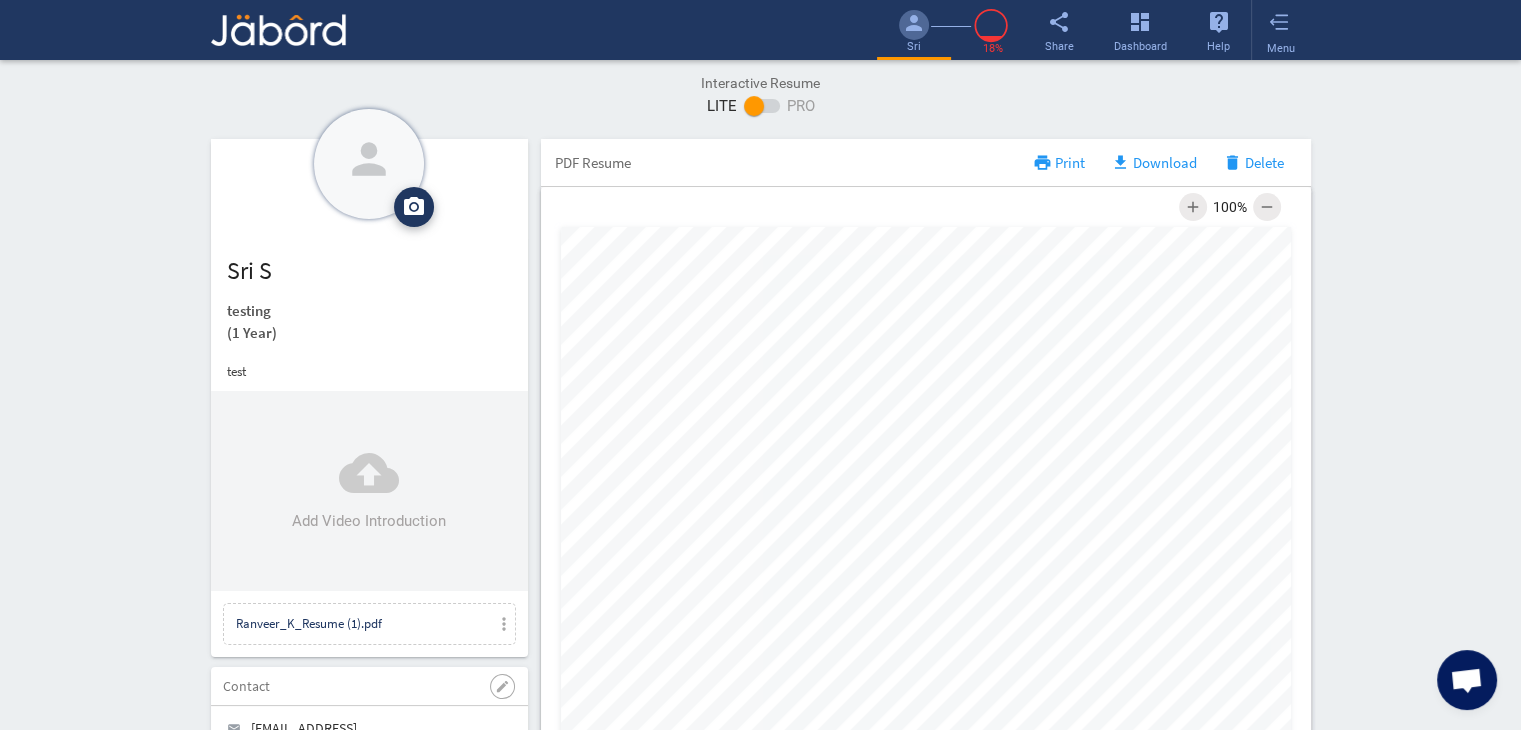 click on "Interactive Resume LITE   PRO Summary Profile PDF person camera_alt  Add Photo  Upload File delete Remove   edit  sri s   testing   (1 Year)  test cloud_upload Add Video Introduction Ranveer_K_Resume (1).pdf more_vert Contact edit email  [EMAIL_ADDRESS][DOMAIN_NAME]   lock_outline Private call  93 - [PHONE_NUMBER]   public Public location_on  chennai   lock_outline Private  Job Preferences  edit
Location  [GEOGRAPHIC_DATA] Work Status Work Status Holing [DEMOGRAPHIC_DATA], [DEMOGRAPHIC_DATA], J1, etc. More Details add Skills  help  more_horiz   Java  Expert delete edit  Pygame  Expert delete edit  Pyc  Expert delete edit  Degrees, Licenses & Certifications   add_circle   Achievement/Certificate title   Achievement/Certificate issuer   Achievement/Certificate number - year  add  Links  help add_circle add  Copy and paste URL links to your social media, blog, GitHub and others here   Books, PodCasts & Magazines   add_circle   Books/Magazines Title   Author Name/URL   Host/Creator  add  Languages  add_circle add" 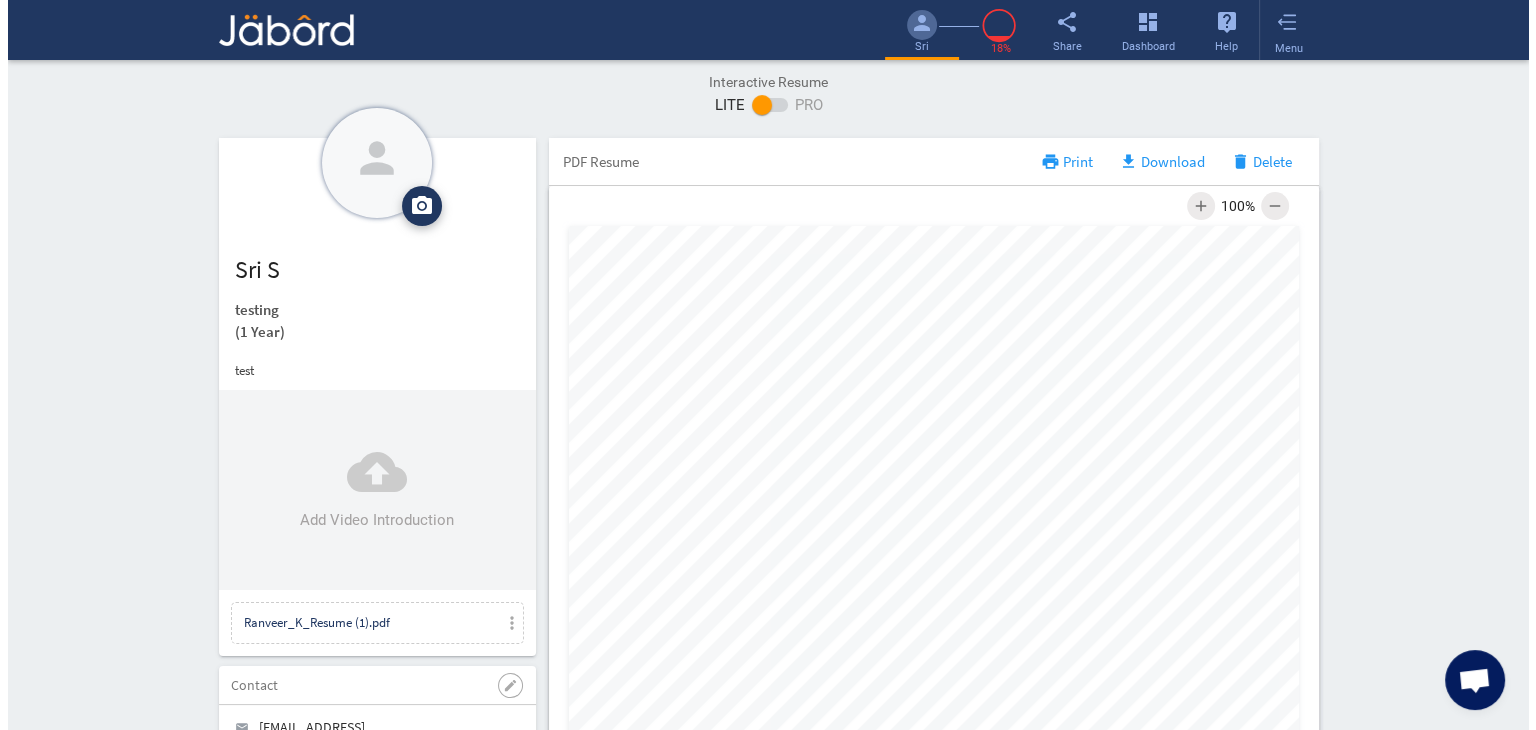 scroll, scrollTop: 0, scrollLeft: 0, axis: both 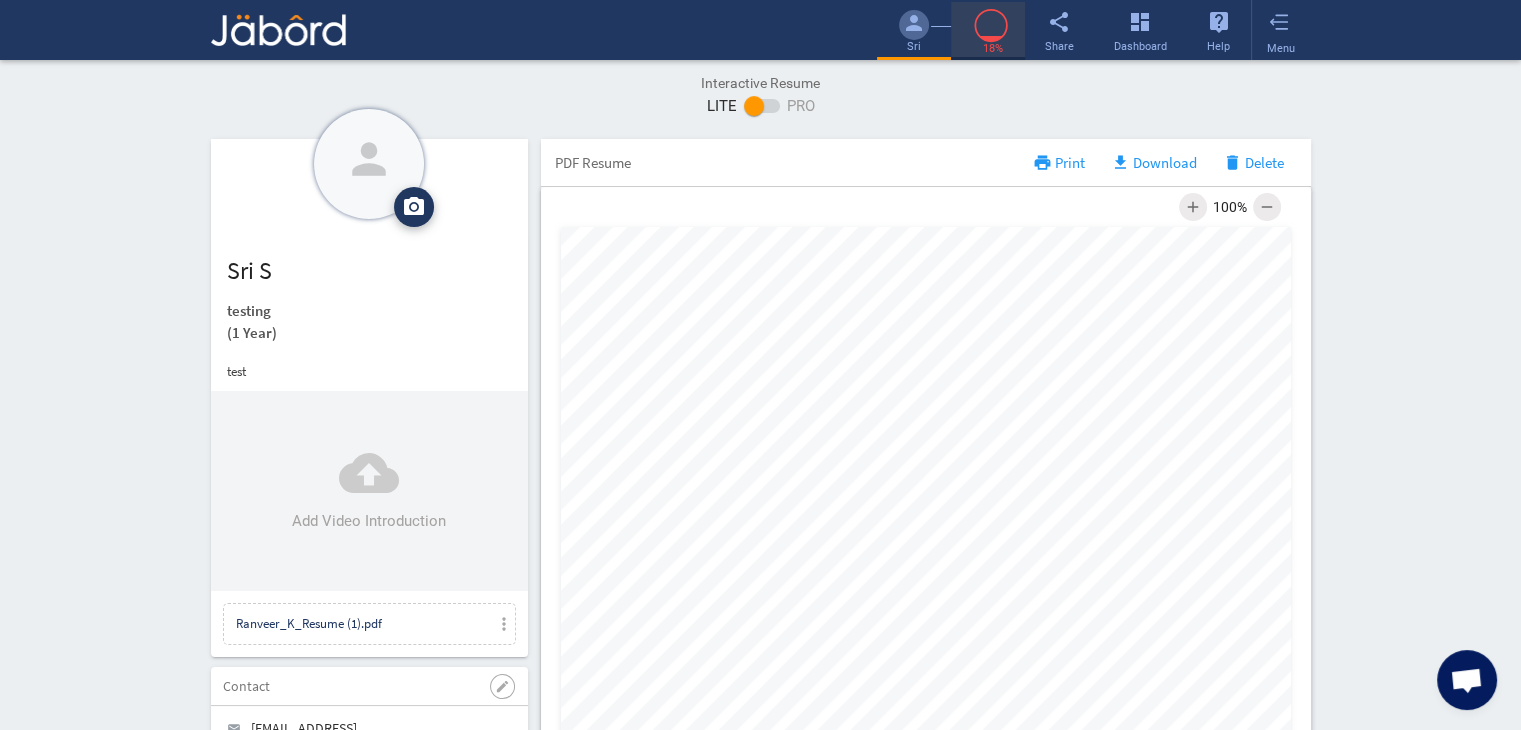 click 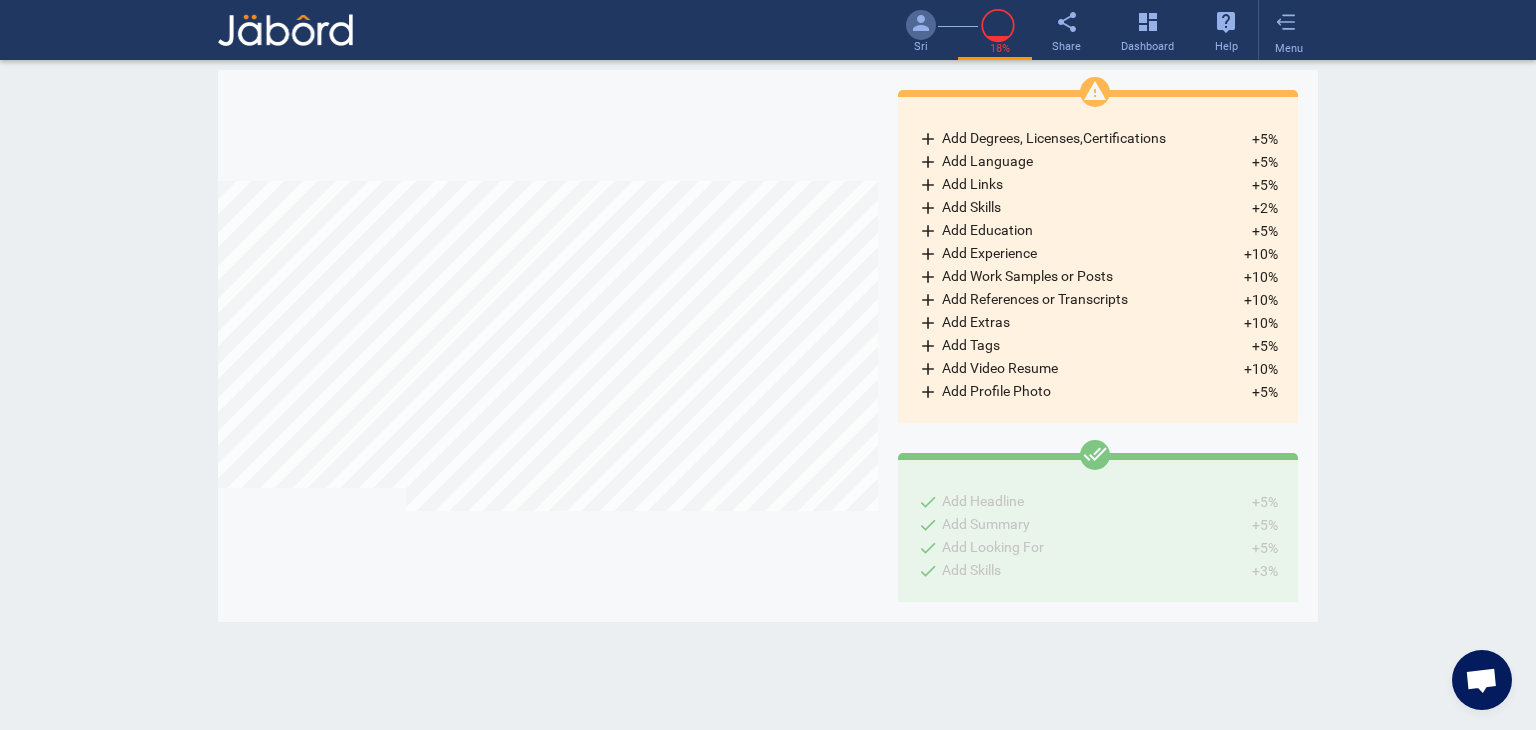 scroll, scrollTop: 999669, scrollLeft: 999340, axis: both 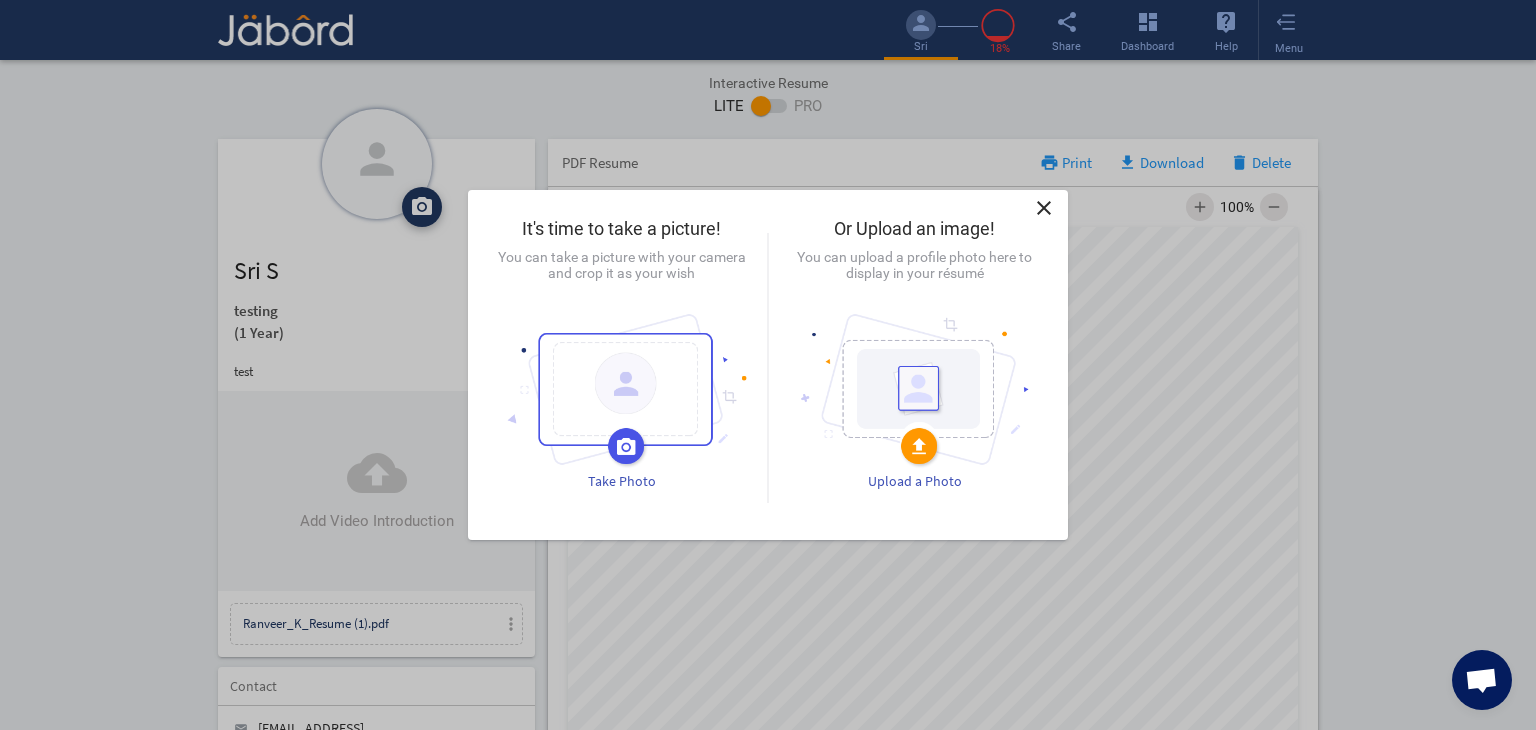 click on "close" 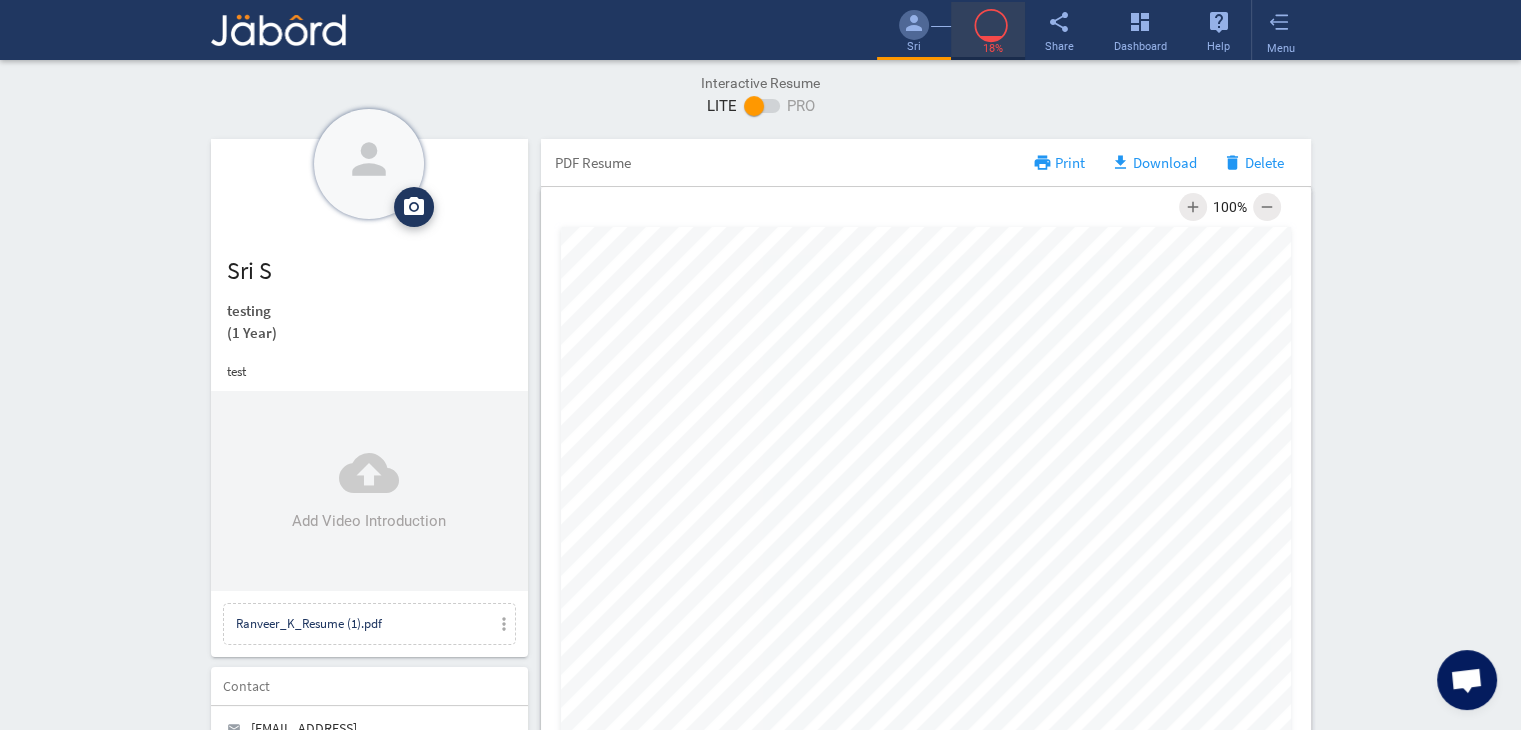 click on "18%" 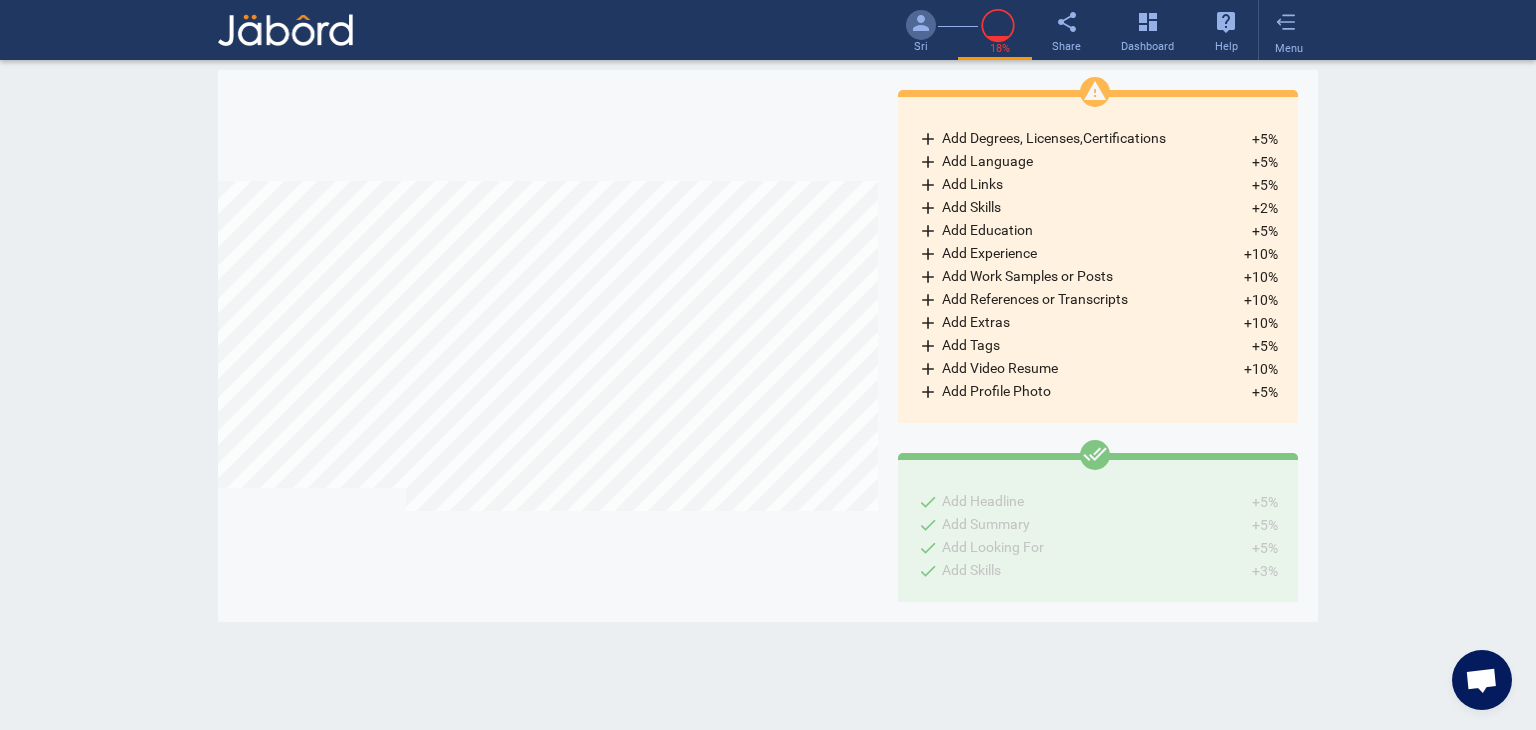 scroll, scrollTop: 999669, scrollLeft: 999340, axis: both 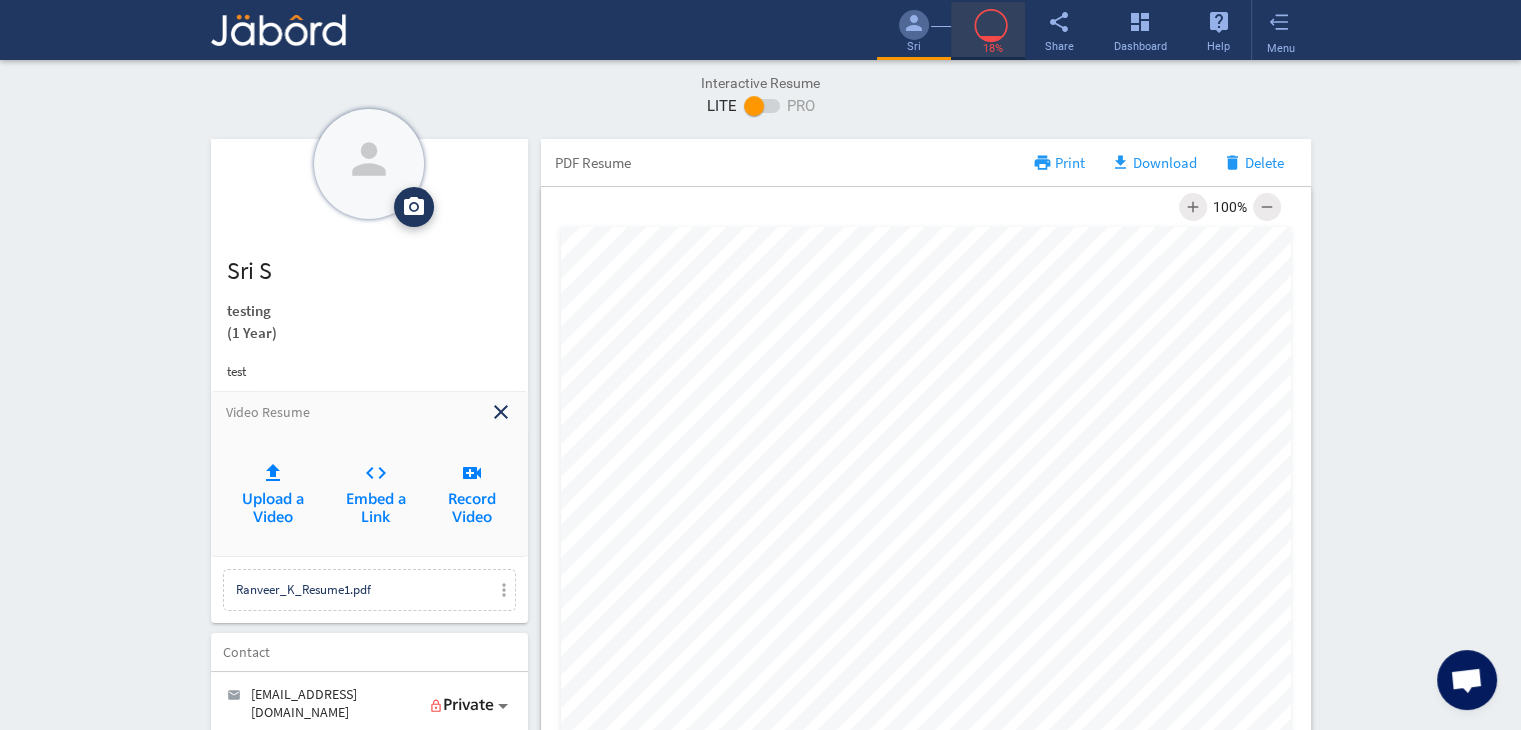 click 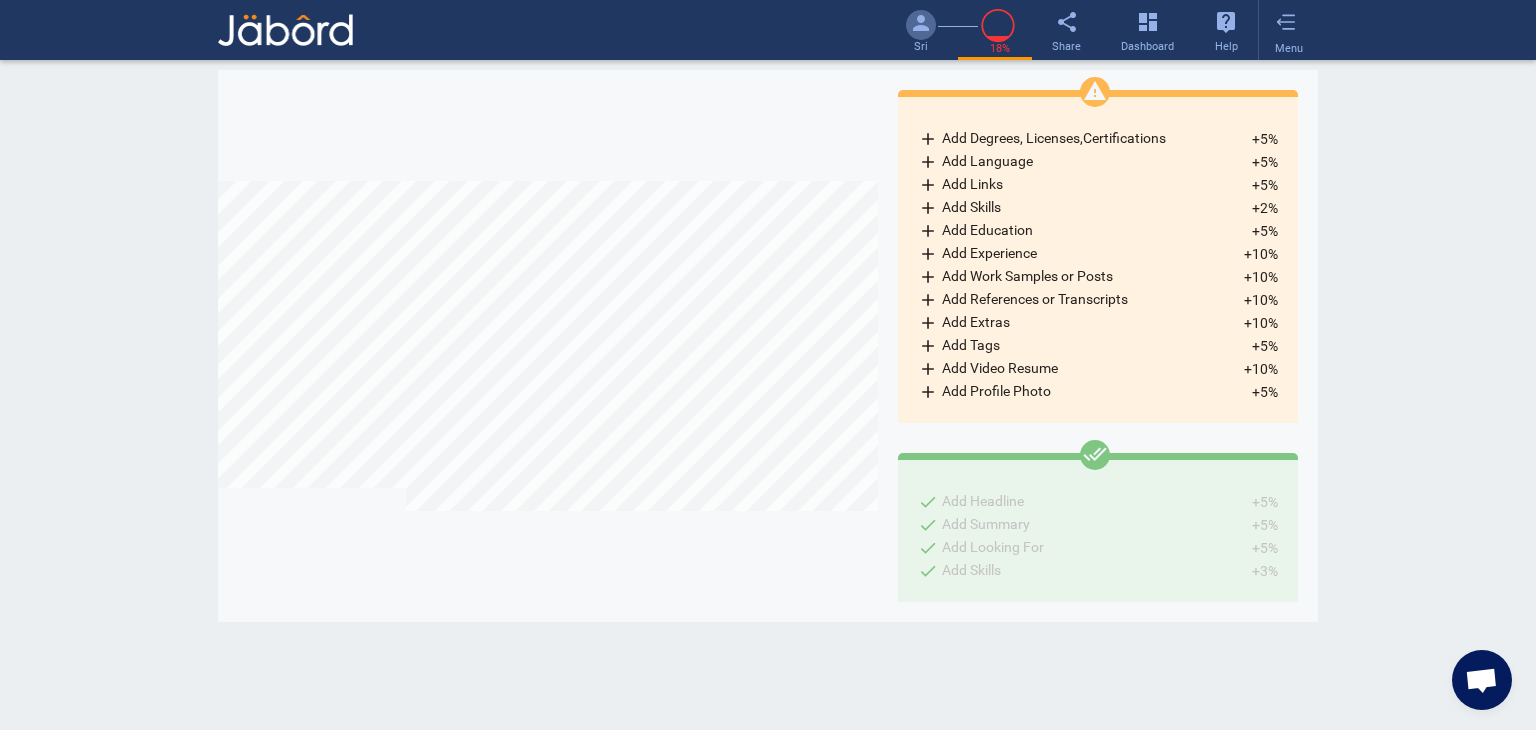 scroll, scrollTop: 999669, scrollLeft: 999340, axis: both 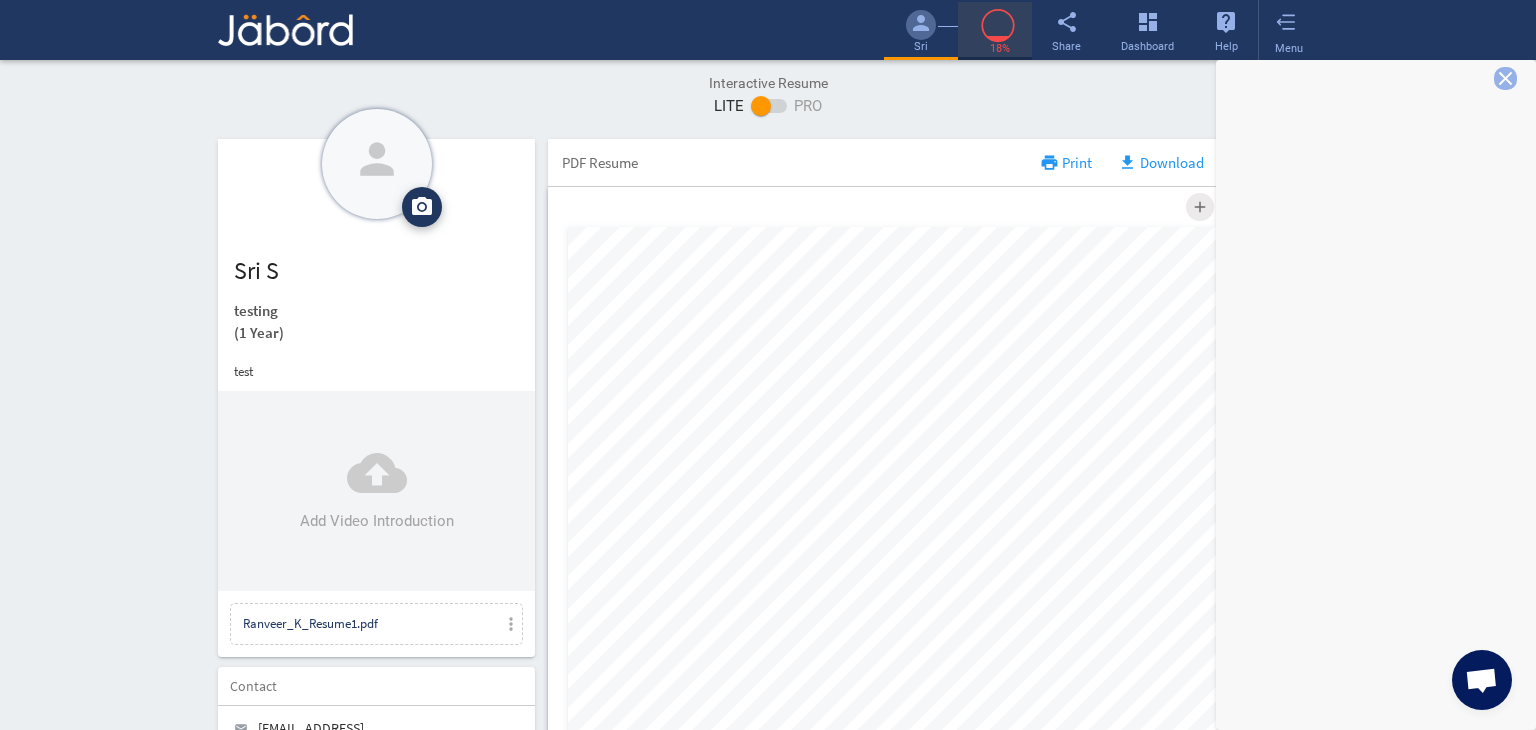 click 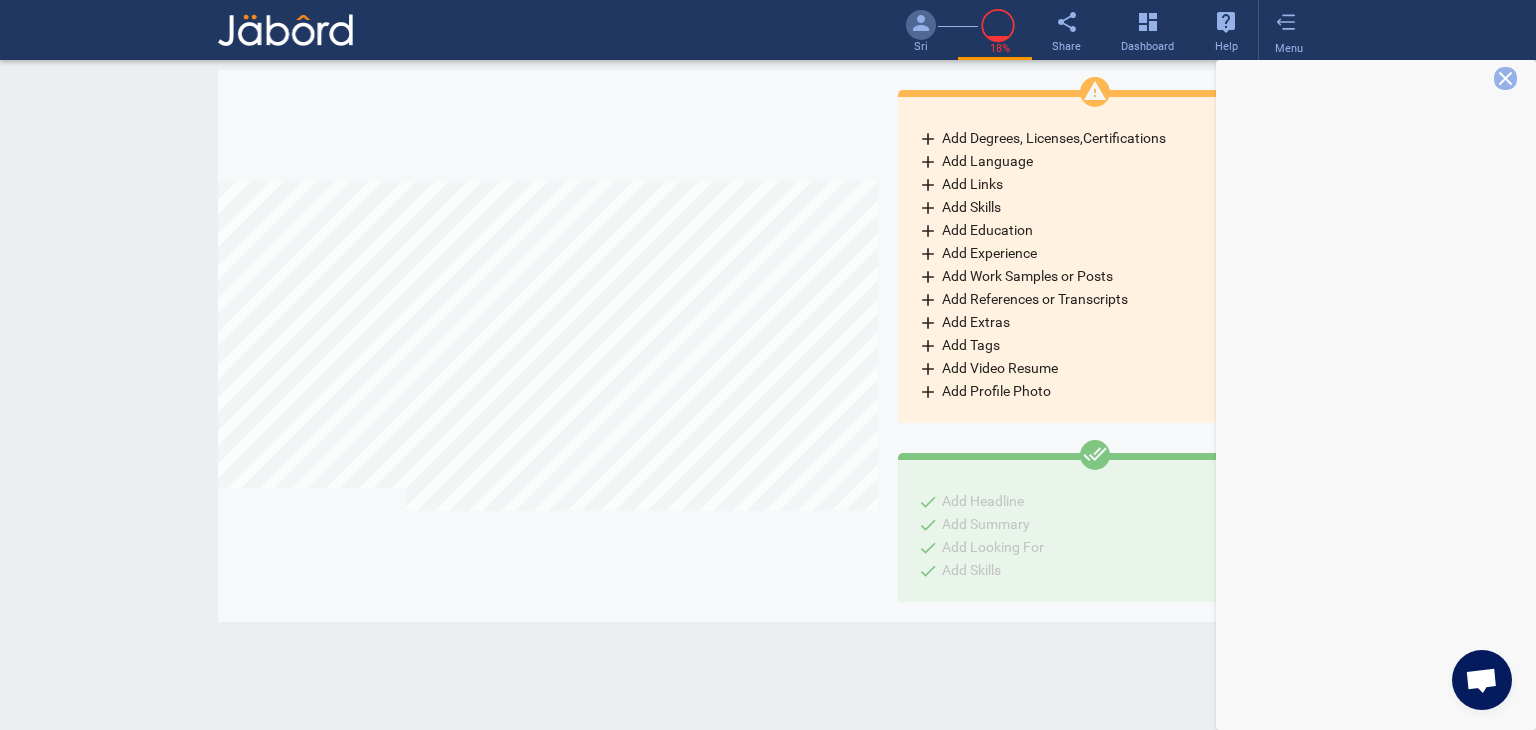 scroll, scrollTop: 999669, scrollLeft: 999340, axis: both 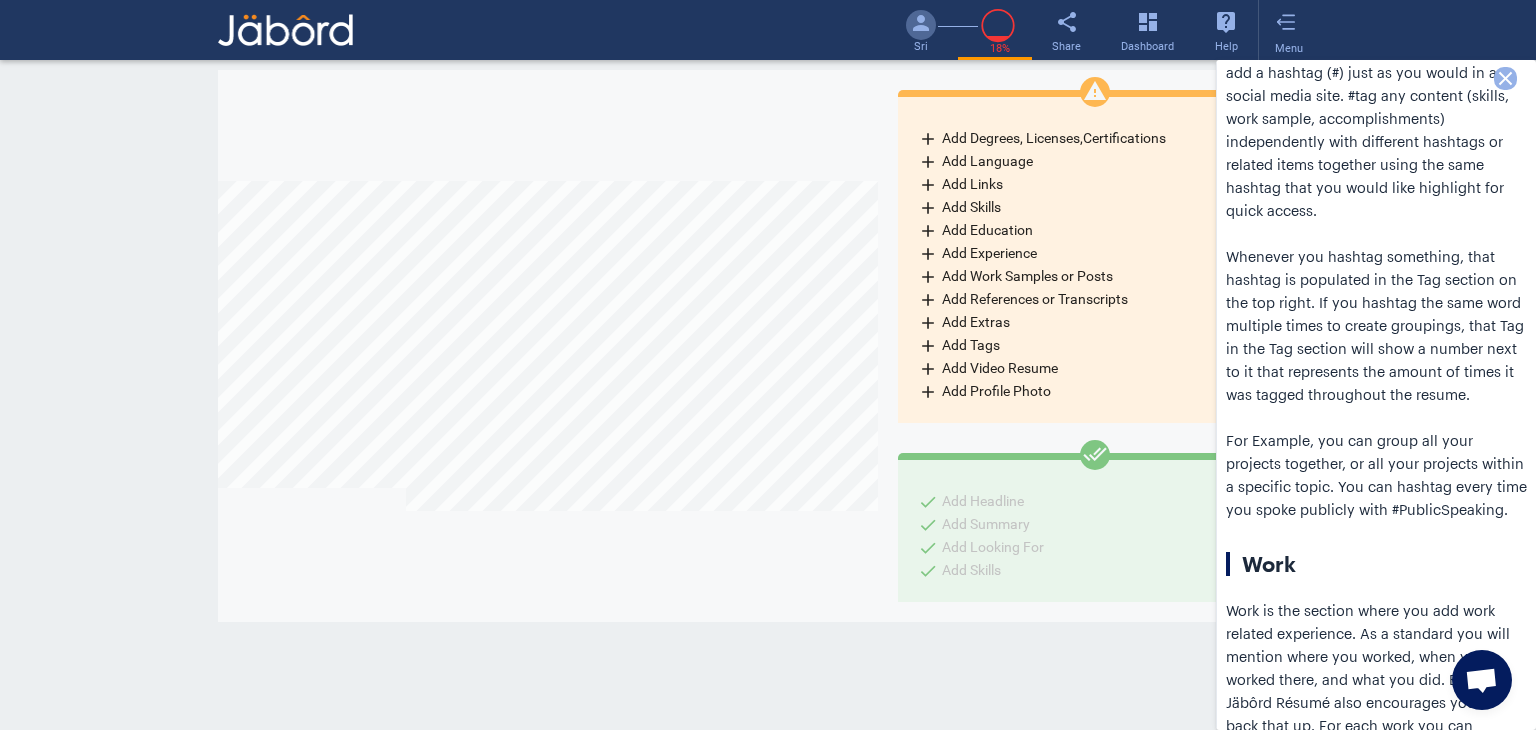 click on "close" 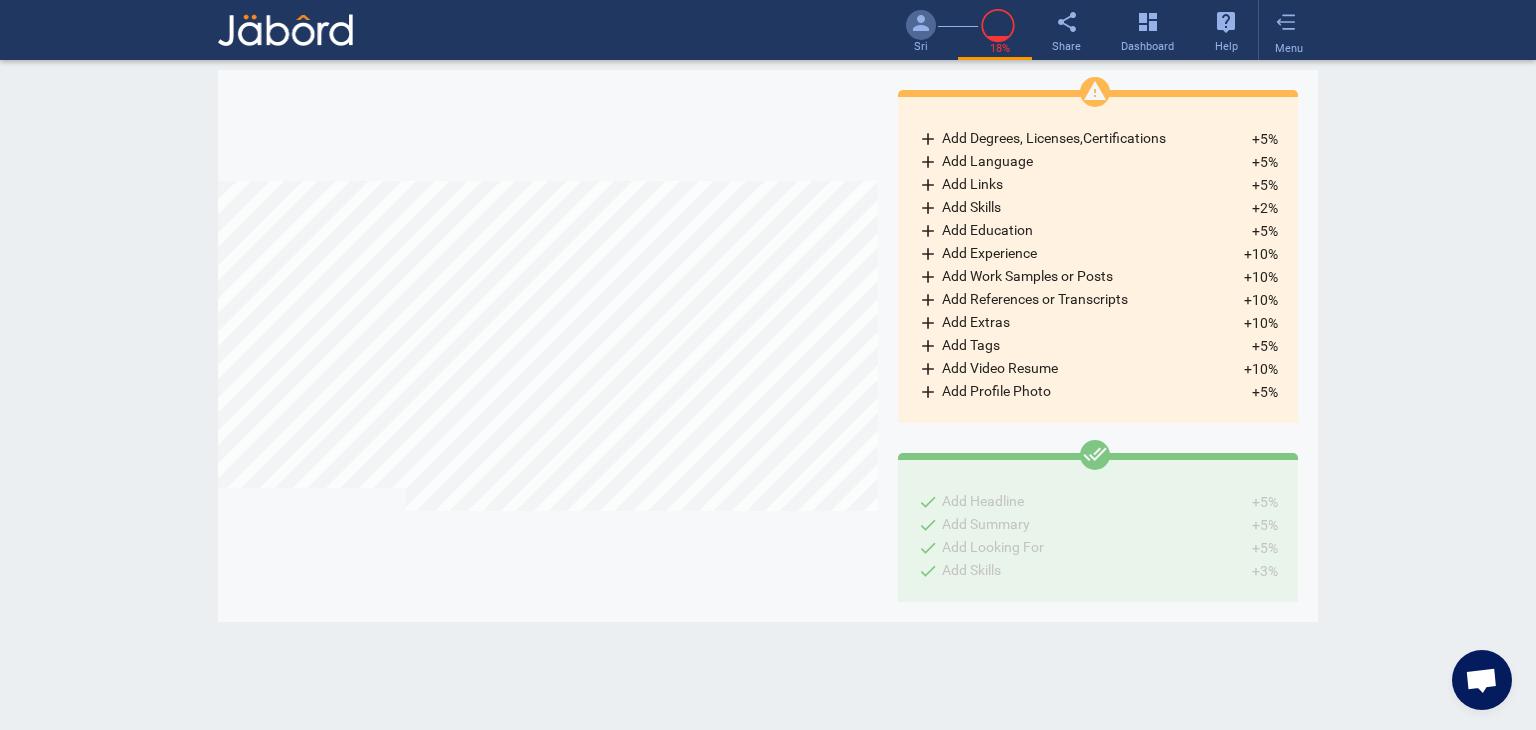 click on "add  Add Extras" 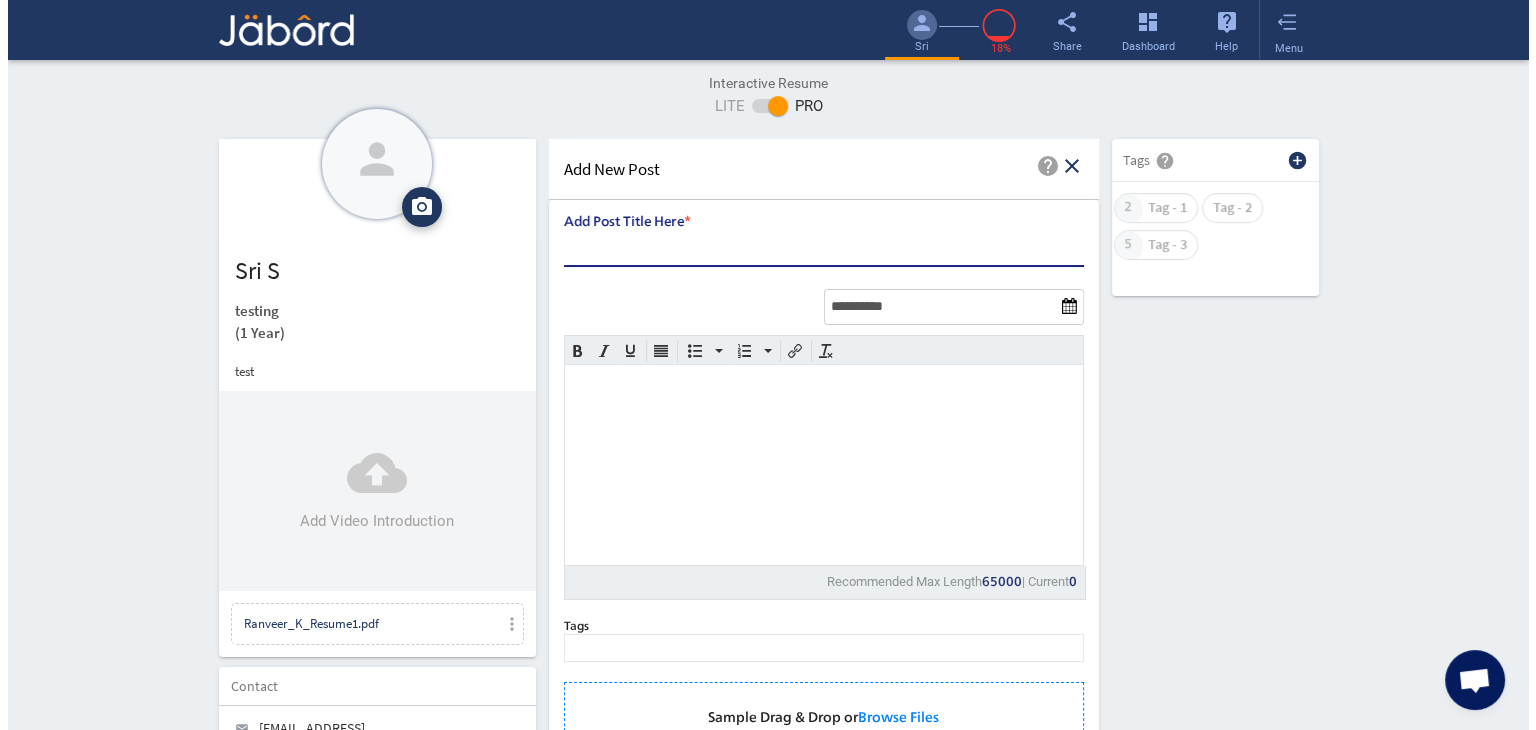 scroll, scrollTop: 0, scrollLeft: 0, axis: both 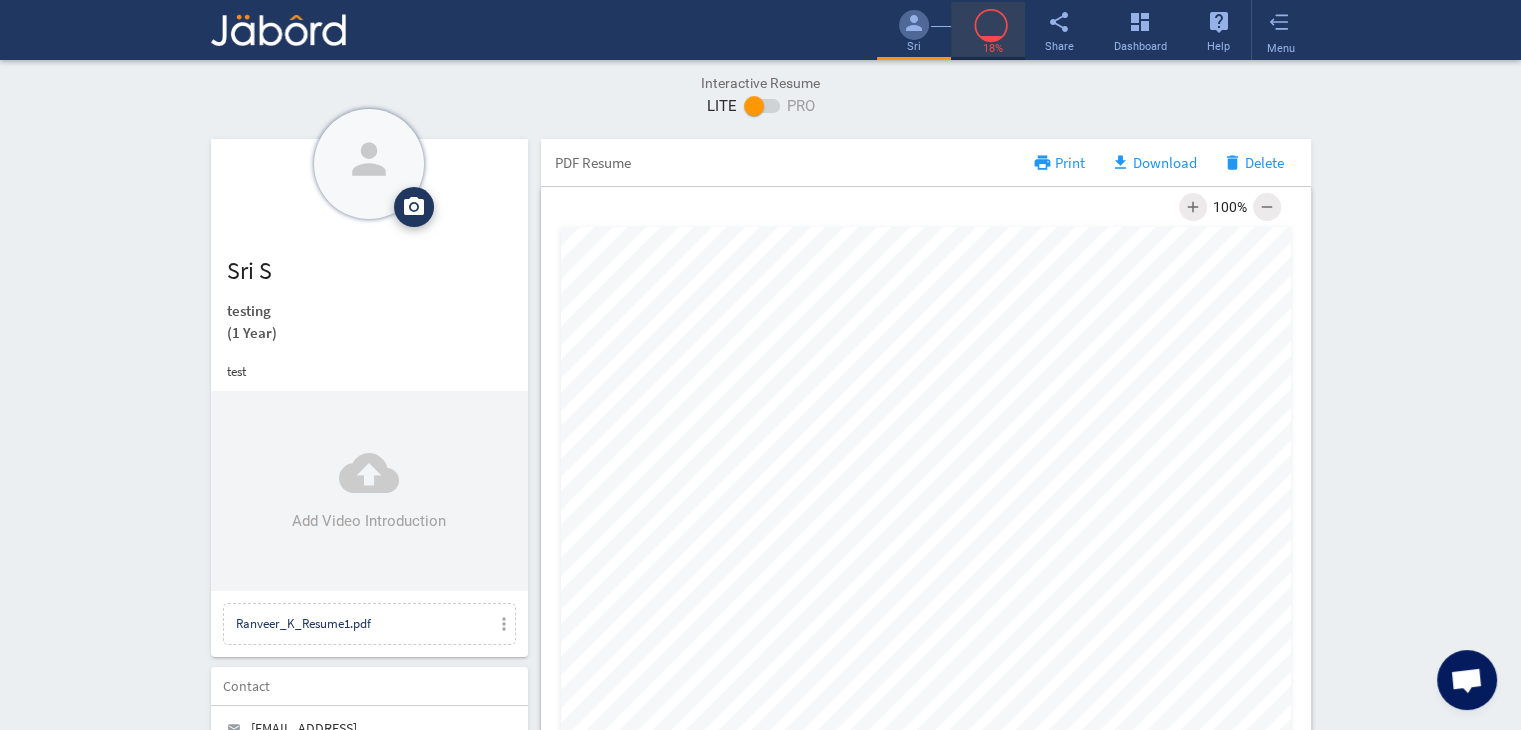 click 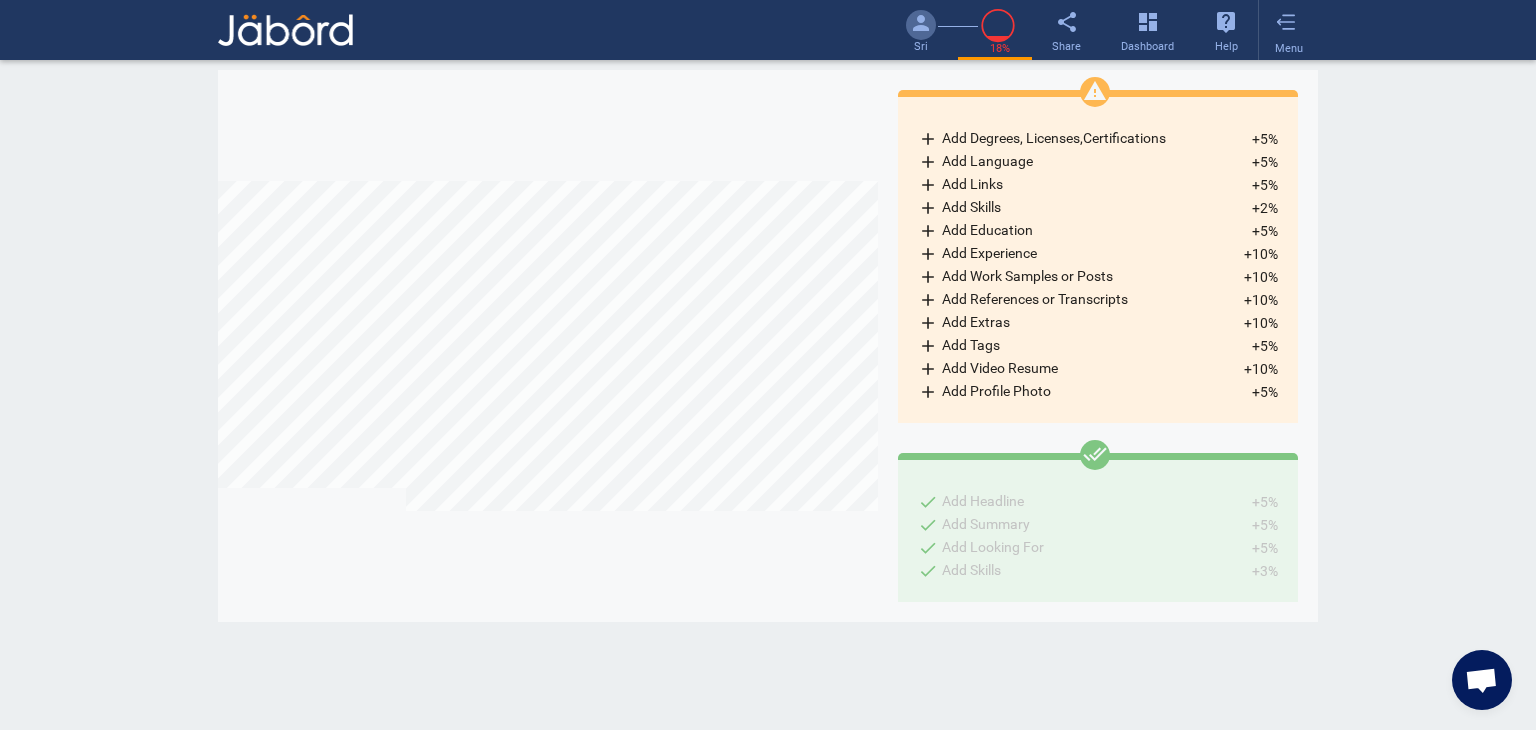 scroll, scrollTop: 999669, scrollLeft: 999340, axis: both 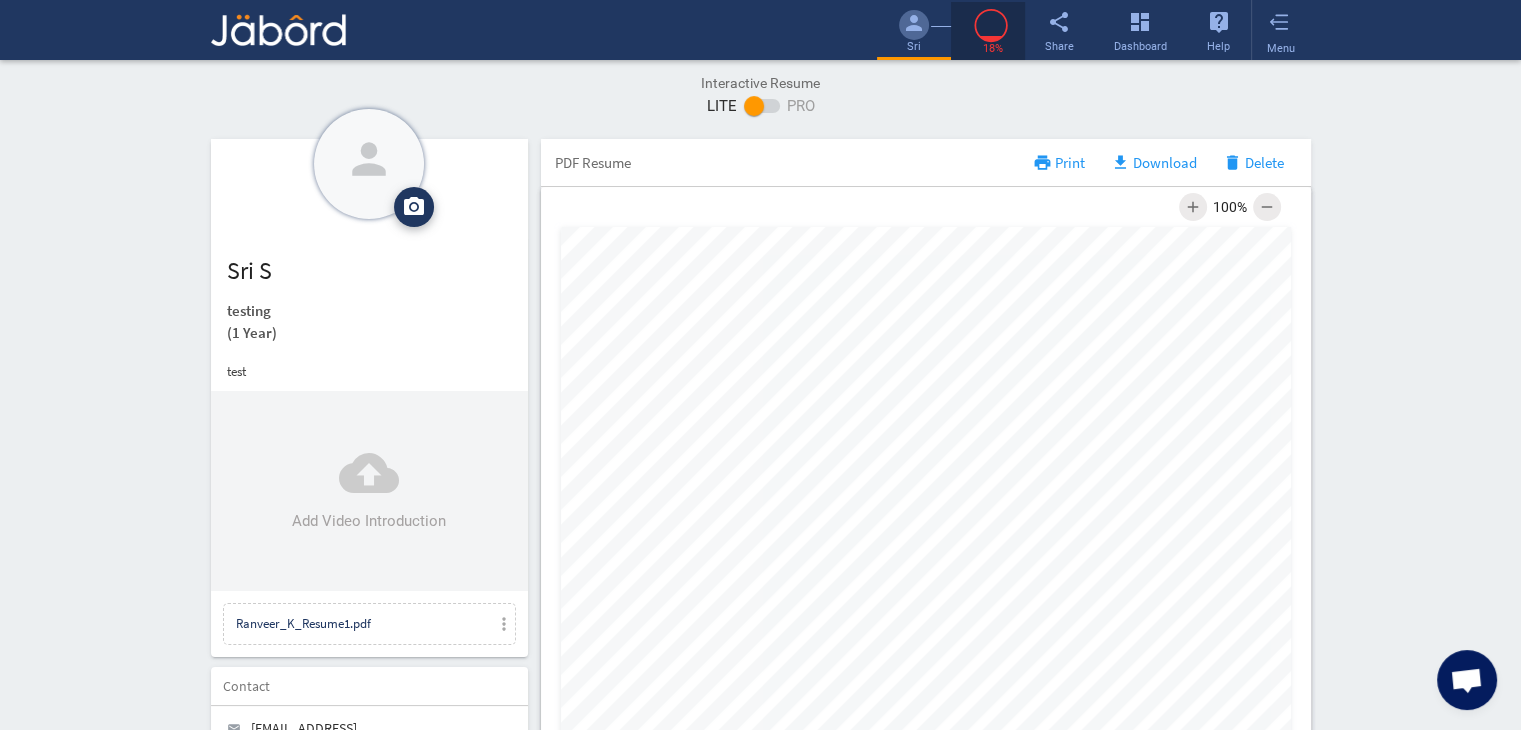 click 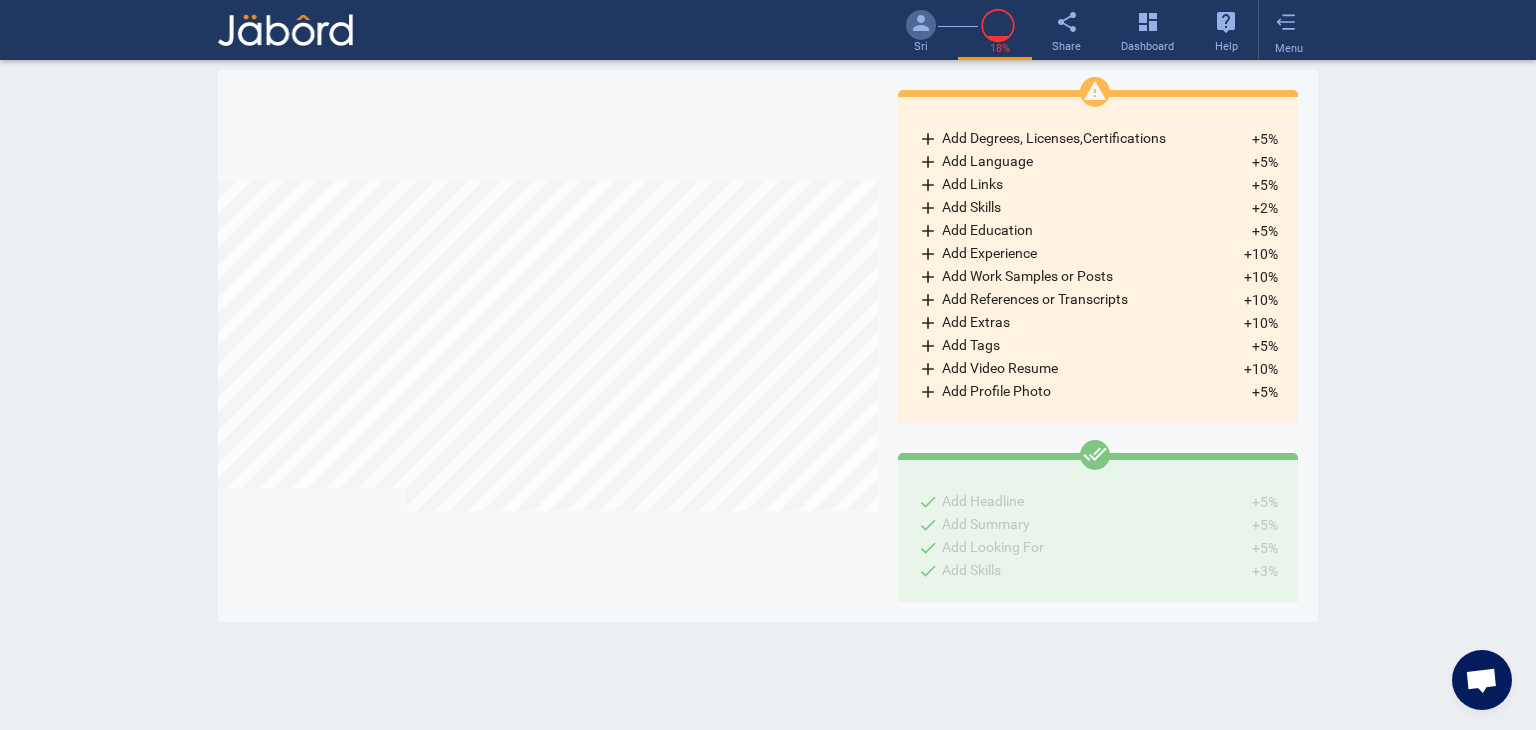 scroll, scrollTop: 999669, scrollLeft: 999340, axis: both 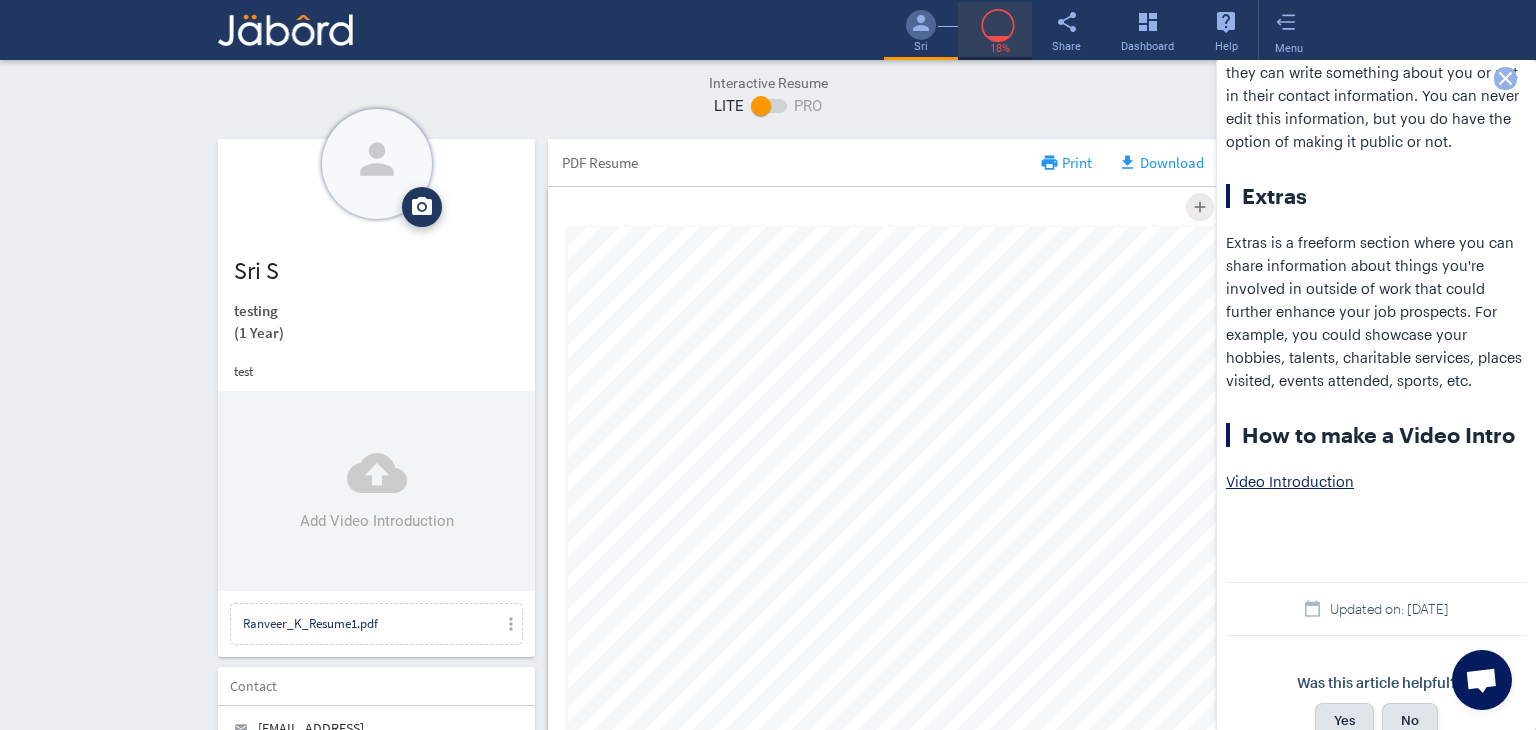 click on "18%" 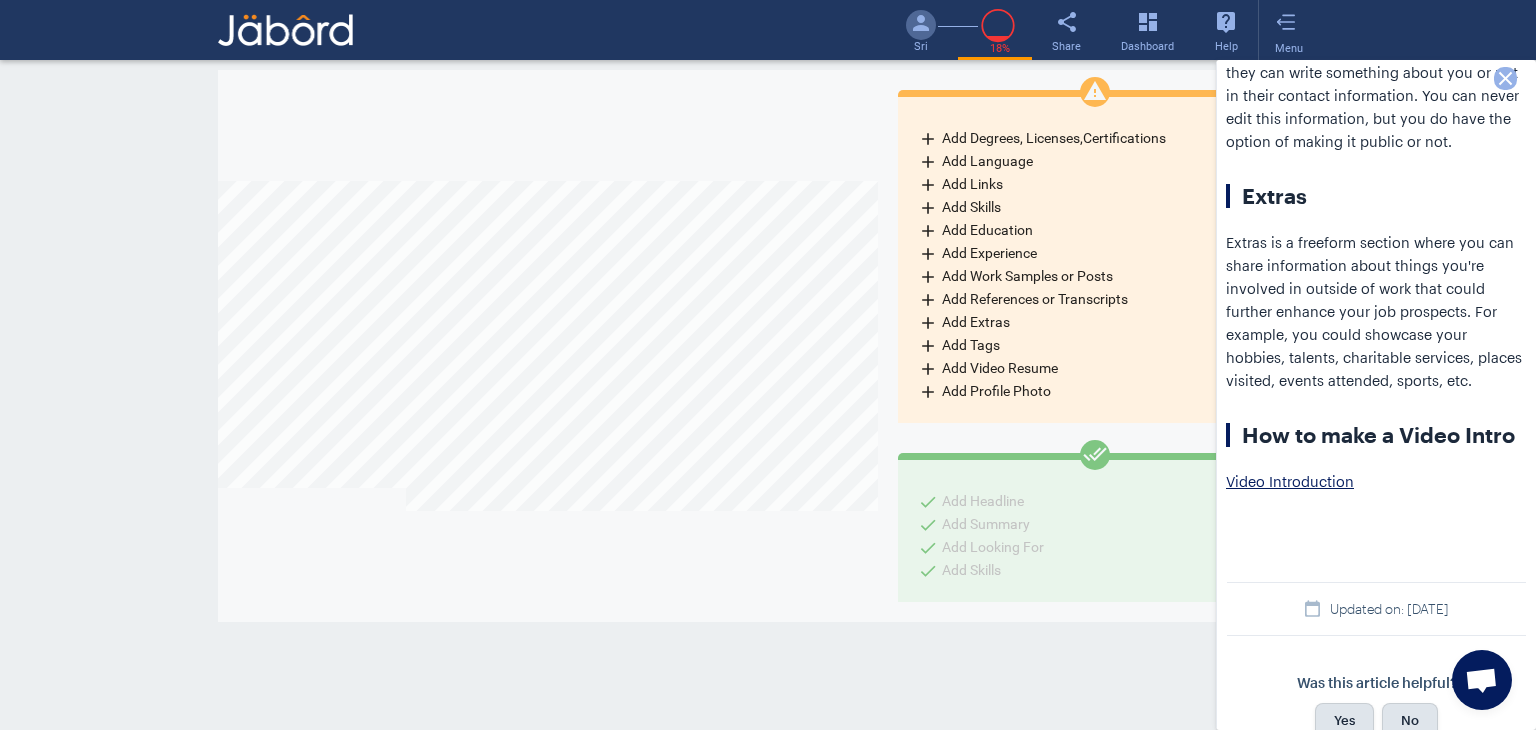 scroll, scrollTop: 999669, scrollLeft: 999340, axis: both 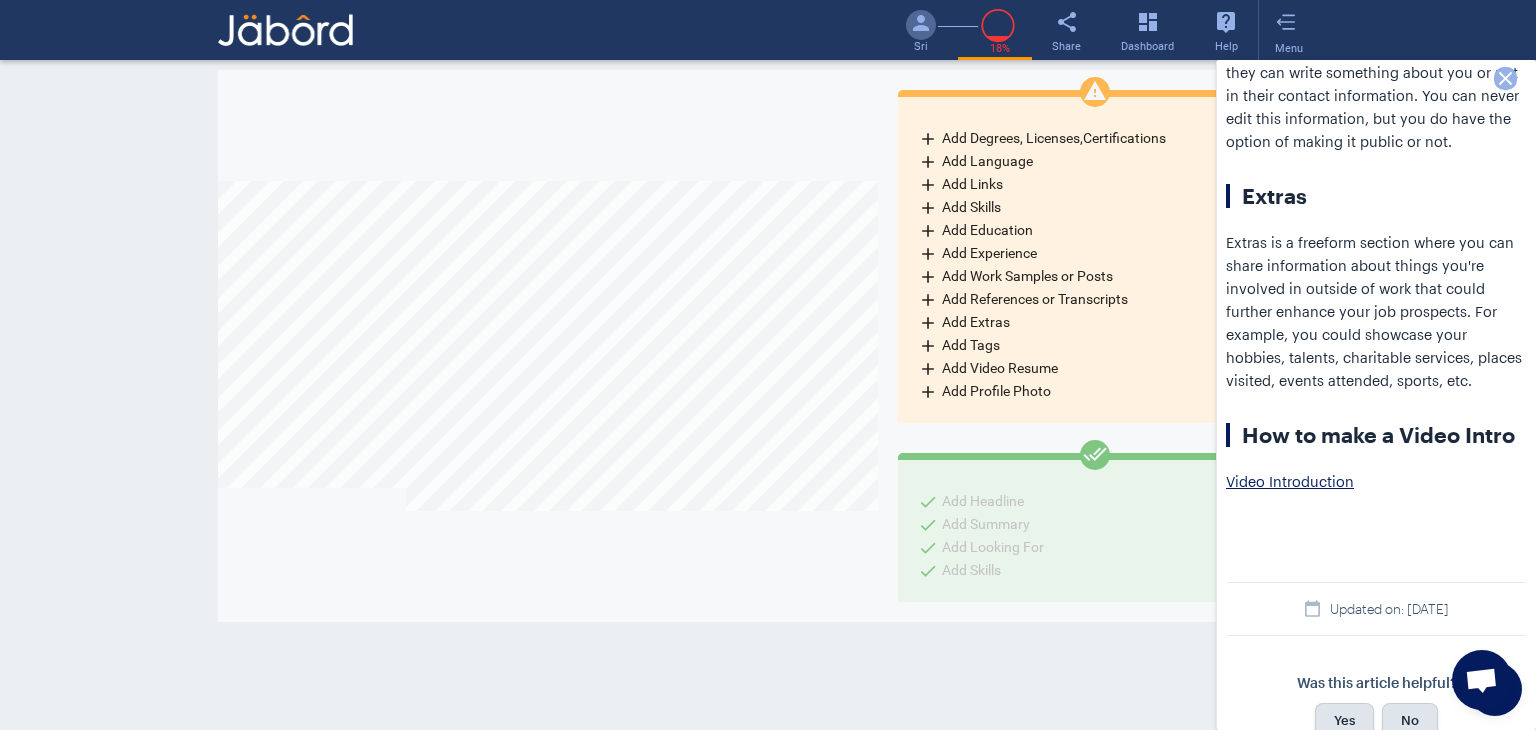 click on "add  Add Education" 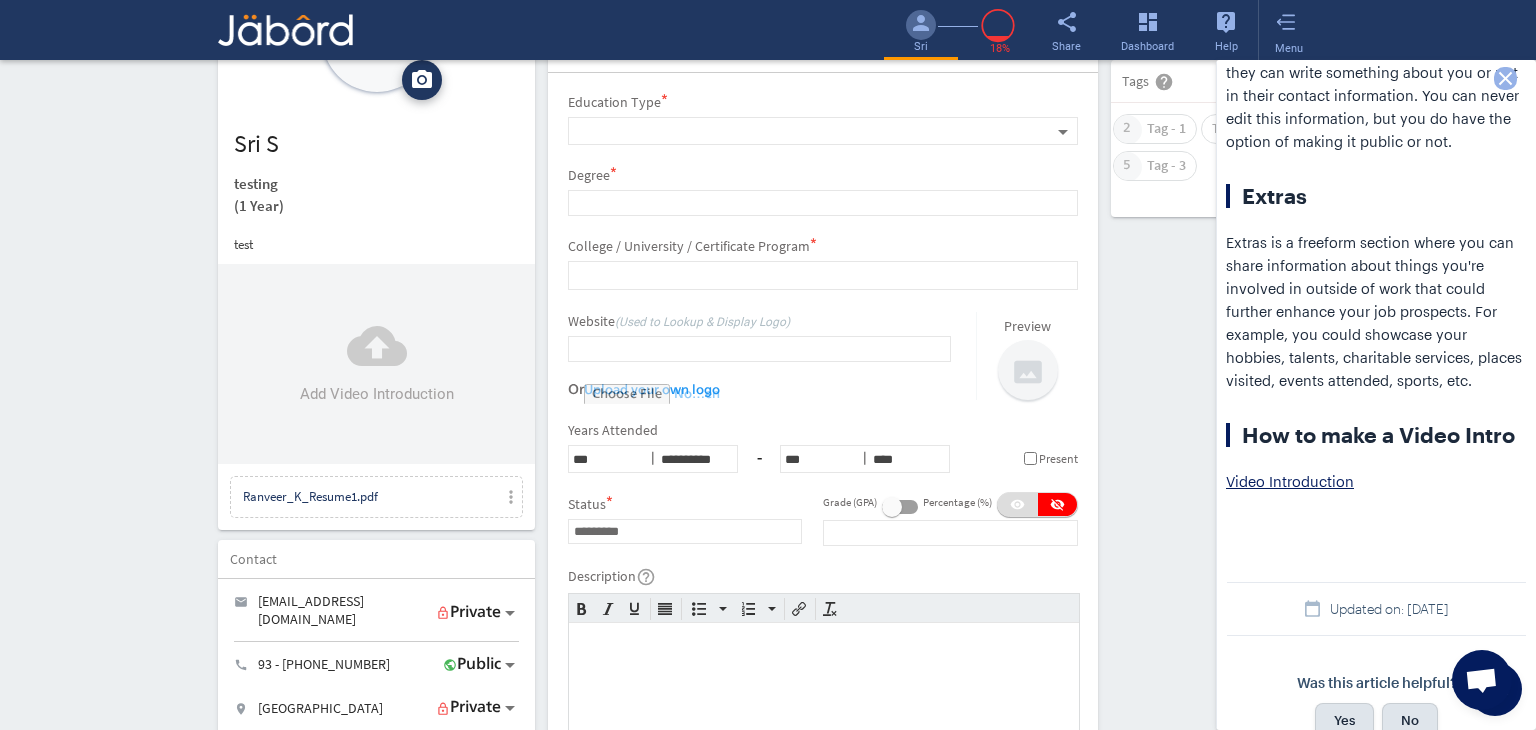 scroll, scrollTop: 0, scrollLeft: 0, axis: both 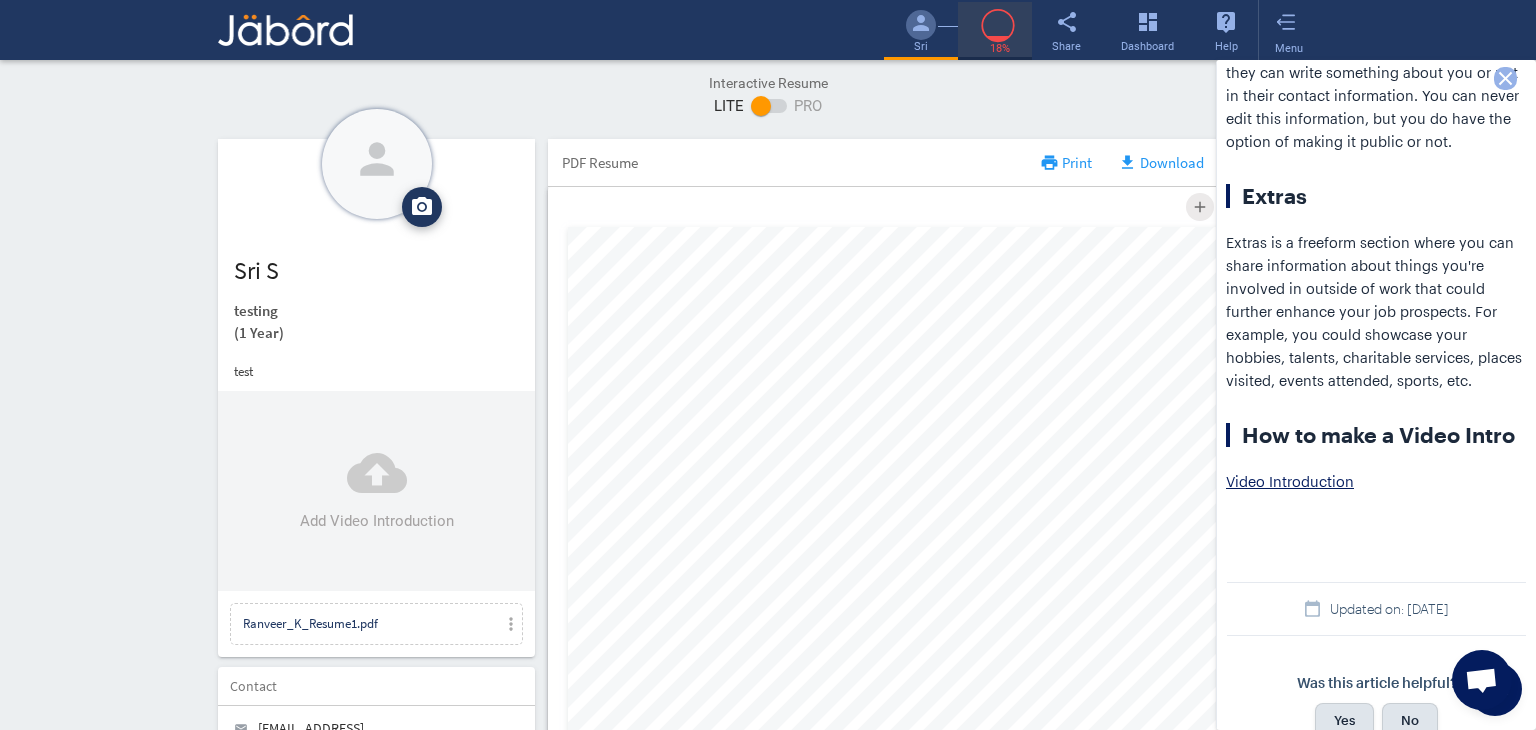 click 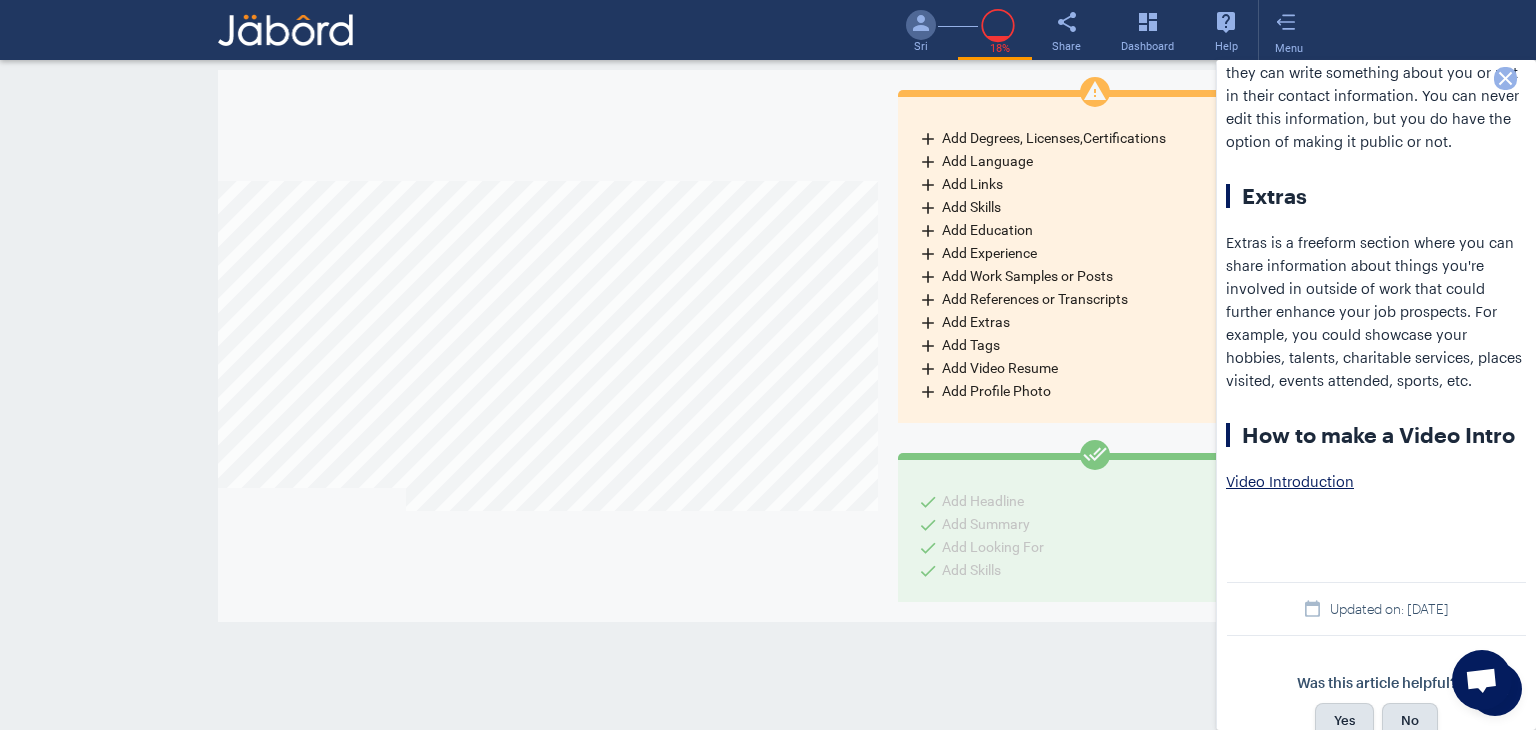 scroll, scrollTop: 999669, scrollLeft: 999340, axis: both 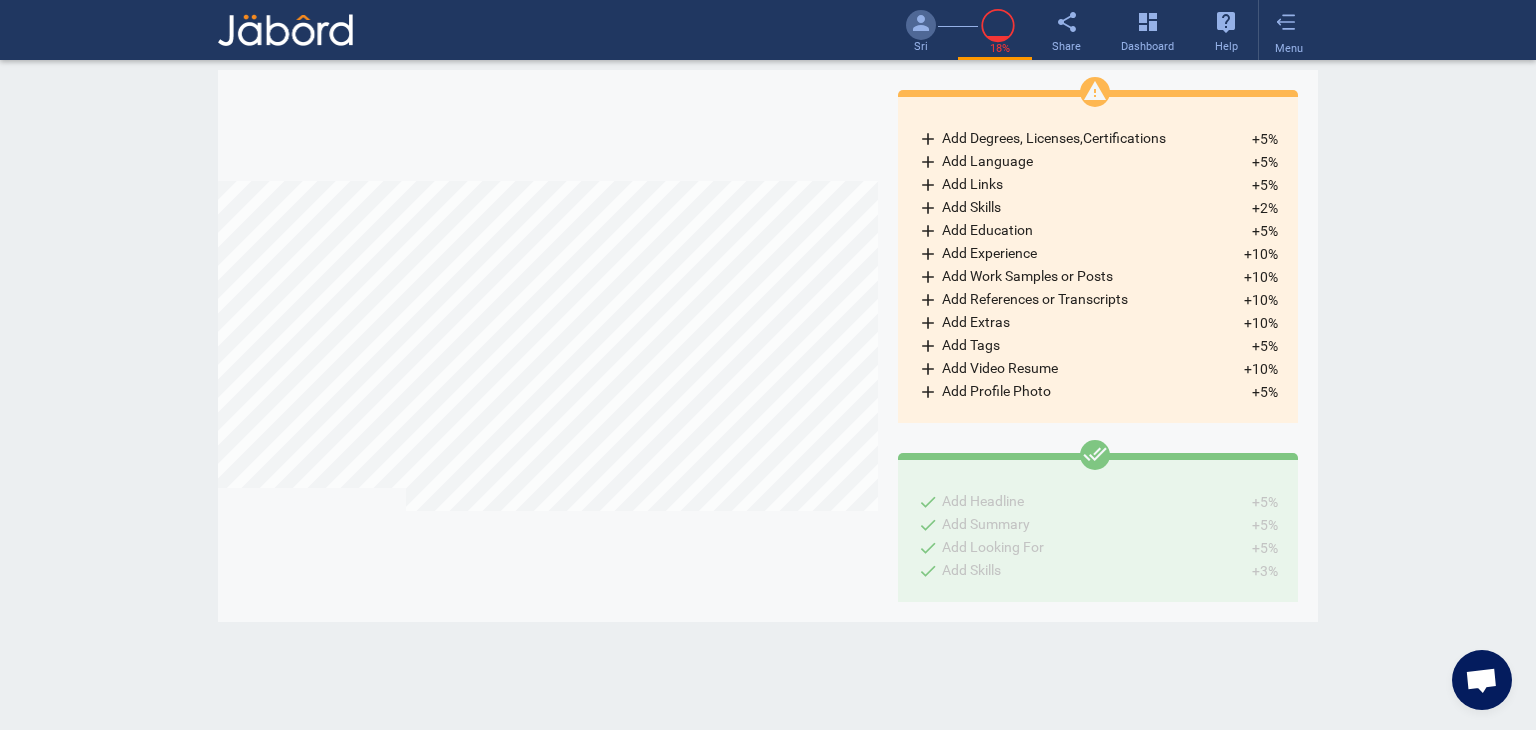 click on "add  Add Education" 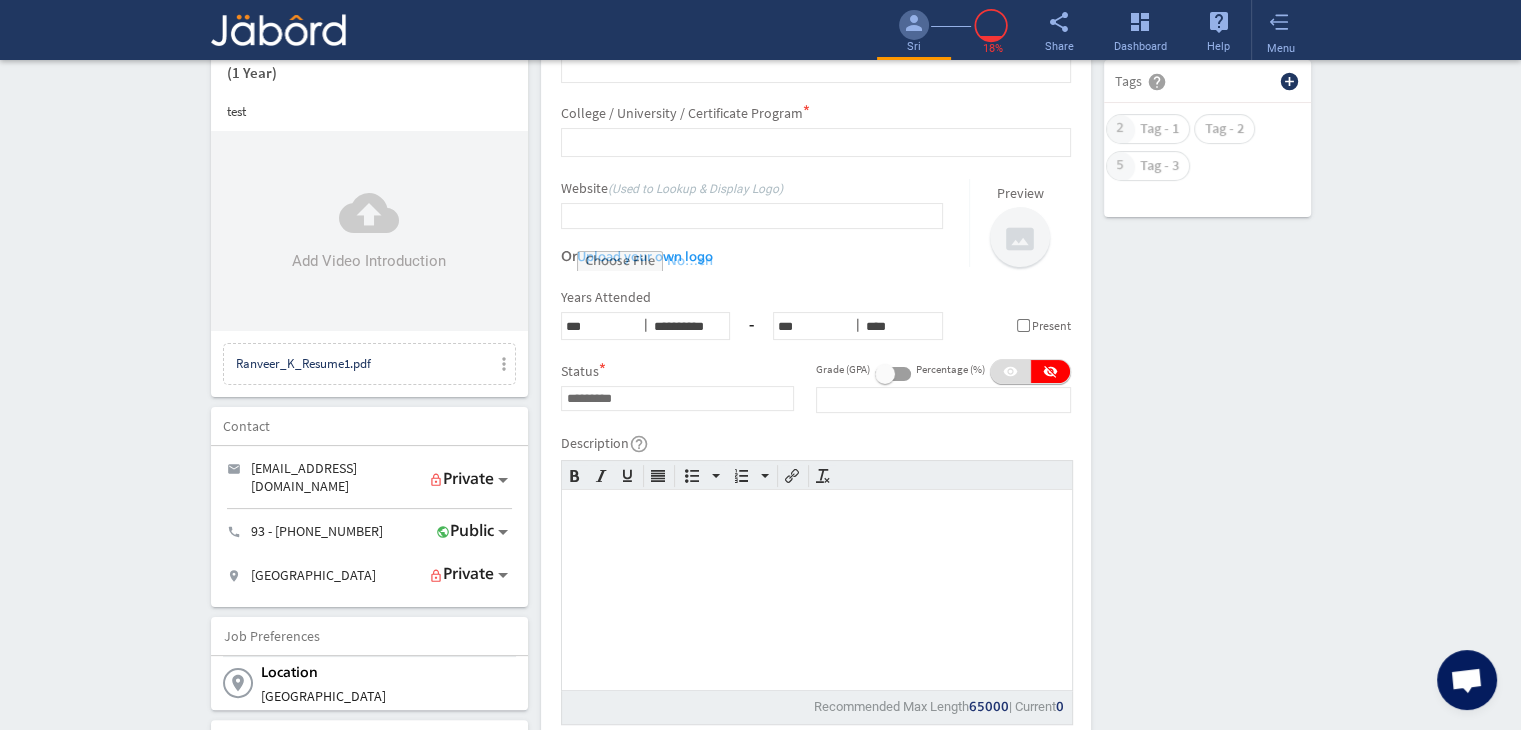 scroll, scrollTop: 53, scrollLeft: 0, axis: vertical 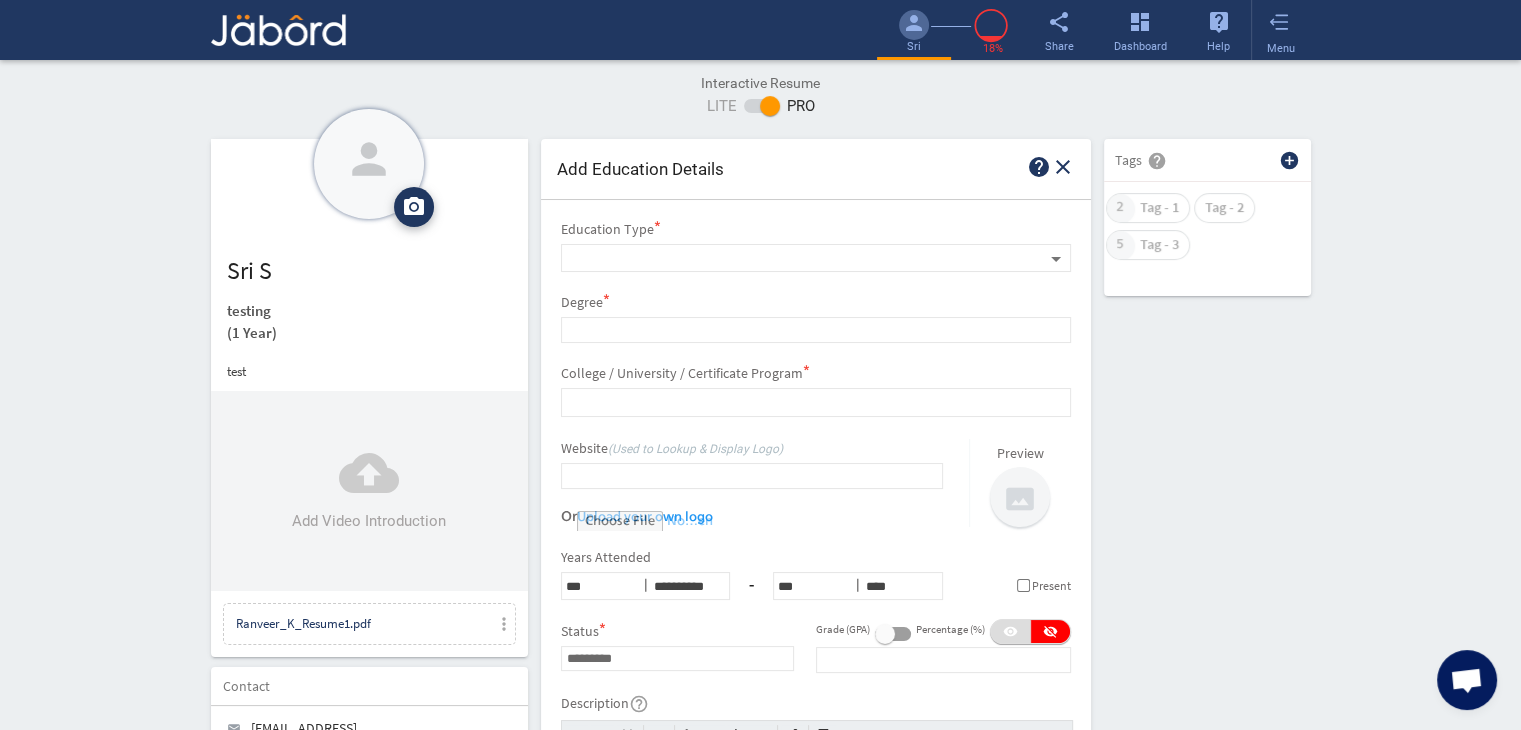select on "***" 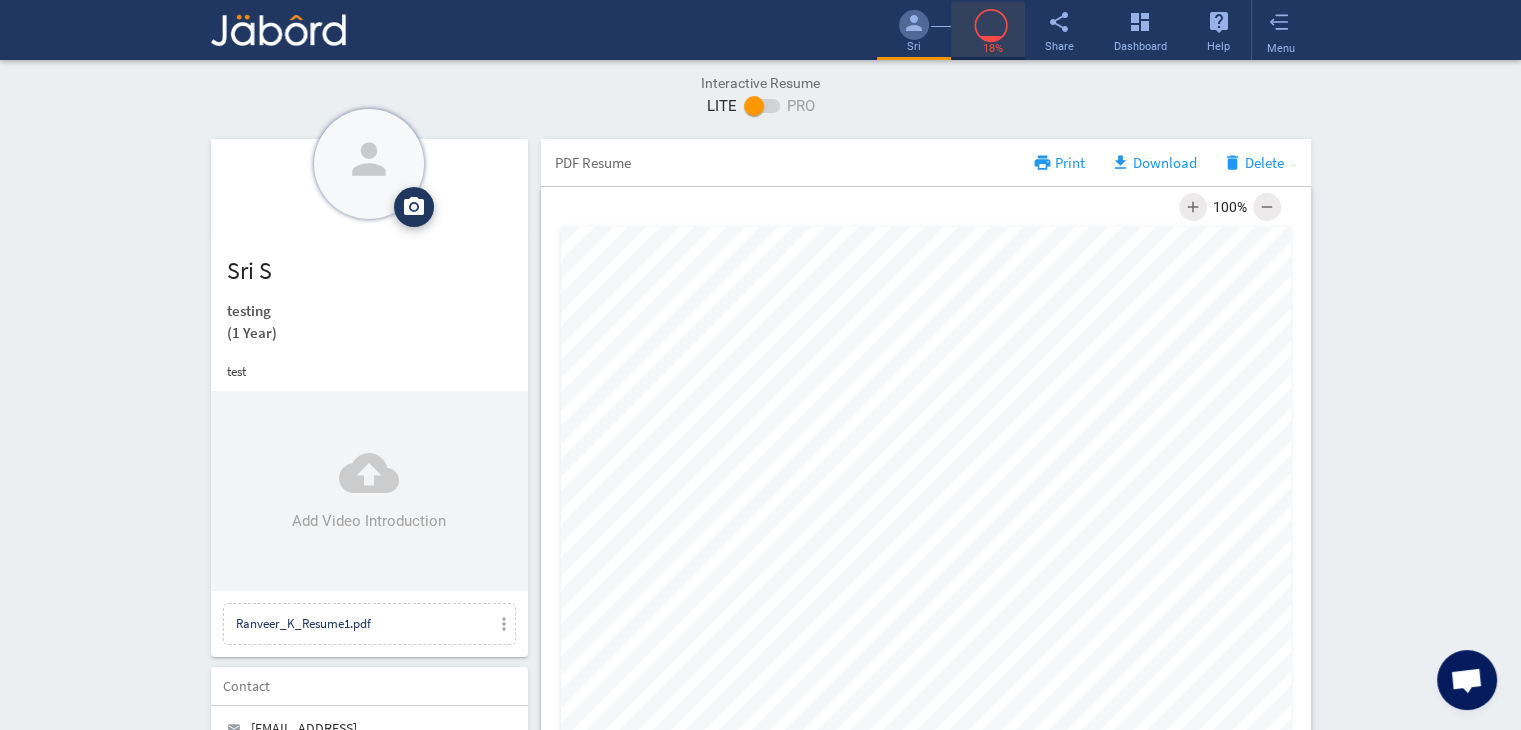 click on "18%" 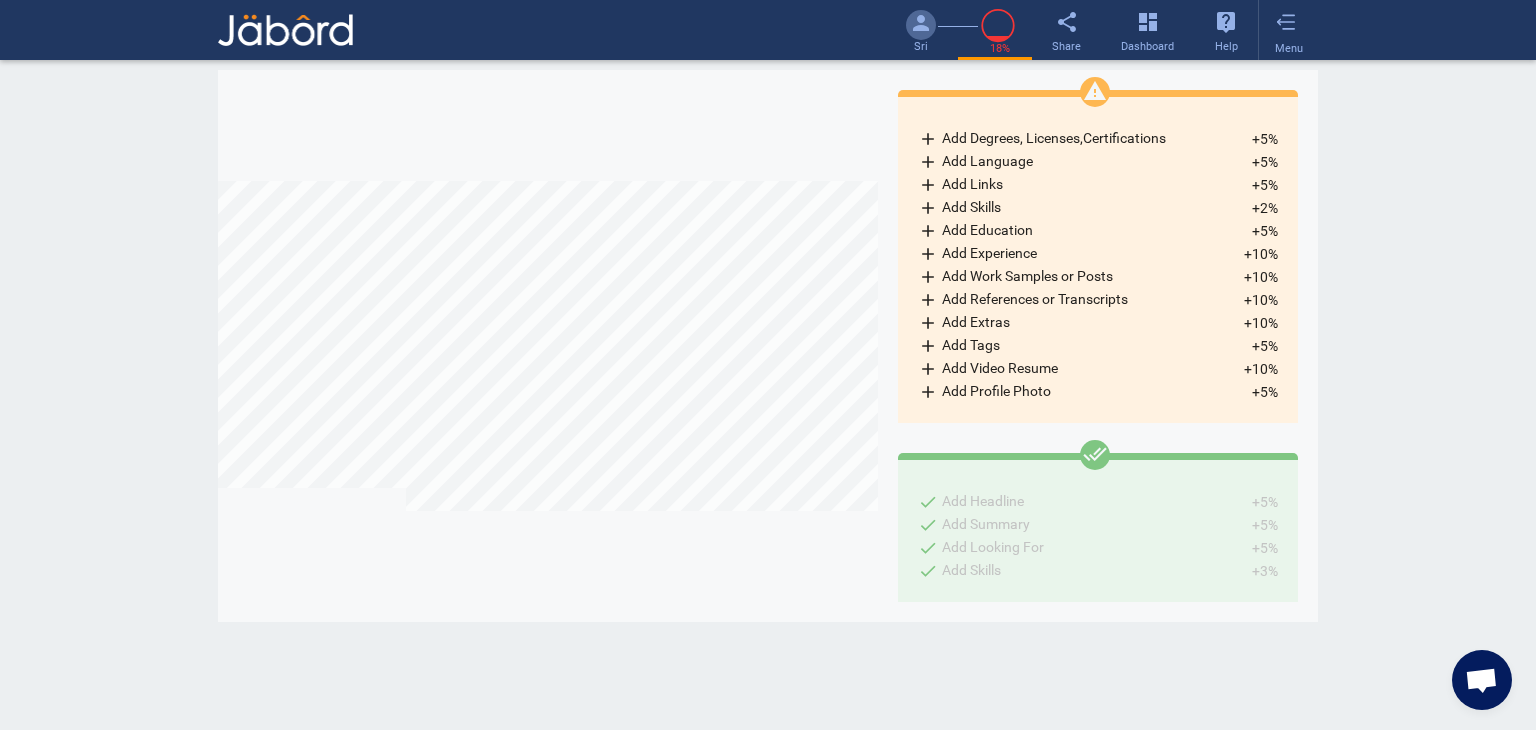 click on "add  Add Links" 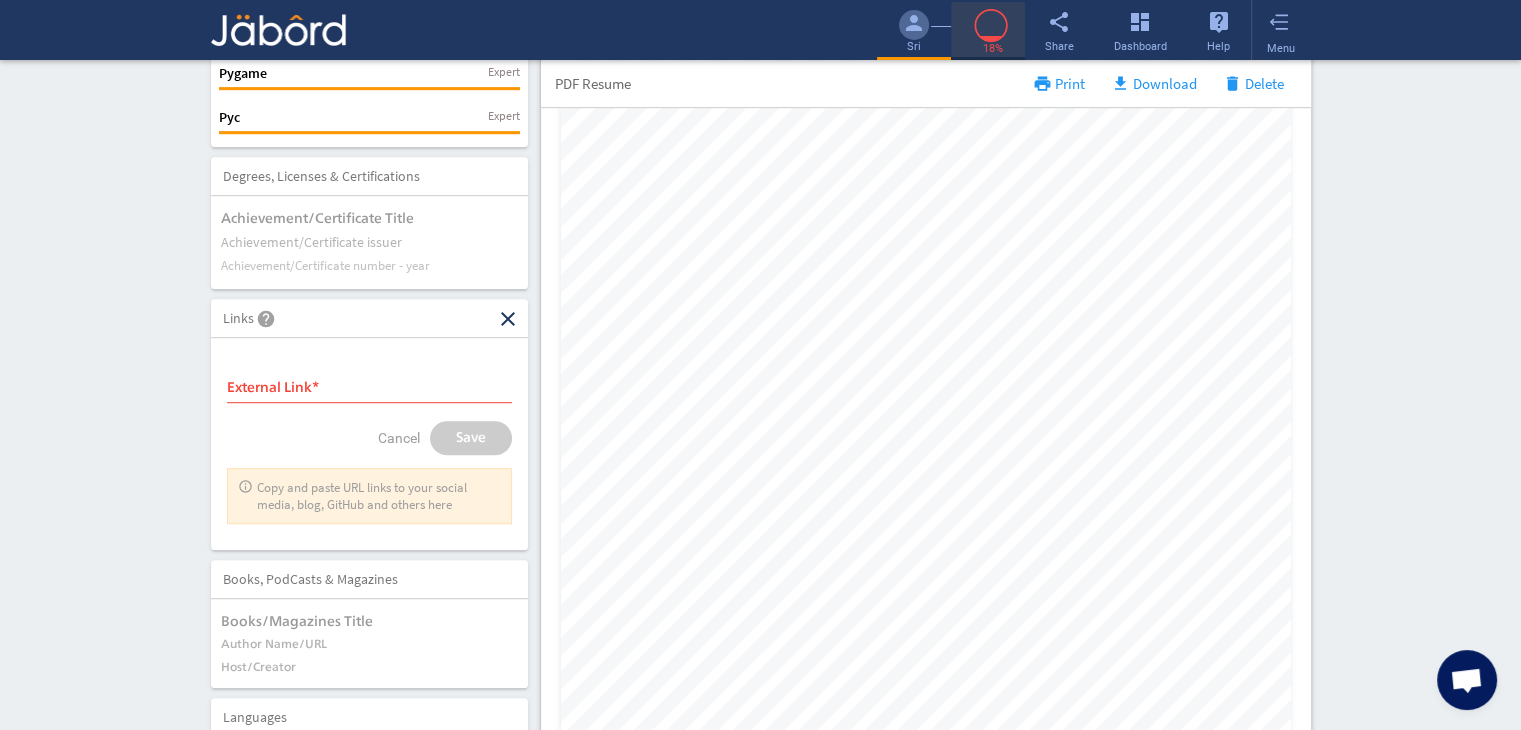 click on "18%" 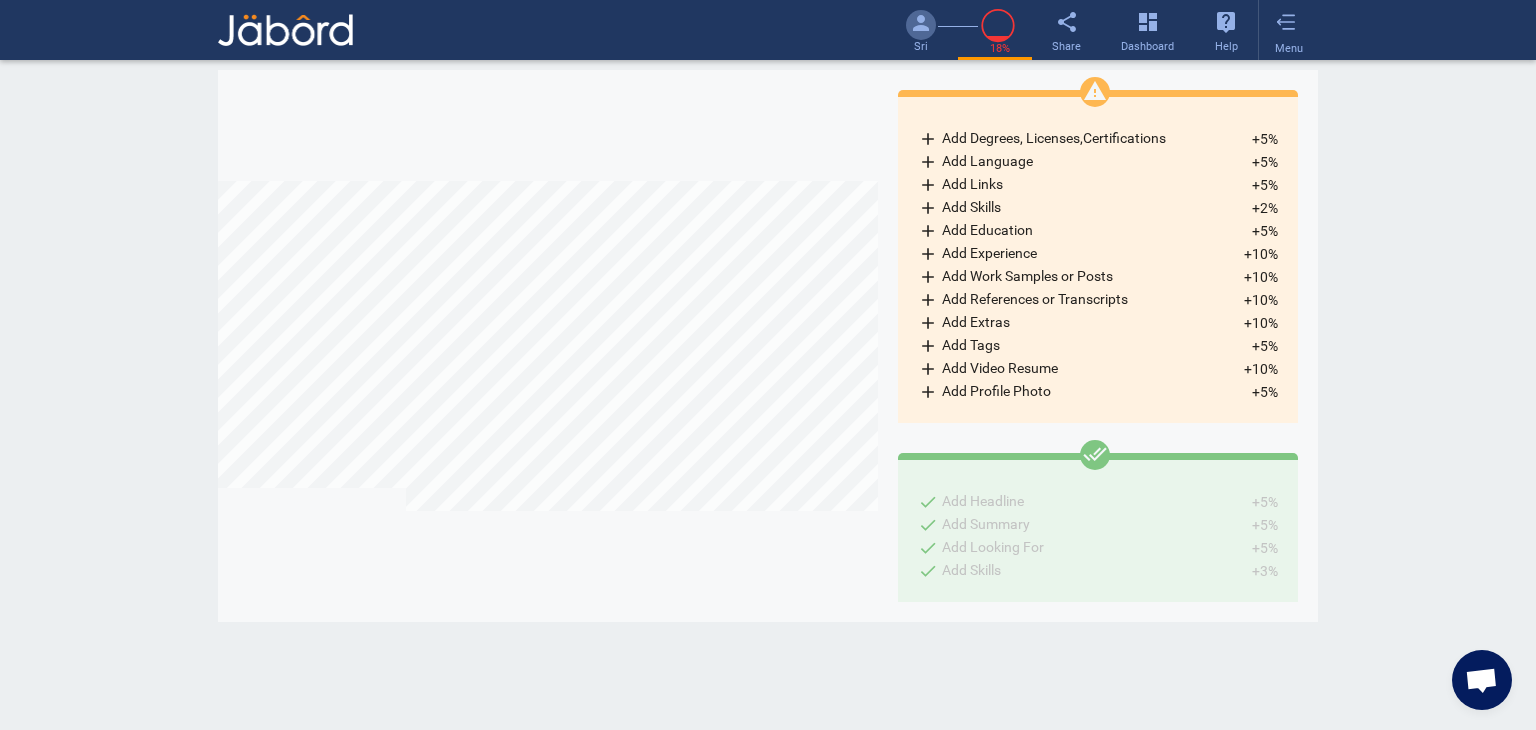 click on "add  Add Language" 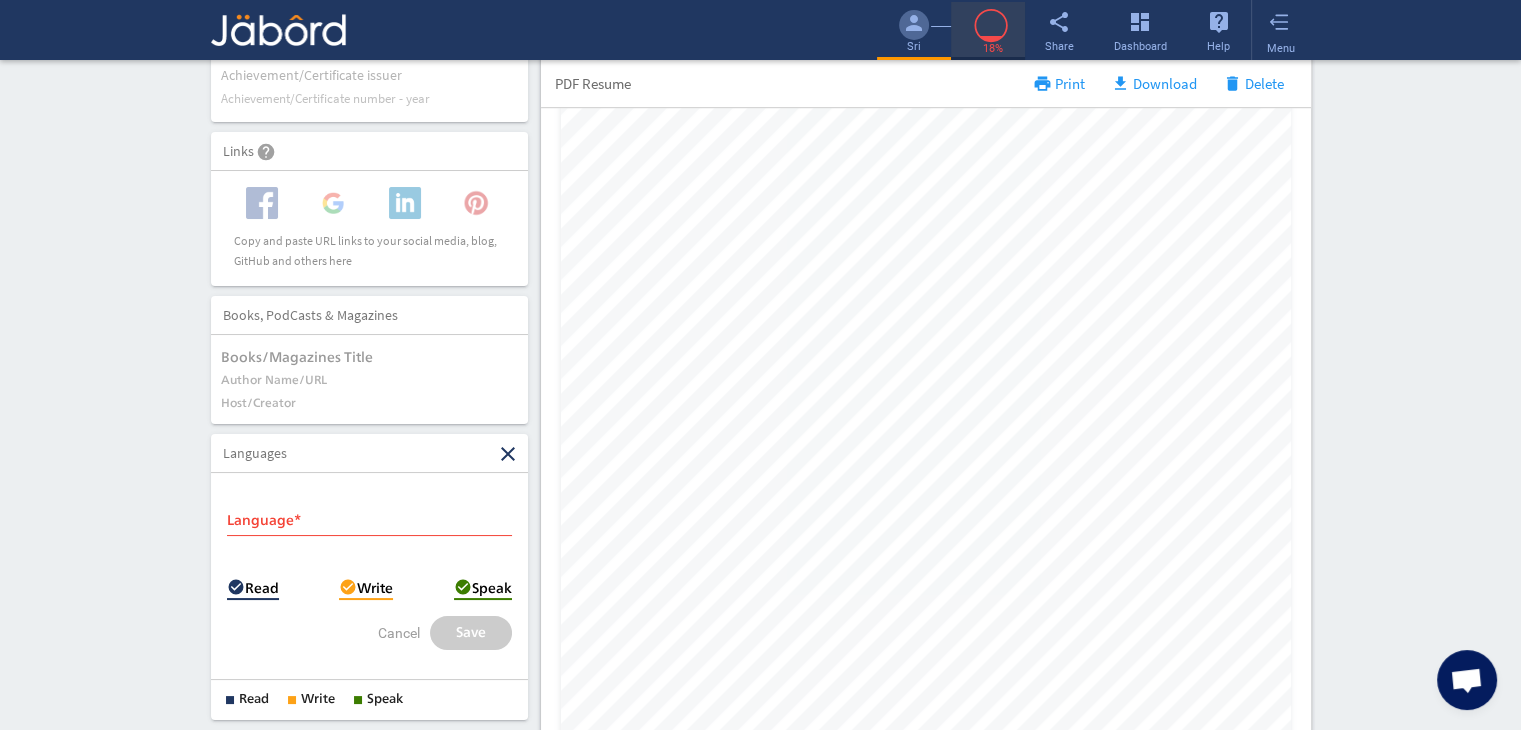 click 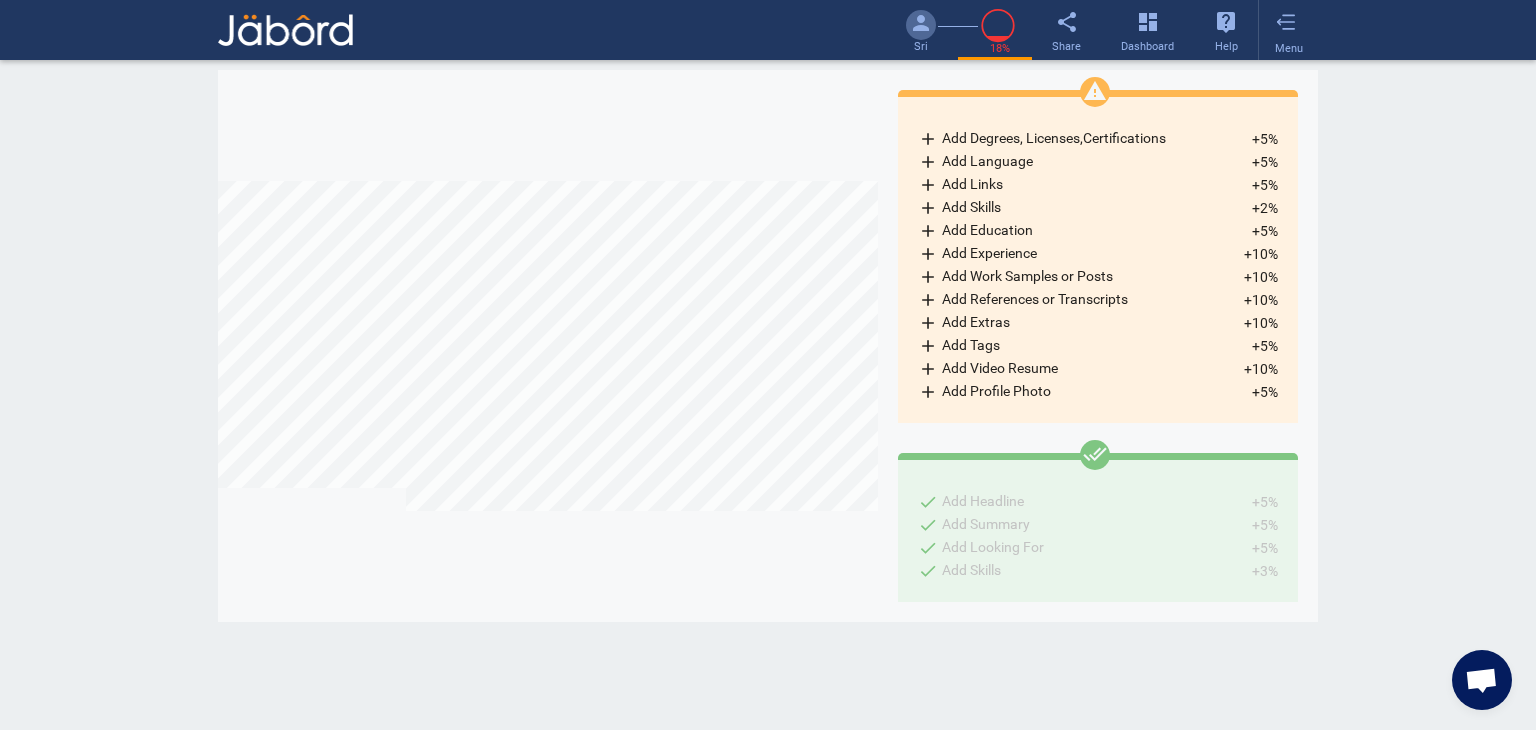 click on "add  Add Degrees, Licenses,Certifications" 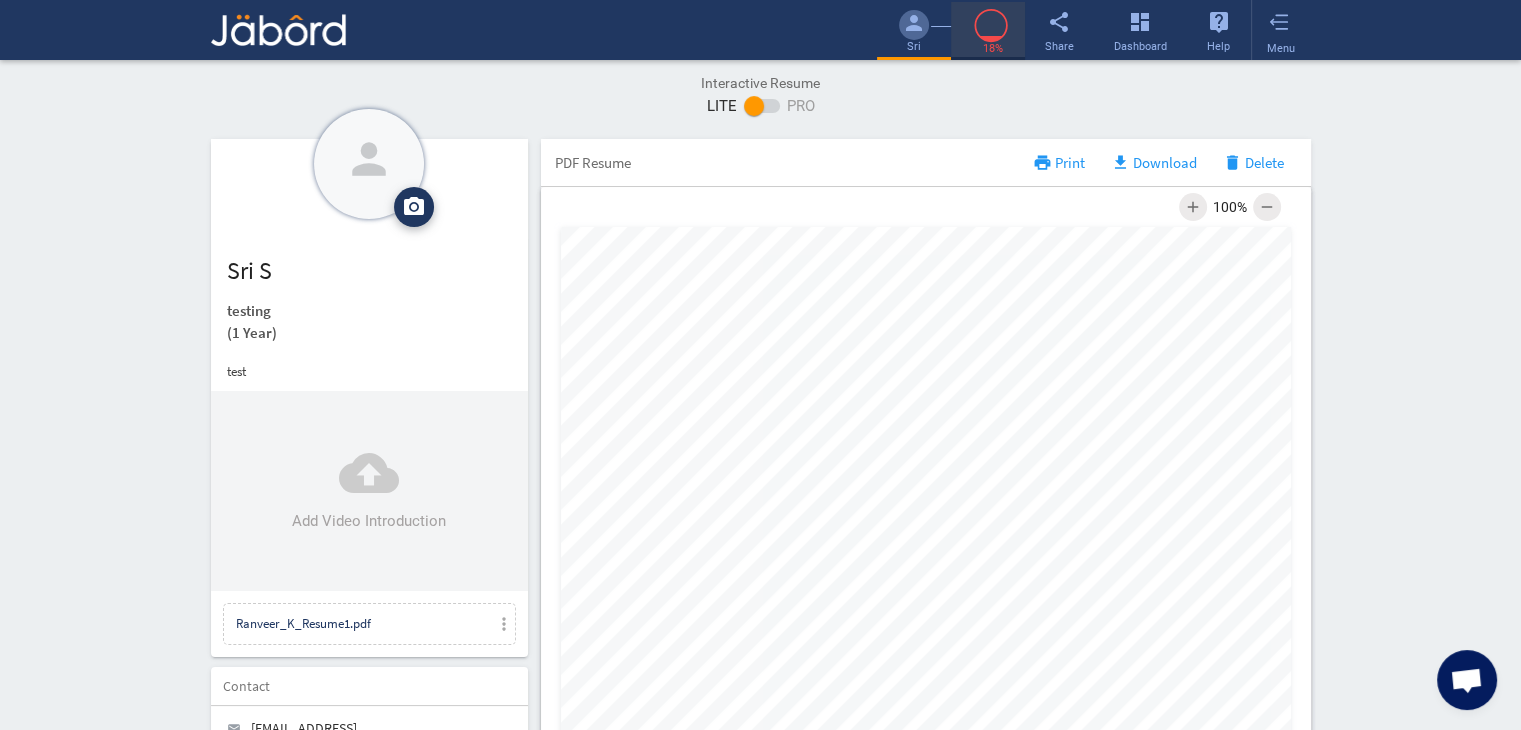 click 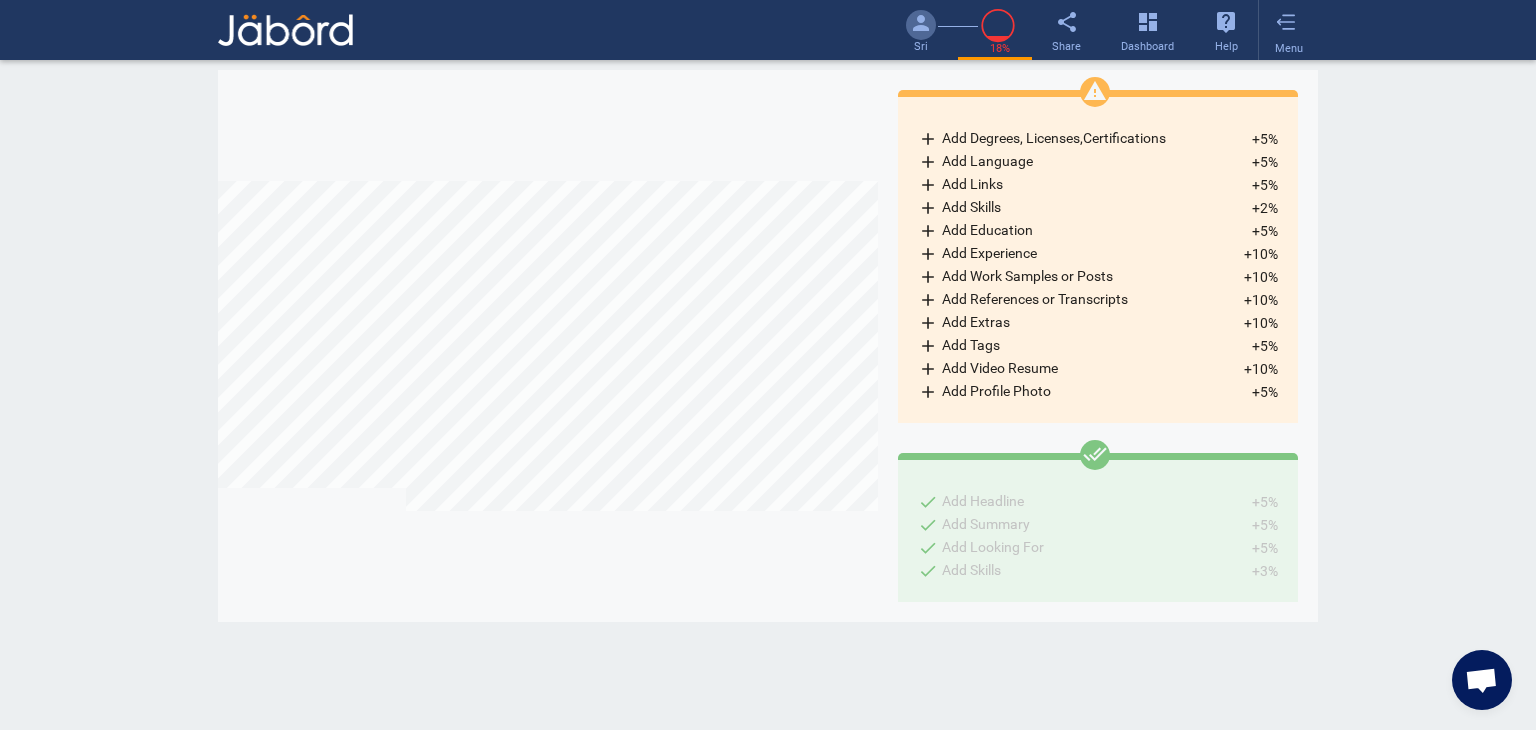 click on "Jabord Chart  report_problem add  Add Degrees, Licenses,Certifications +5% add  Add Language +5% add  Add Links +5% add  Add Skills +2% add  Add Education +5% add  Add Experience +10% add  Add Work Samples or Posts +10% add  Add References or Transcripts +10% add  Add Extras +10% add  Add Tags +5% add  Add Video Resume +10% add  Add Profile Photo +5% done_all done  Add Headline +5% done  Add Summary +5% done  Add Looking For +5% done  Add Skills +3%" 